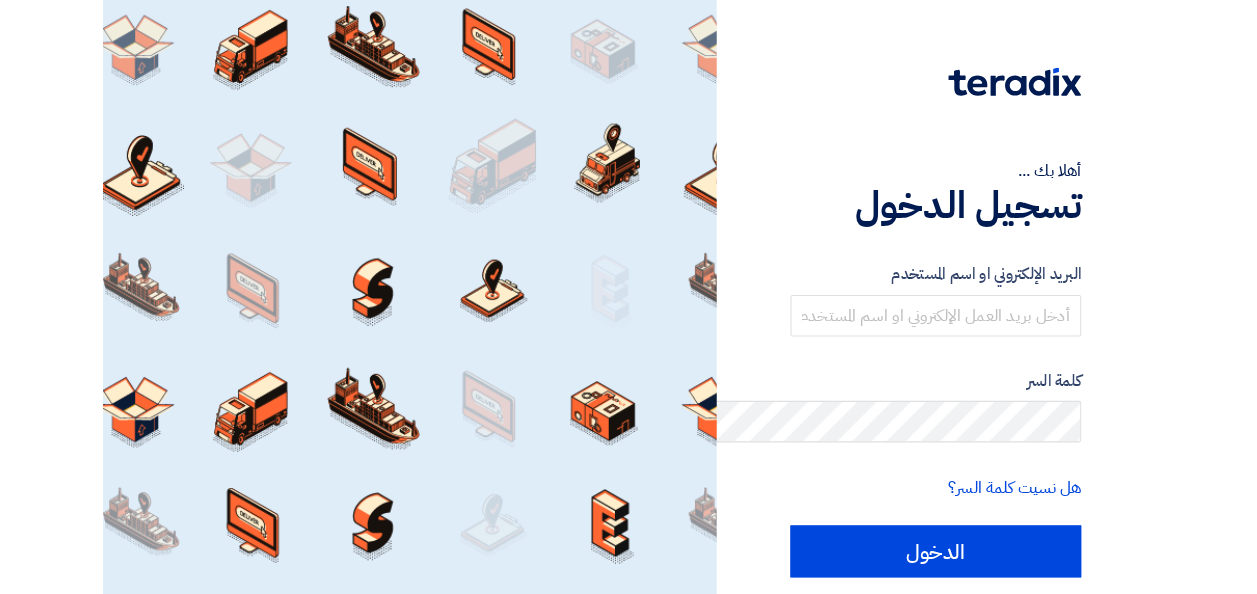 scroll, scrollTop: 0, scrollLeft: 0, axis: both 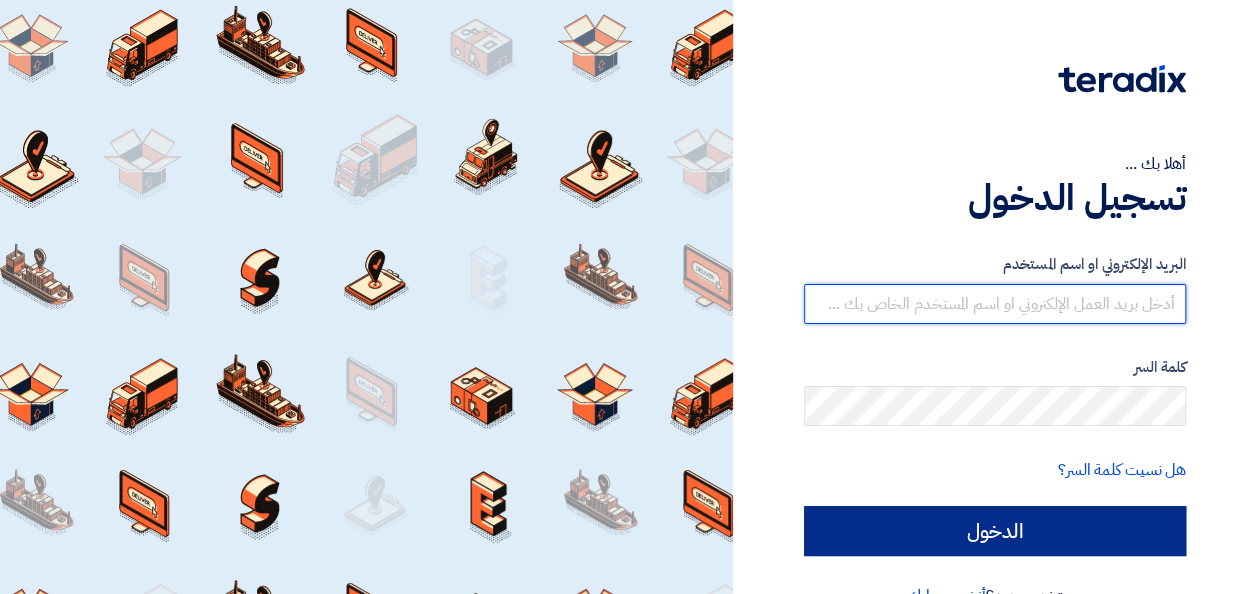 type on "[EMAIL_ADDRESS][DOMAIN_NAME]" 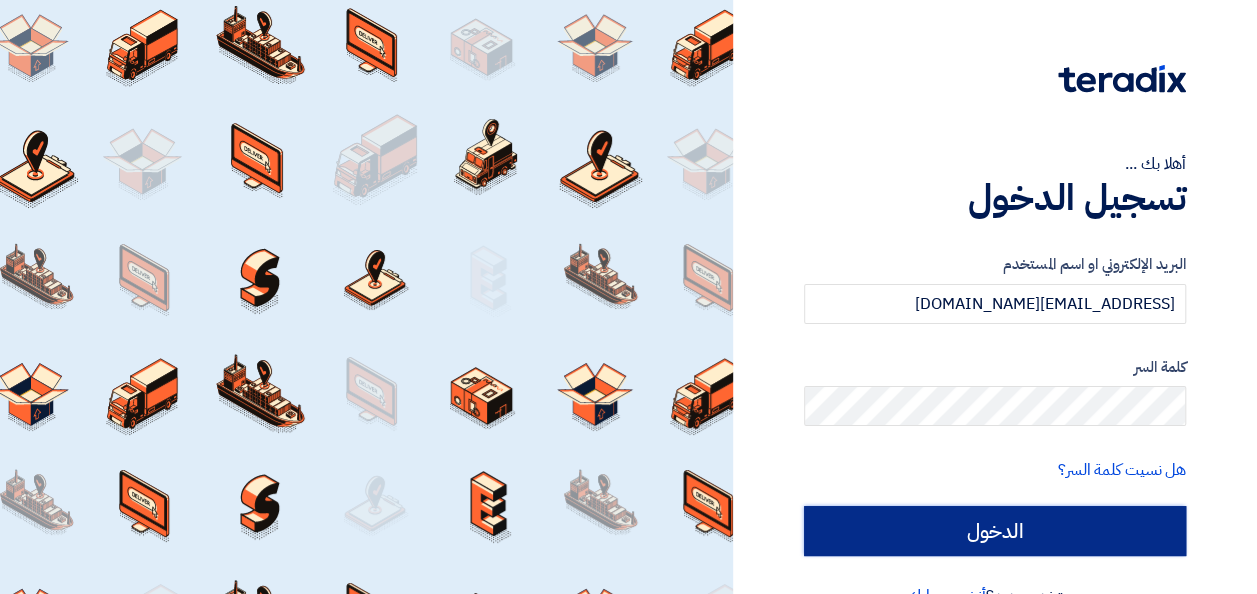 click on "الدخول" 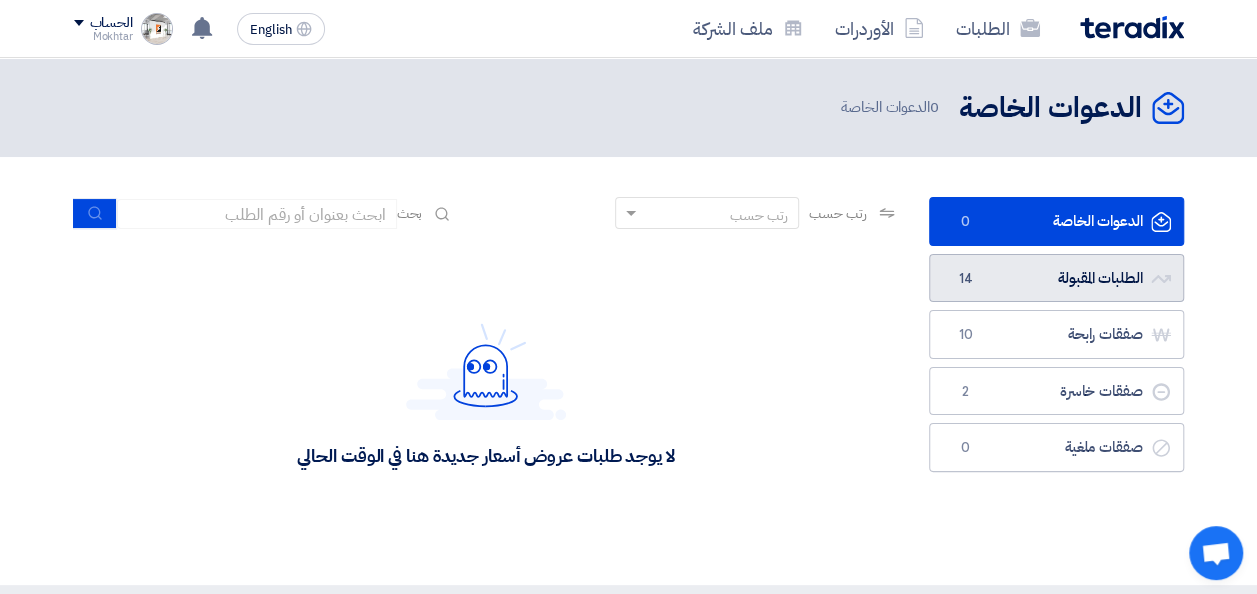 click on "الطلبات المقبولة
الطلبات المقبولة
14" 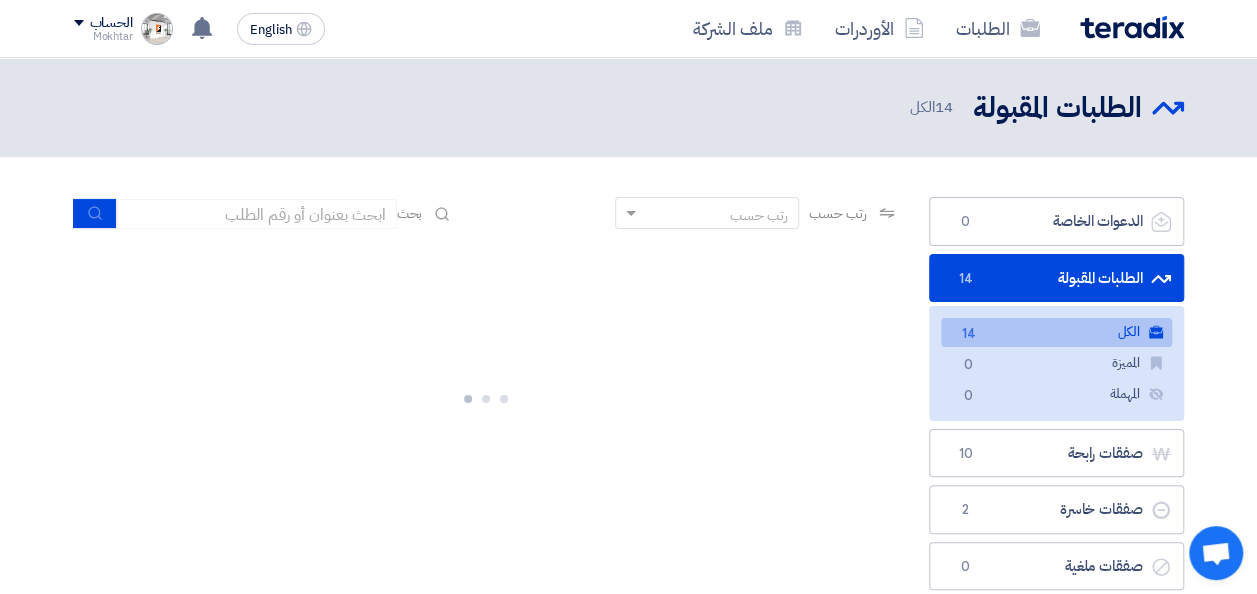 click on "الطلبات المقبولة
الطلبات المقبولة
14" 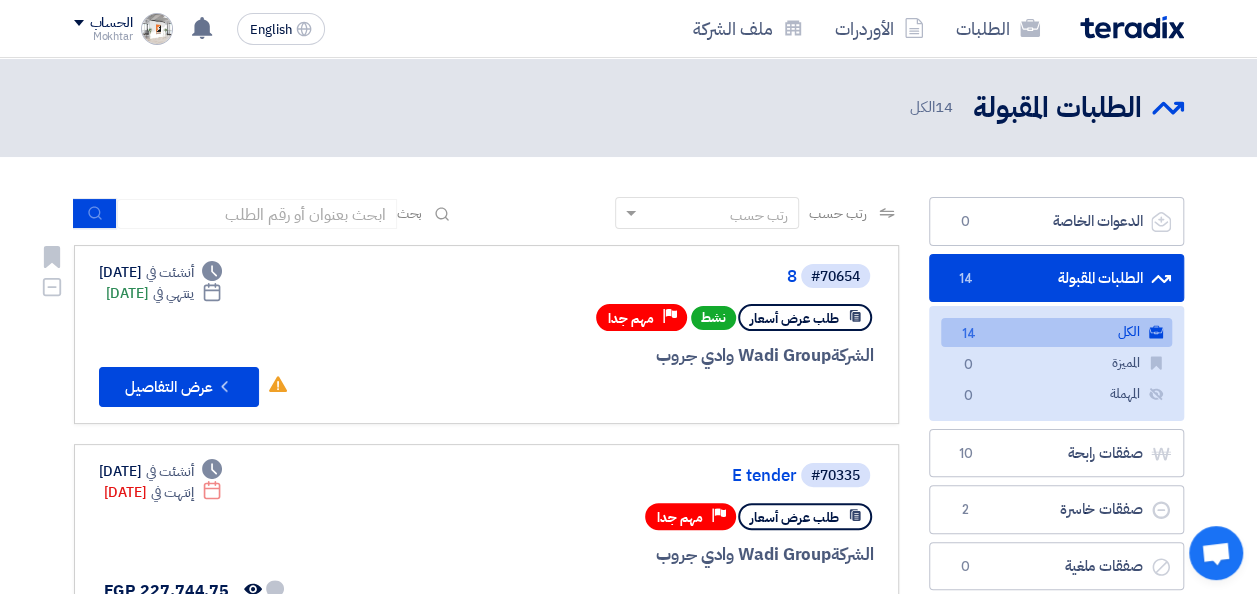 click on "طلب عرض أسعار" 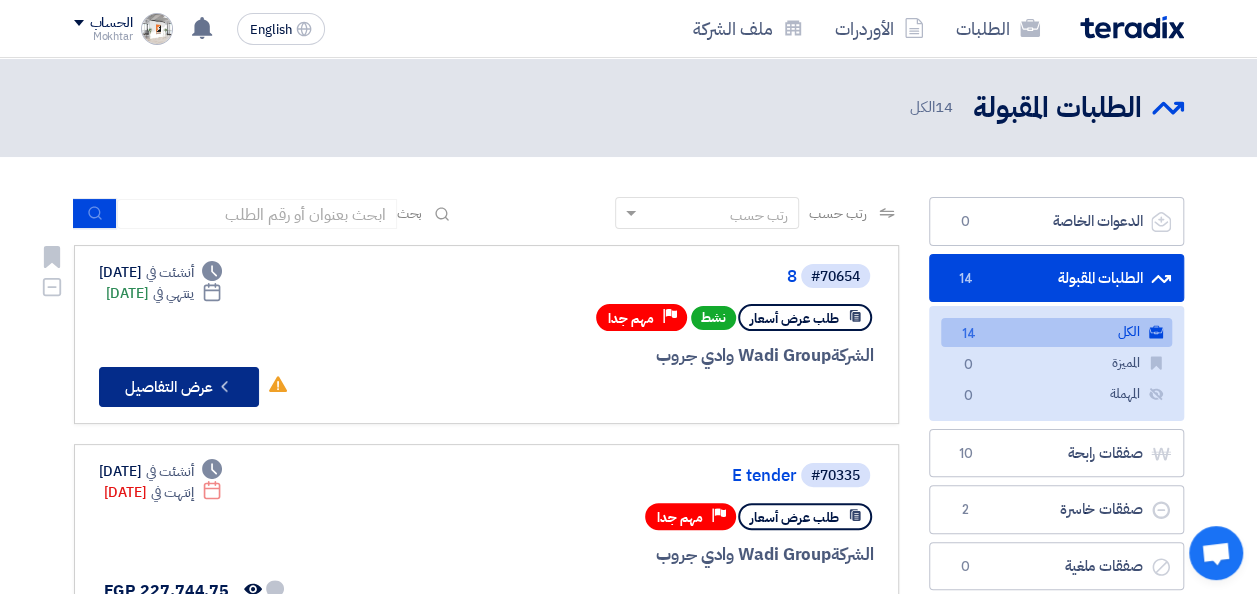 click on "Check details
عرض التفاصيل" 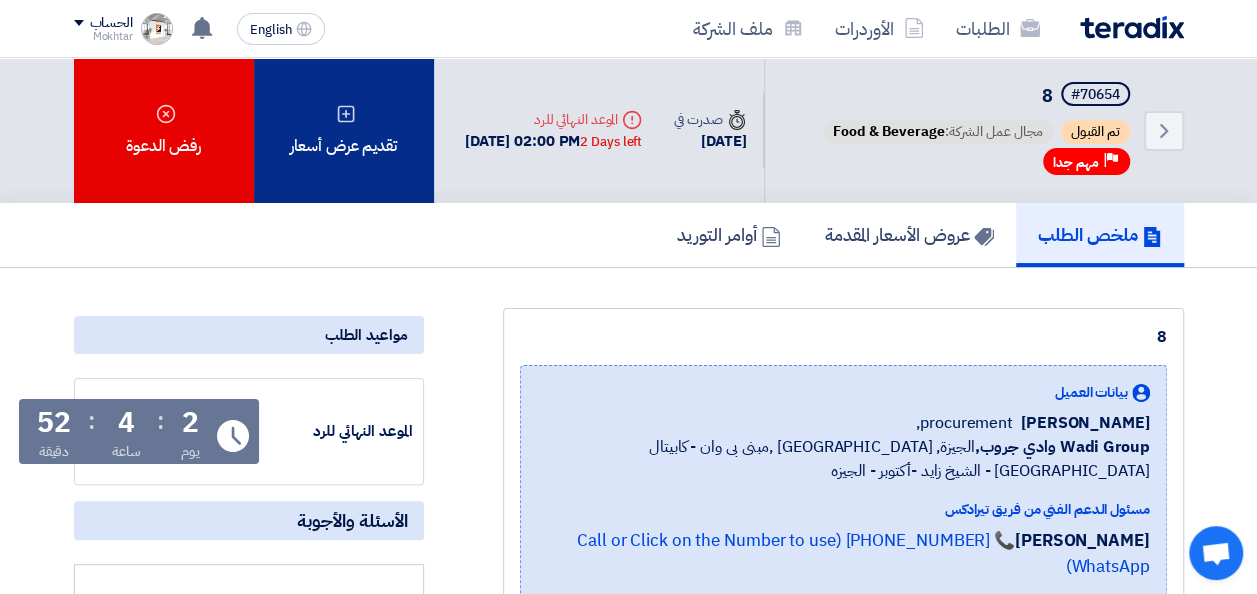click on "تقديم عرض أسعار" 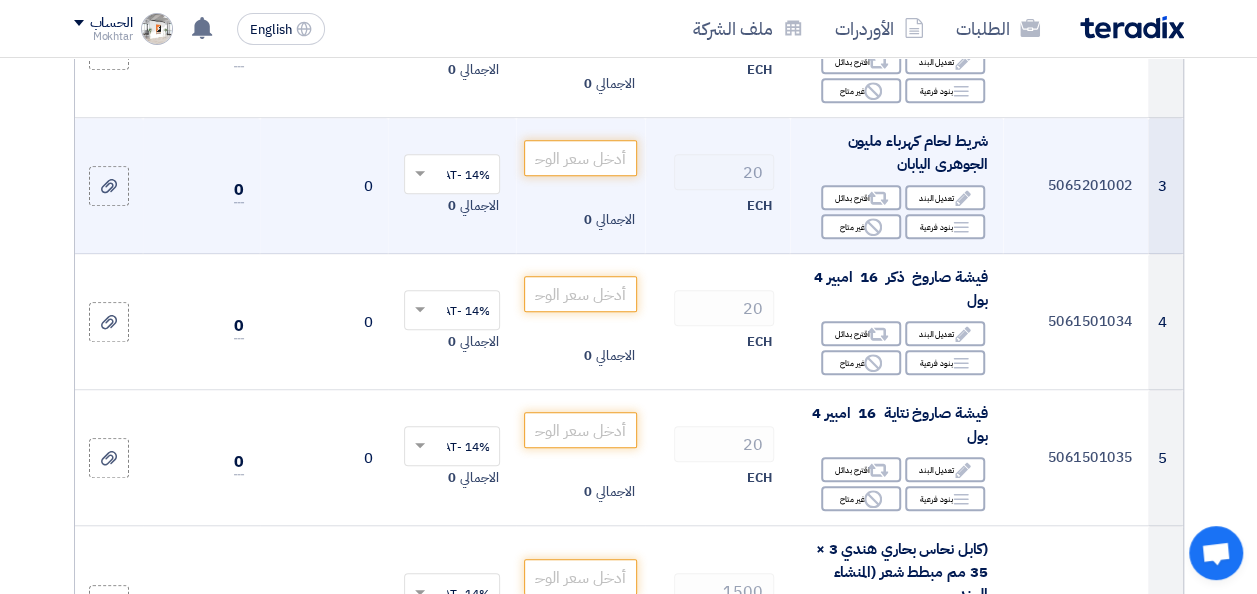 scroll, scrollTop: 0, scrollLeft: 0, axis: both 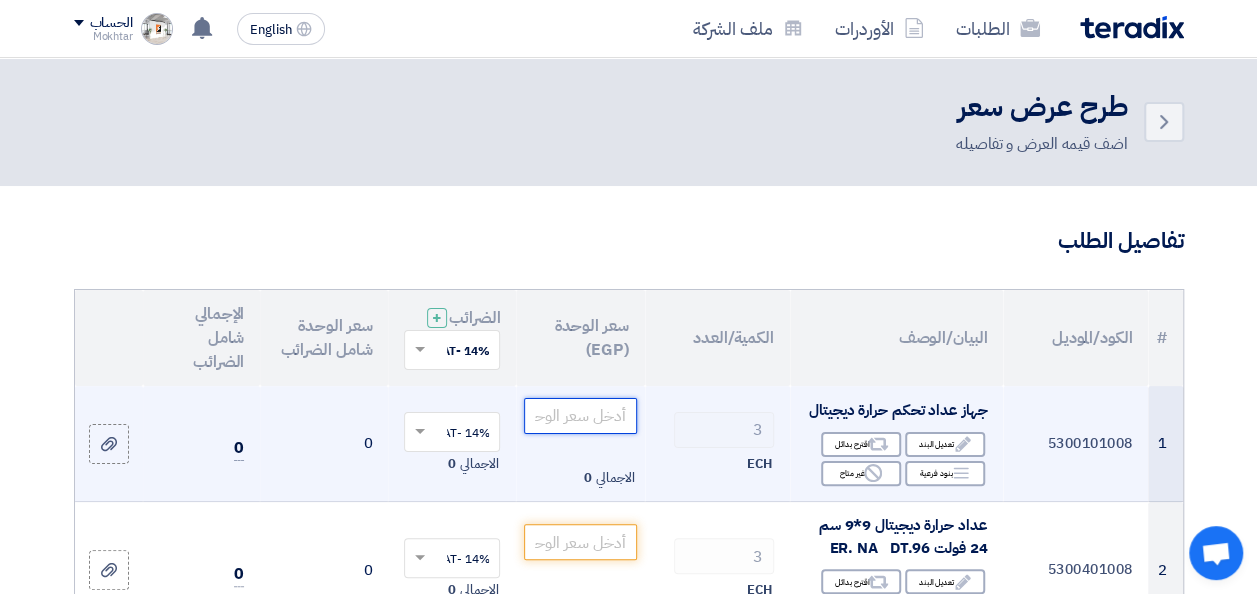 click 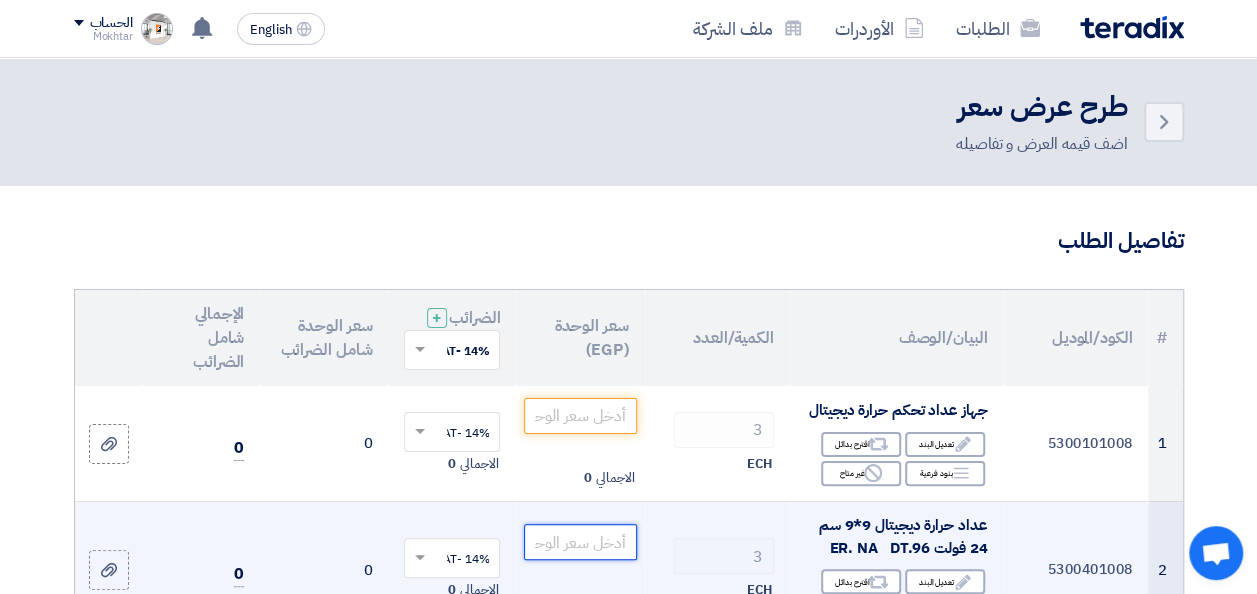 click 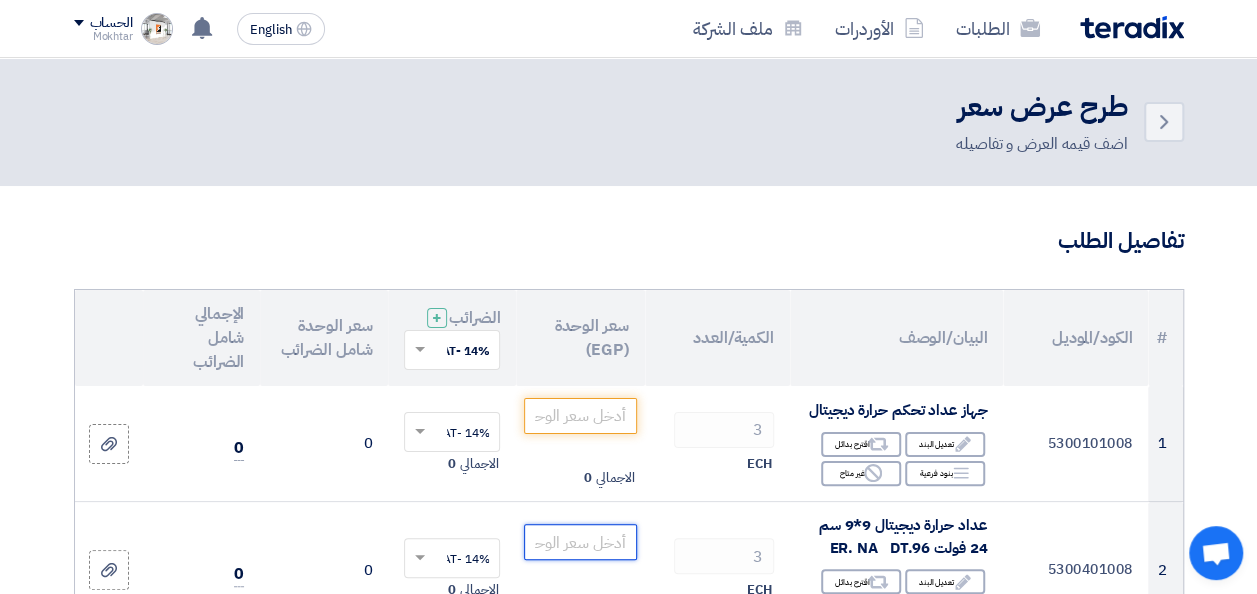 scroll, scrollTop: 520, scrollLeft: 0, axis: vertical 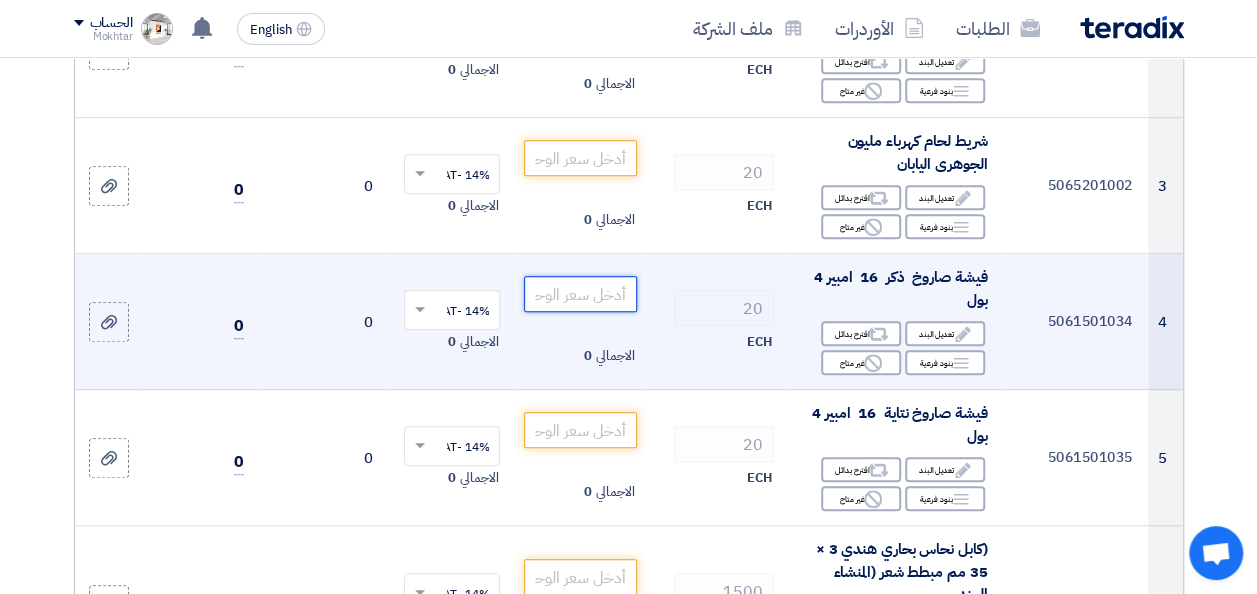 click 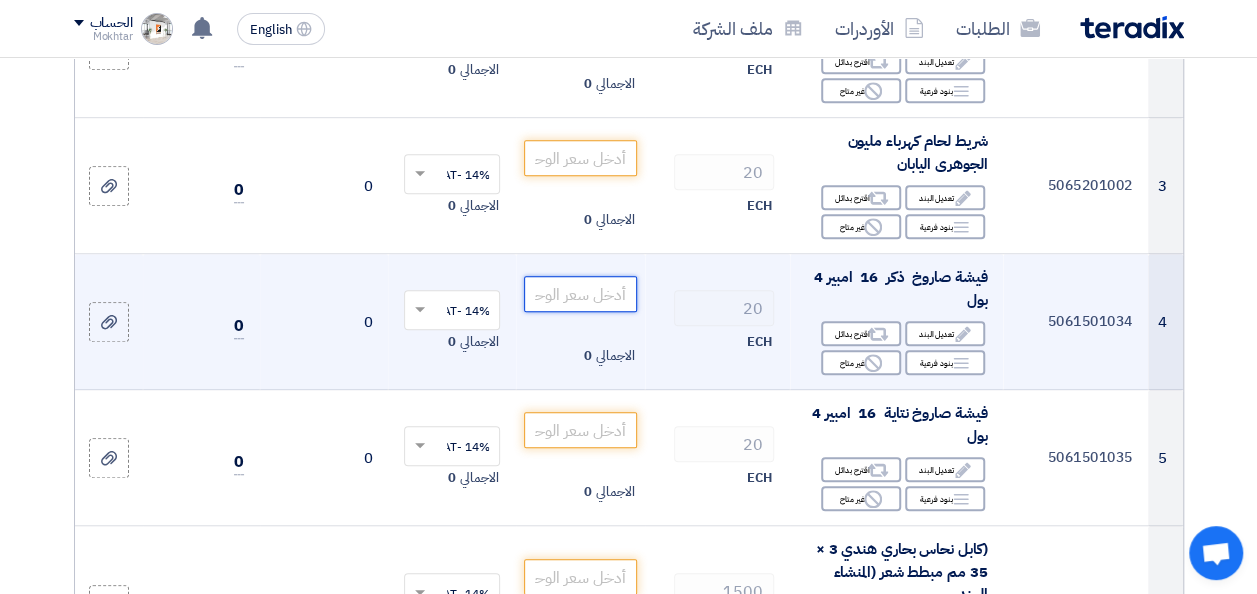 click 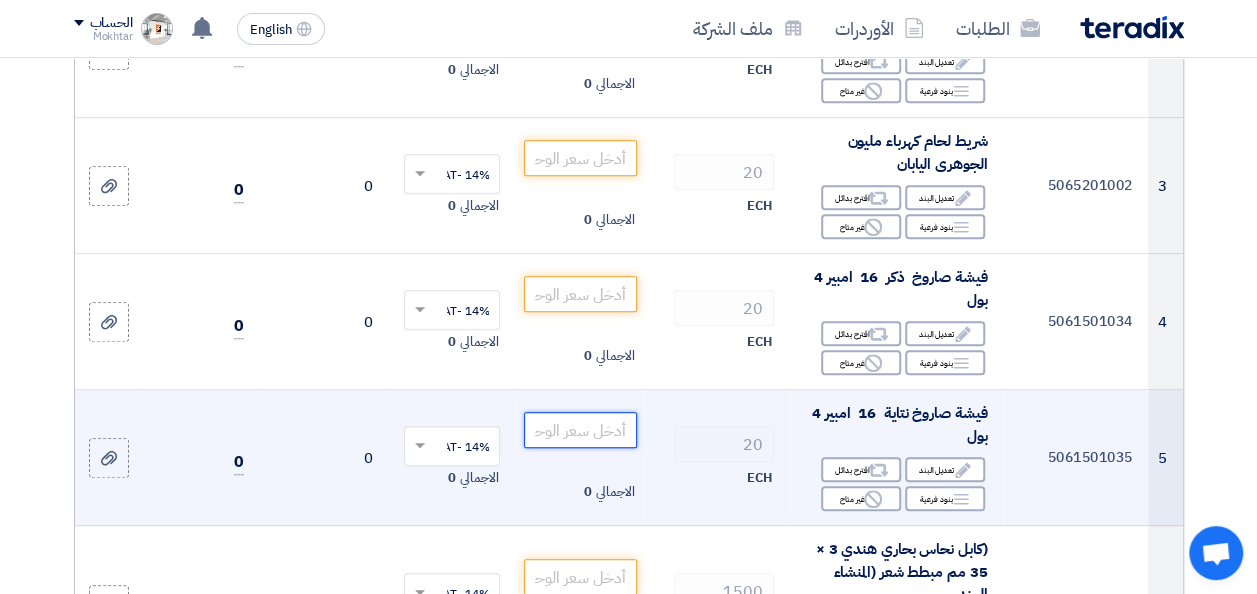 click 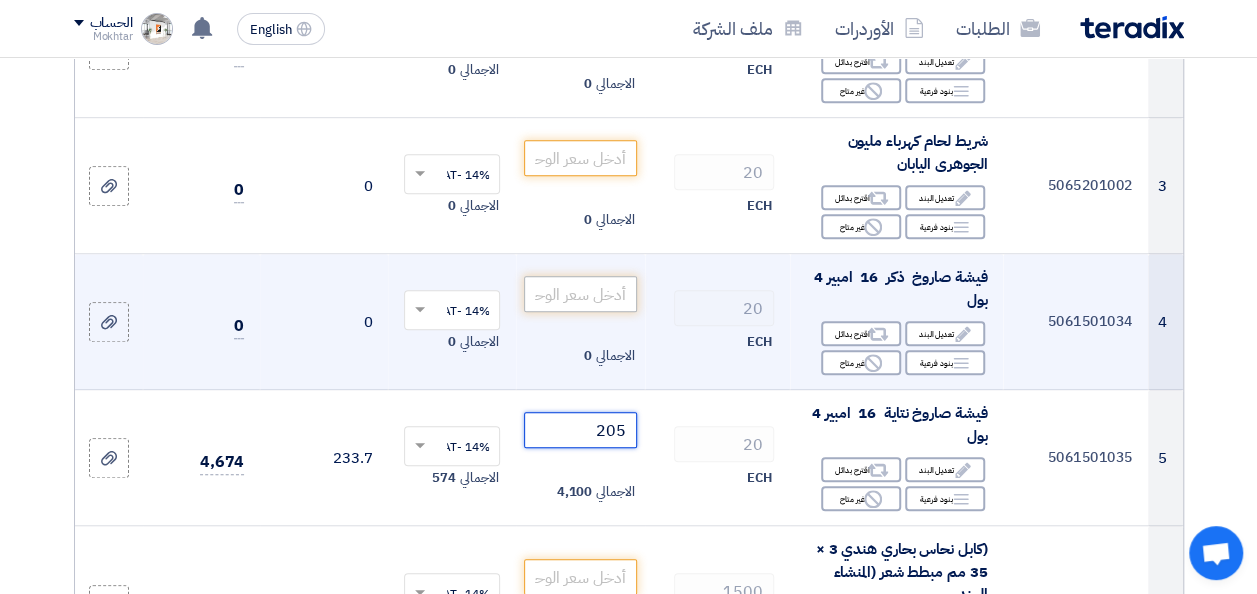 type on "205" 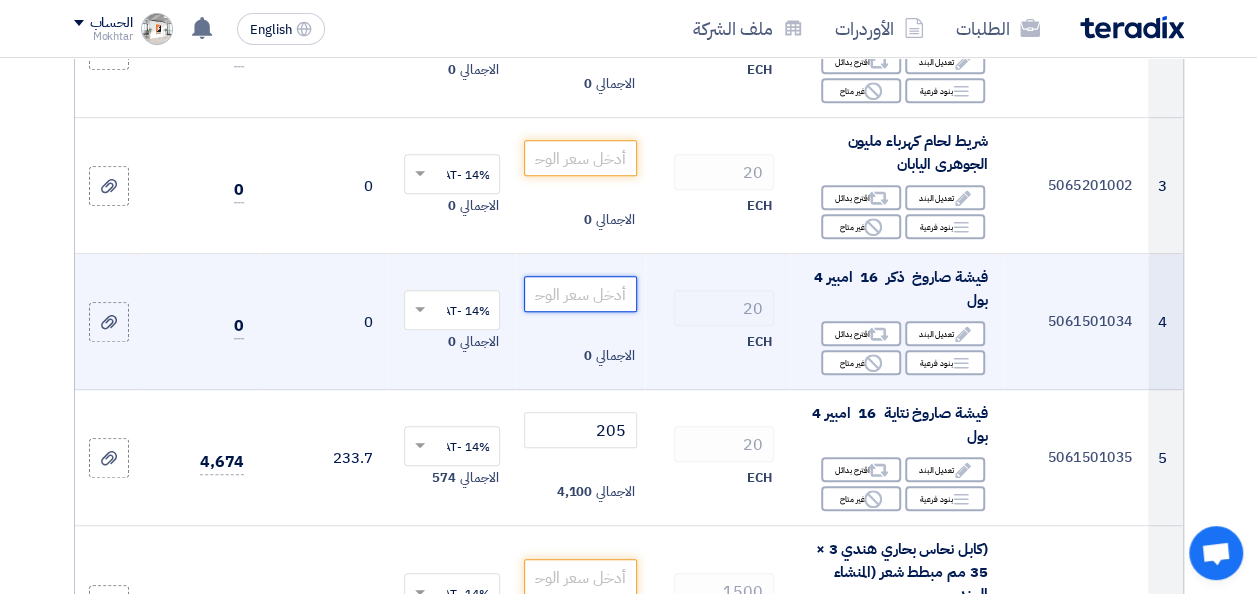 click 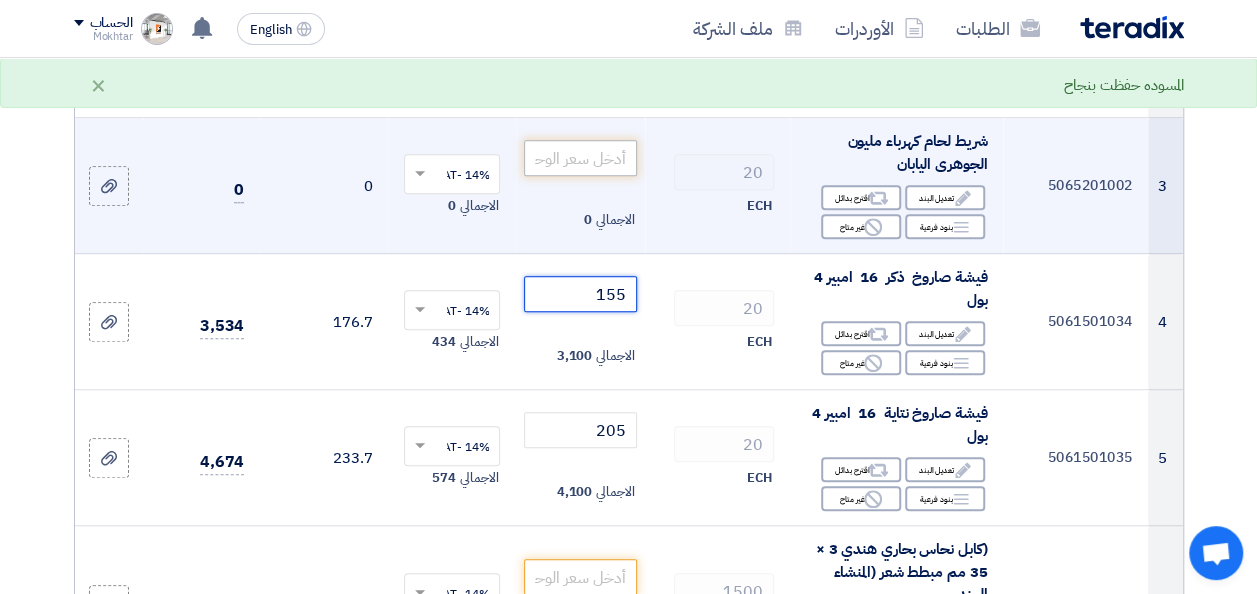 type on "155" 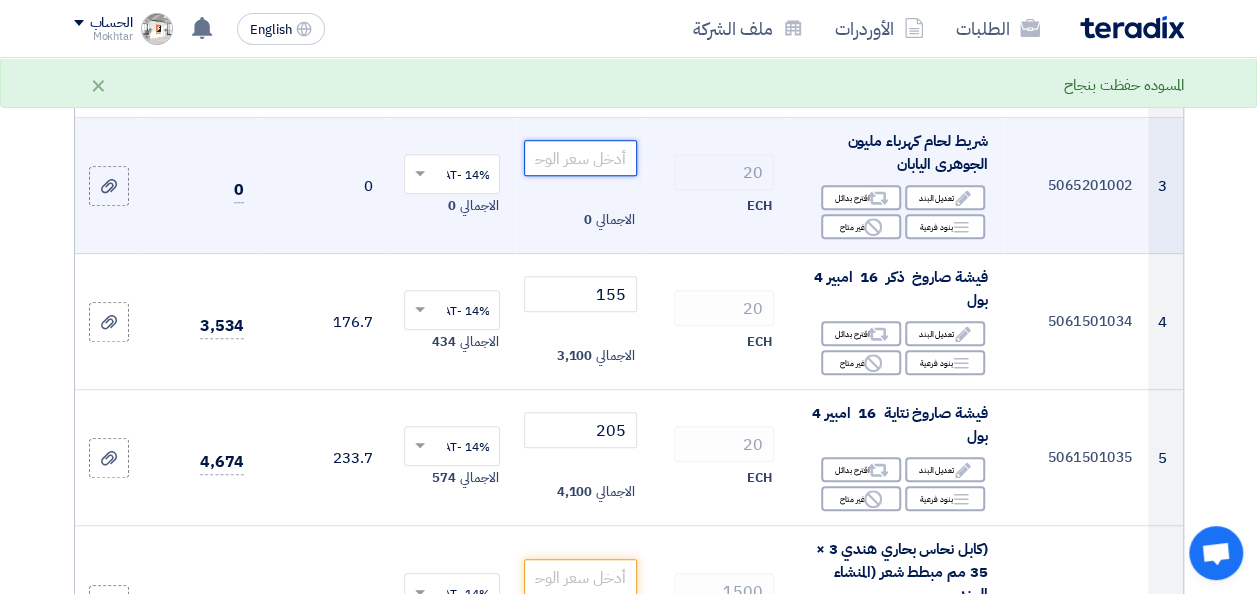 click 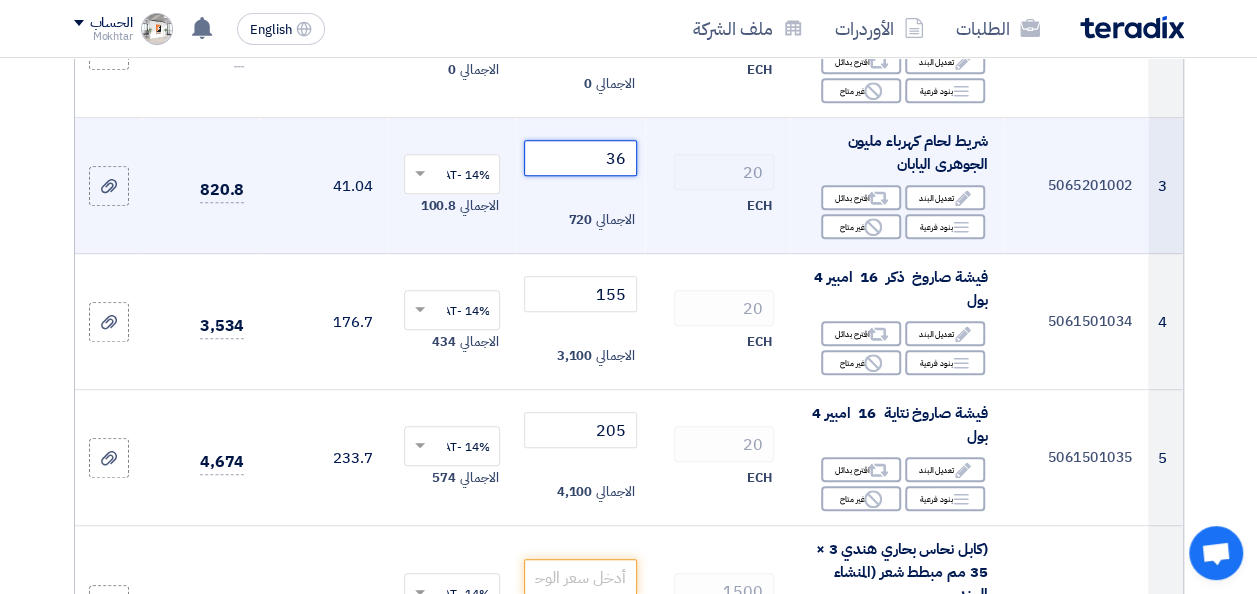 type on "3" 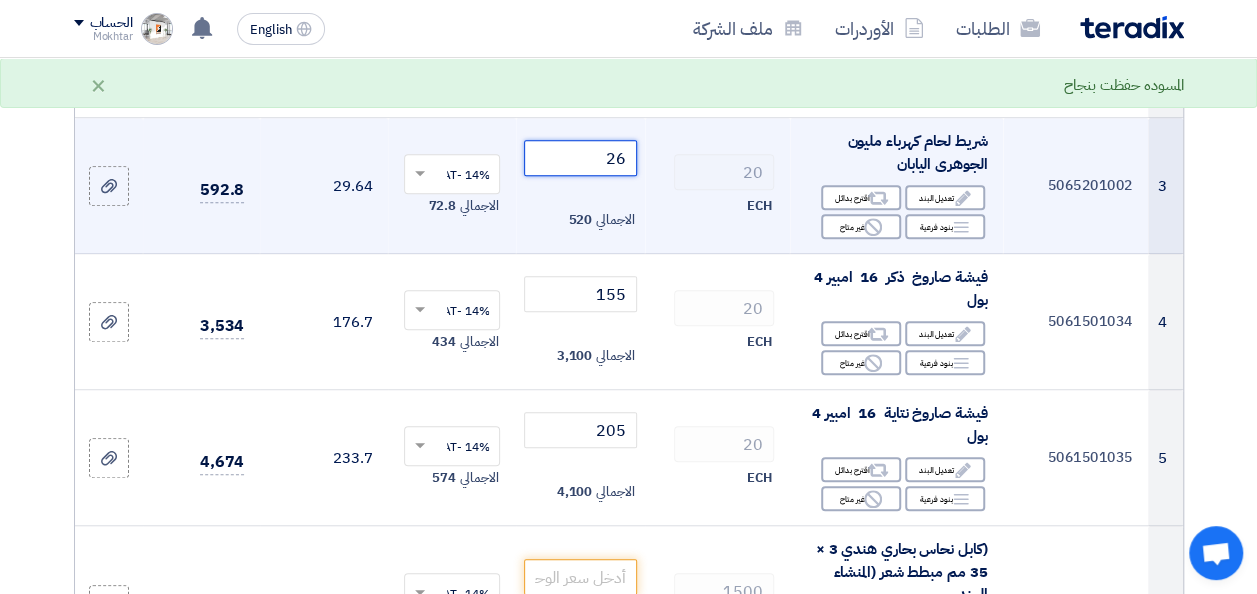 type on "26" 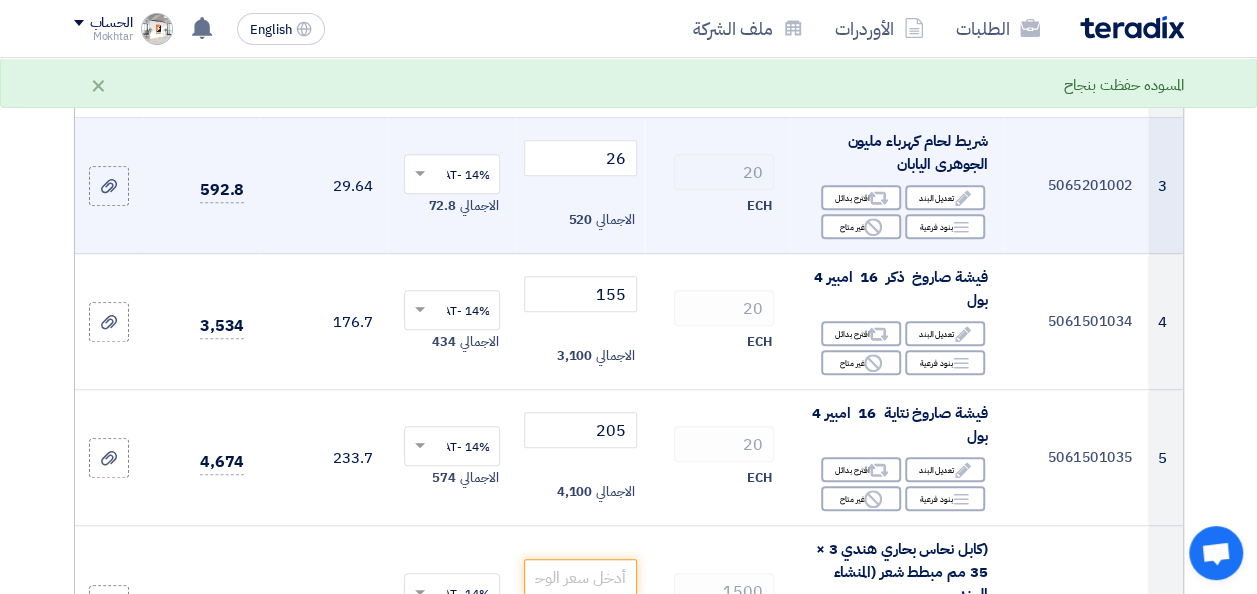 click on "20
ECH" 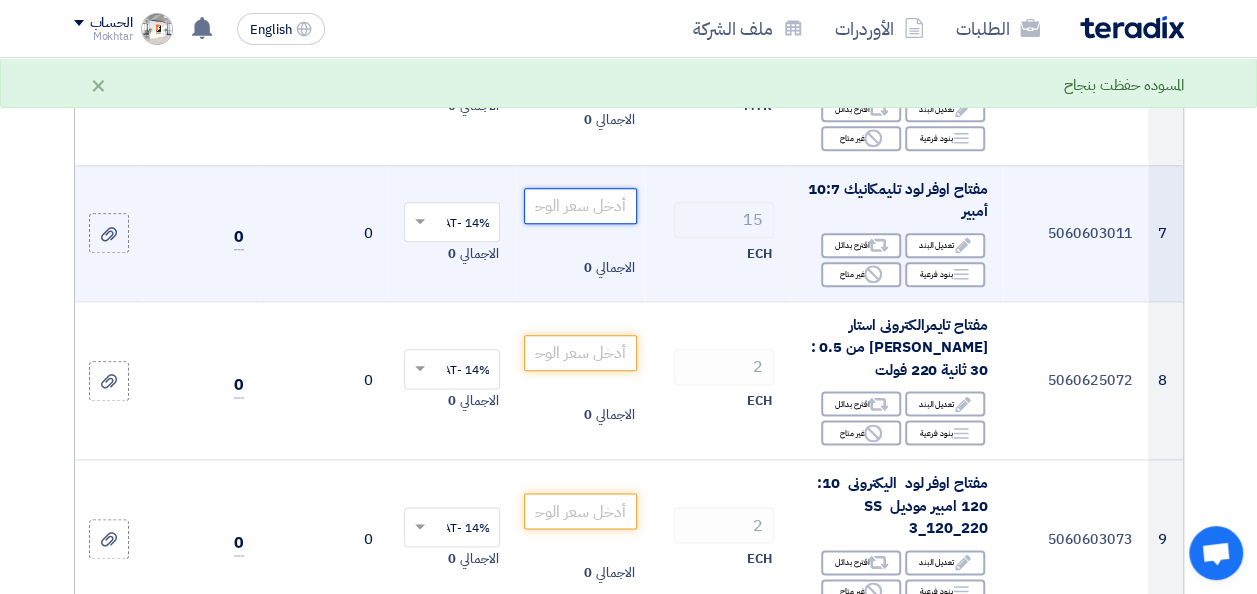 click 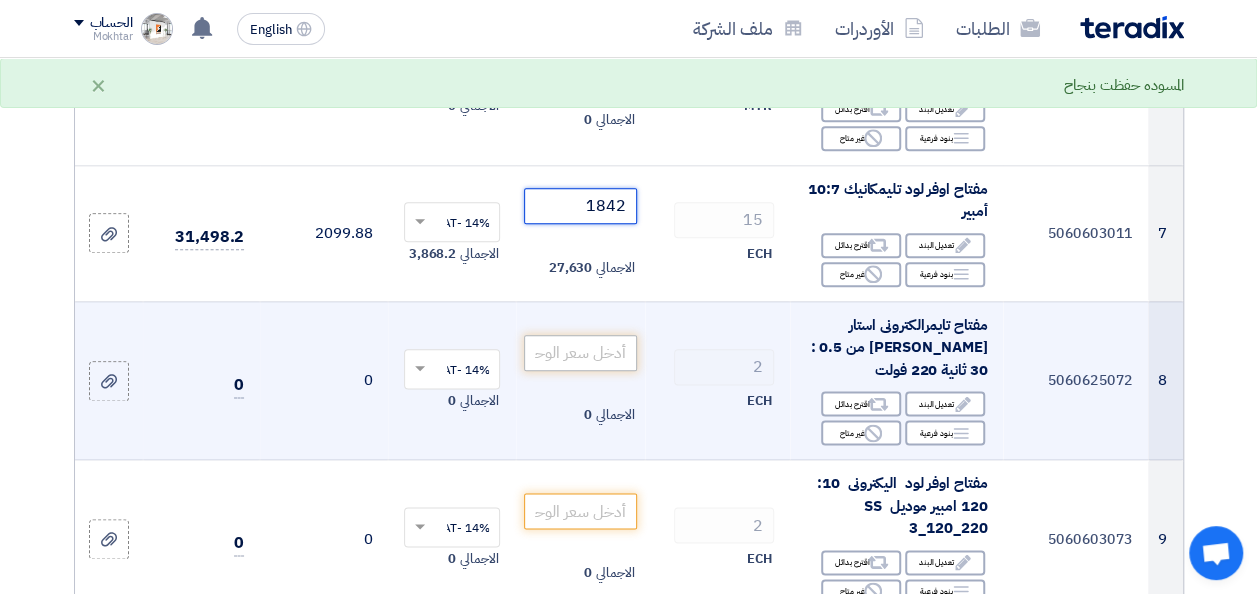 type on "1842" 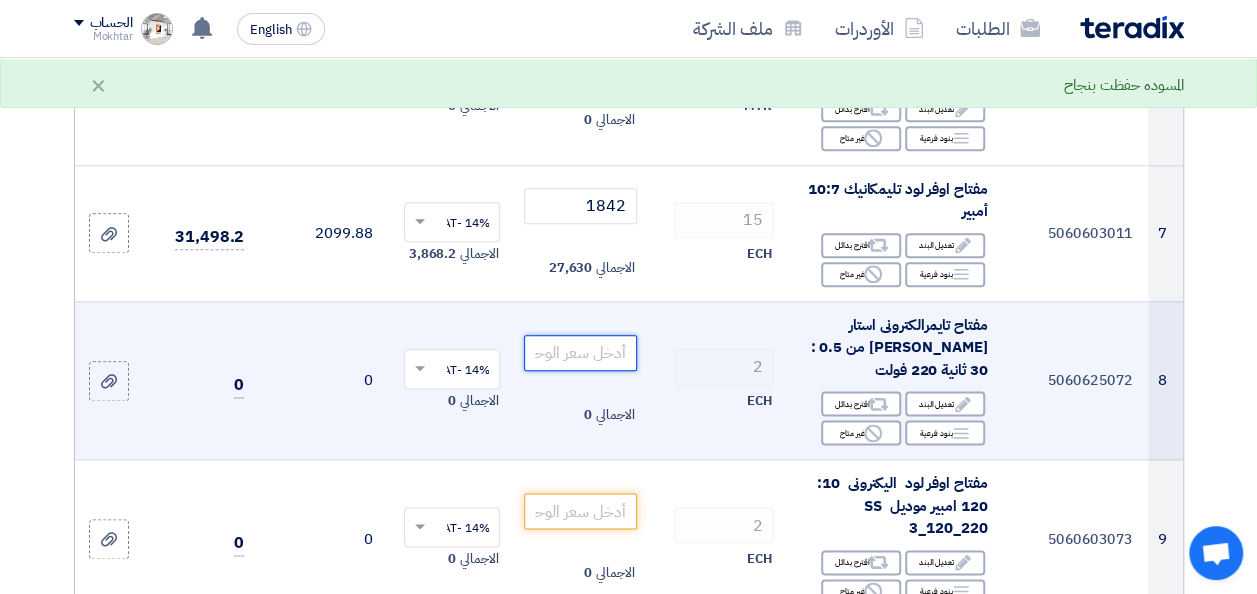 click 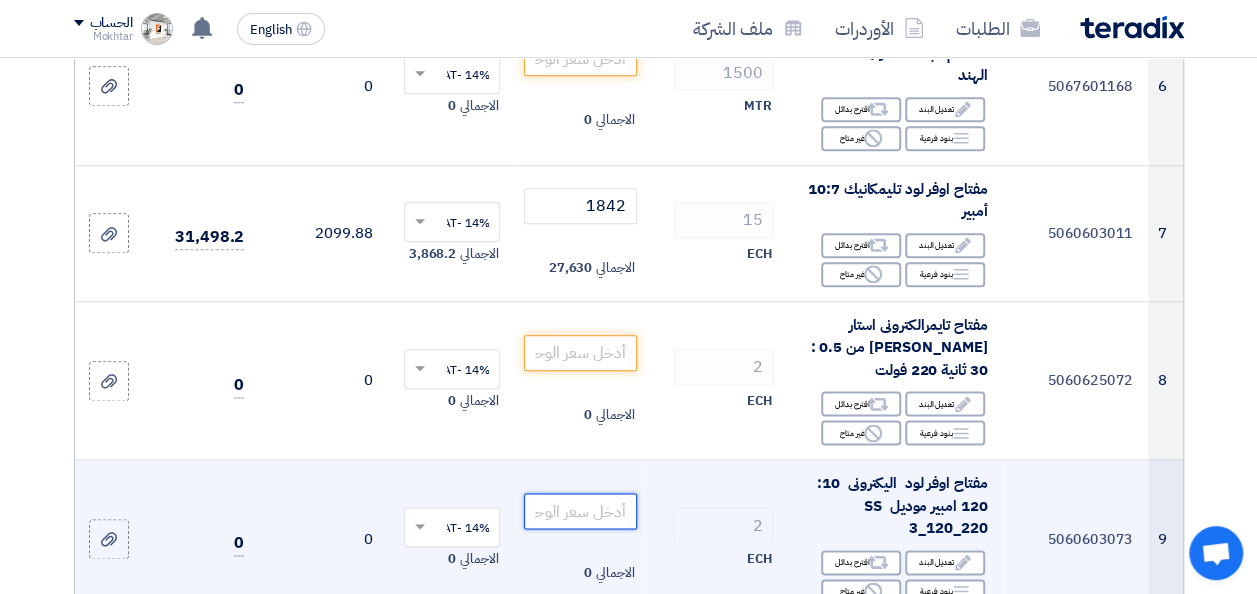 click 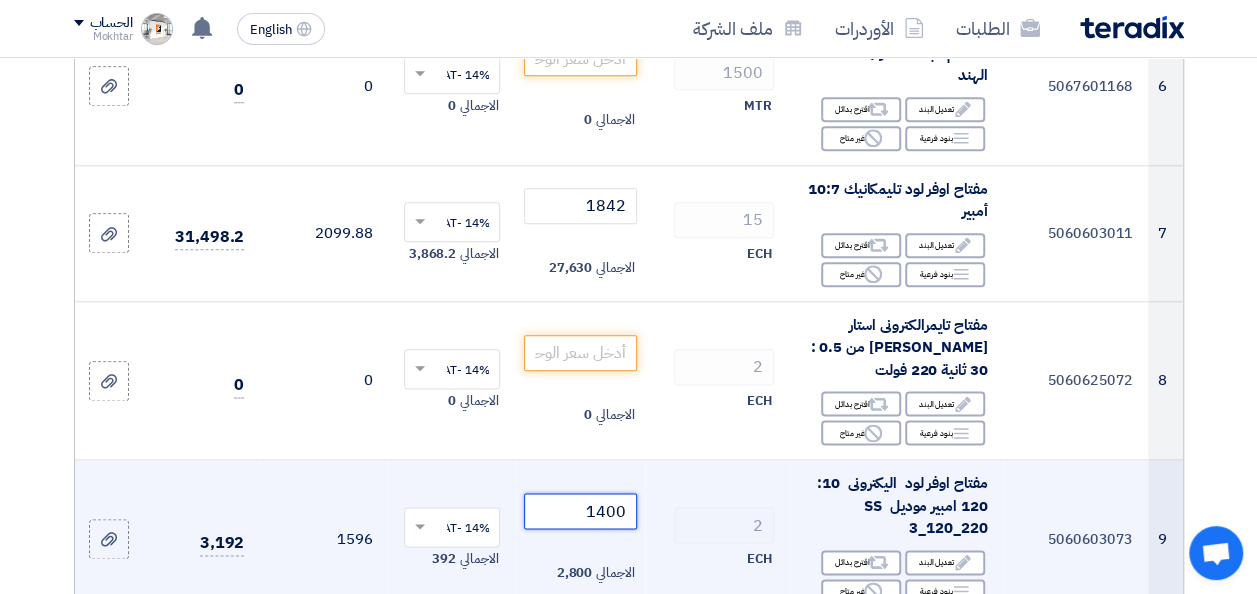 type on "1400" 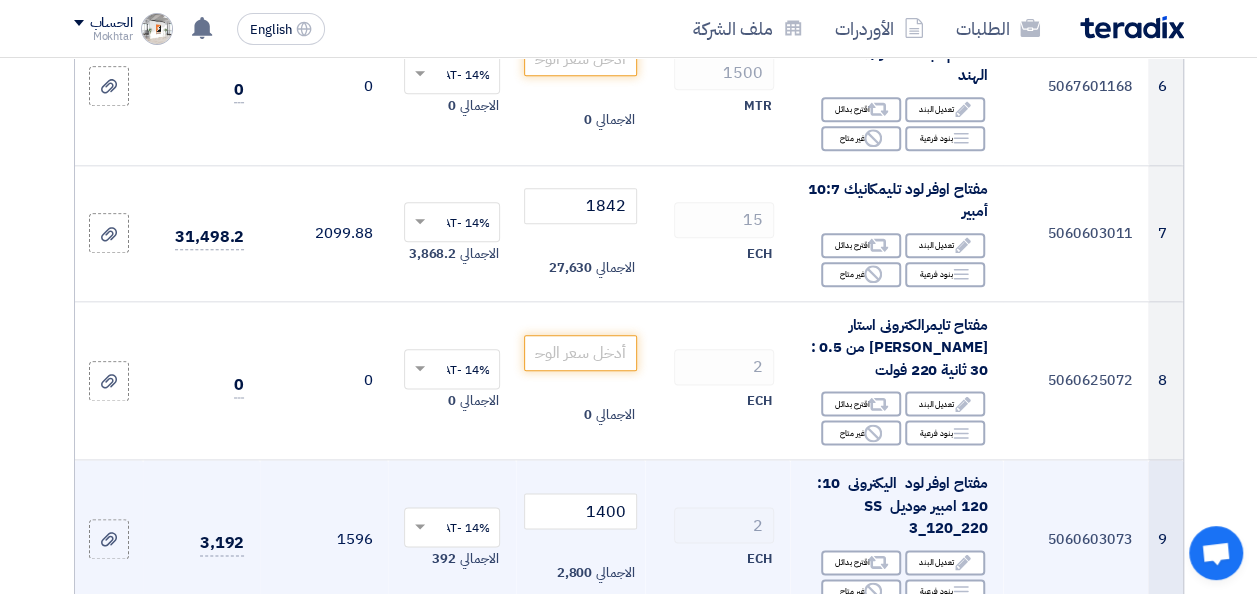 click on "2
ECH" 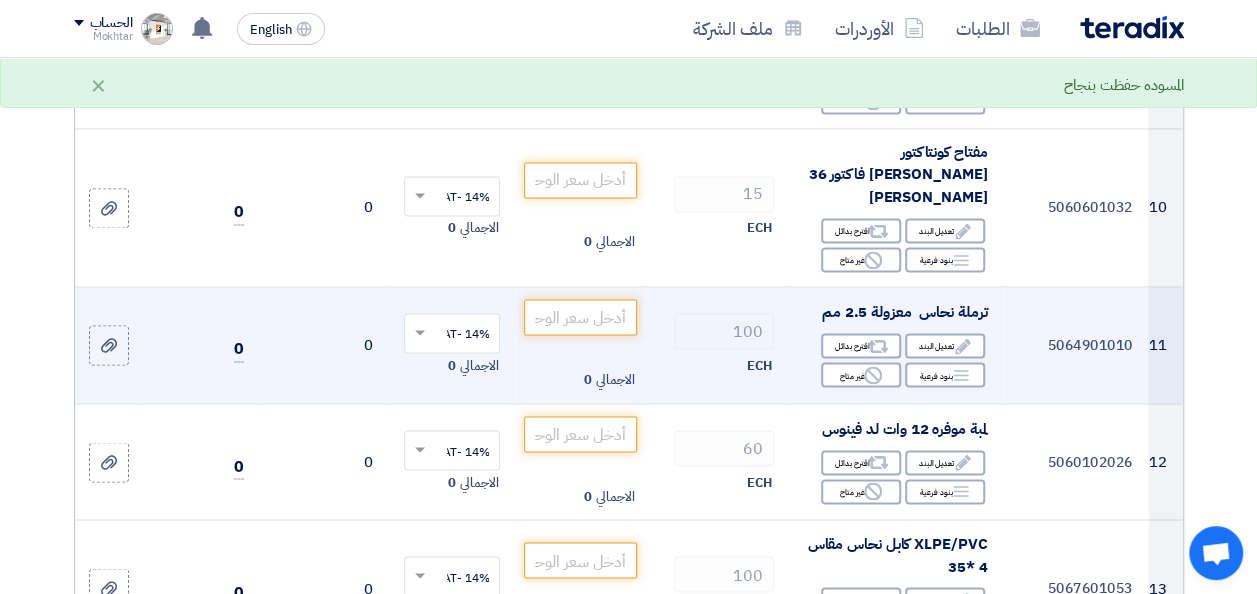 scroll, scrollTop: 1039, scrollLeft: 0, axis: vertical 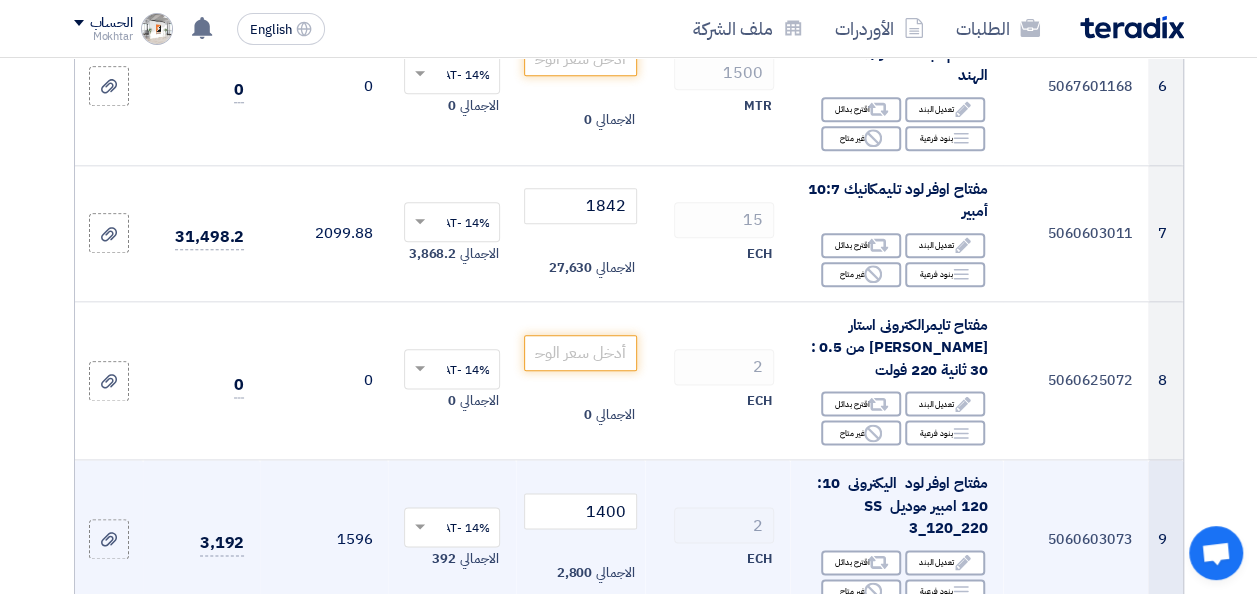 click on "2
ECH" 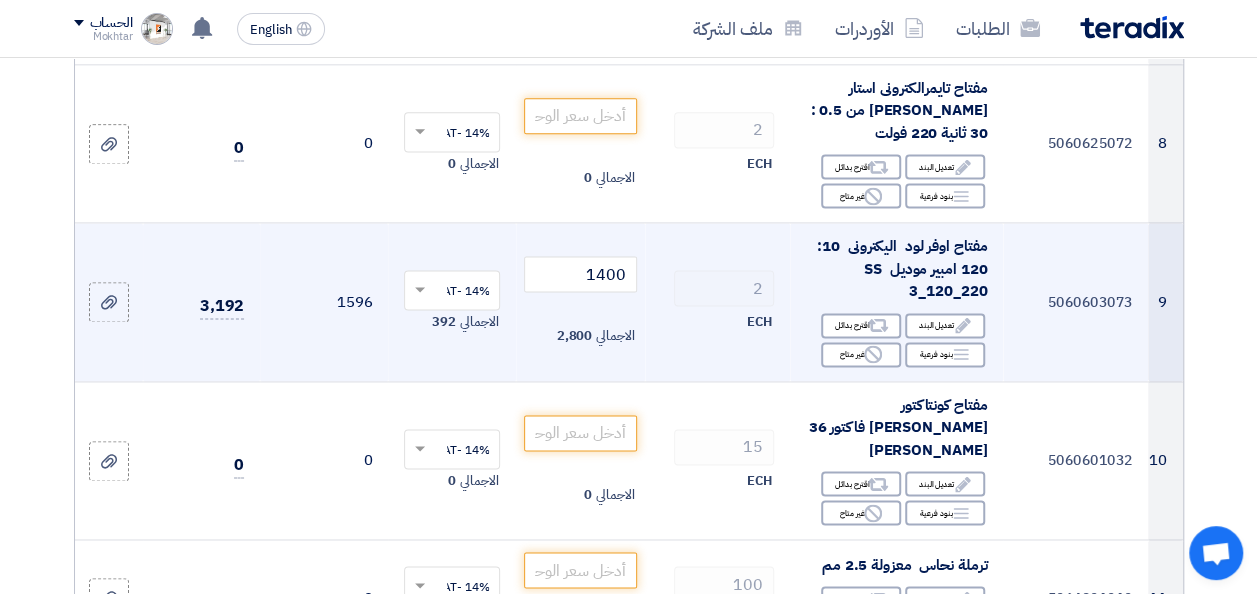 scroll, scrollTop: 1279, scrollLeft: 0, axis: vertical 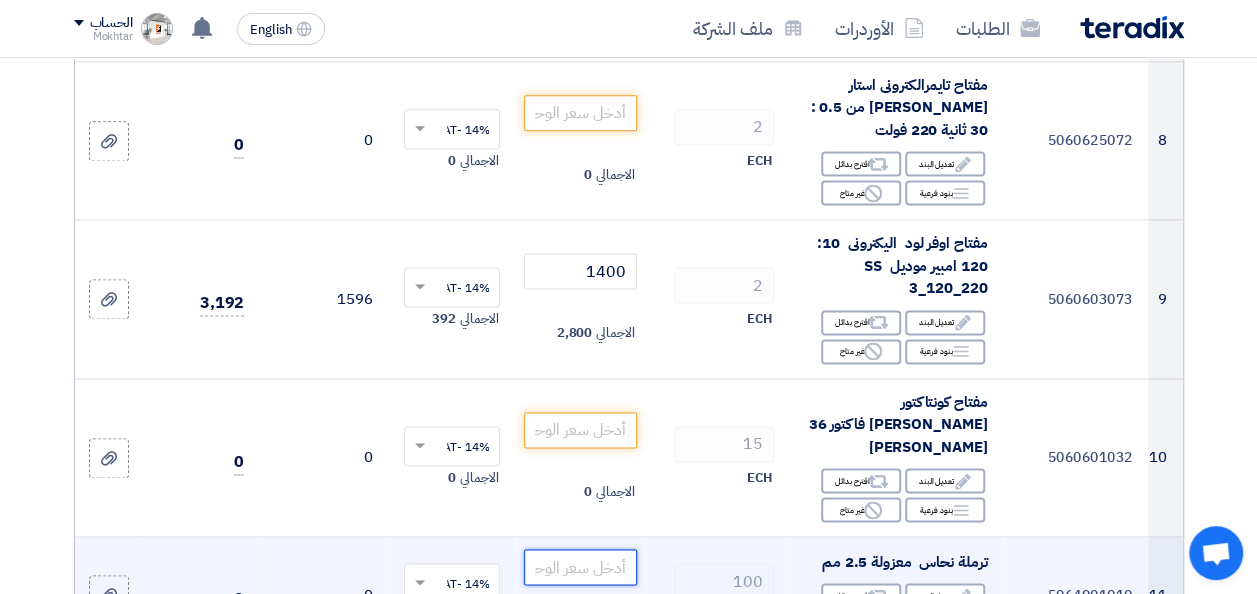 click 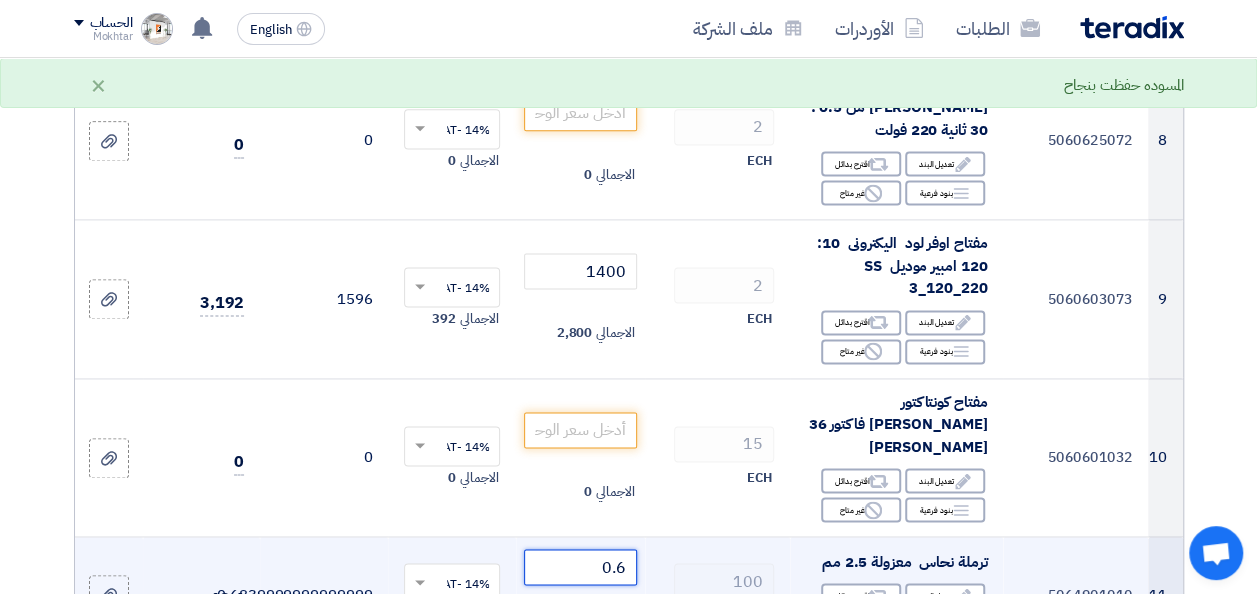 type on "0.6" 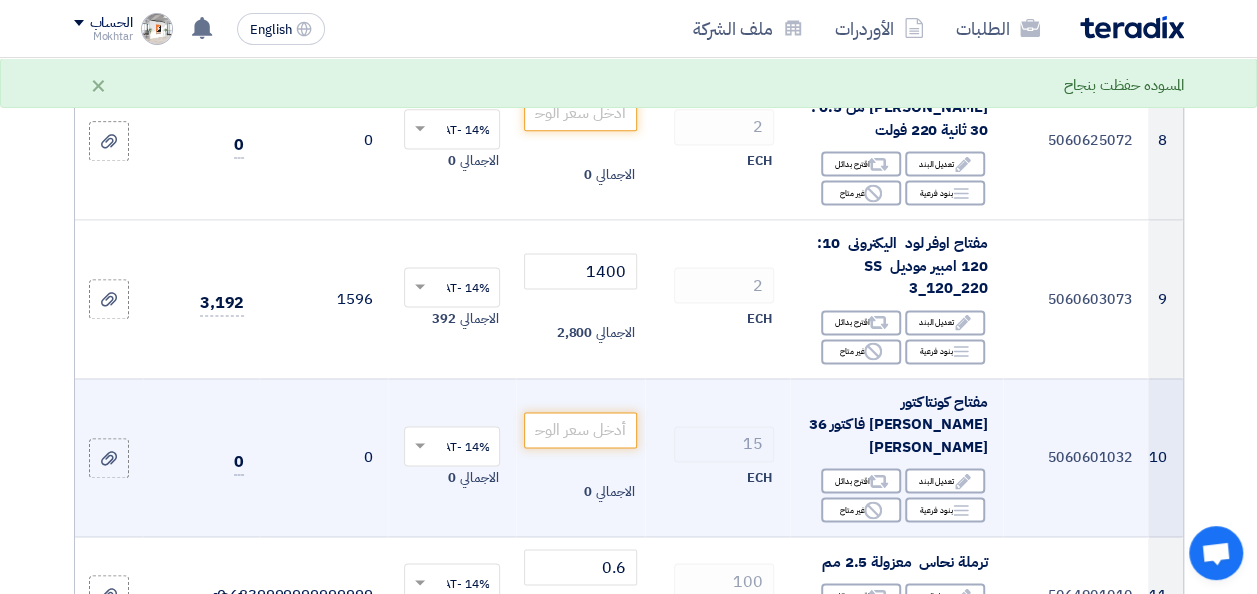 click on "0" 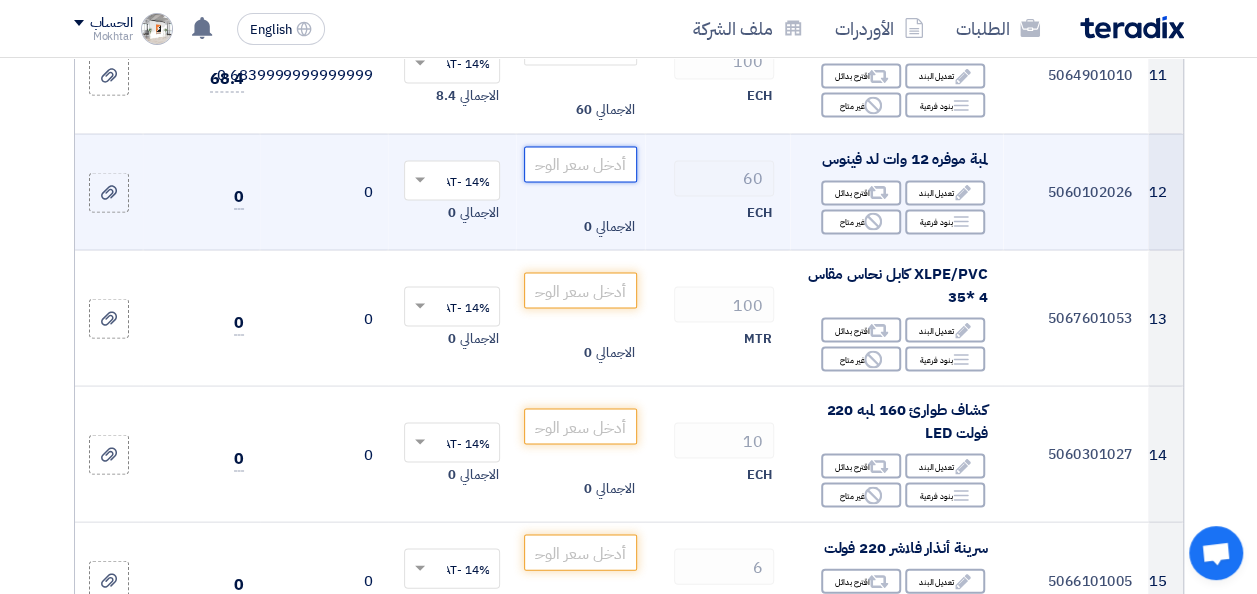 click 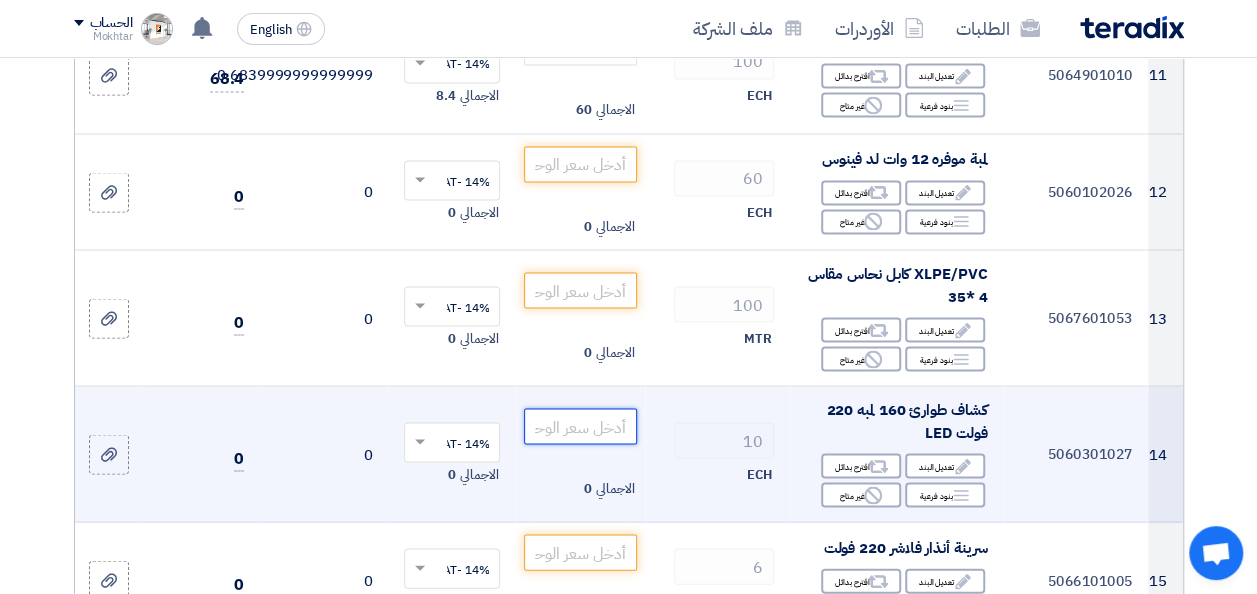 click 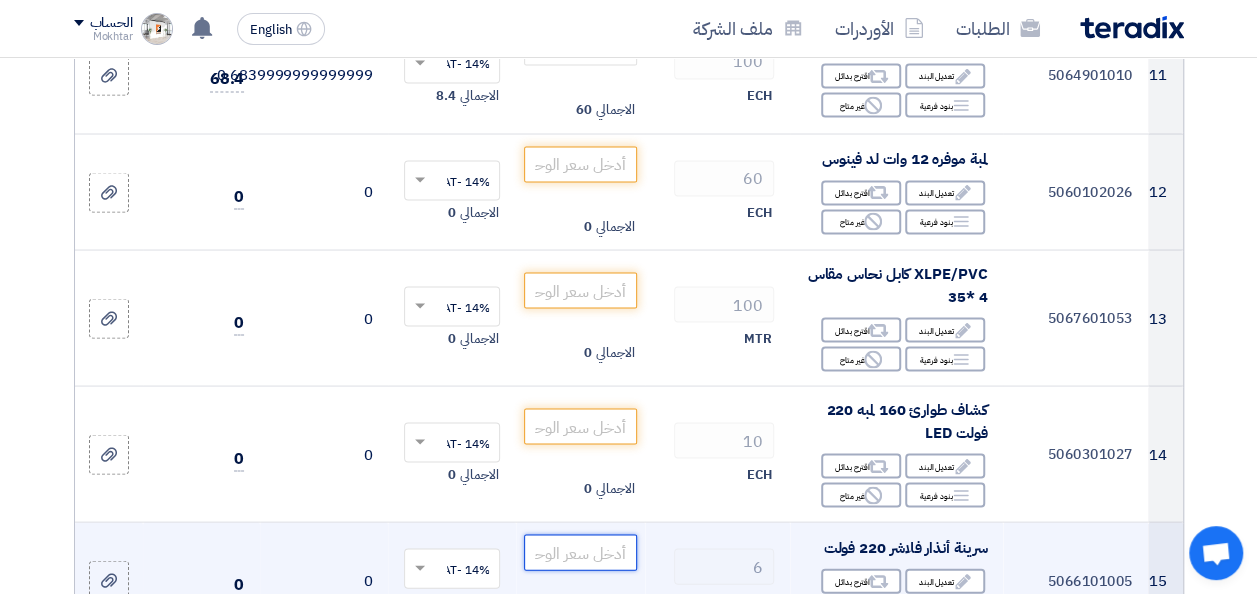 click 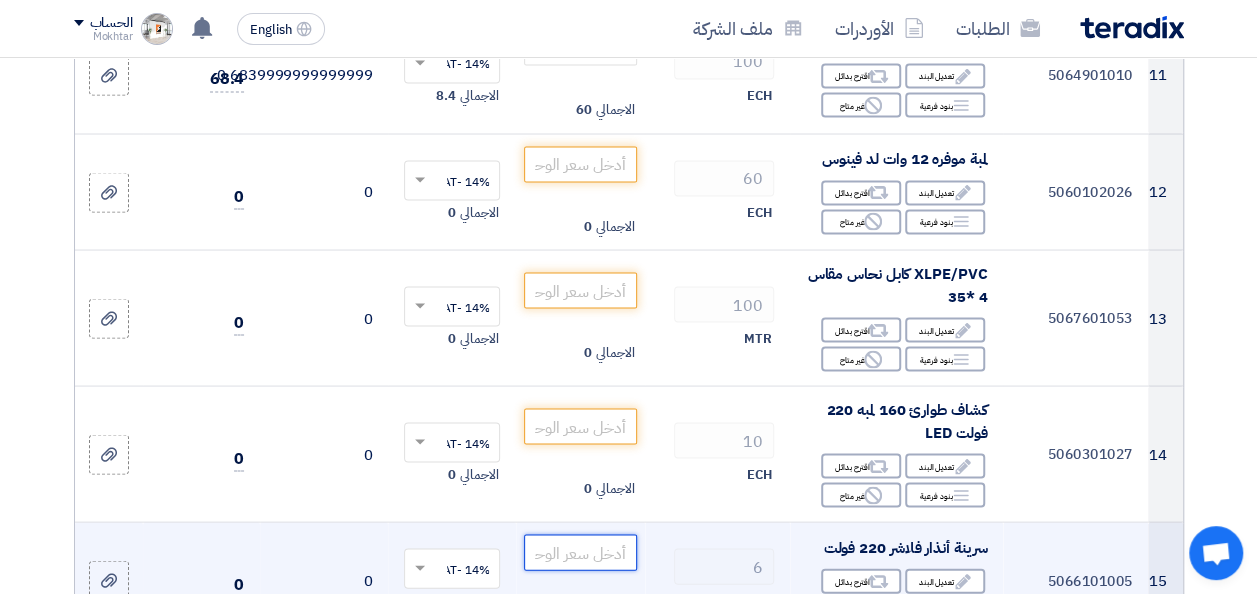 click 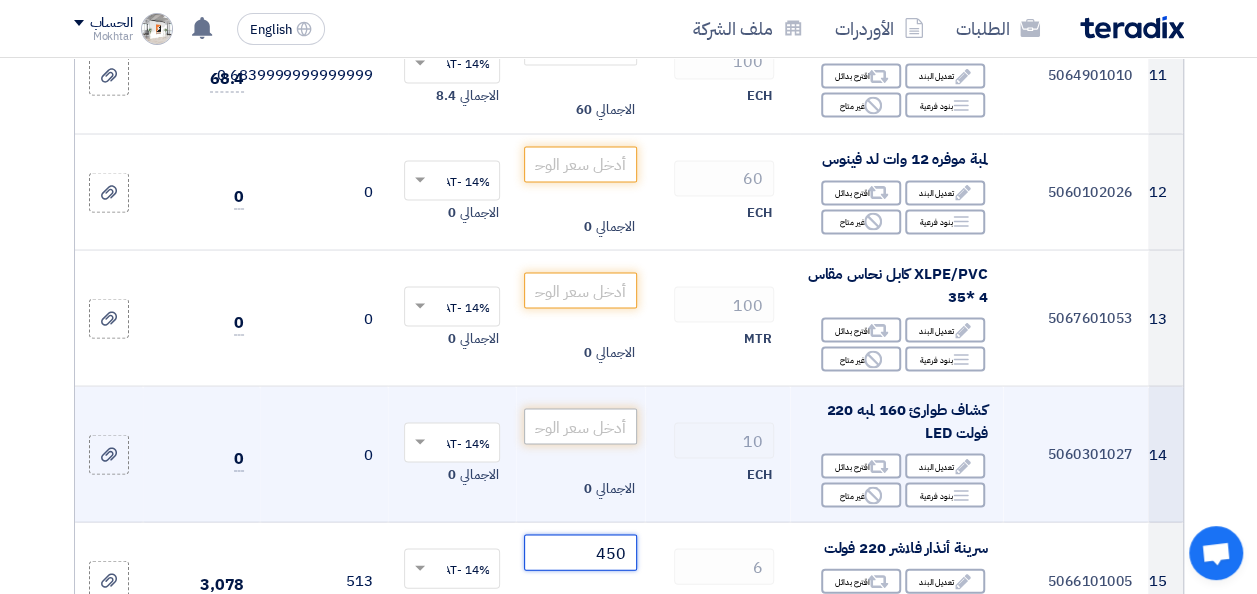 type on "450" 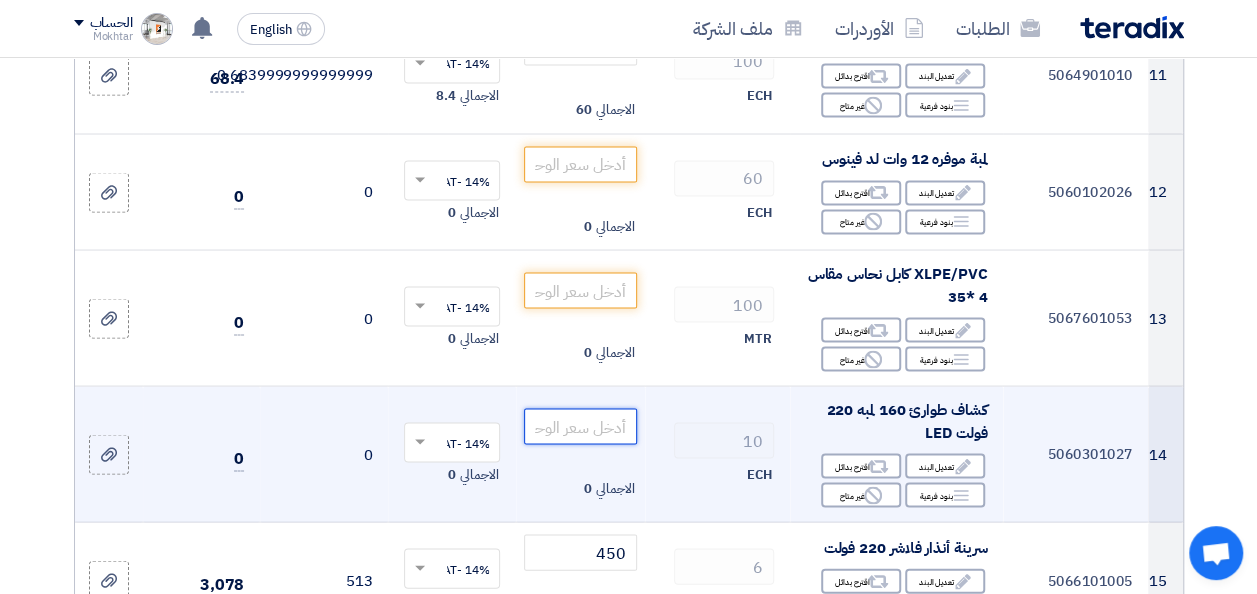 click 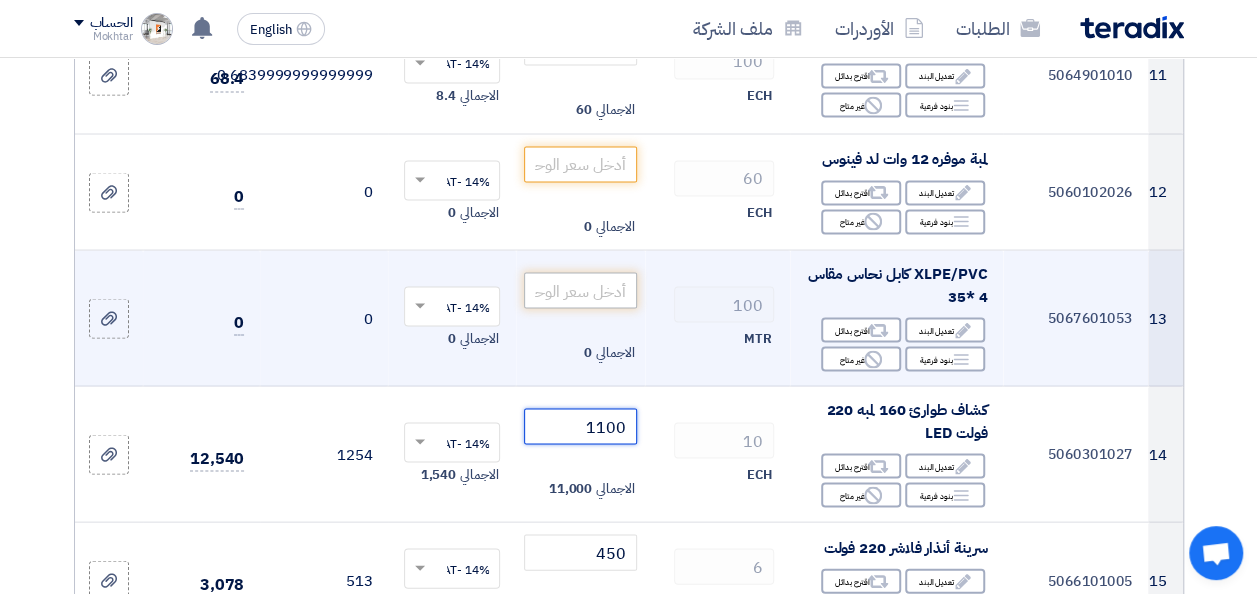type on "1100" 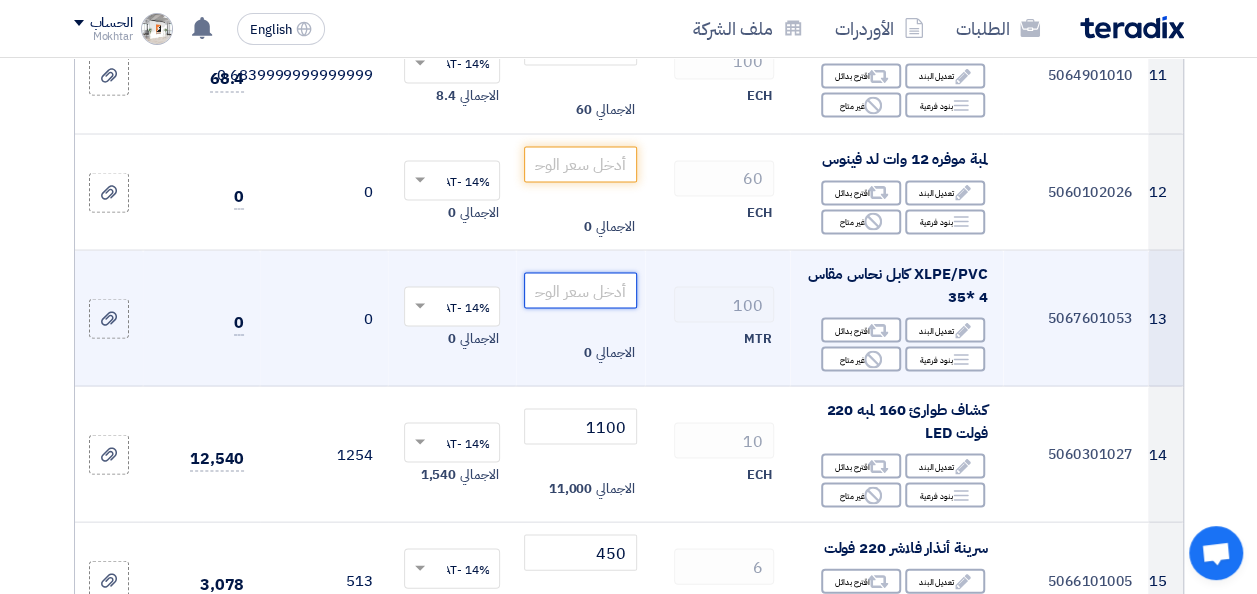 click 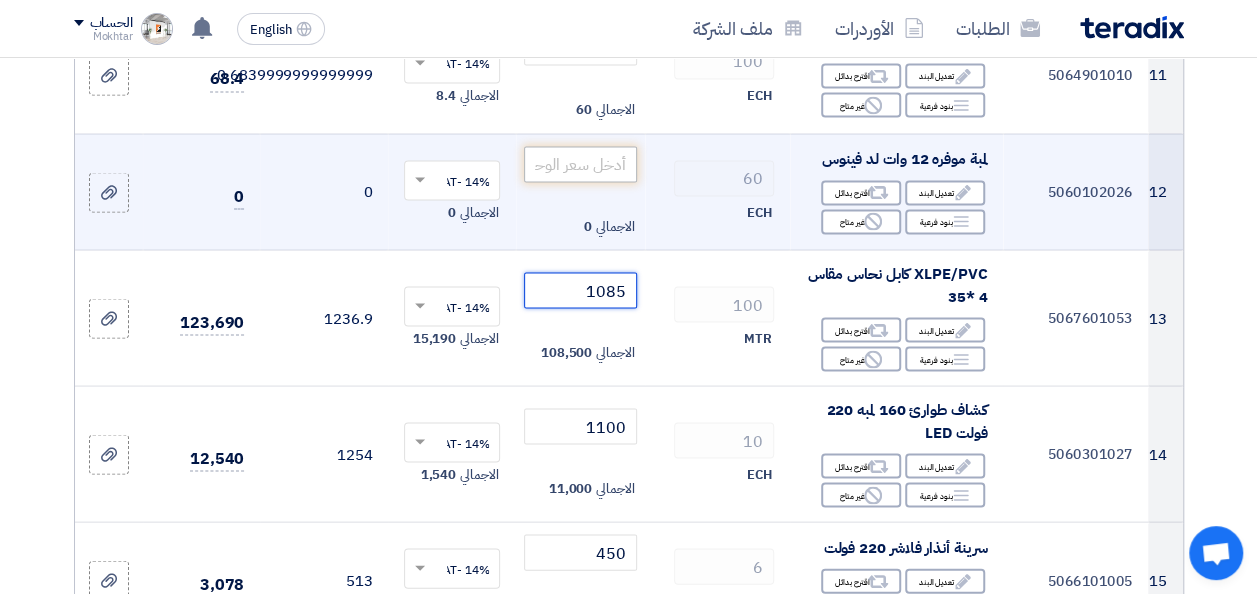 type on "1085" 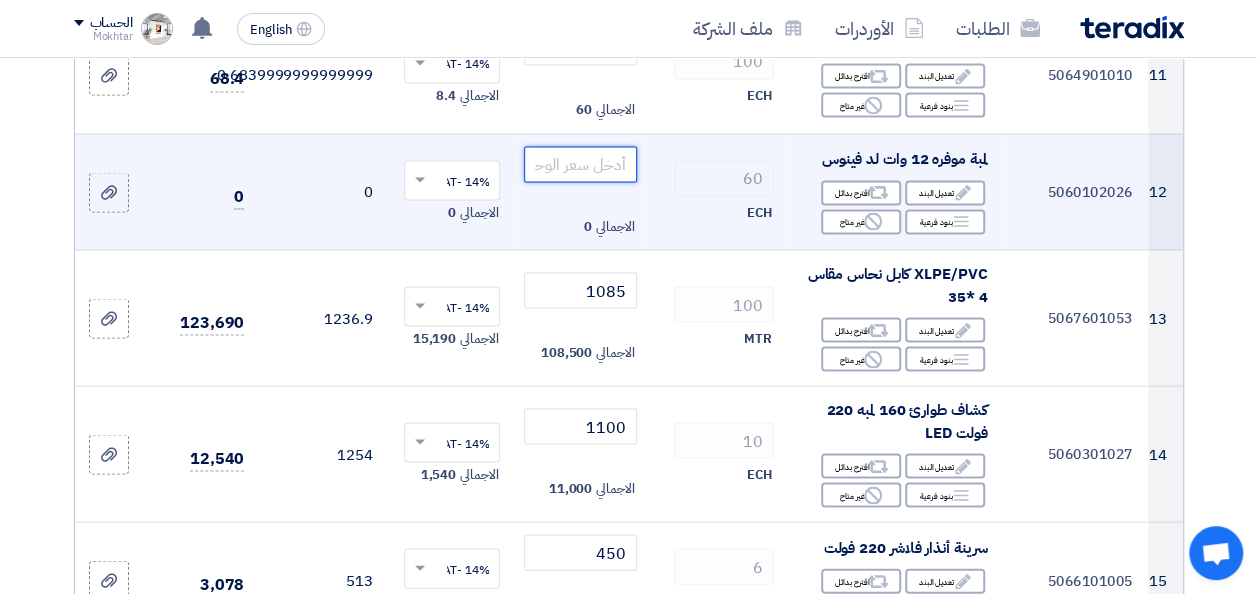 click 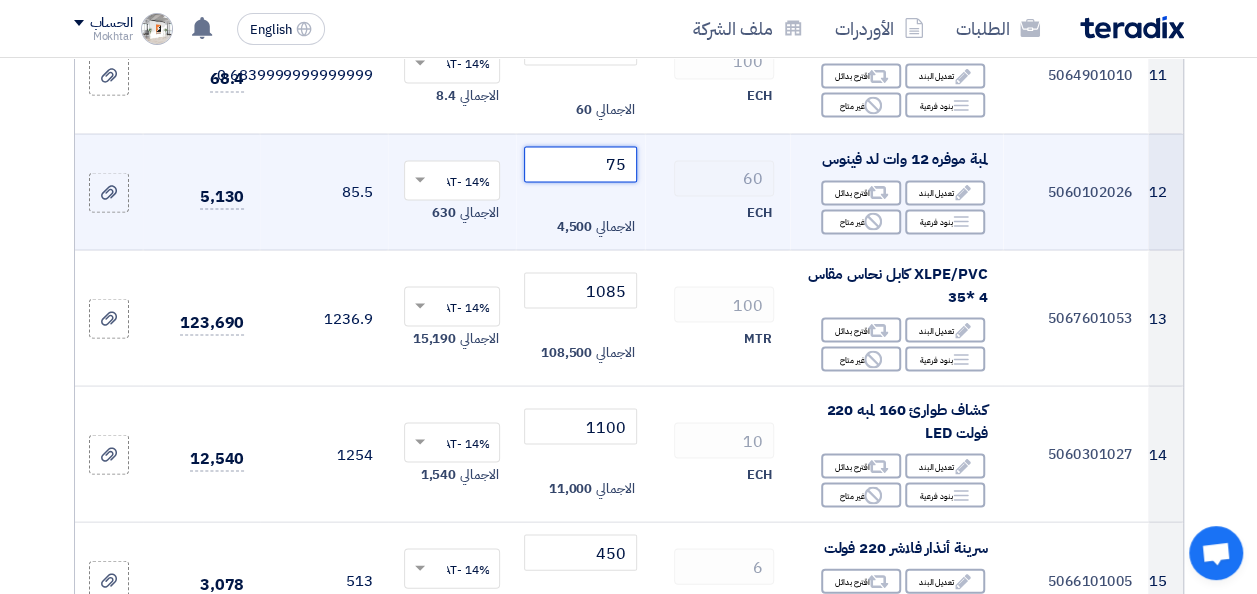 type on "75" 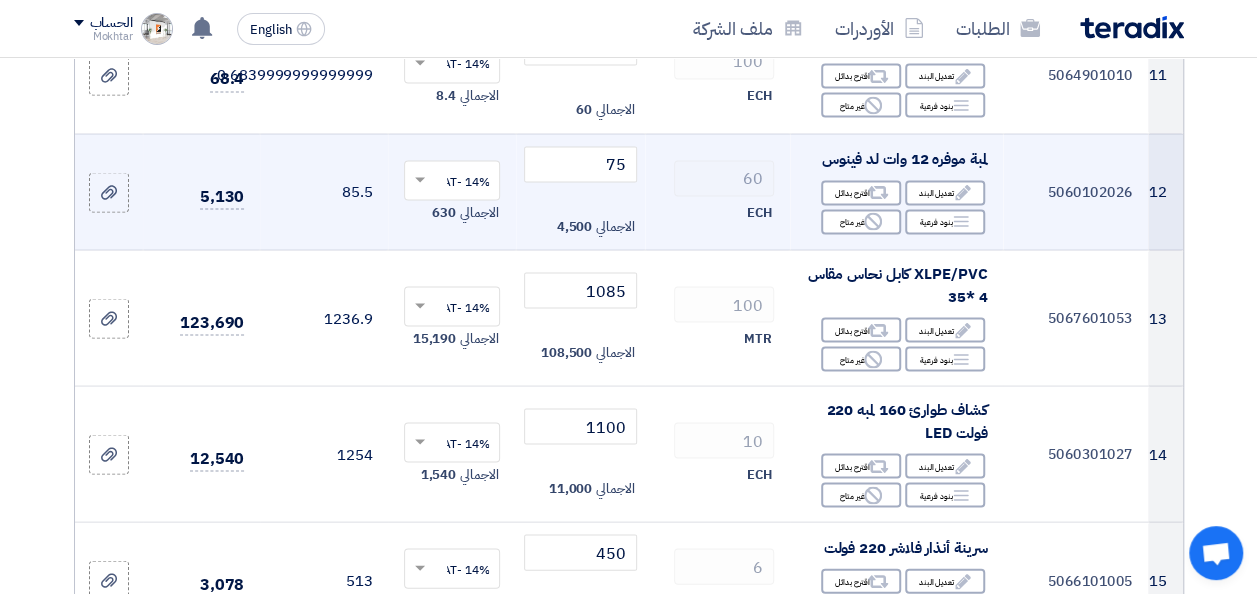 click on "ECH" 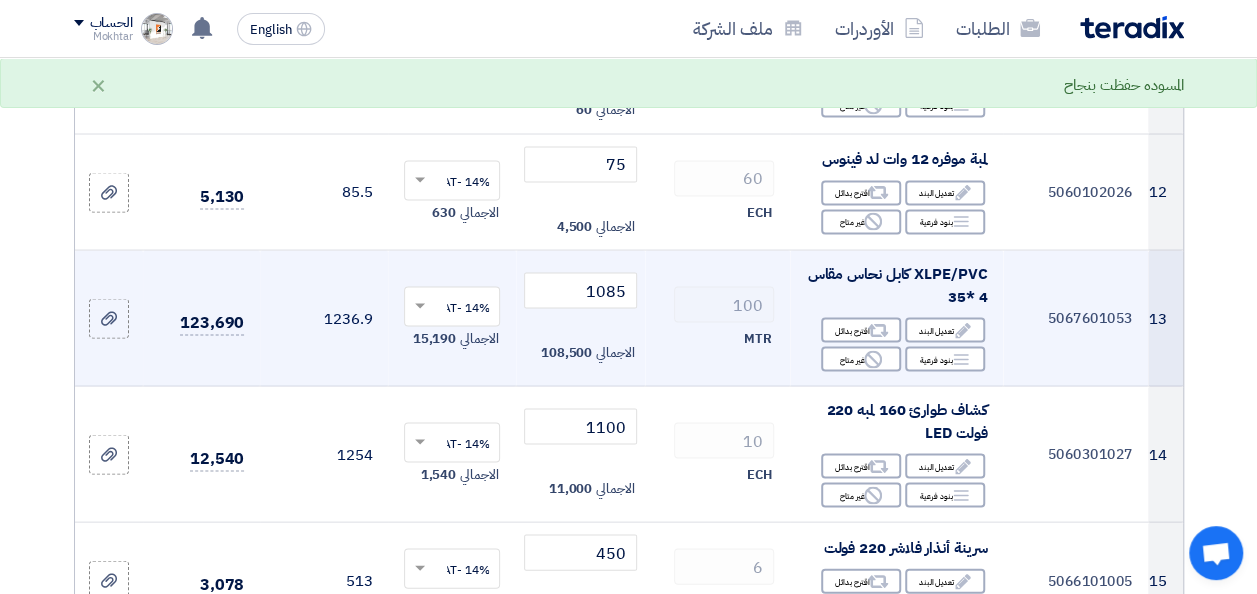 scroll, scrollTop: 2318, scrollLeft: 0, axis: vertical 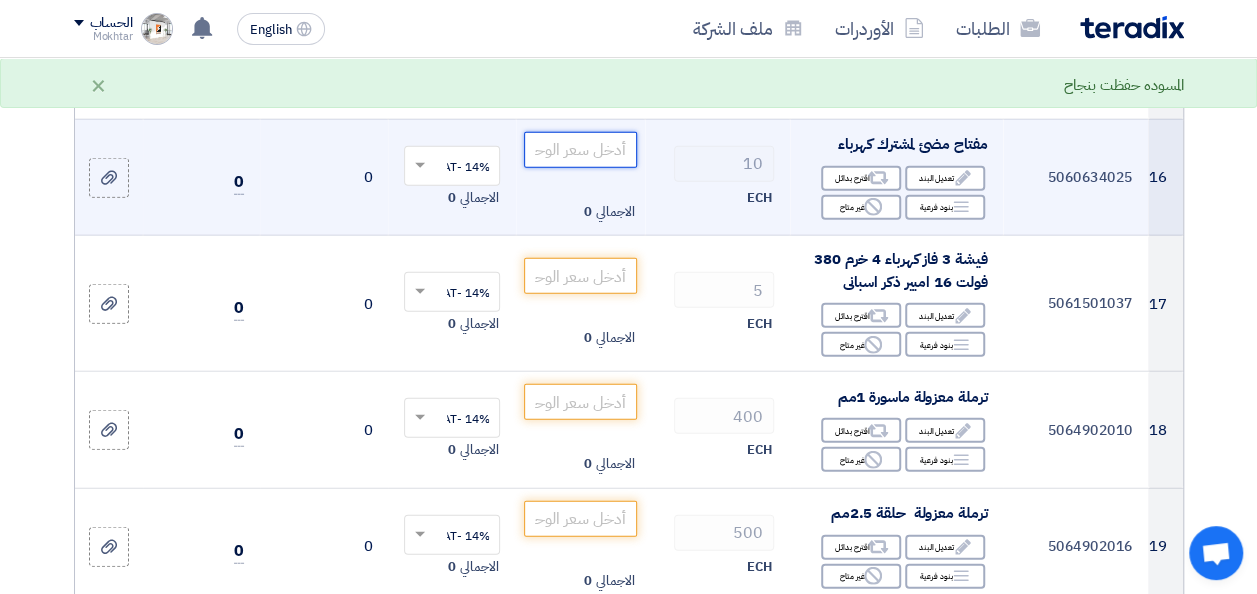 click 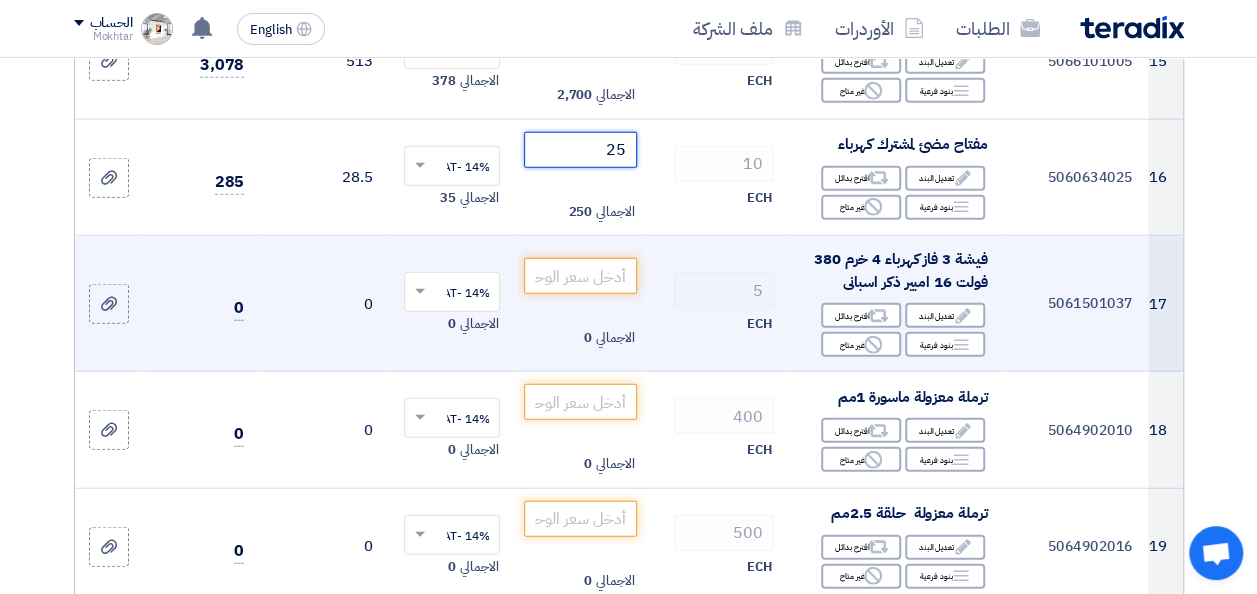 type on "25" 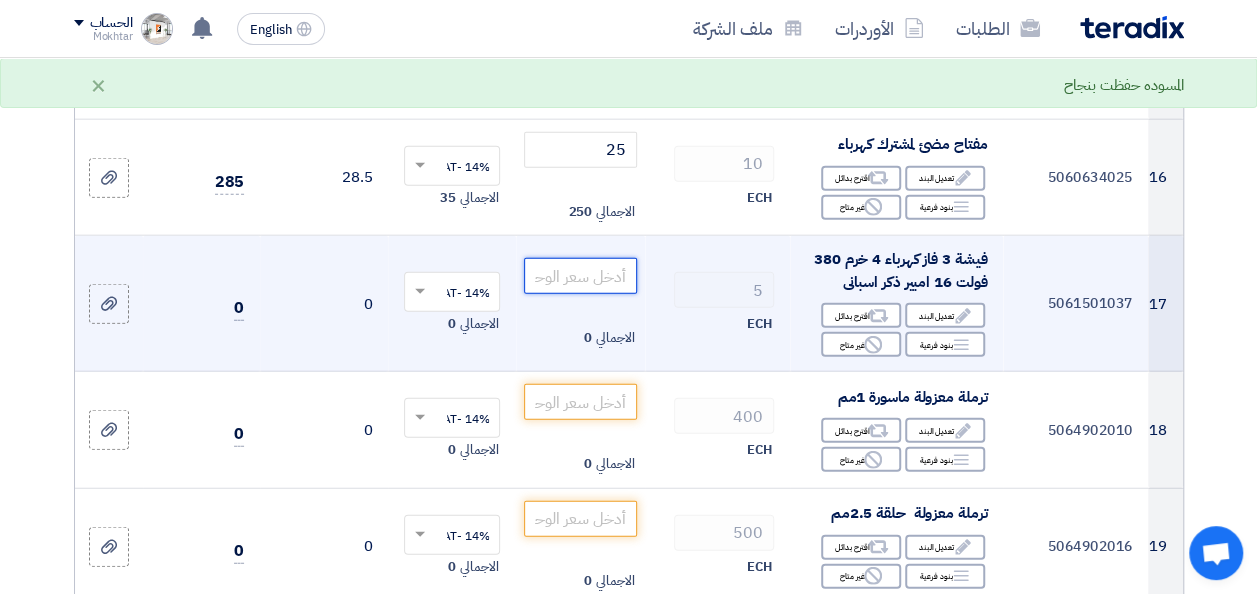 click 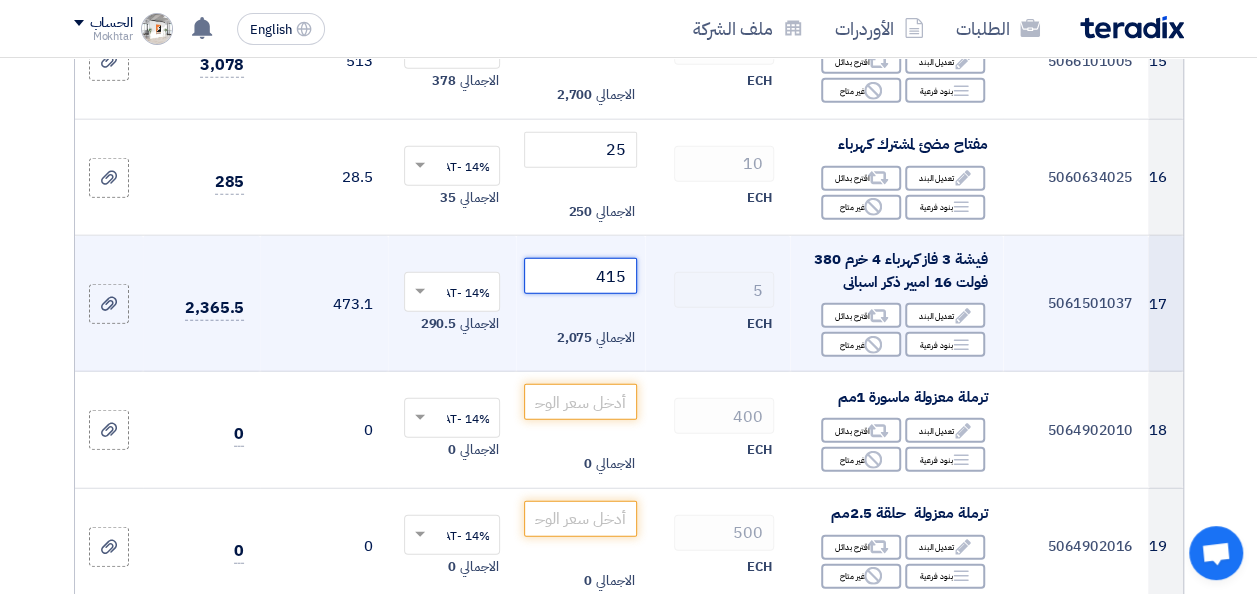 type on "415" 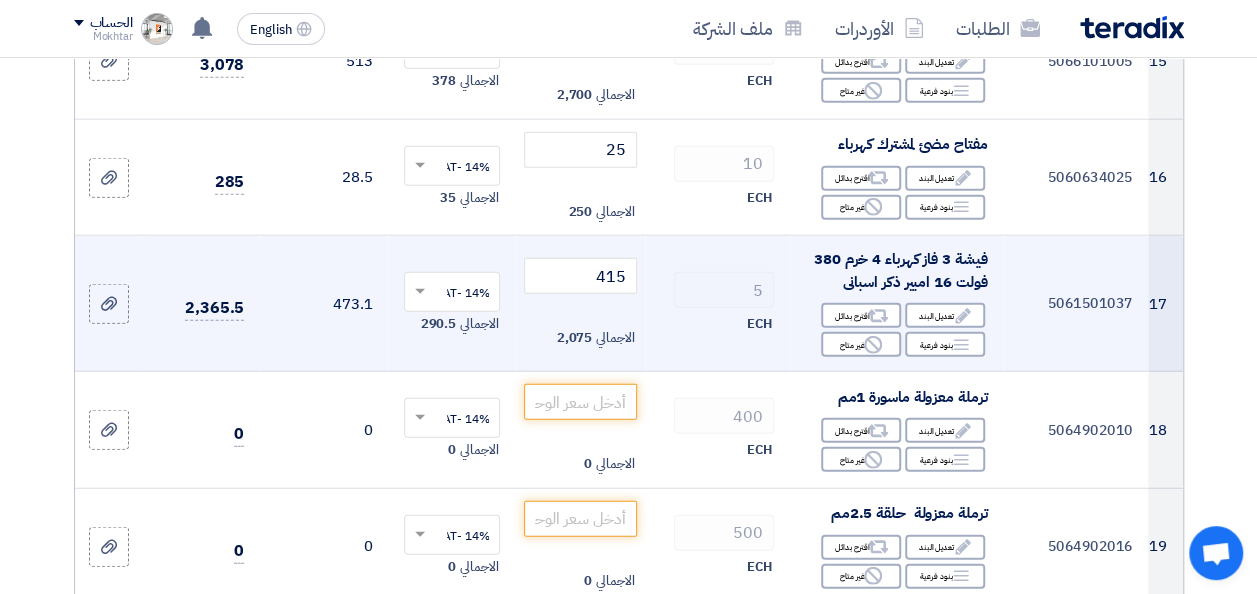click on "415
الاجمالي
2,075" 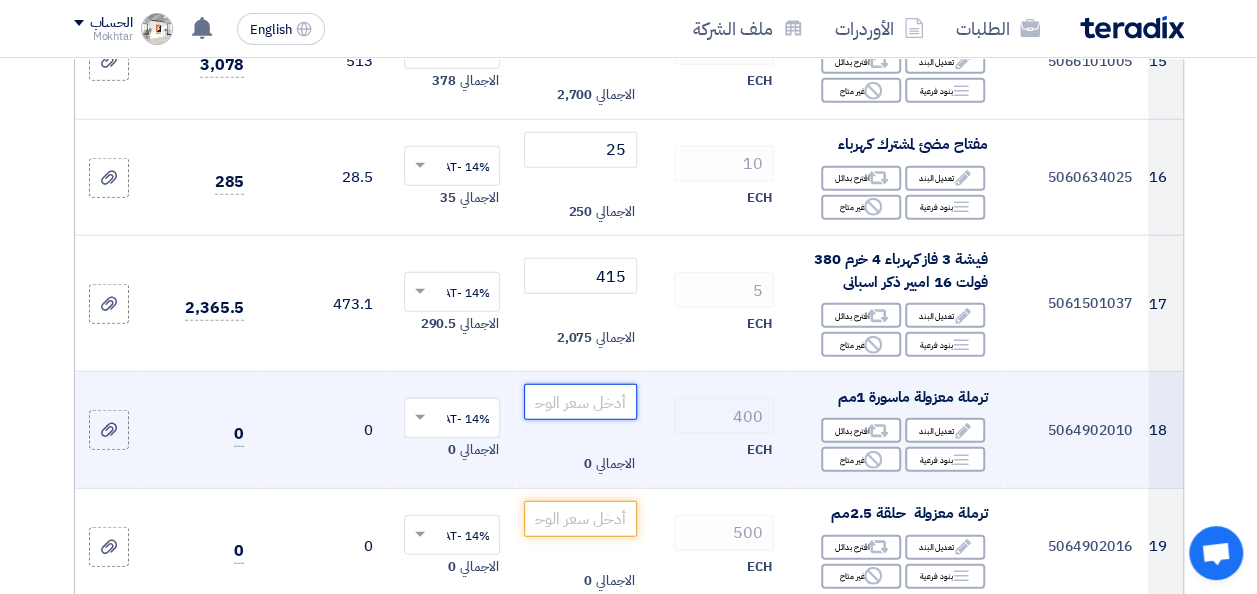 click 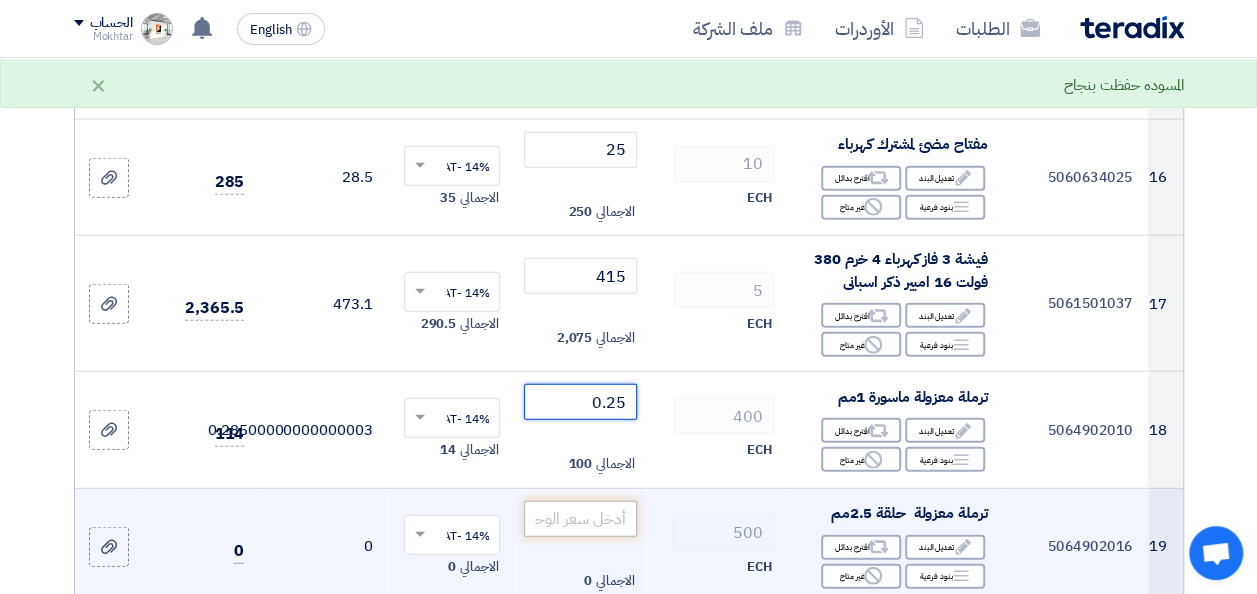 drag, startPoint x: 628, startPoint y: 394, endPoint x: 626, endPoint y: 511, distance: 117.01709 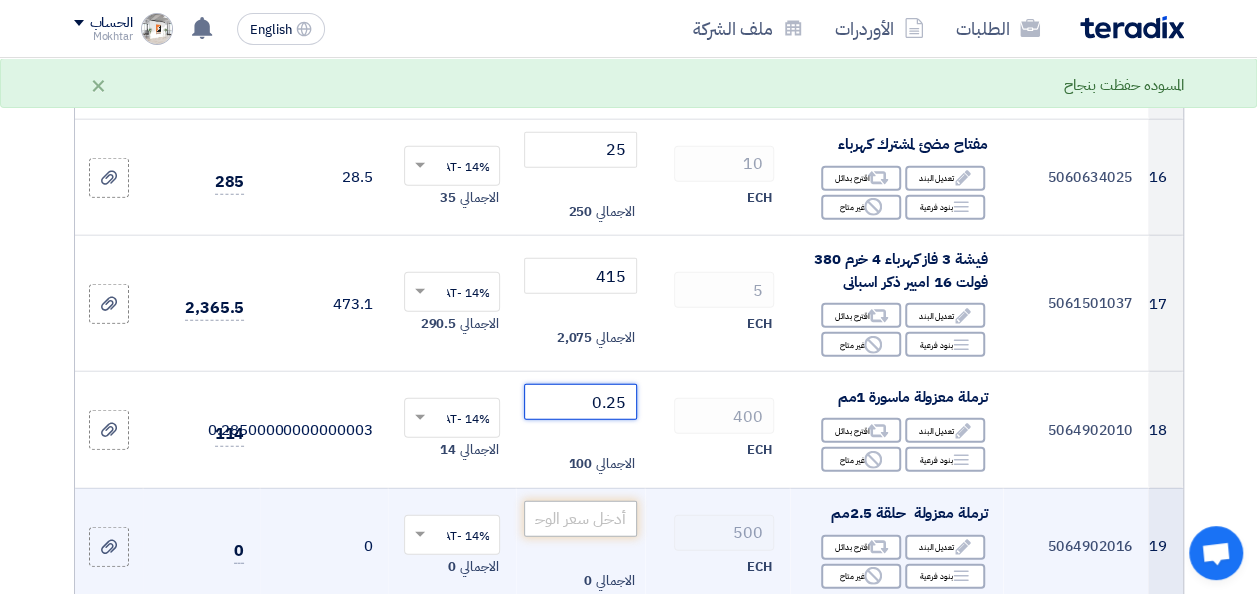 type on "0.25" 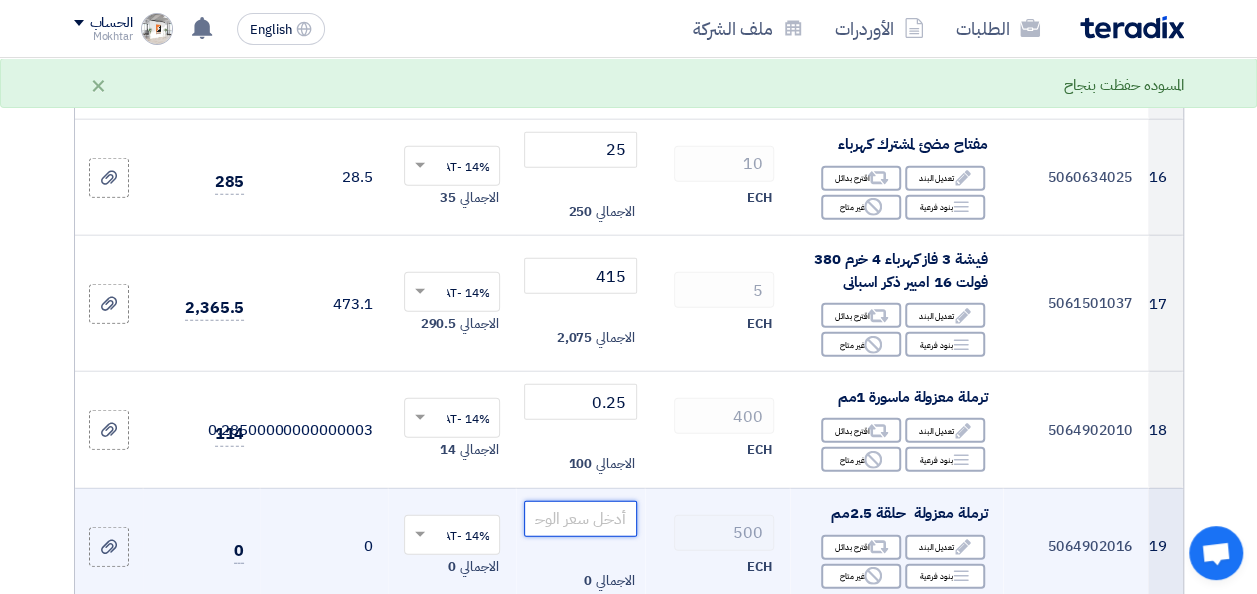click 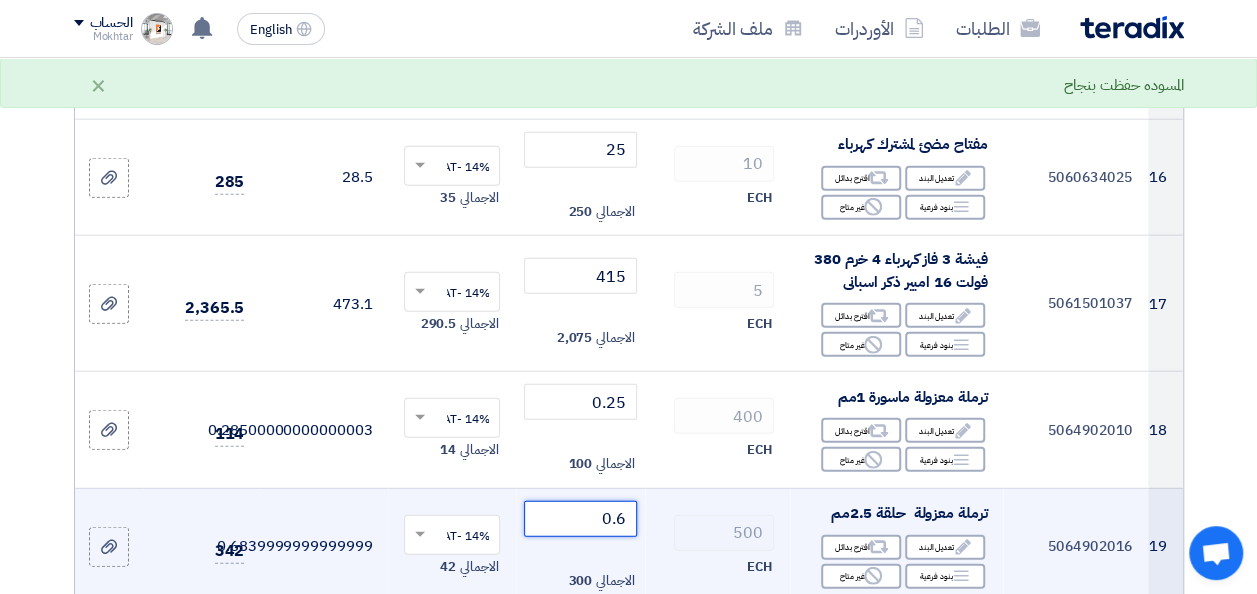 type on "0.6" 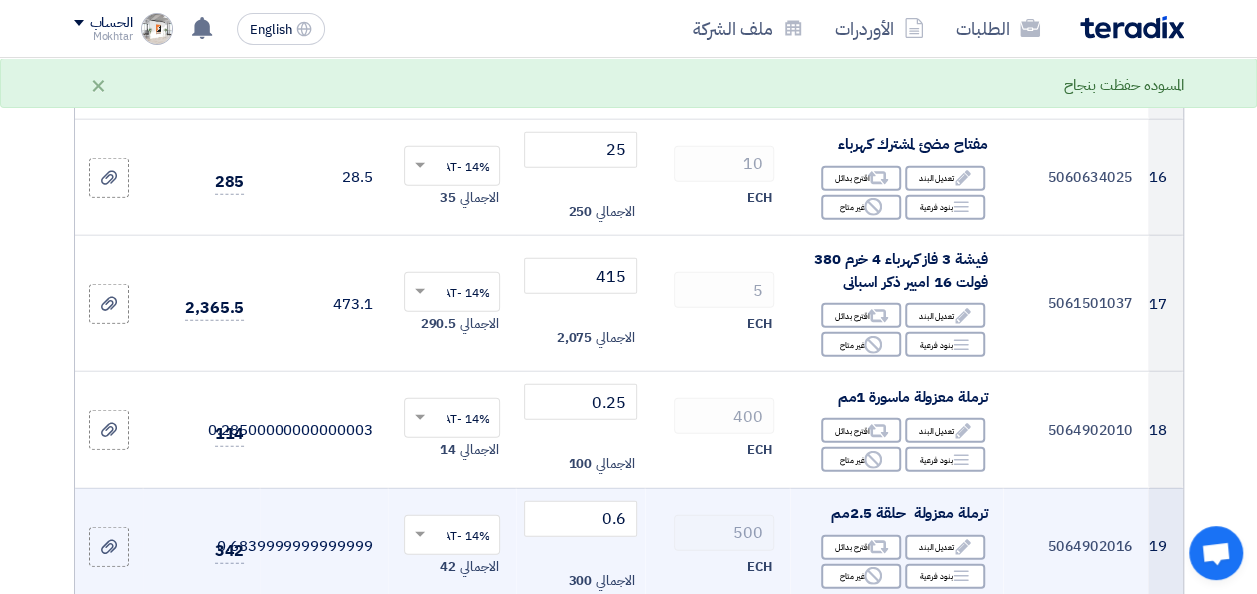 click on "ECH" 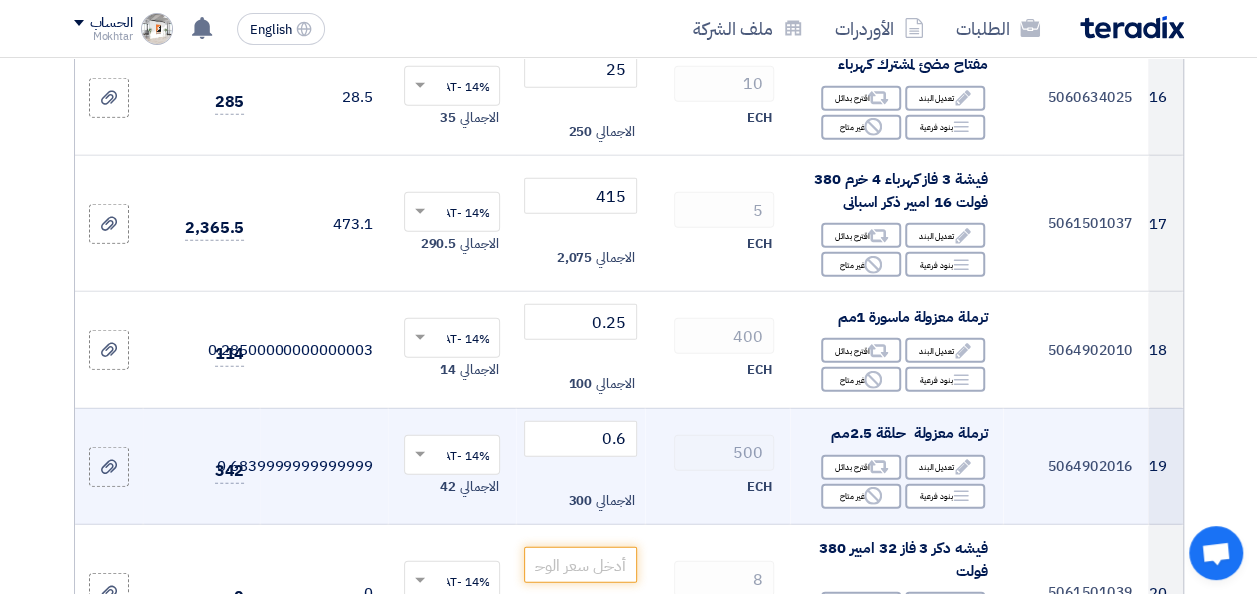 scroll, scrollTop: 2438, scrollLeft: 0, axis: vertical 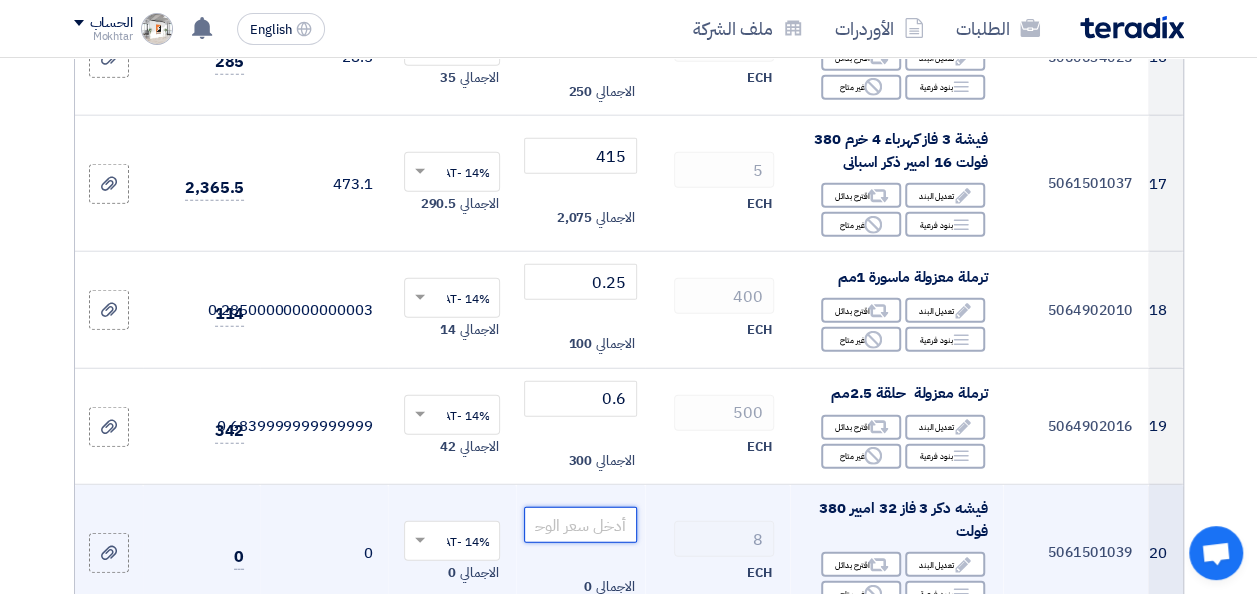 click 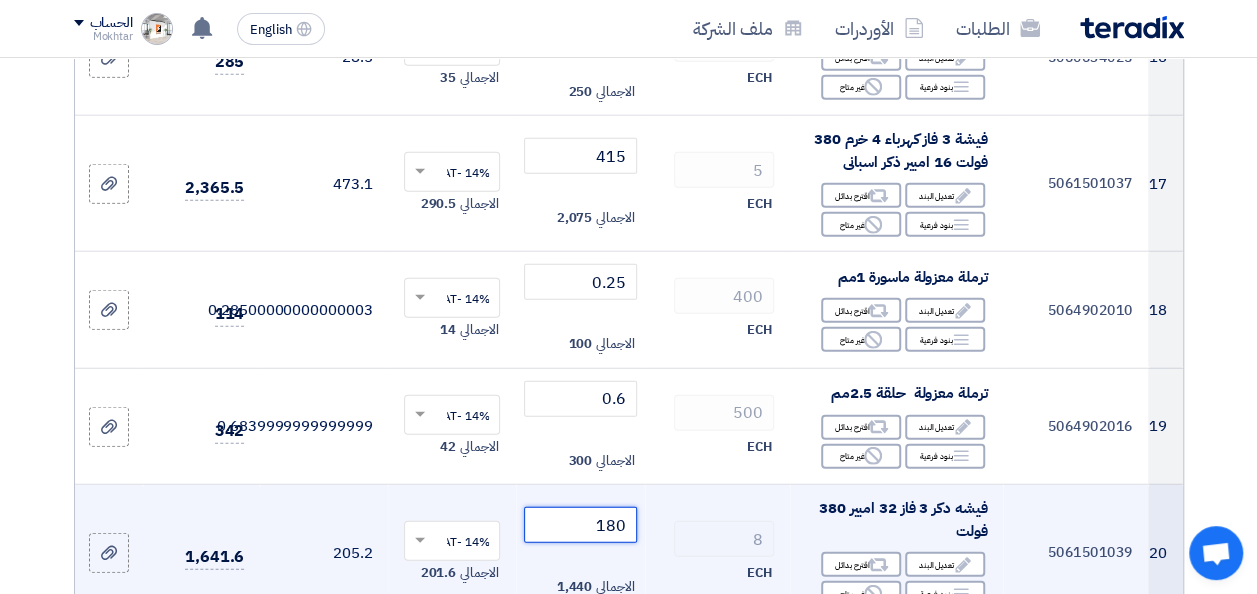 type on "180" 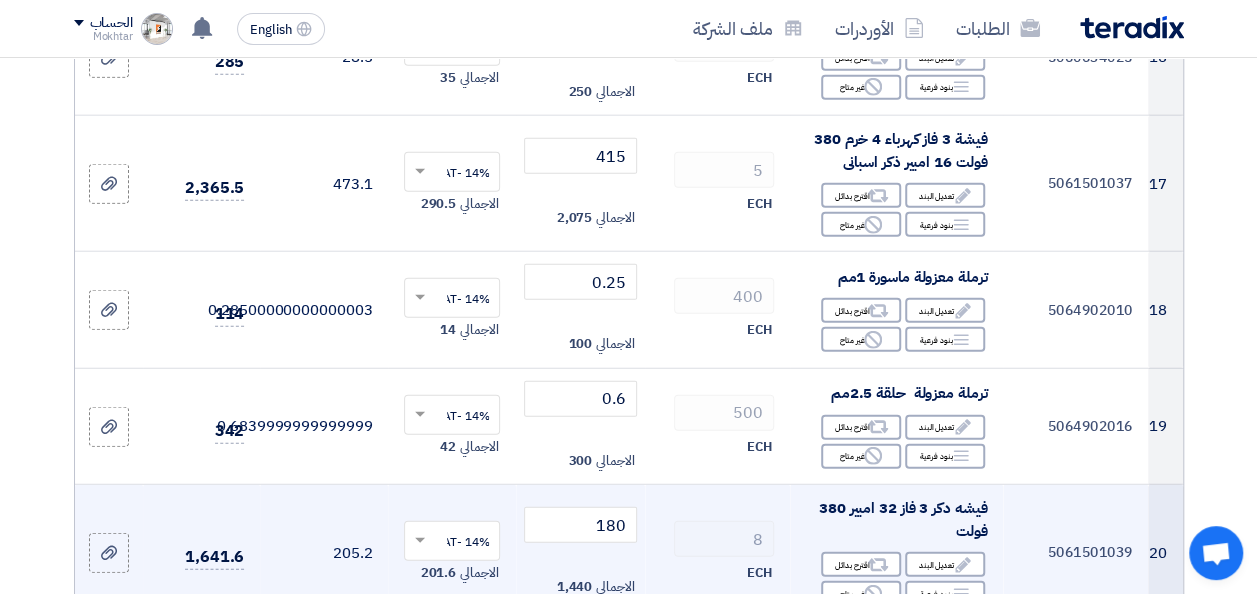 click on "8" 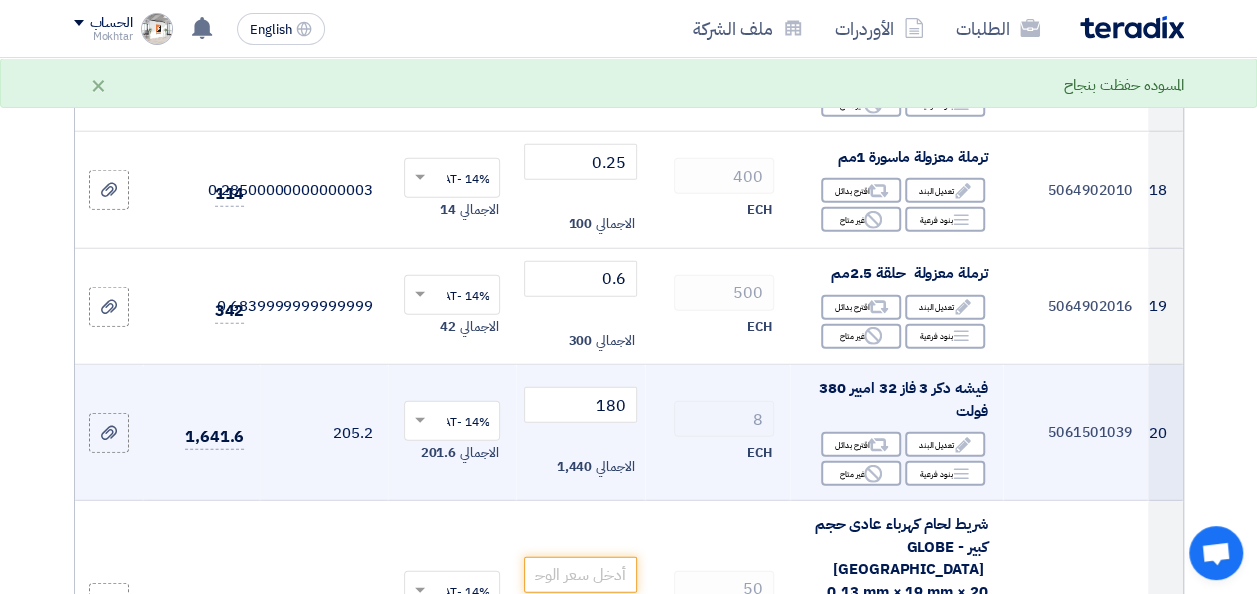 scroll, scrollTop: 2598, scrollLeft: 0, axis: vertical 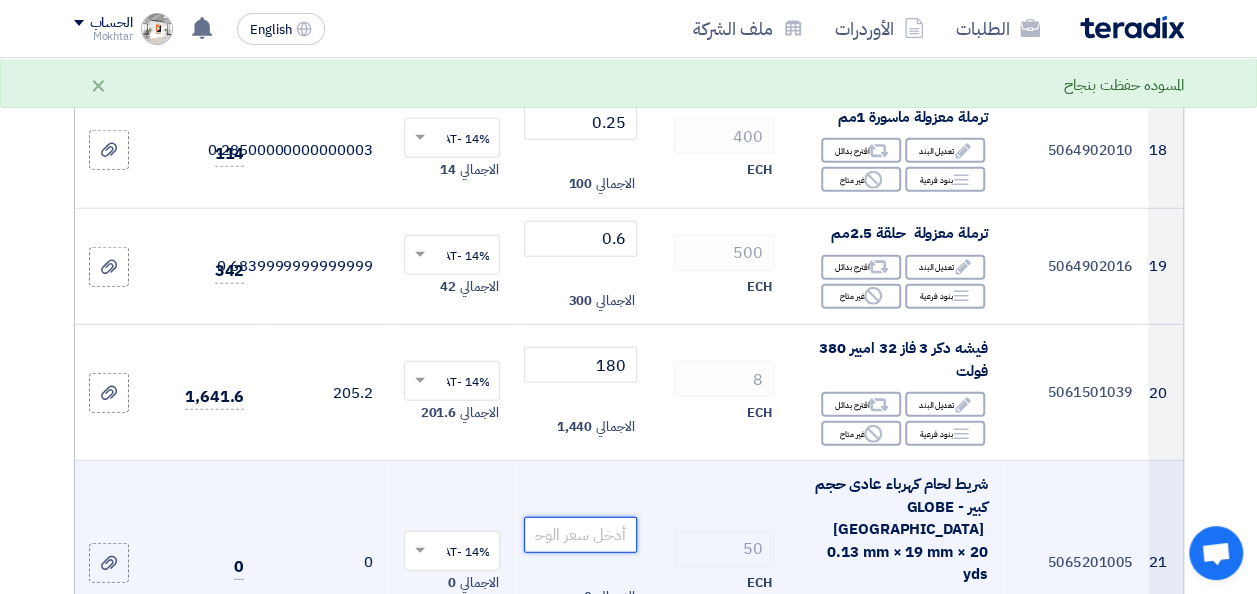 click 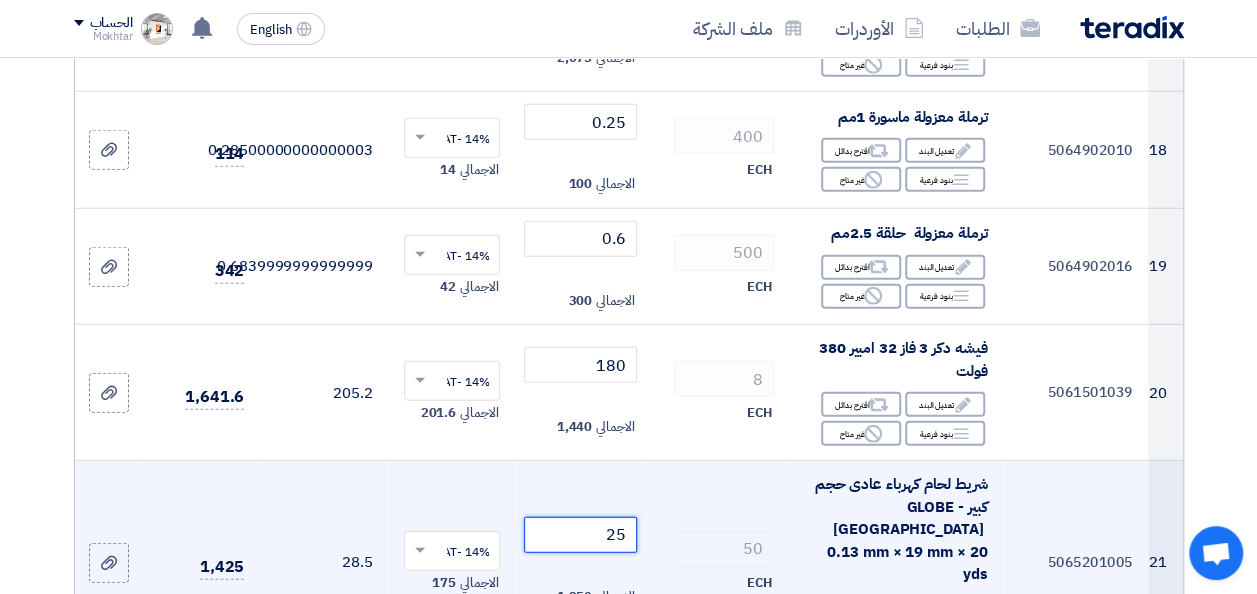 type on "25" 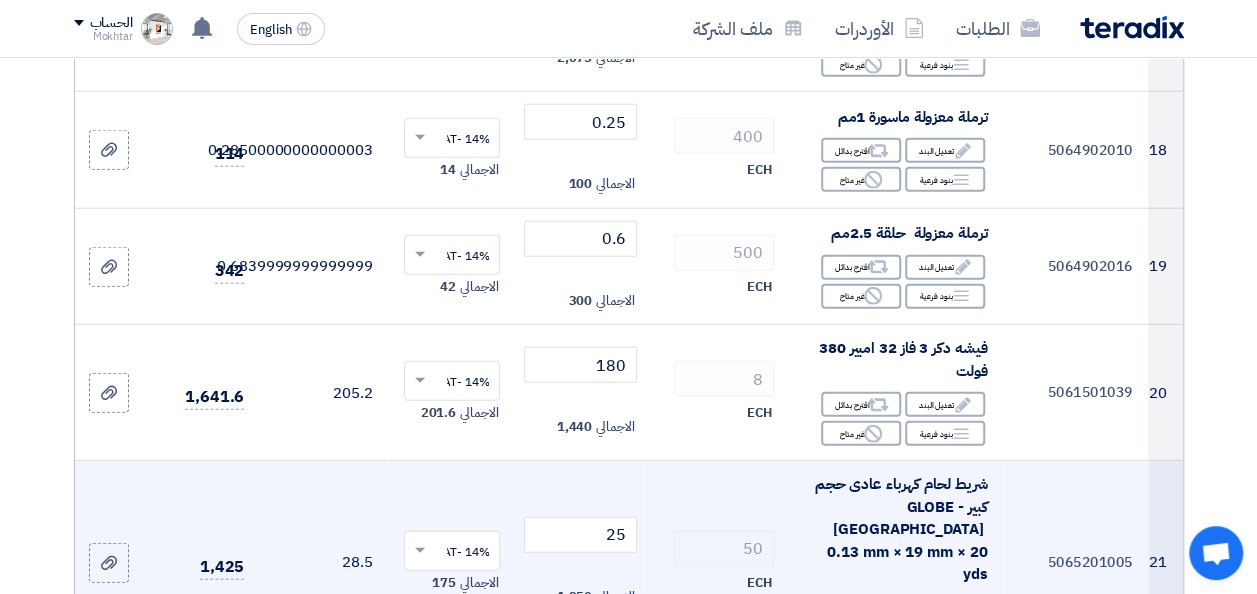click on "50
ECH" 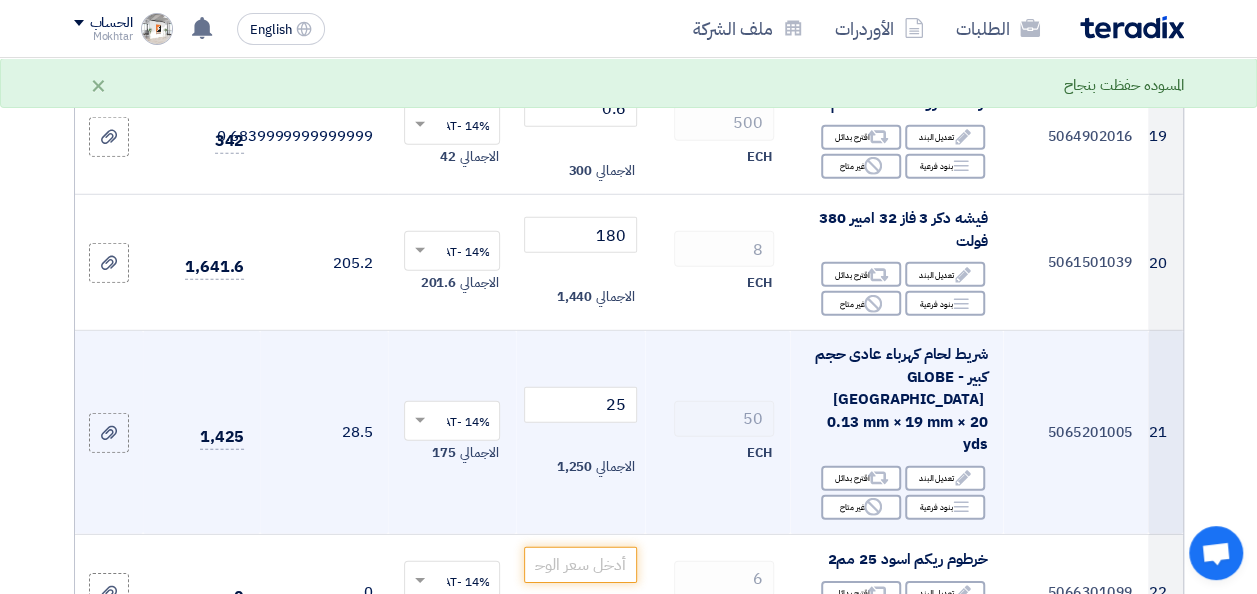 scroll, scrollTop: 2758, scrollLeft: 0, axis: vertical 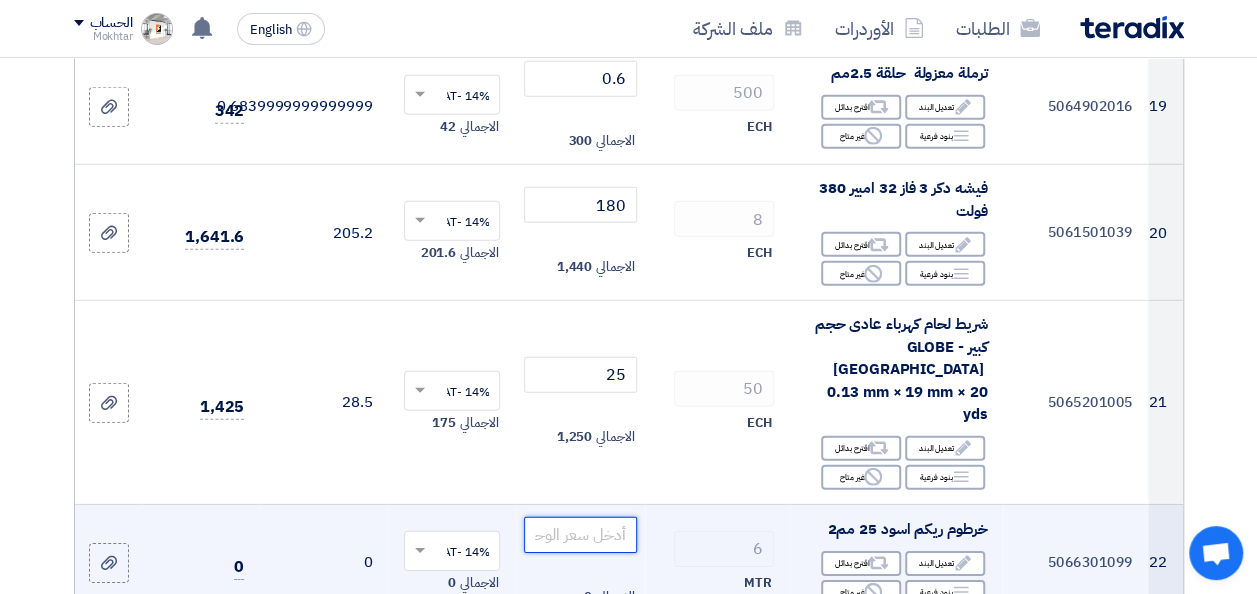 click 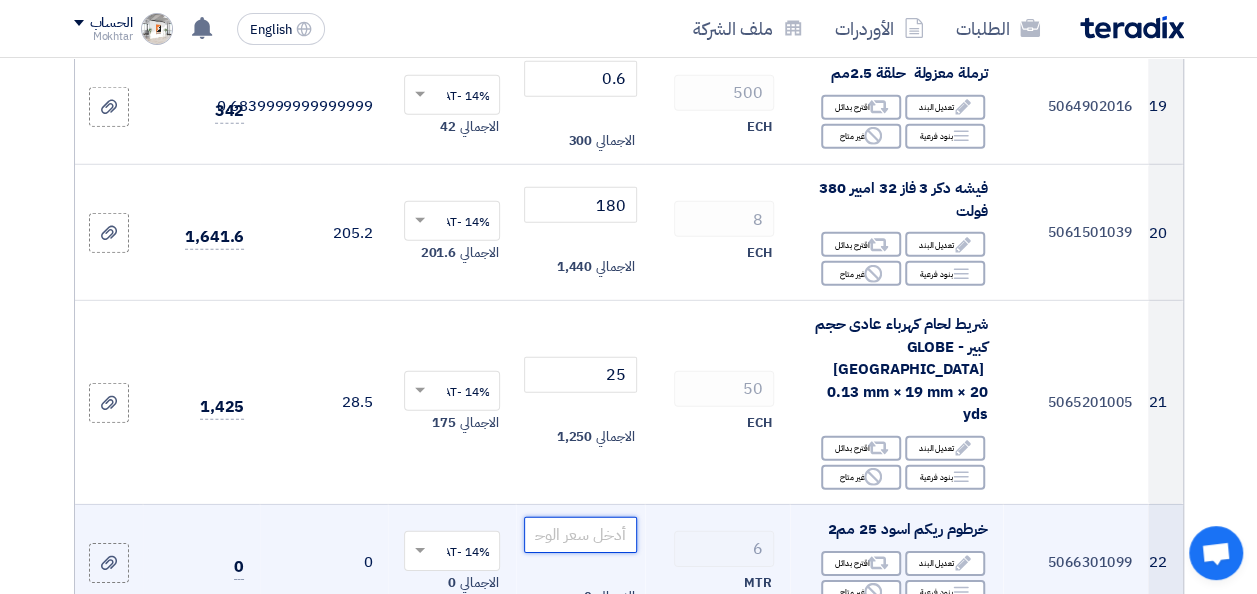 click 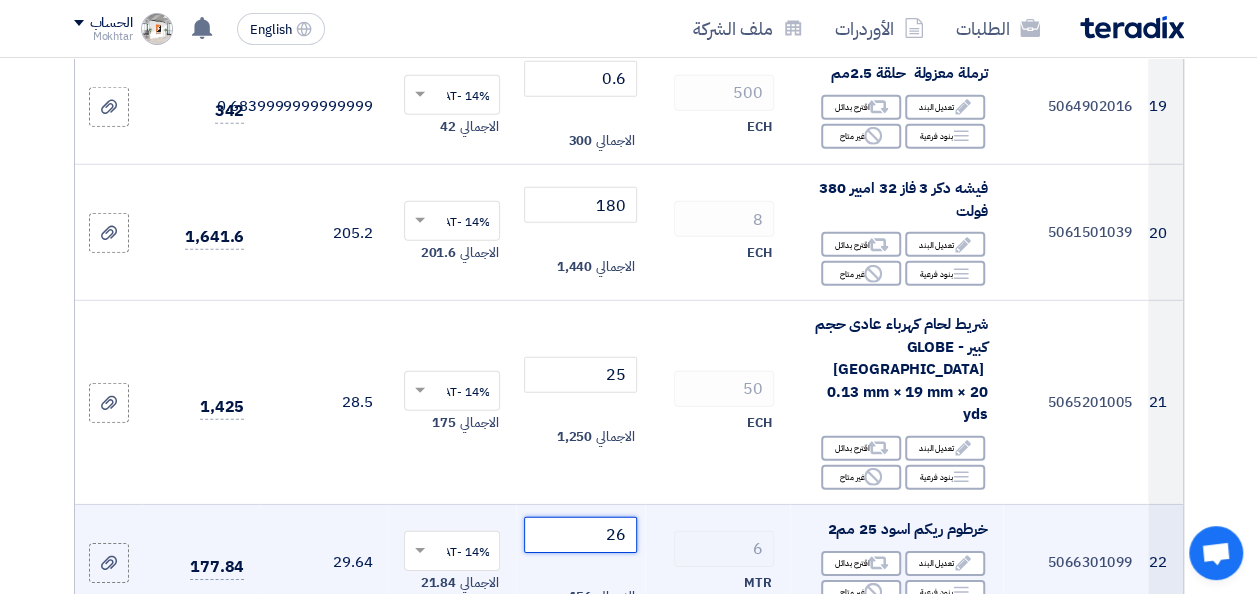 type on "26" 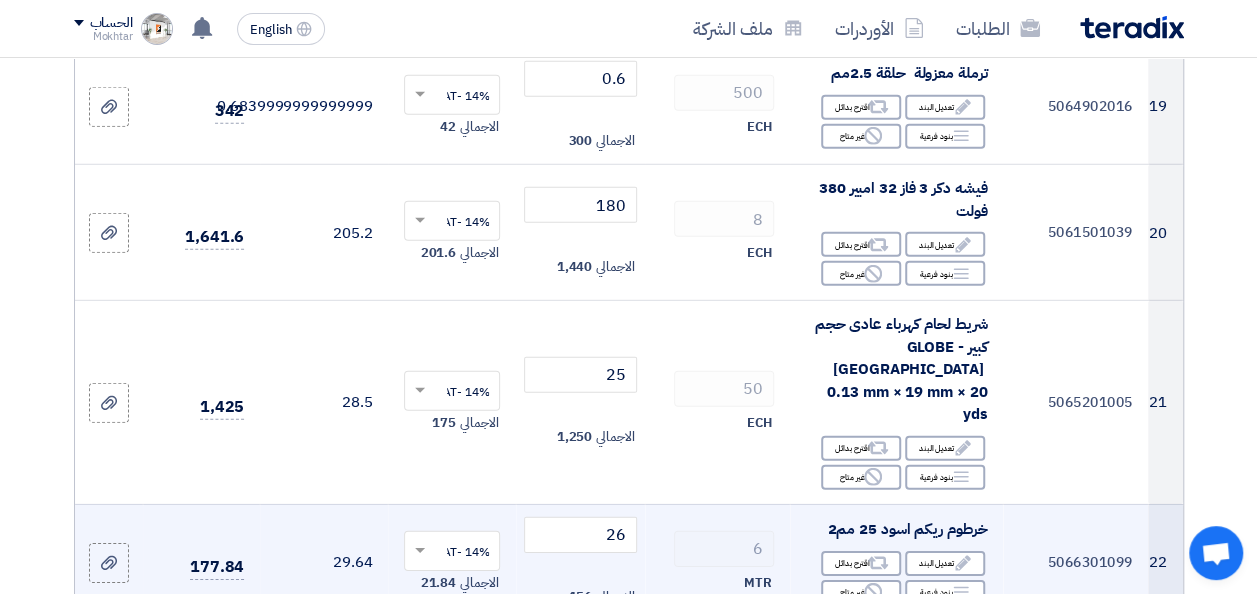 click on "26
الاجمالي
156" 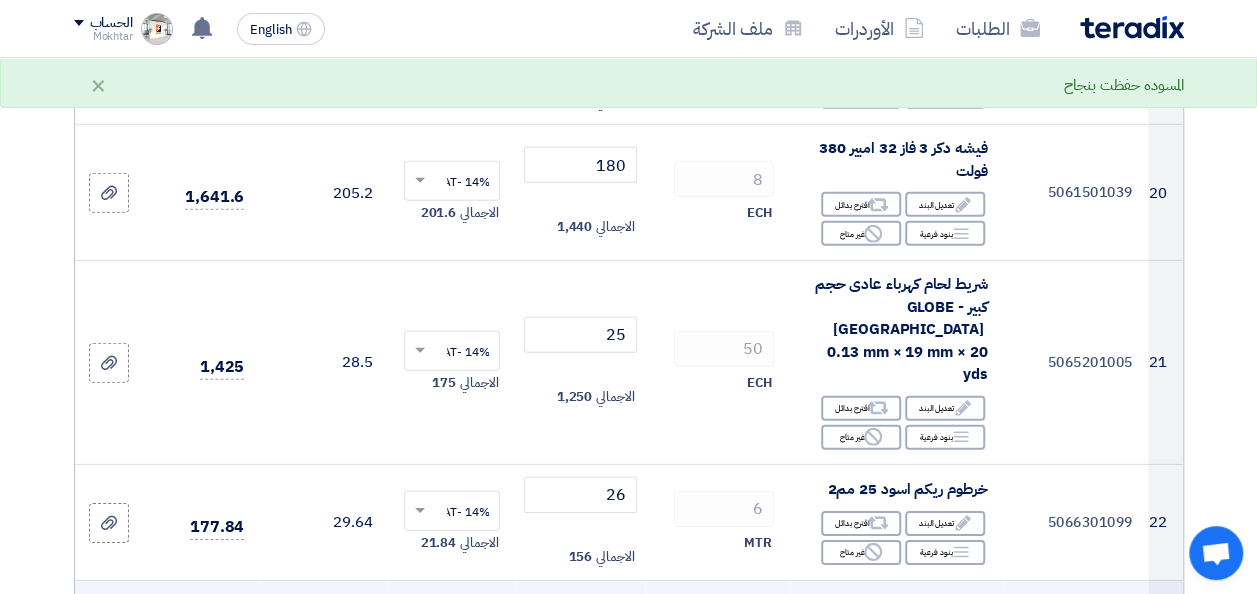 scroll, scrollTop: 2878, scrollLeft: 0, axis: vertical 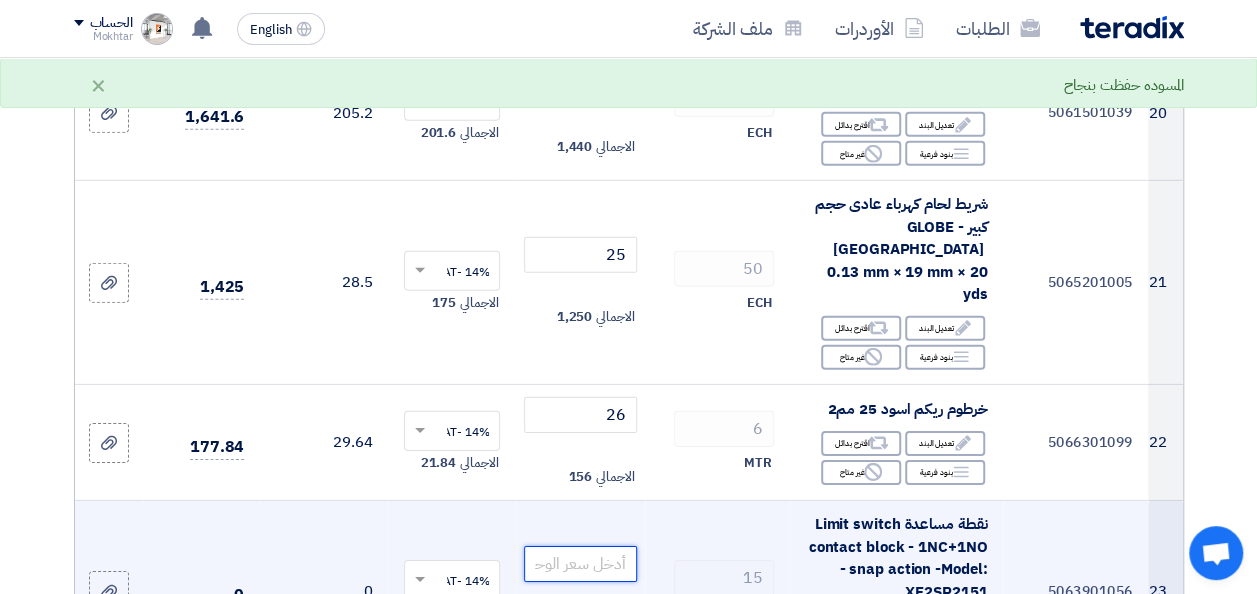 click 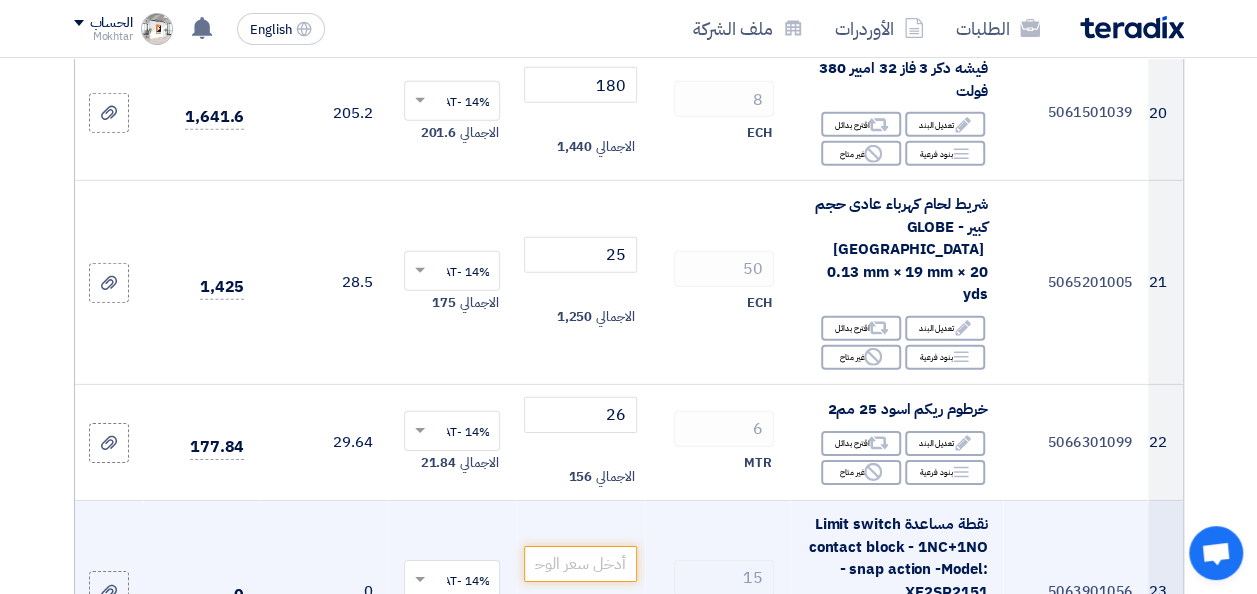 click on "نقطة مساعدة Limit switch contact block - 1NC+1NO - snap action -Model: XE2SP2151" 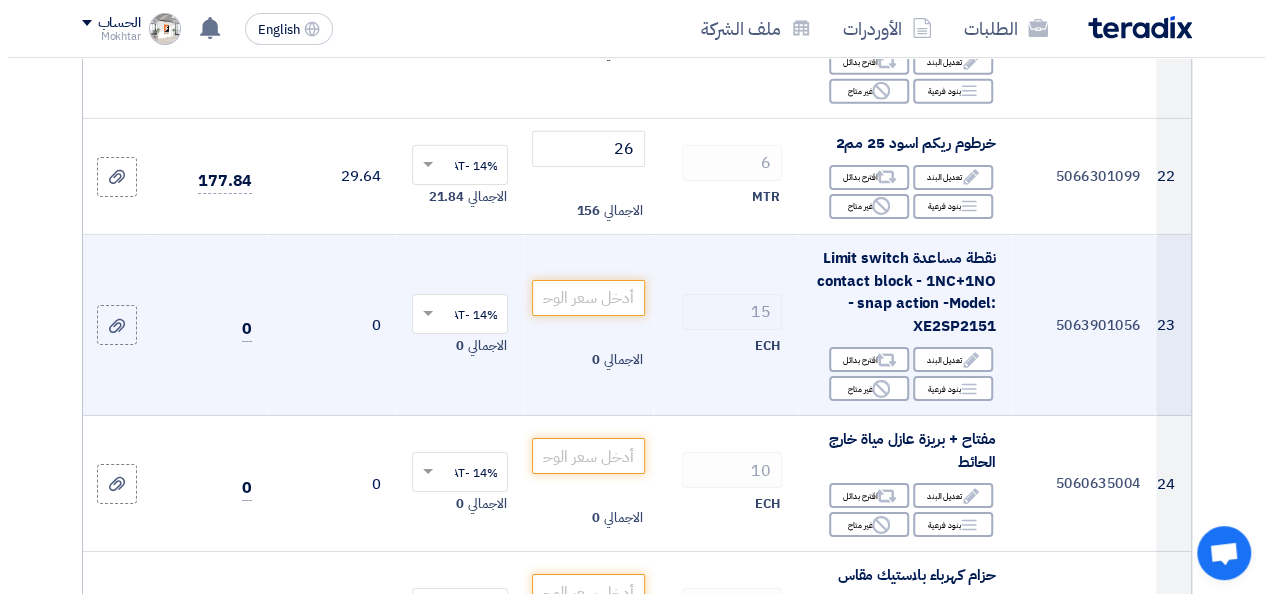 scroll, scrollTop: 3398, scrollLeft: 0, axis: vertical 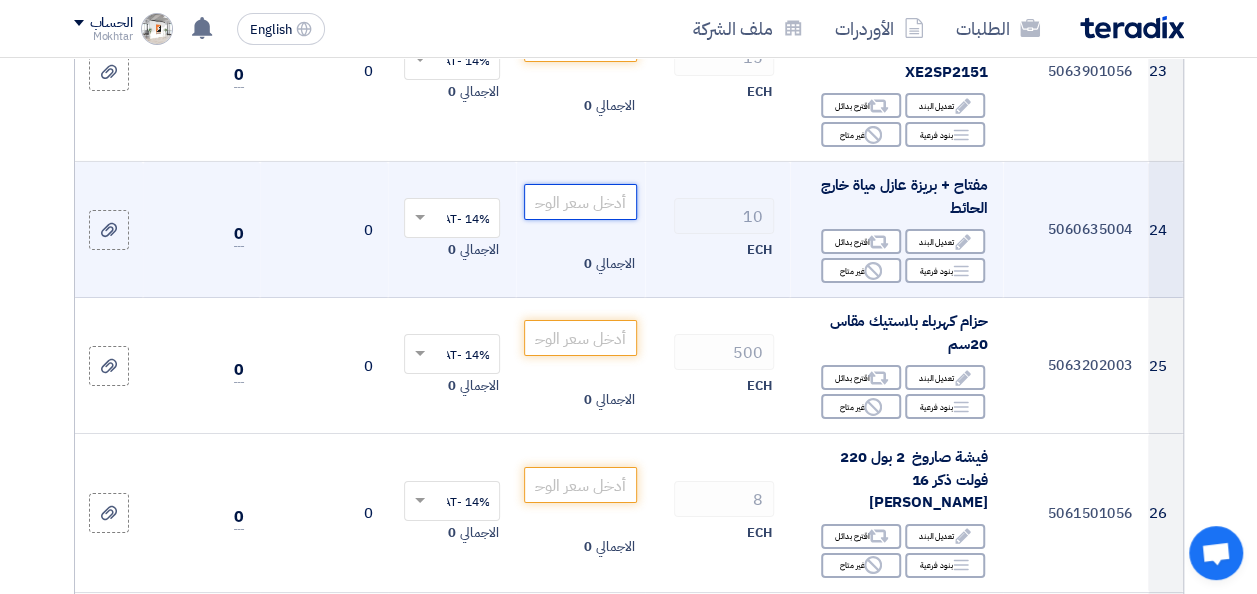 click 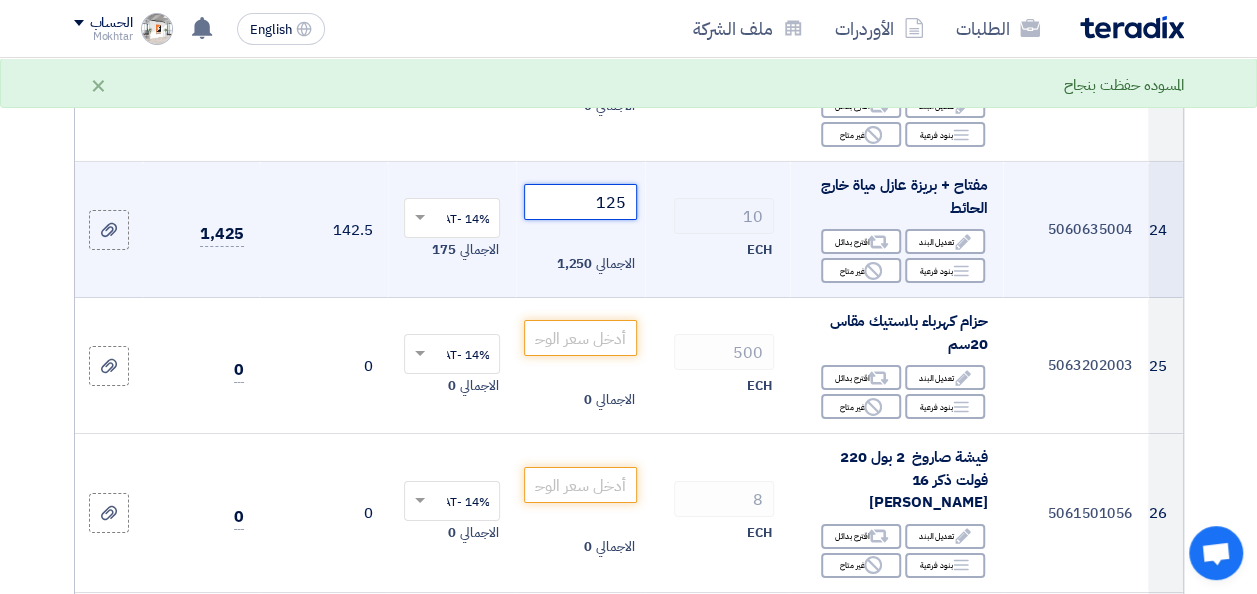 type on "125" 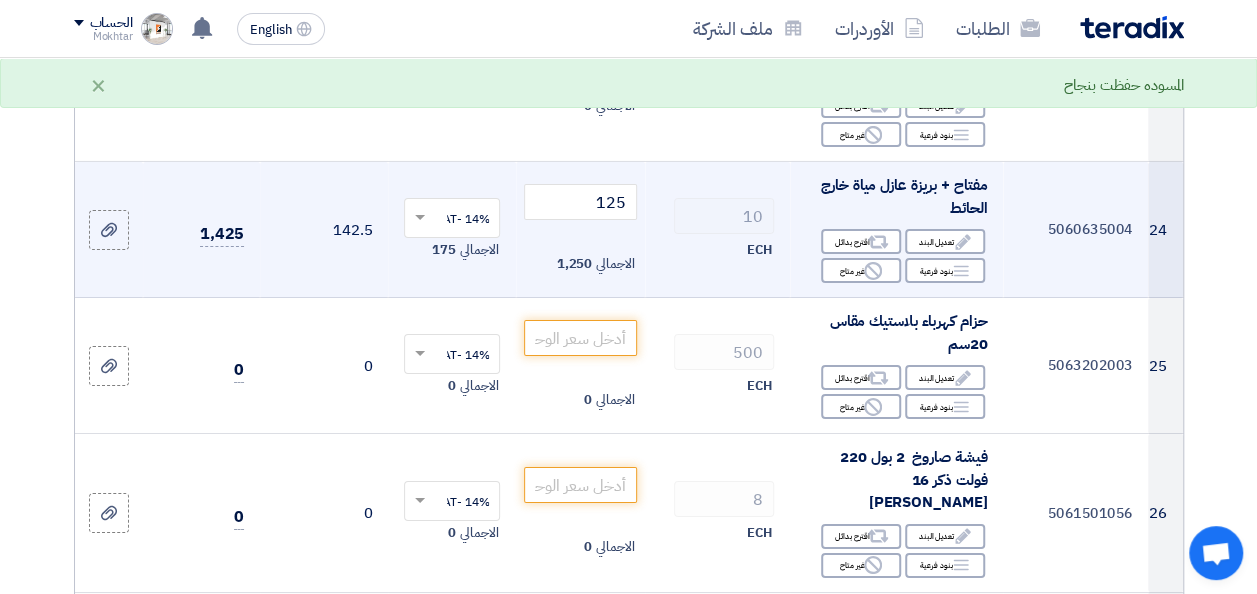 click on "10
ECH" 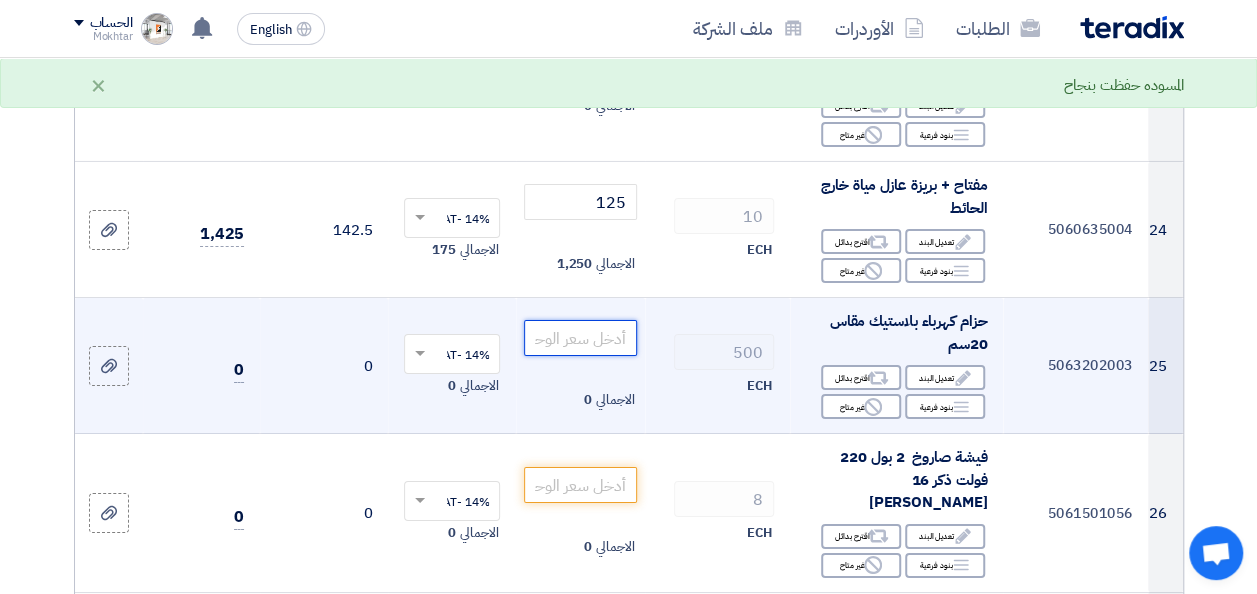 click 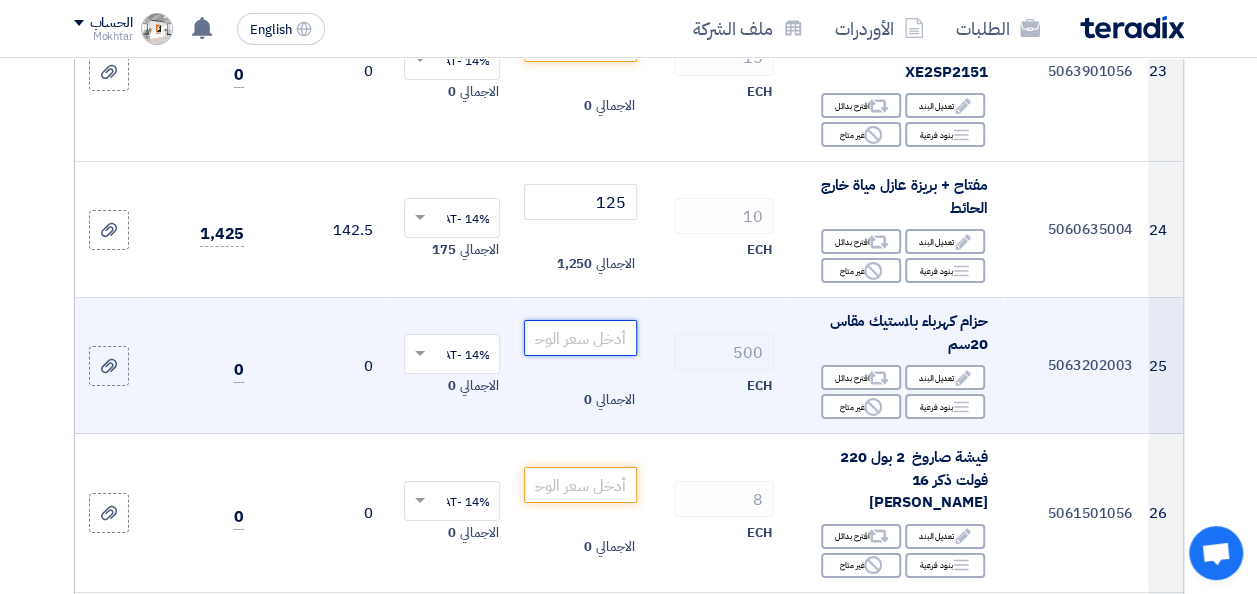 click 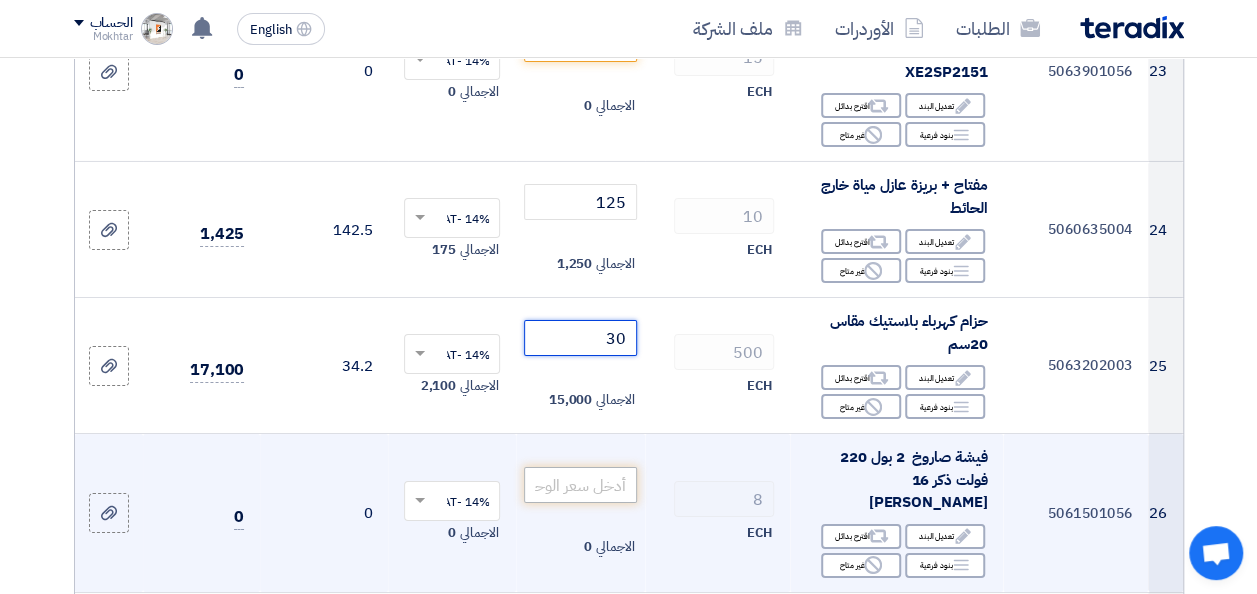 type on "30" 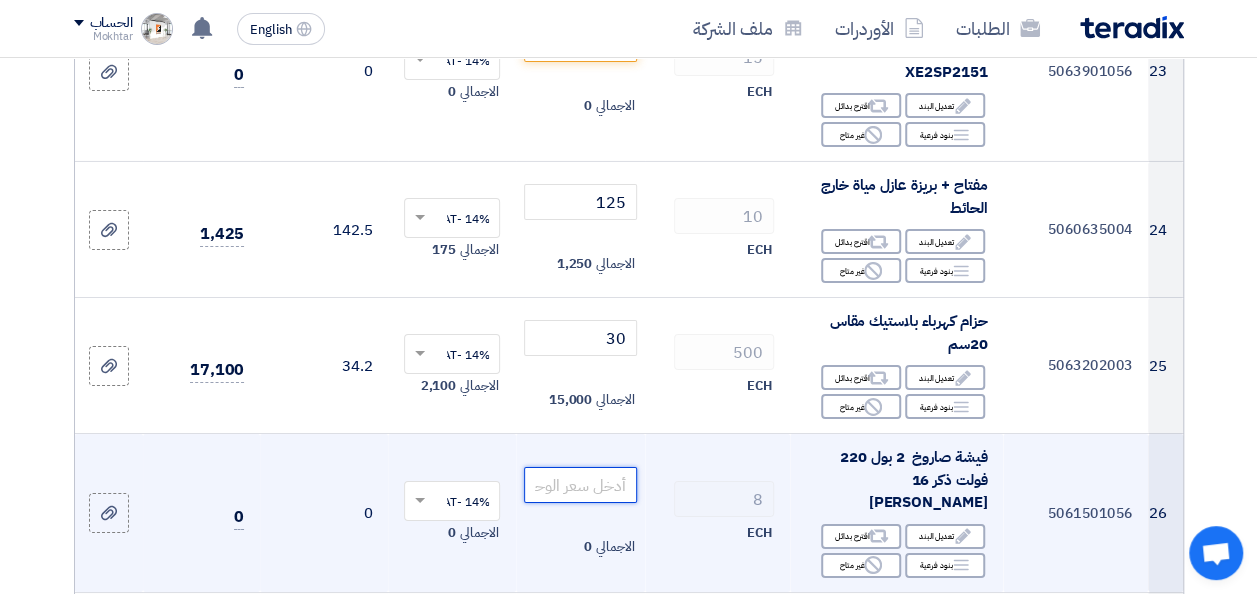 click 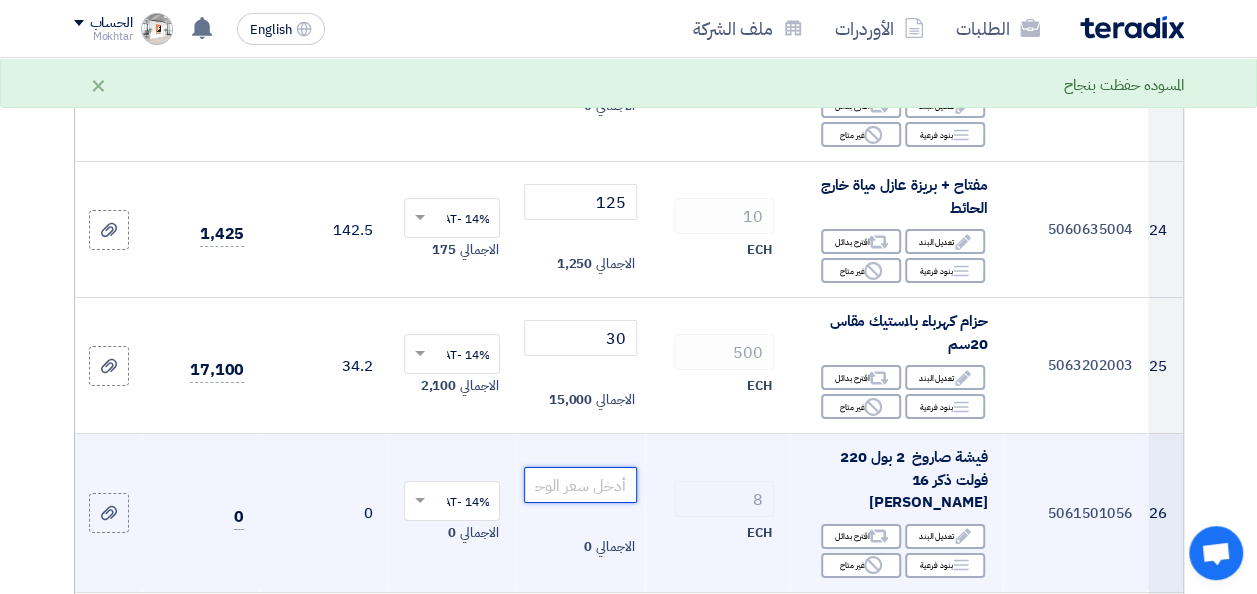 click 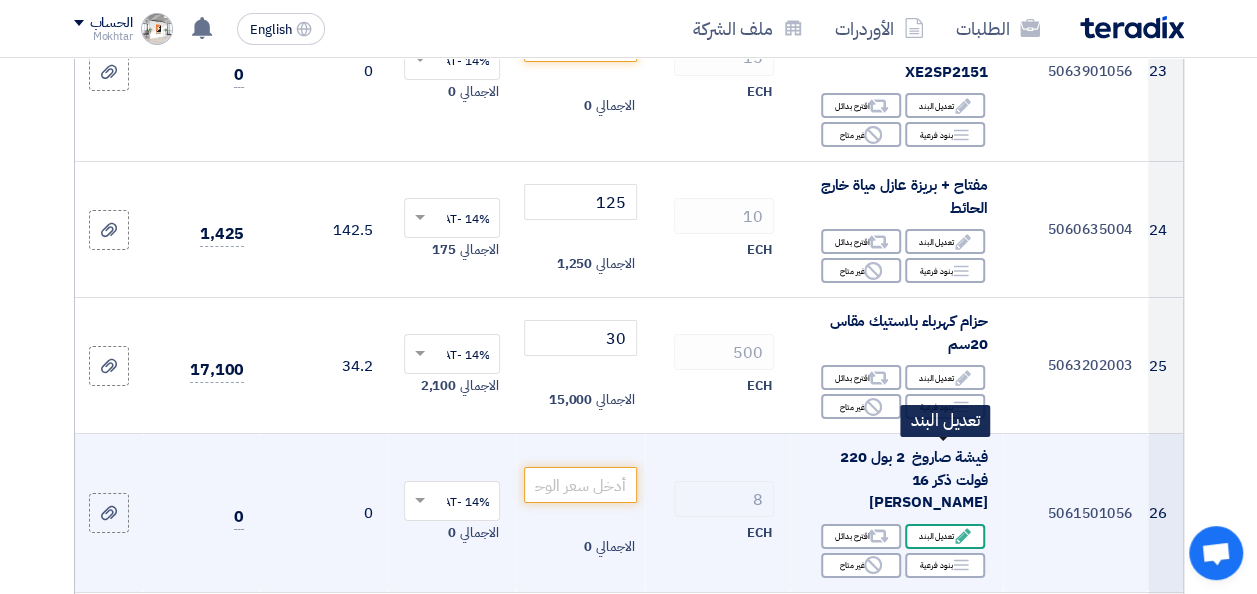 click on "Edit
تعديل البند" 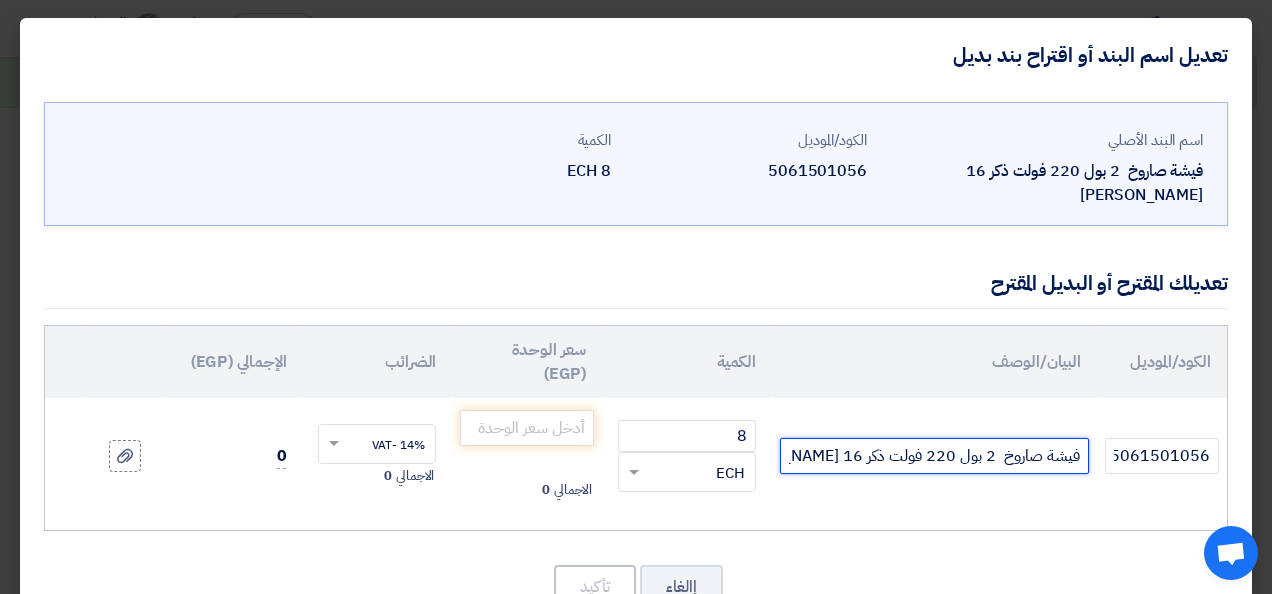 click on "فيشة صاروخ  2 بول 220 فولت ذكر 16 [PERSON_NAME]" 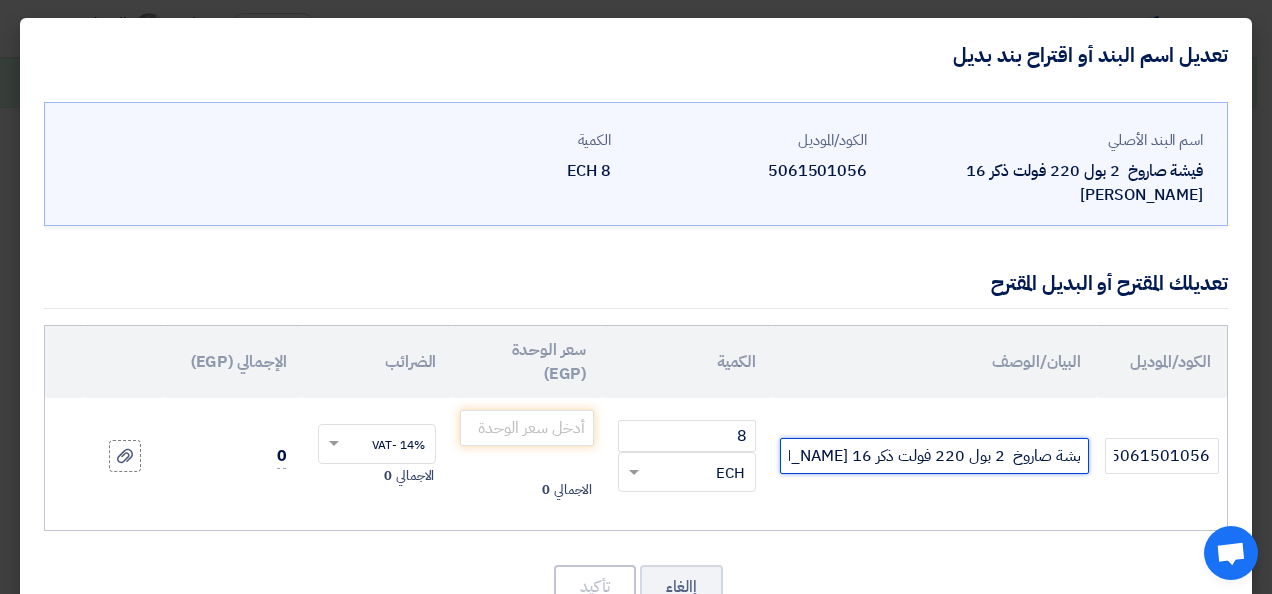 scroll, scrollTop: 0, scrollLeft: -20, axis: horizontal 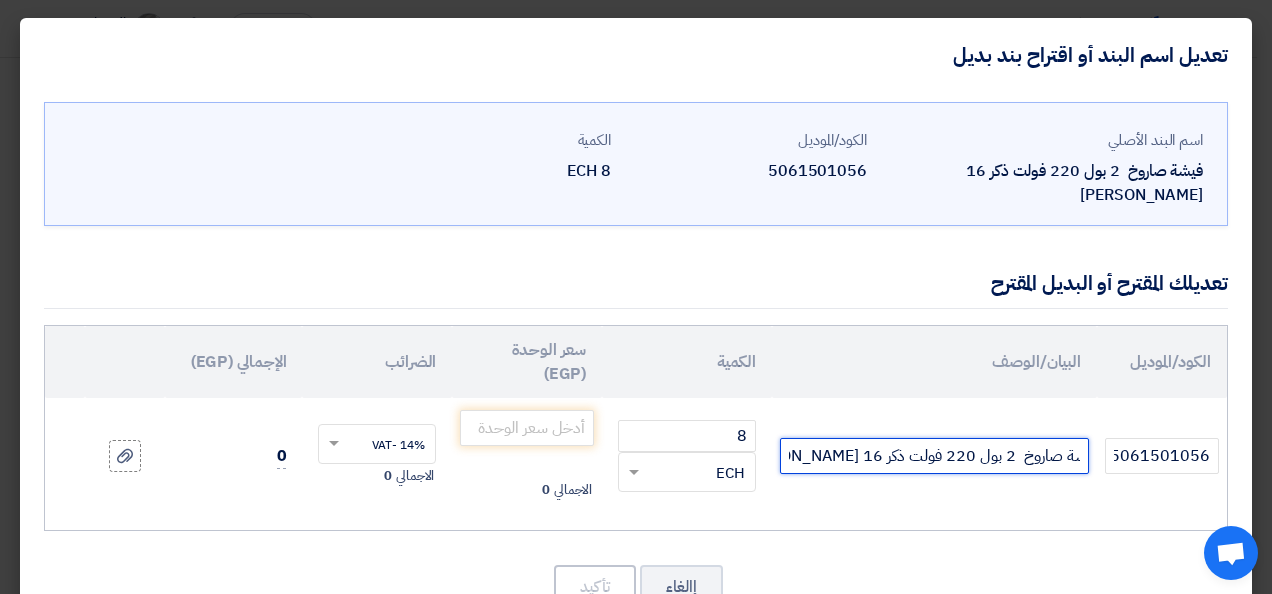 drag, startPoint x: 816, startPoint y: 455, endPoint x: 798, endPoint y: 455, distance: 18 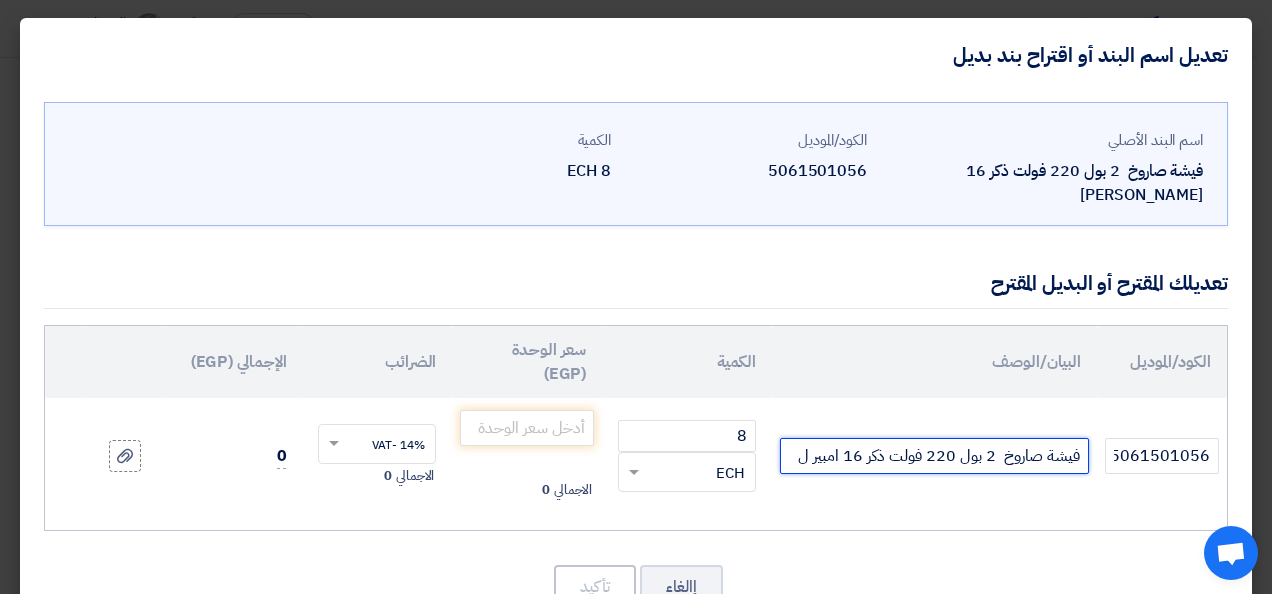 scroll, scrollTop: 0, scrollLeft: 0, axis: both 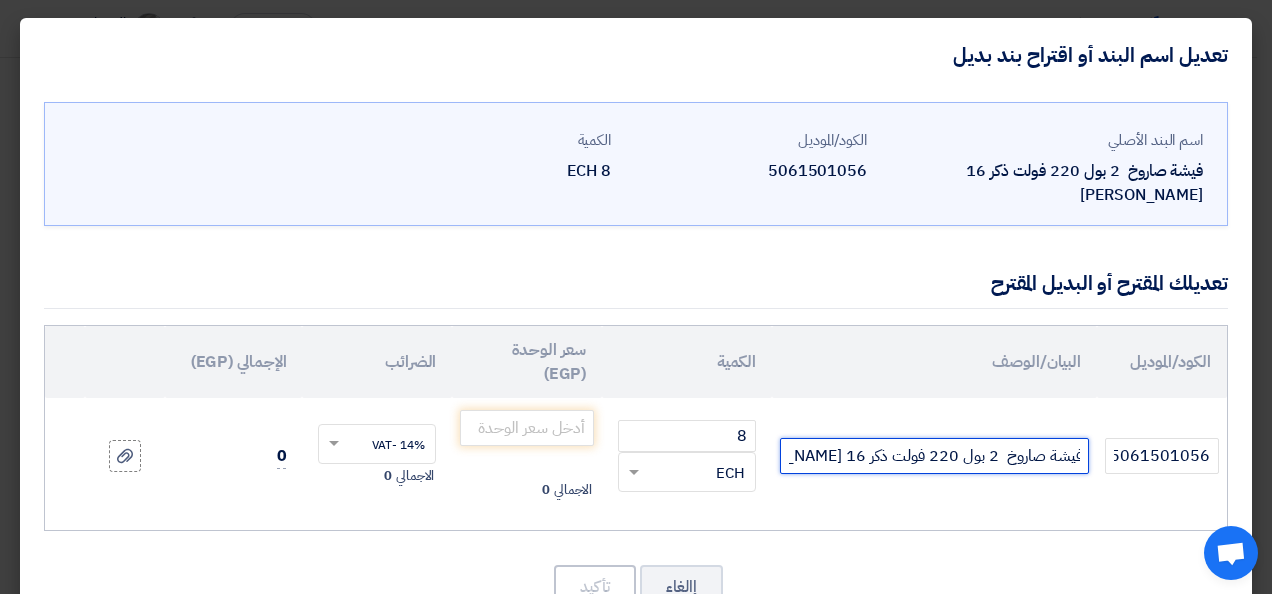 type on "فيشة صاروخ  2 بول 220 فولت ذكر 16 [PERSON_NAME]" 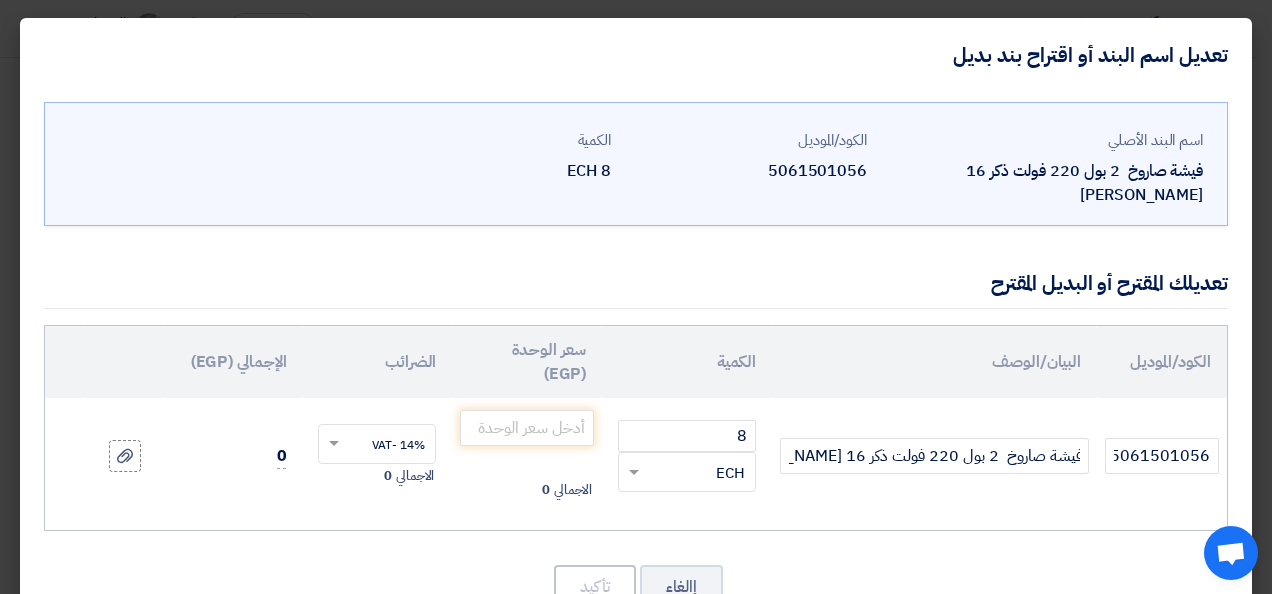 click on "فيشة صاروخ  2 بول 220 فولت ذكر 16 [PERSON_NAME]" 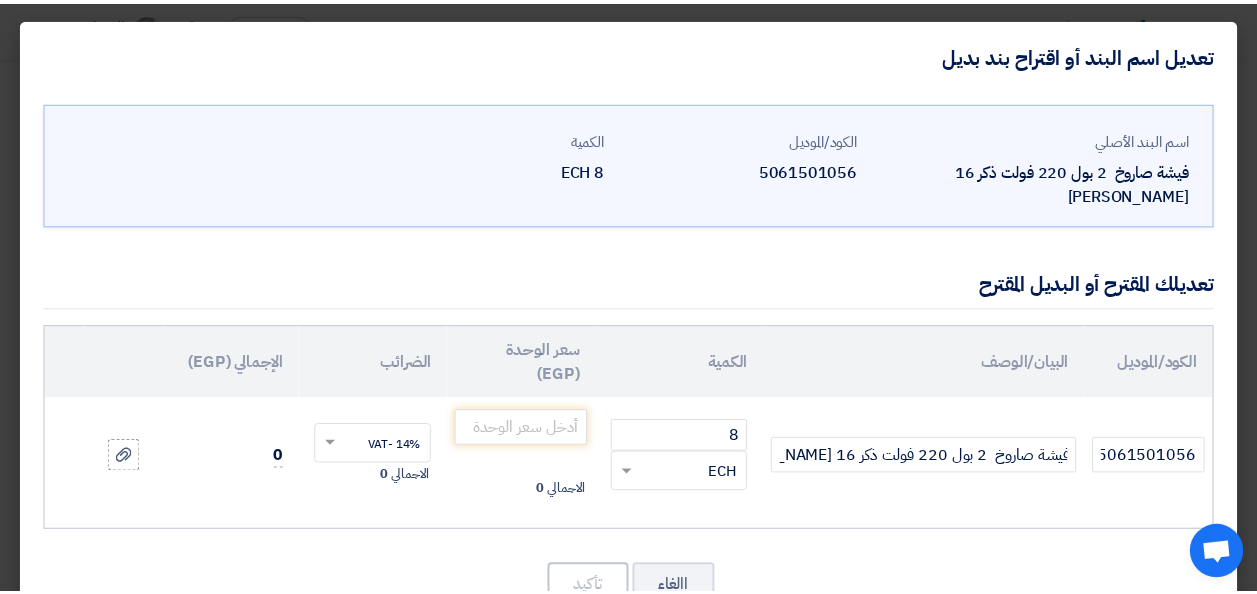 scroll, scrollTop: 0, scrollLeft: 0, axis: both 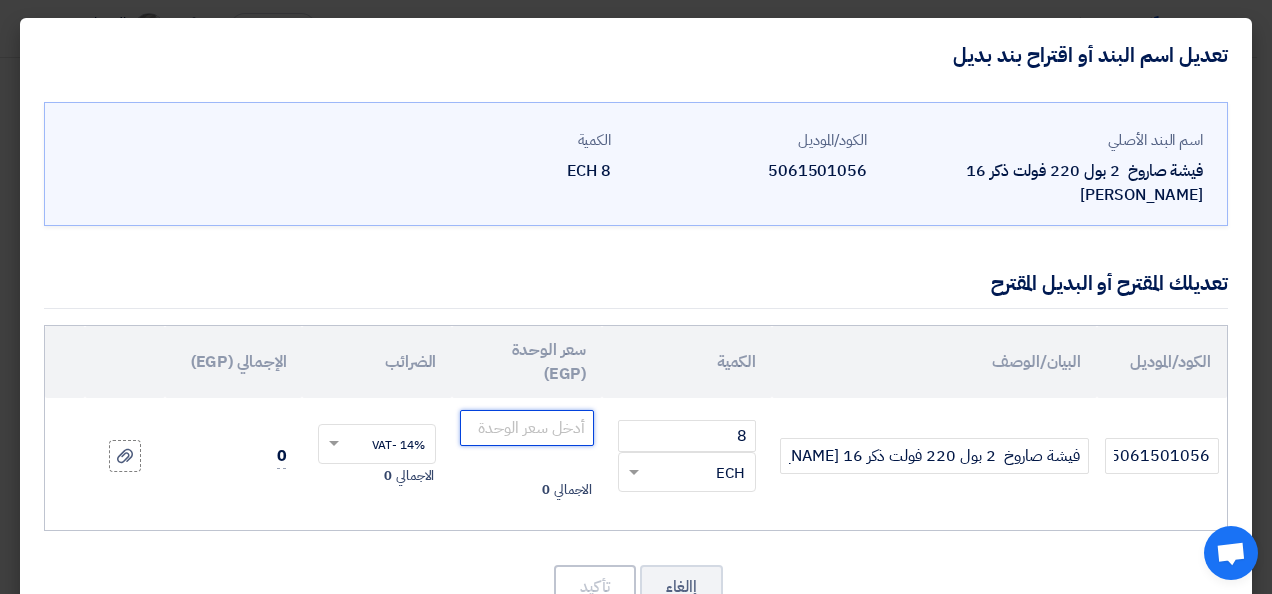 click 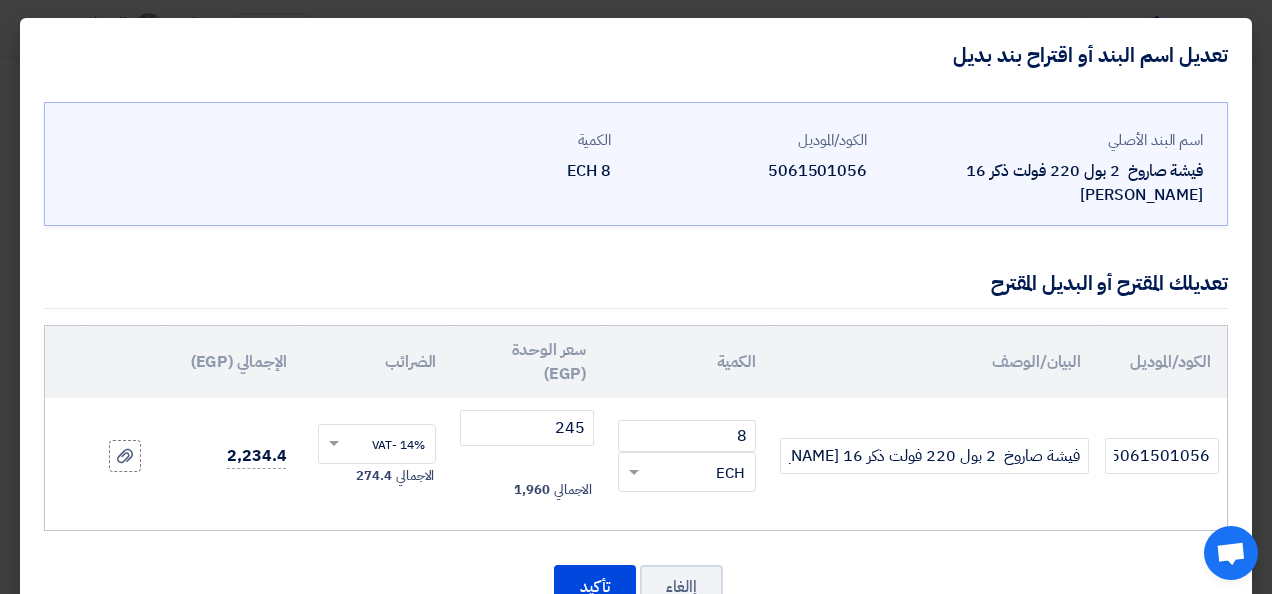 click on "8
RFQ_STEP1.ITEMS.2.TYPE_PLACEHOLDER
×
ECH" 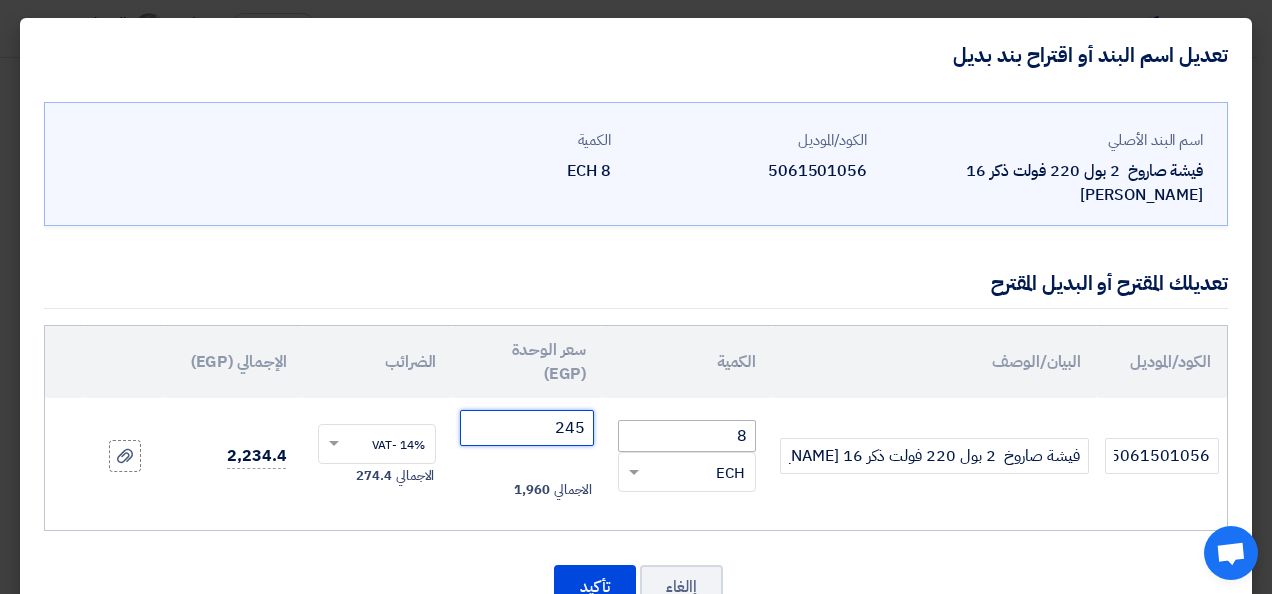 drag, startPoint x: 552, startPoint y: 427, endPoint x: 644, endPoint y: 420, distance: 92.26592 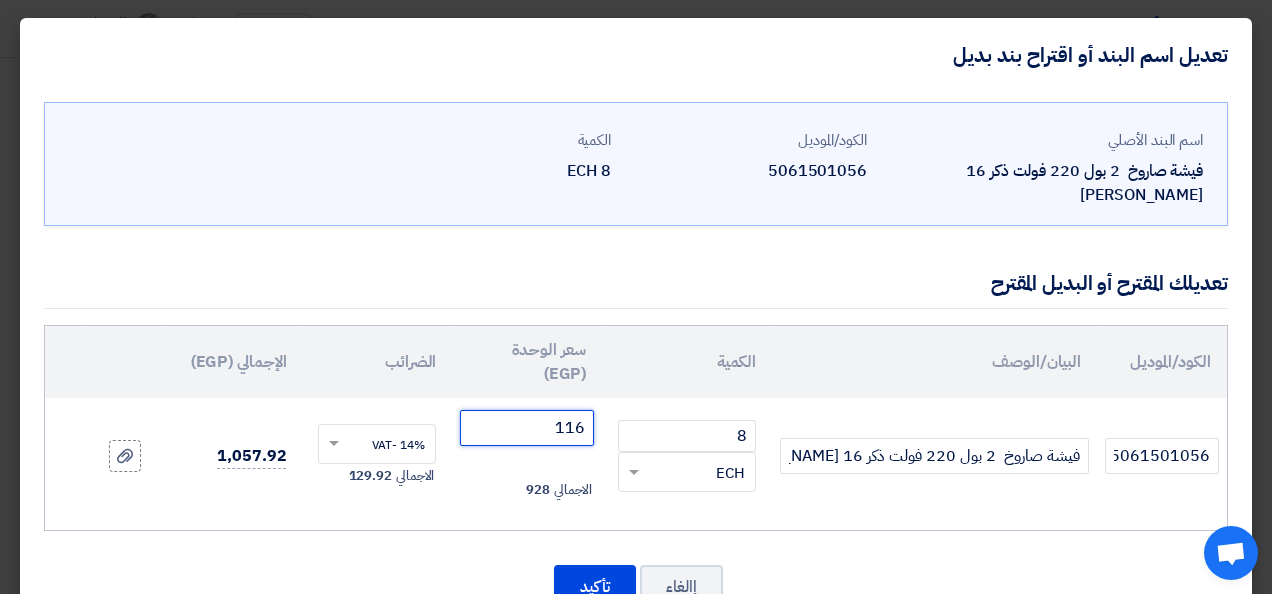 type on "116" 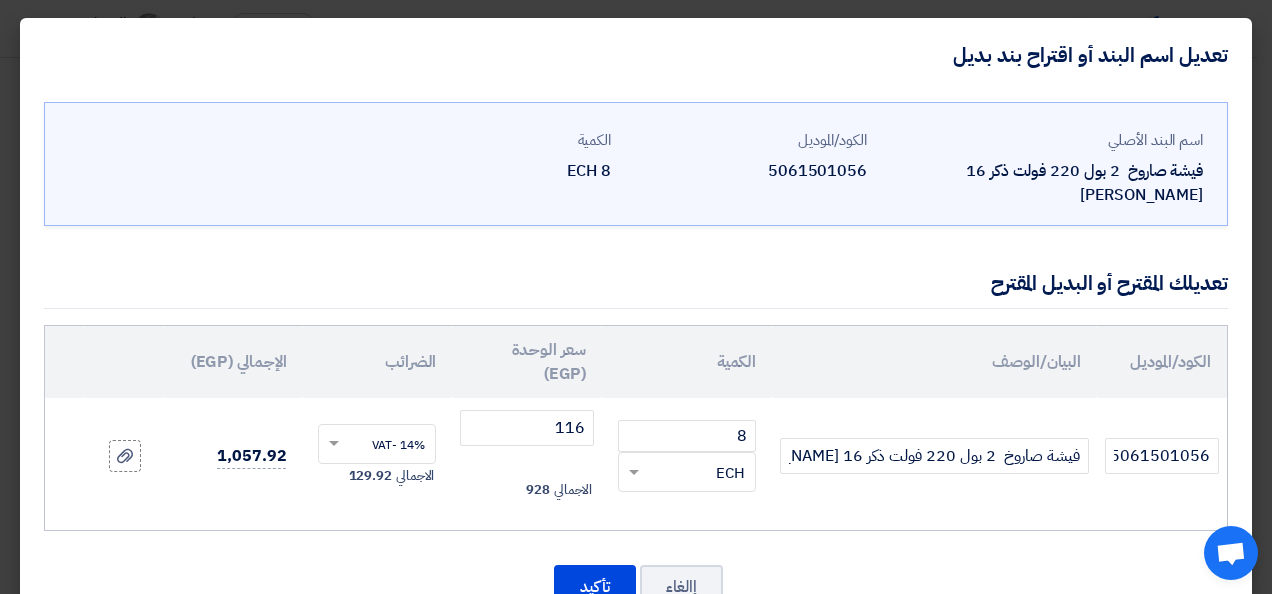 click on "فيشة صاروخ  2 بول 220 فولت ذكر 16 [PERSON_NAME]" 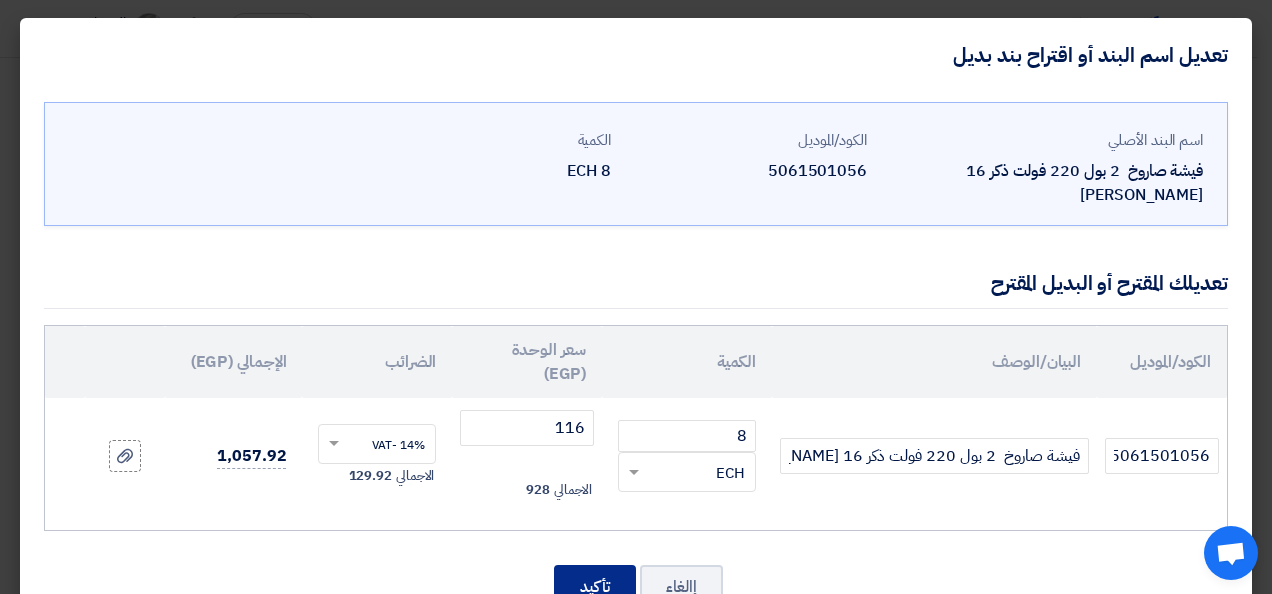 click on "تأكيد" 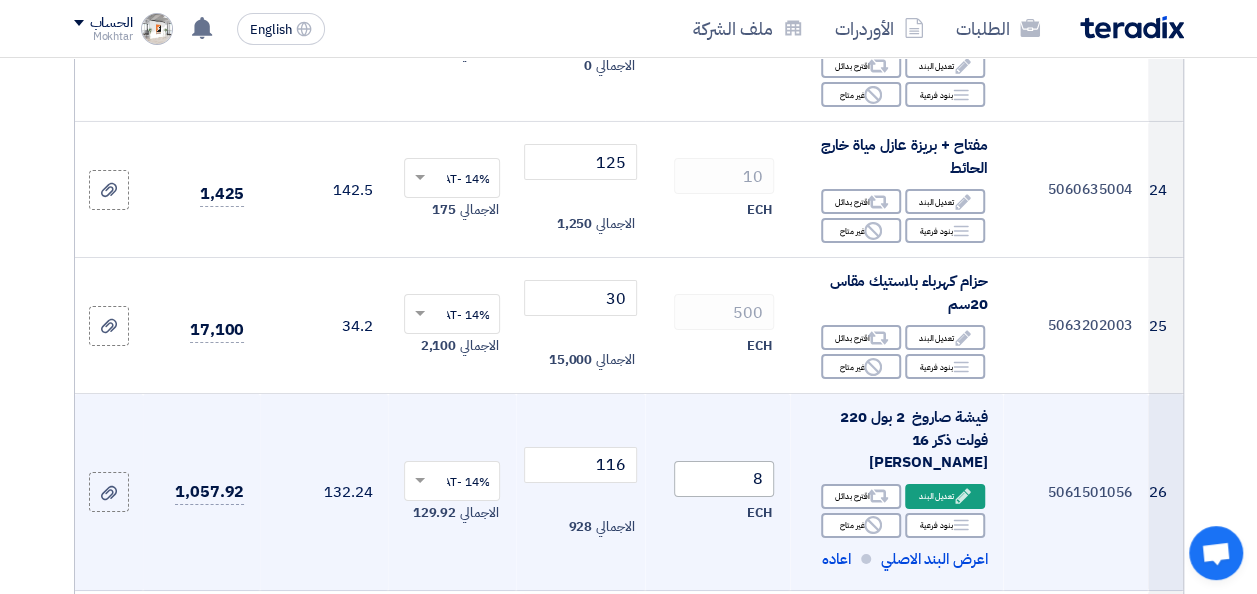 scroll, scrollTop: 3478, scrollLeft: 0, axis: vertical 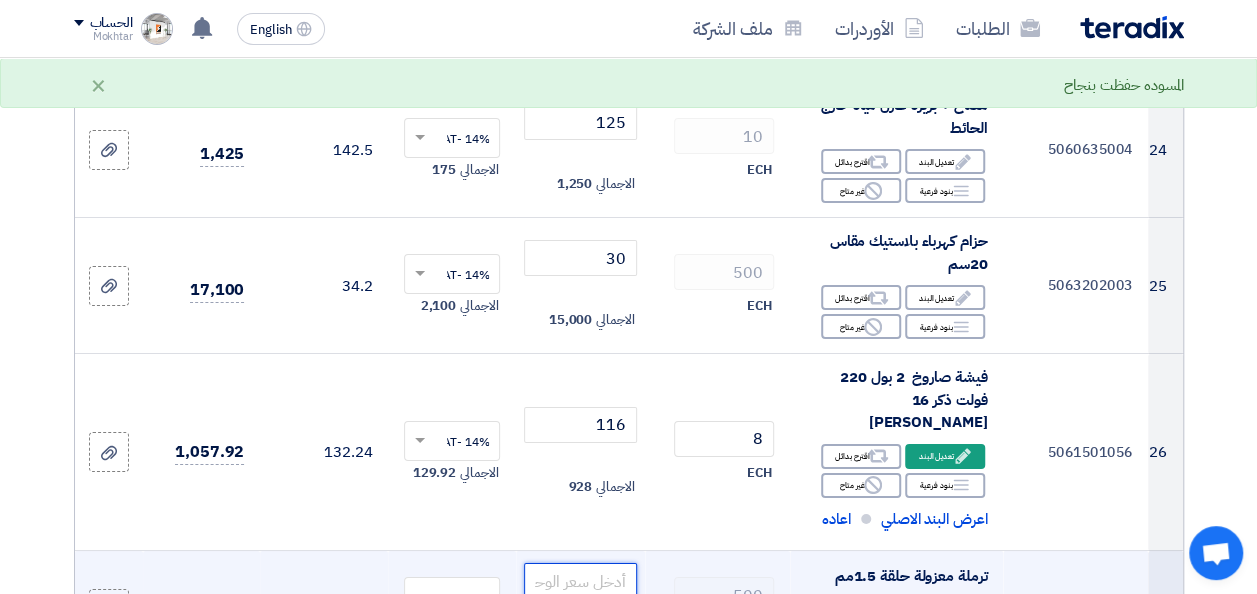 click 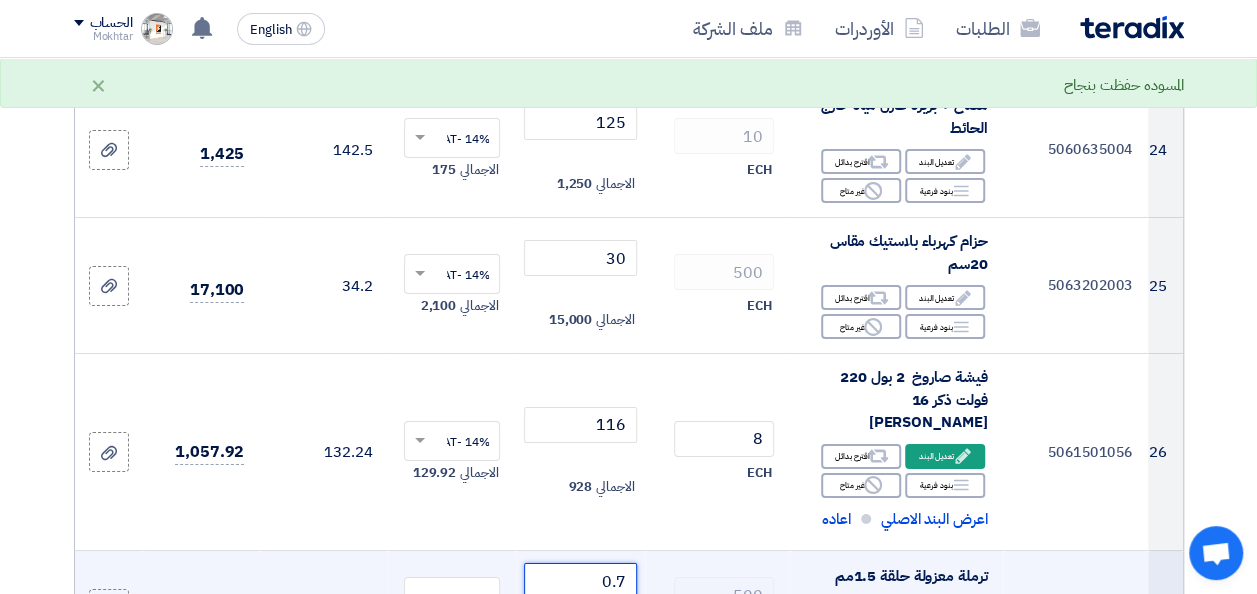type on "0.7" 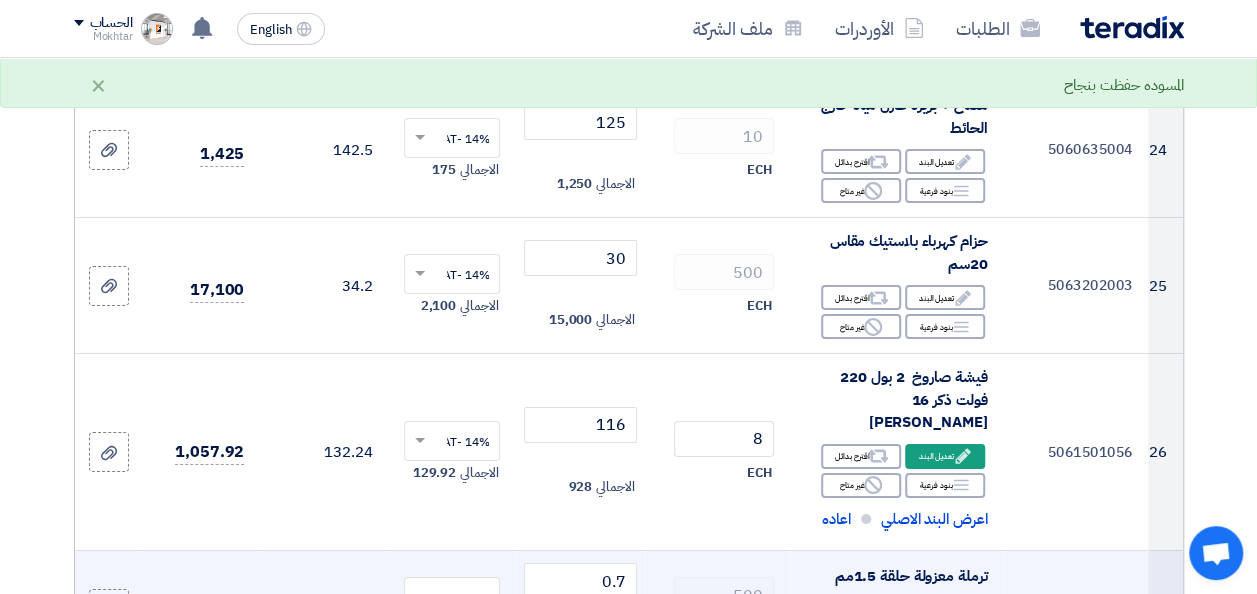 click on "500
ECH" 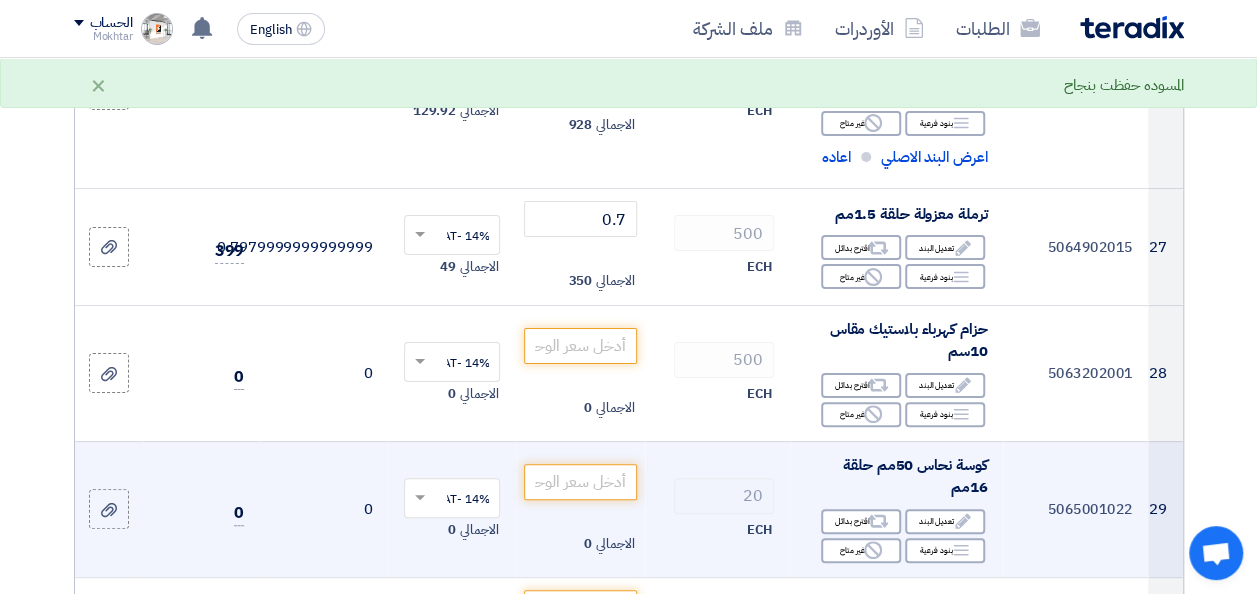scroll, scrollTop: 3838, scrollLeft: 0, axis: vertical 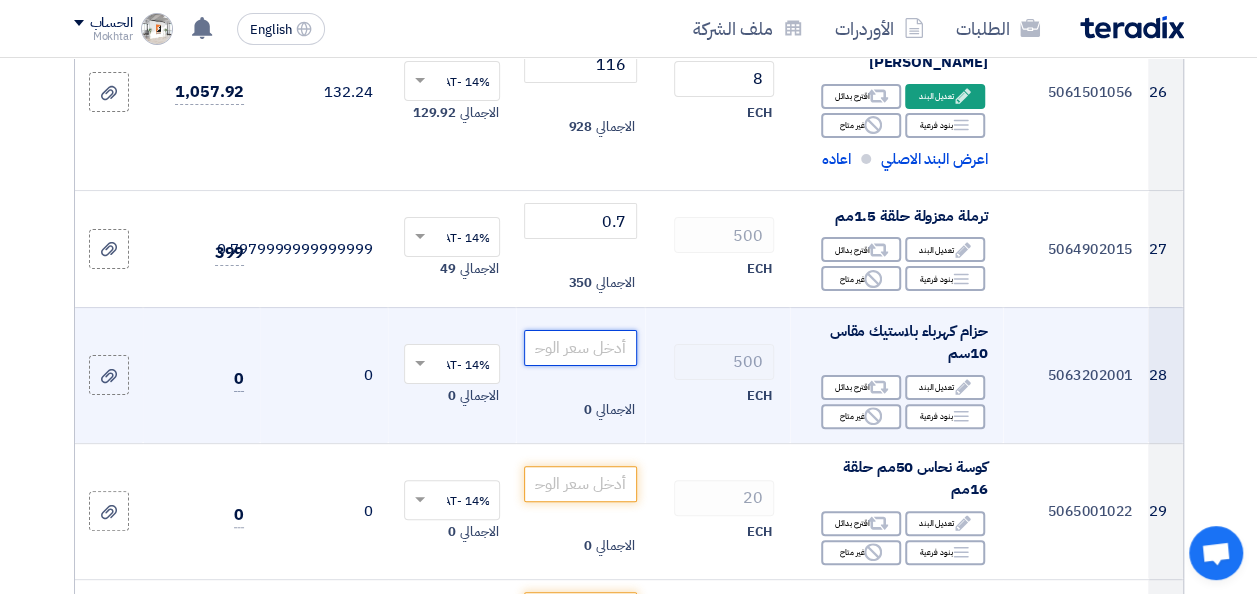 click 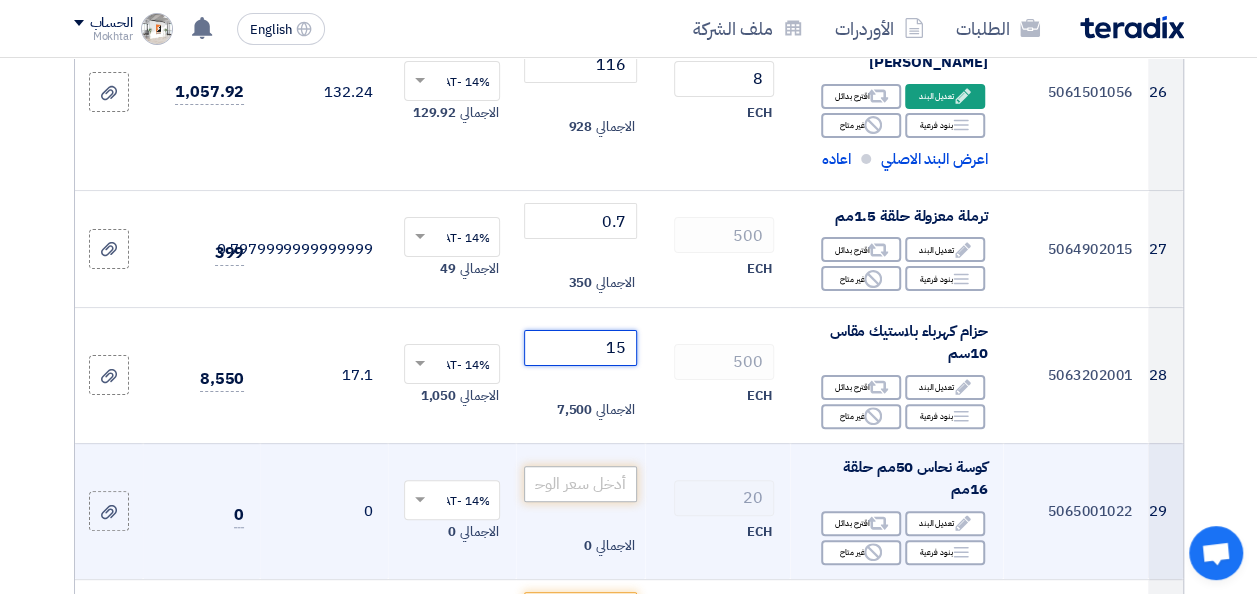 type on "15" 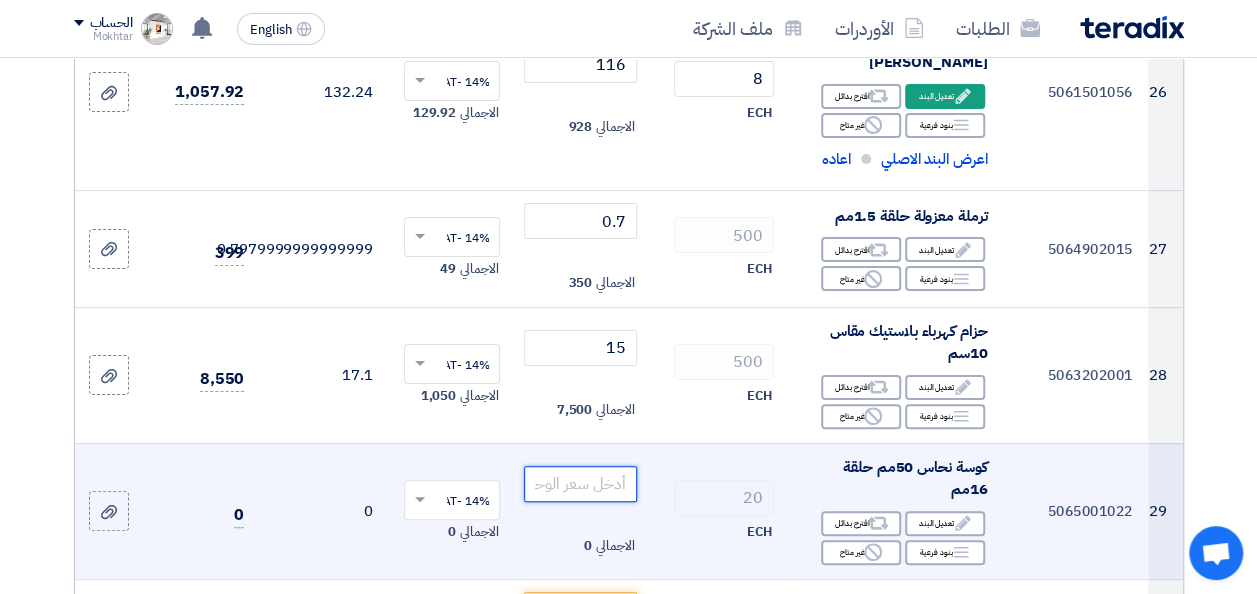 click 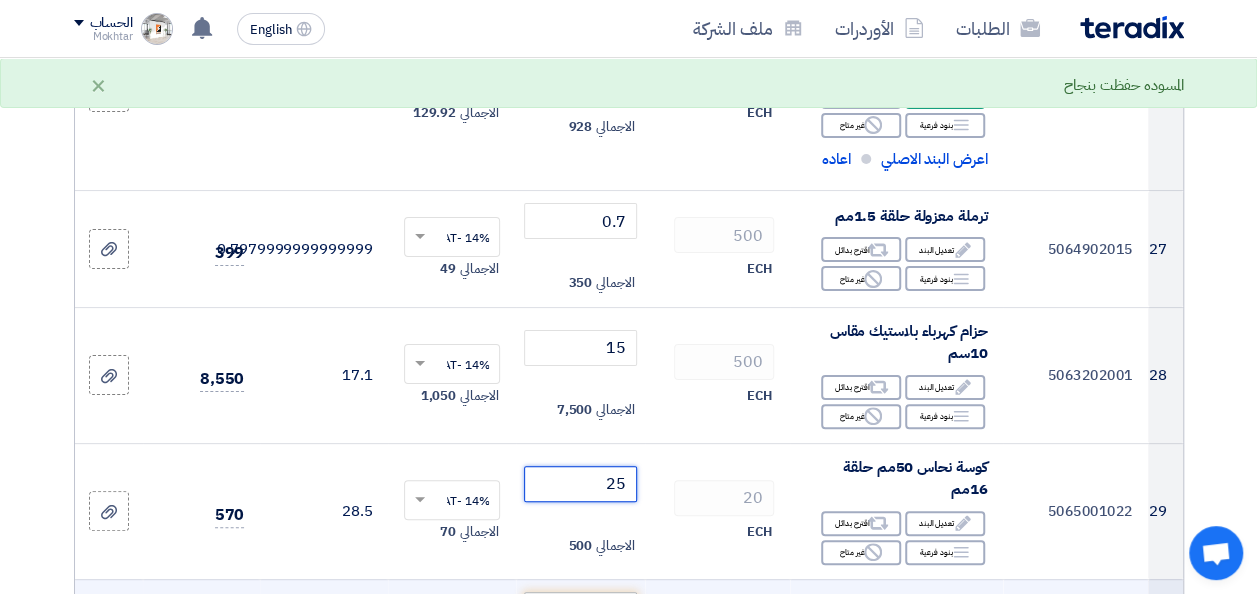 type on "25" 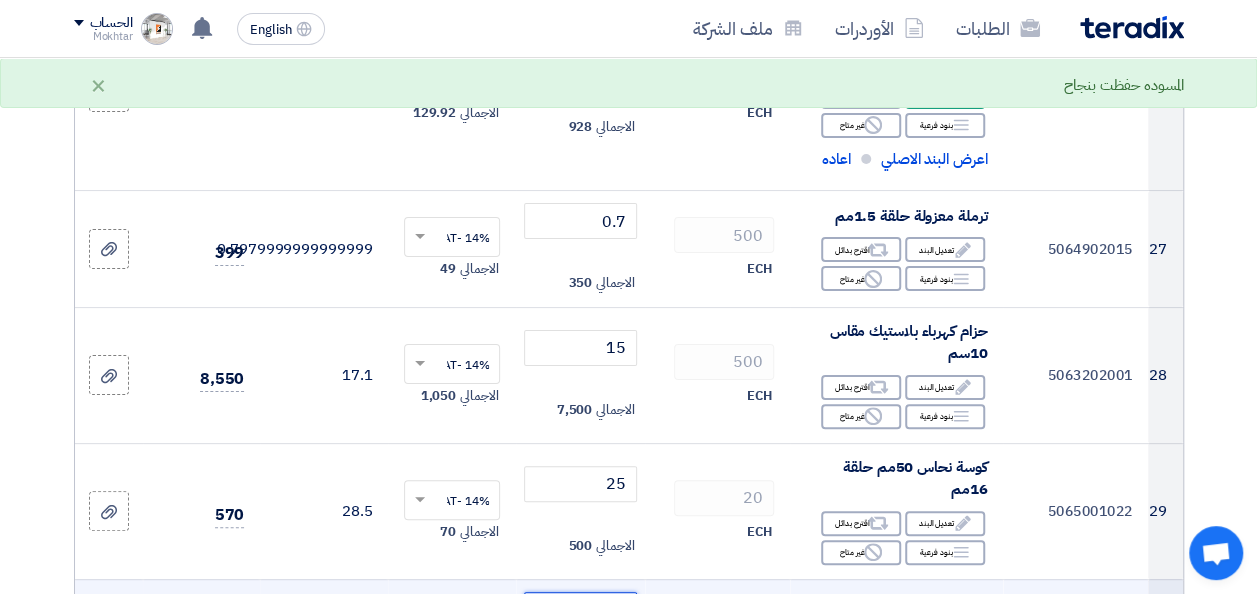 click 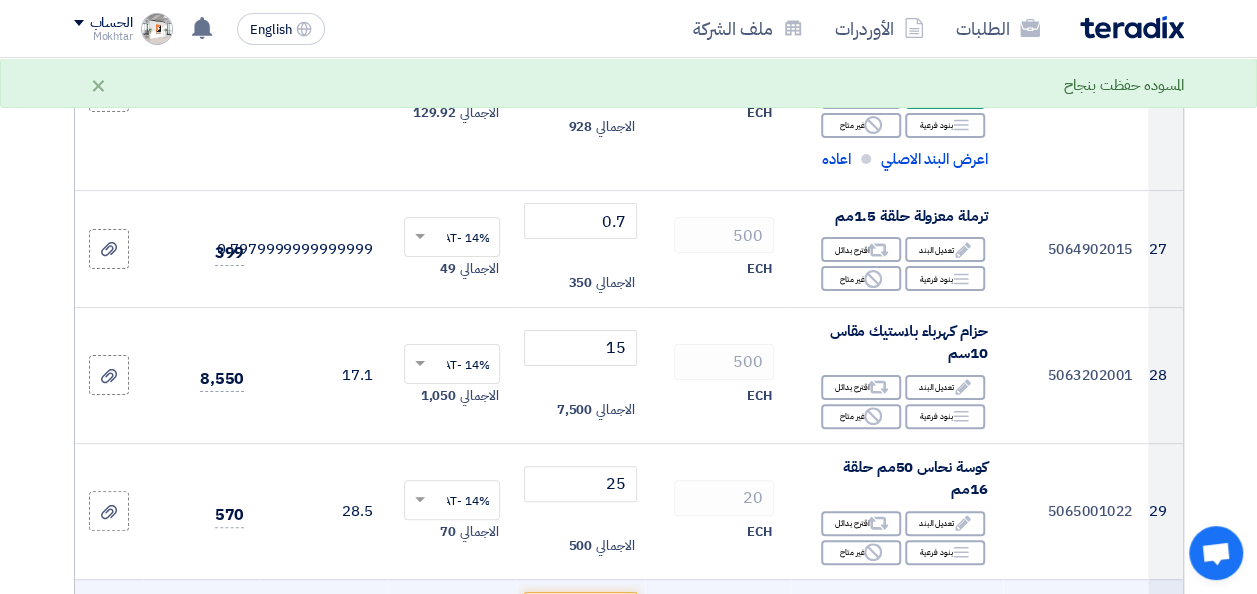click on "6
ECH" 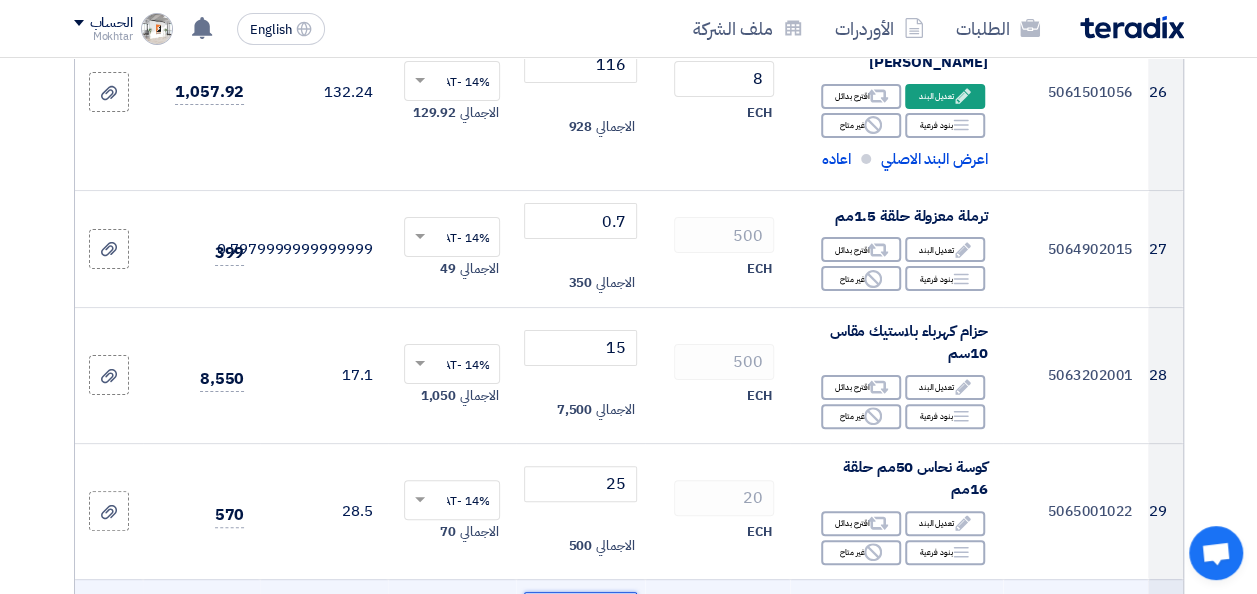 click 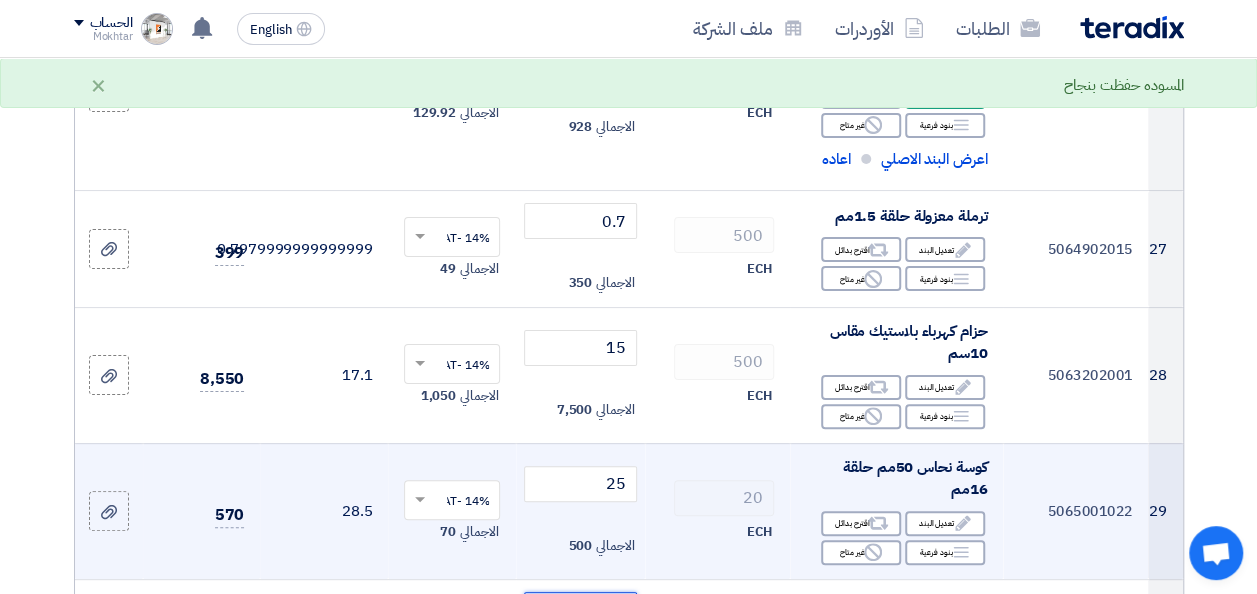 type on "45" 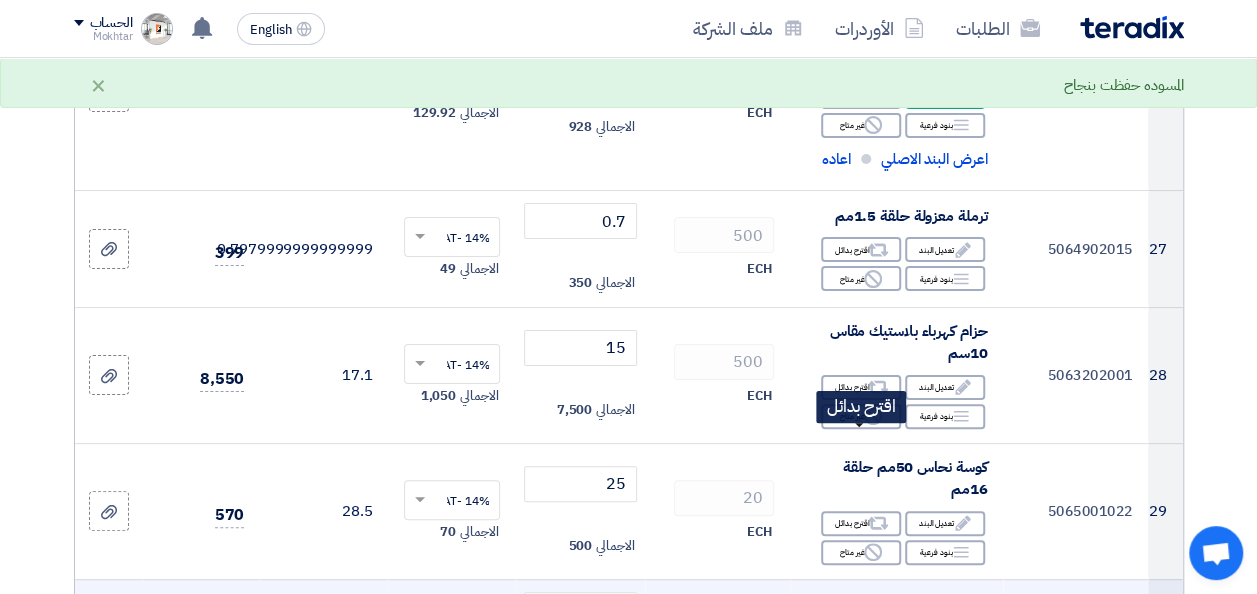 click on "6
ECH" 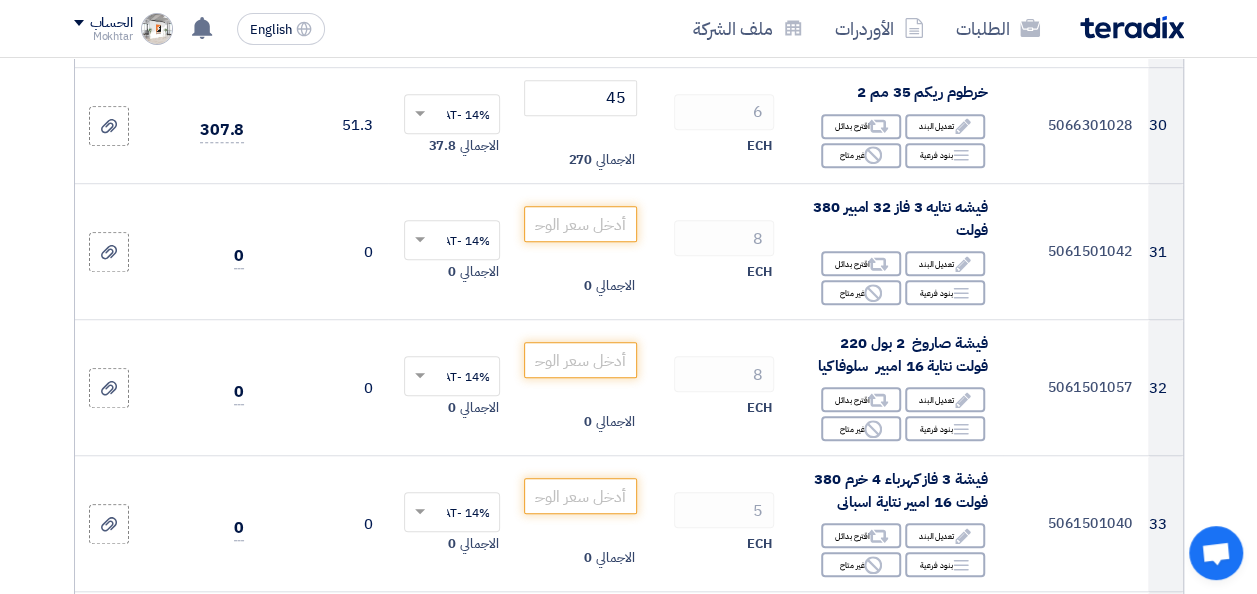scroll, scrollTop: 4307, scrollLeft: 0, axis: vertical 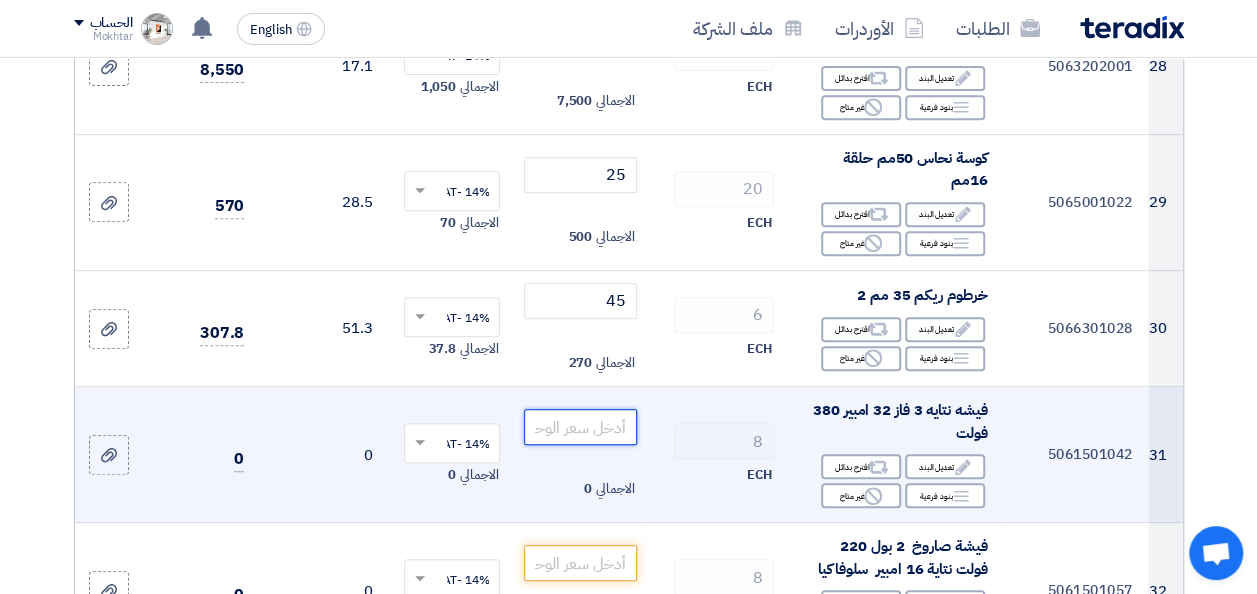 click 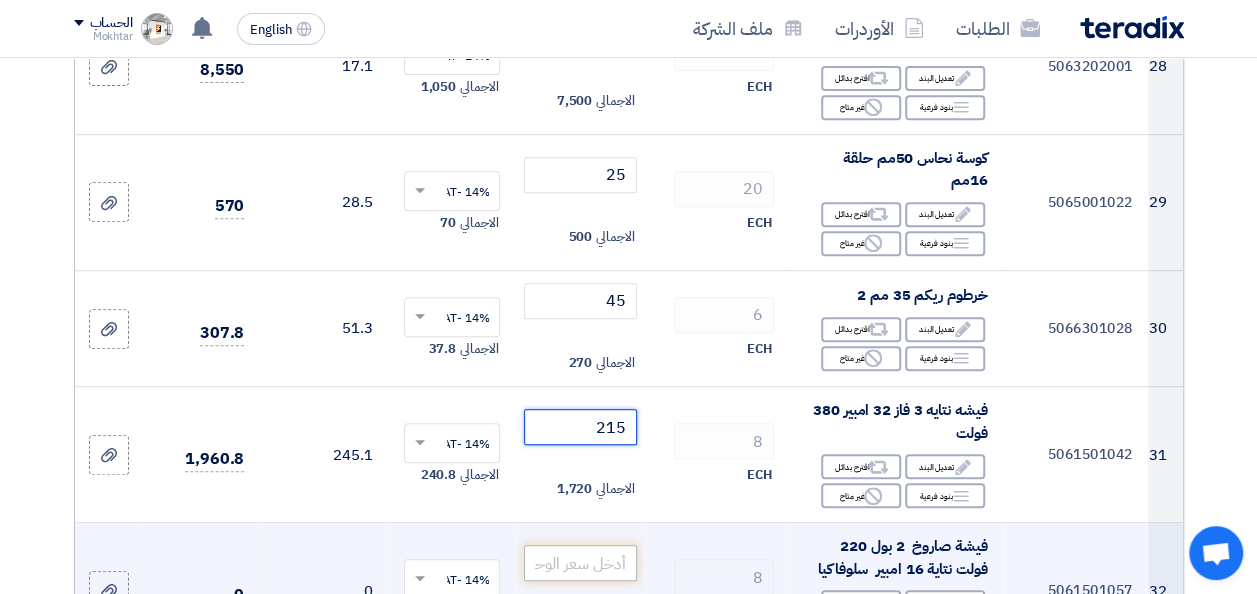 type on "215" 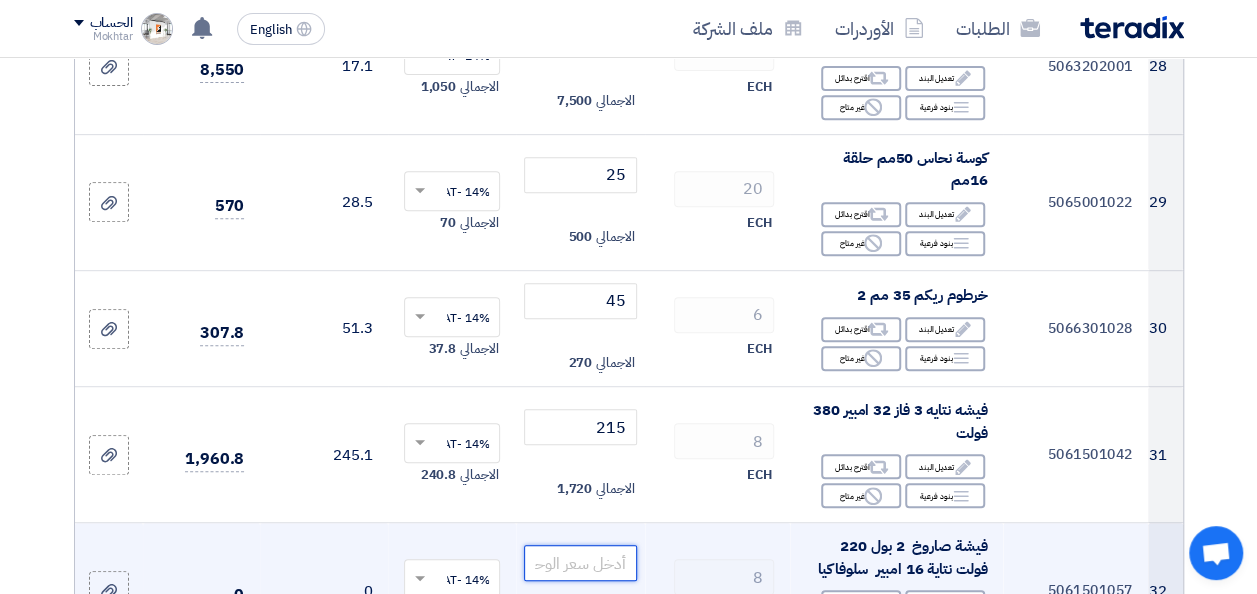 click 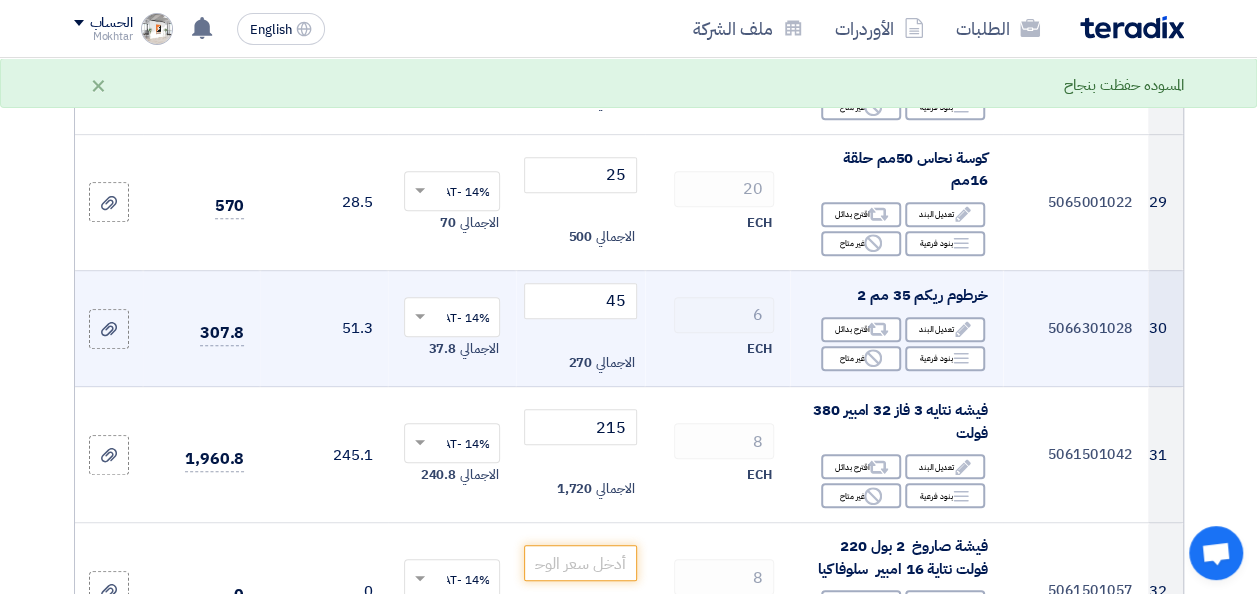 click on "ECH" 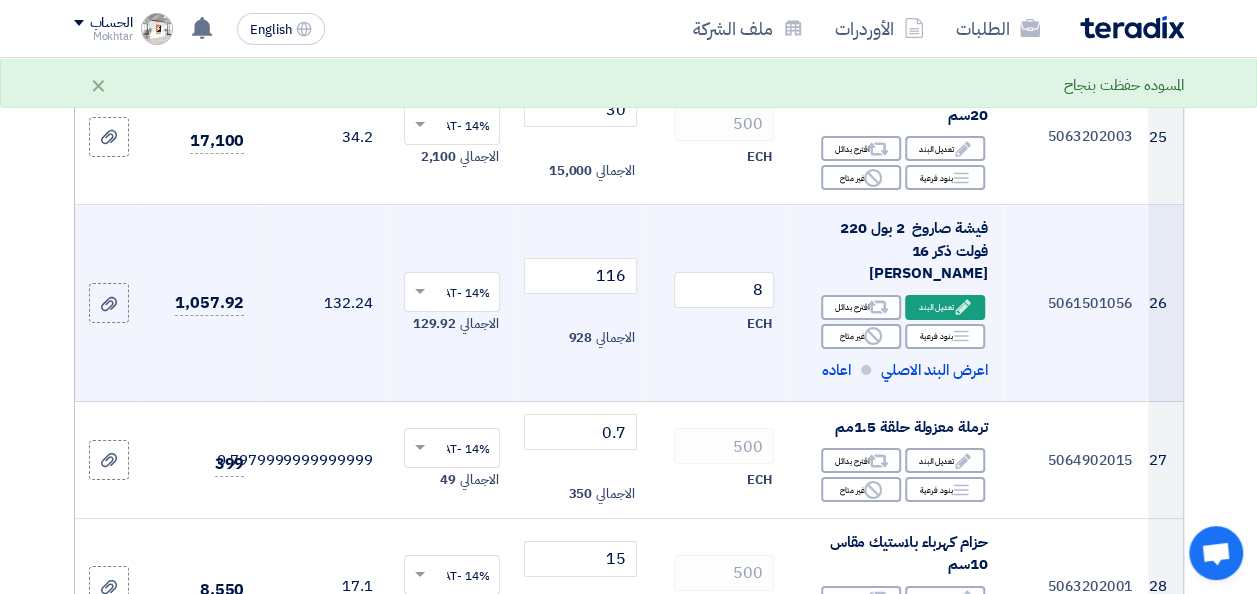 scroll, scrollTop: 4147, scrollLeft: 0, axis: vertical 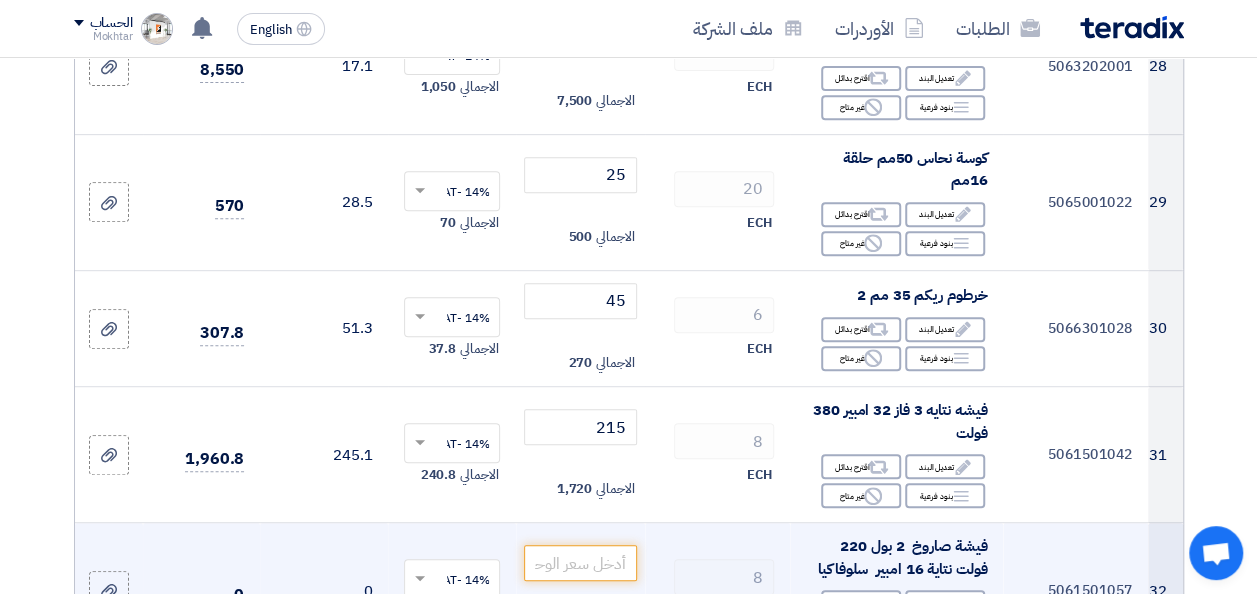 click on "فيشة صاروخ  2 بول 220 فولت نتاية 16 امبير  سلوفاكيا" 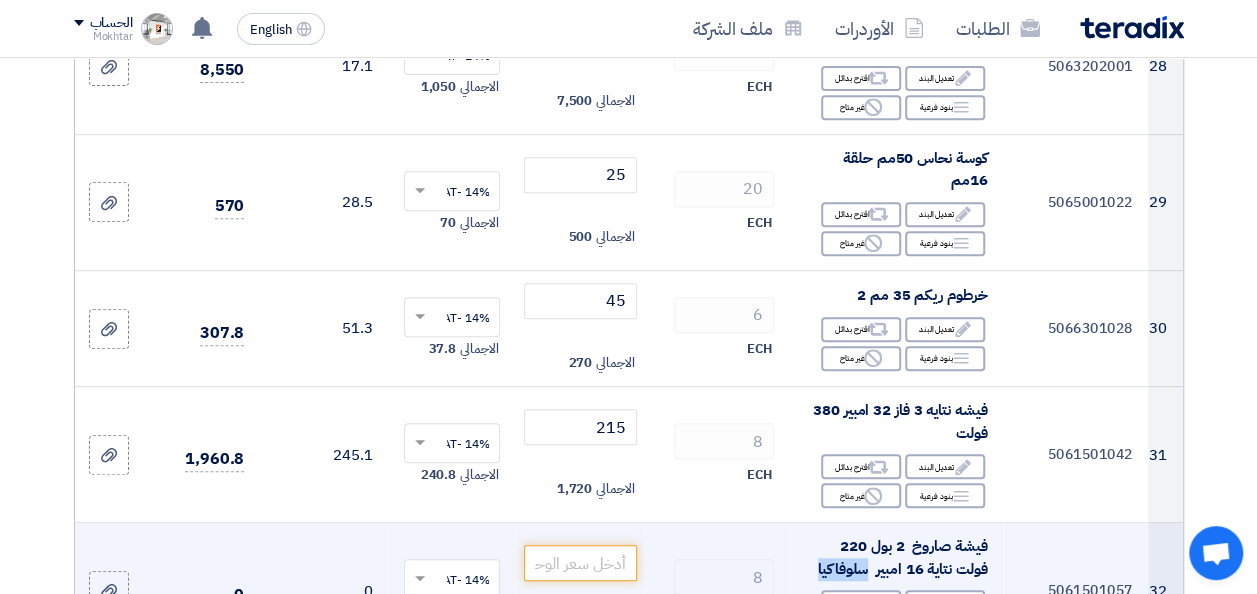 click on "فيشة صاروخ  2 بول 220 فولت نتاية 16 امبير  سلوفاكيا" 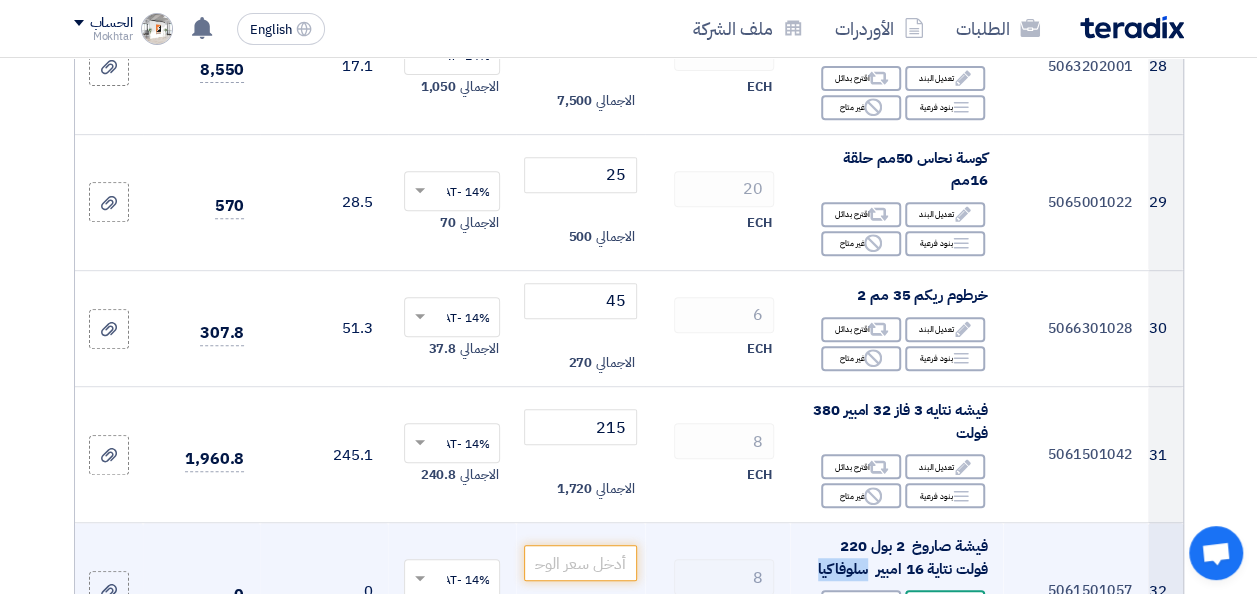 drag, startPoint x: 829, startPoint y: 483, endPoint x: 921, endPoint y: 513, distance: 96.76776 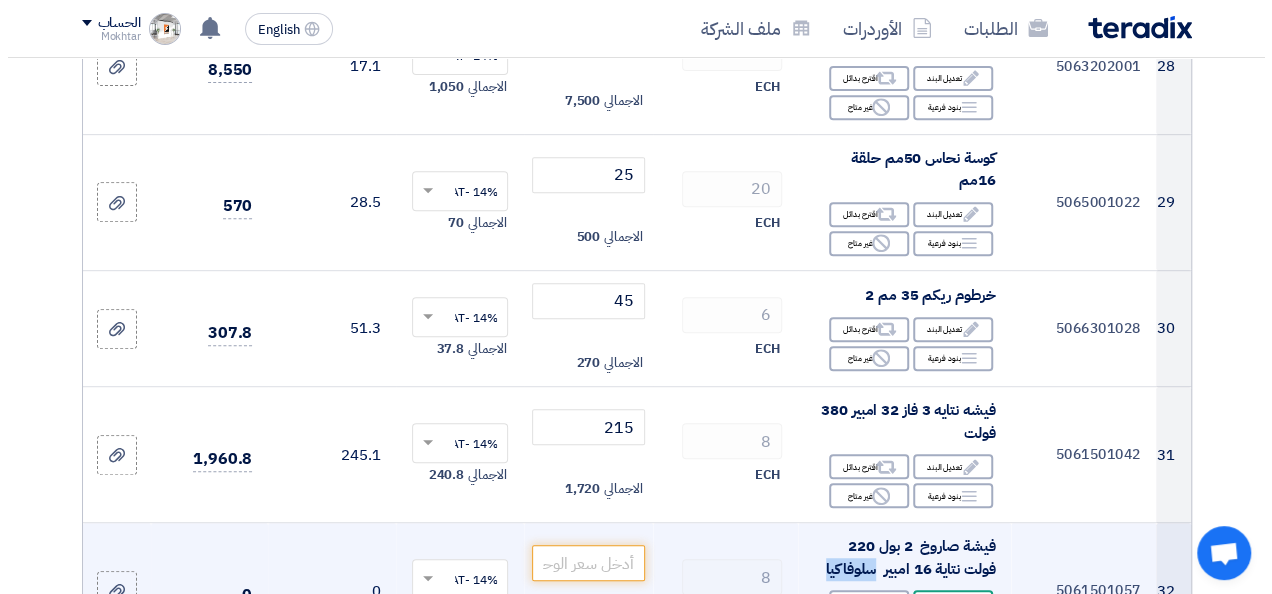 scroll, scrollTop: 3973, scrollLeft: 0, axis: vertical 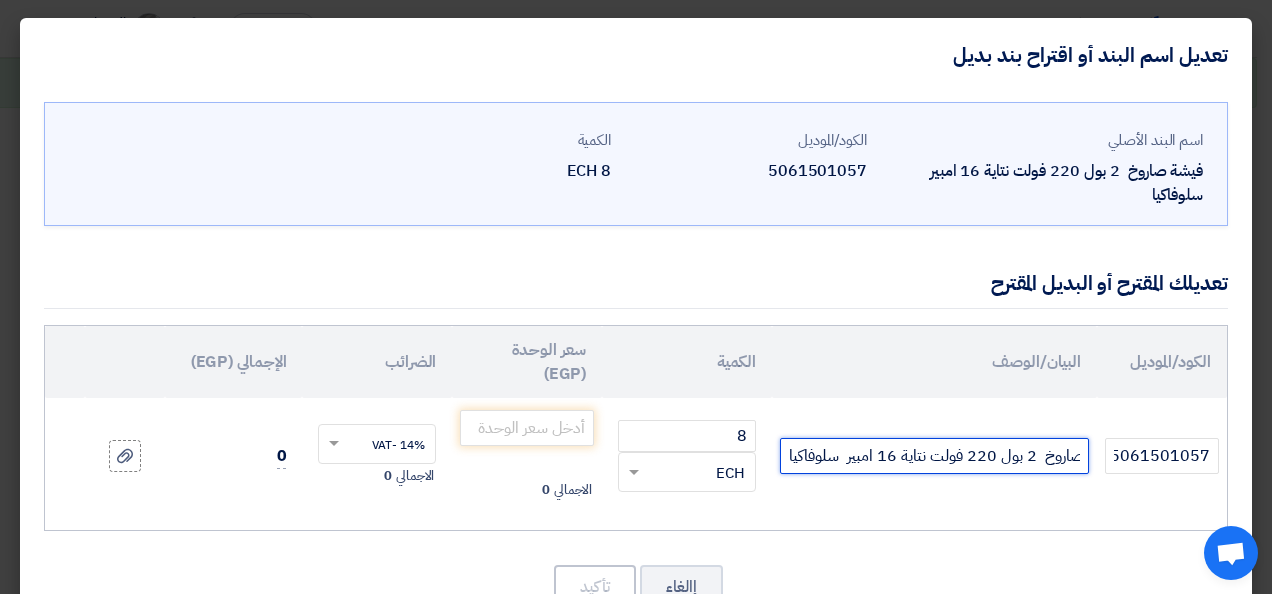 drag, startPoint x: 806, startPoint y: 457, endPoint x: 762, endPoint y: 454, distance: 44.102154 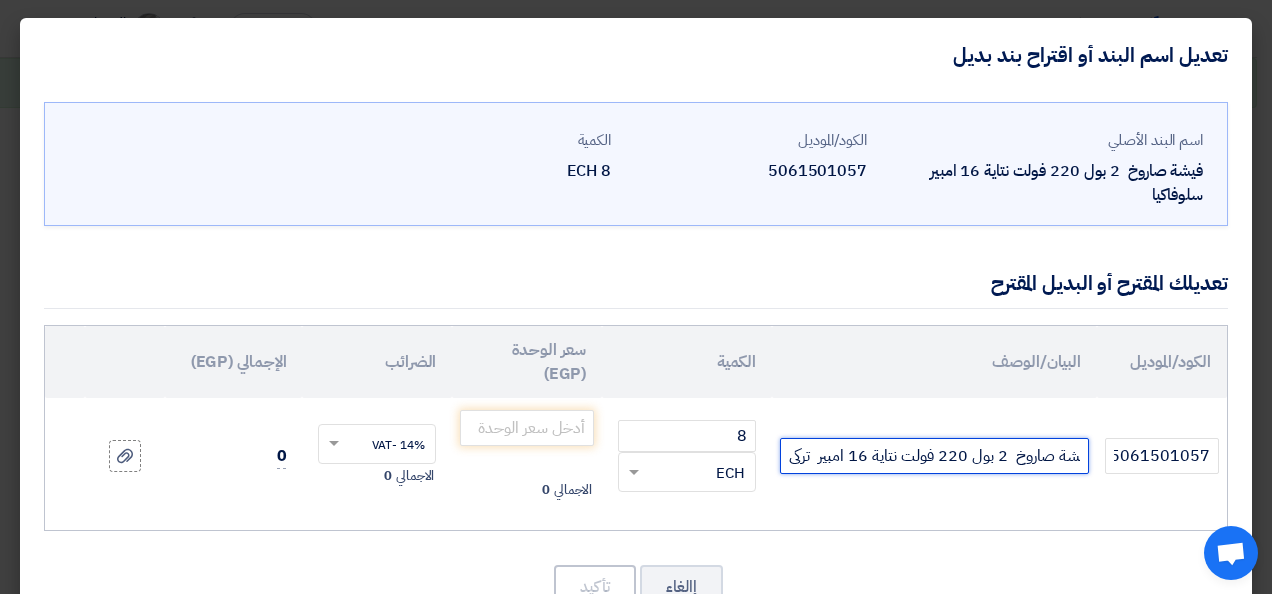 scroll, scrollTop: 0, scrollLeft: -17, axis: horizontal 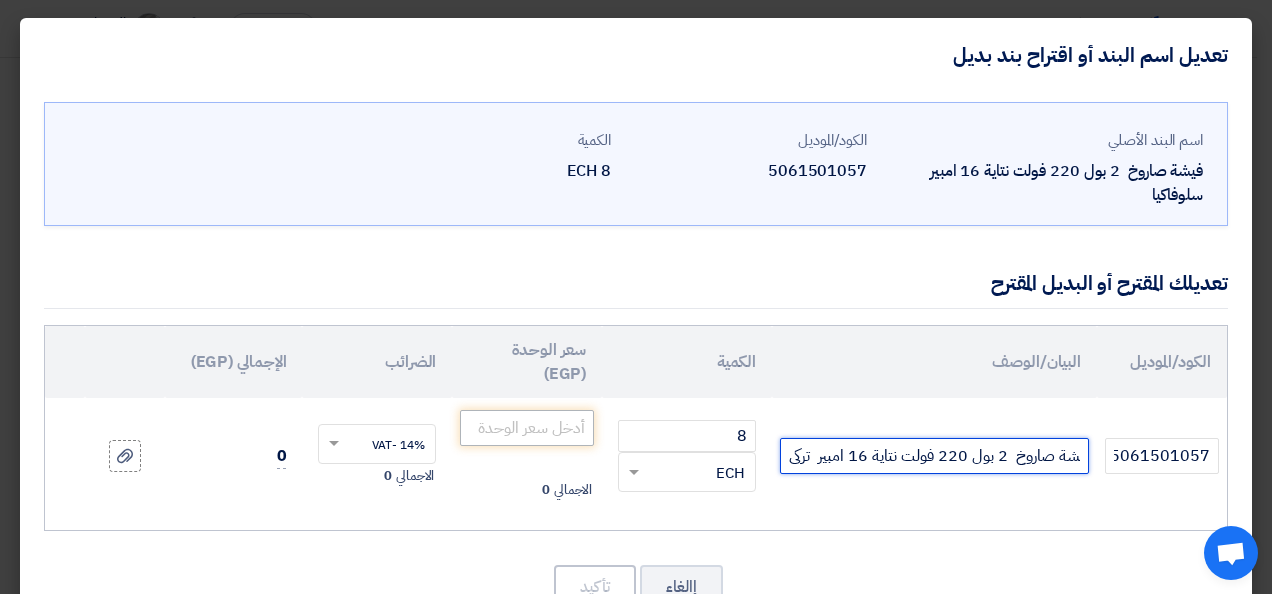 type on "فيشة صاروخ  2 بول 220 فولت نتاية 16 امبير  تركى" 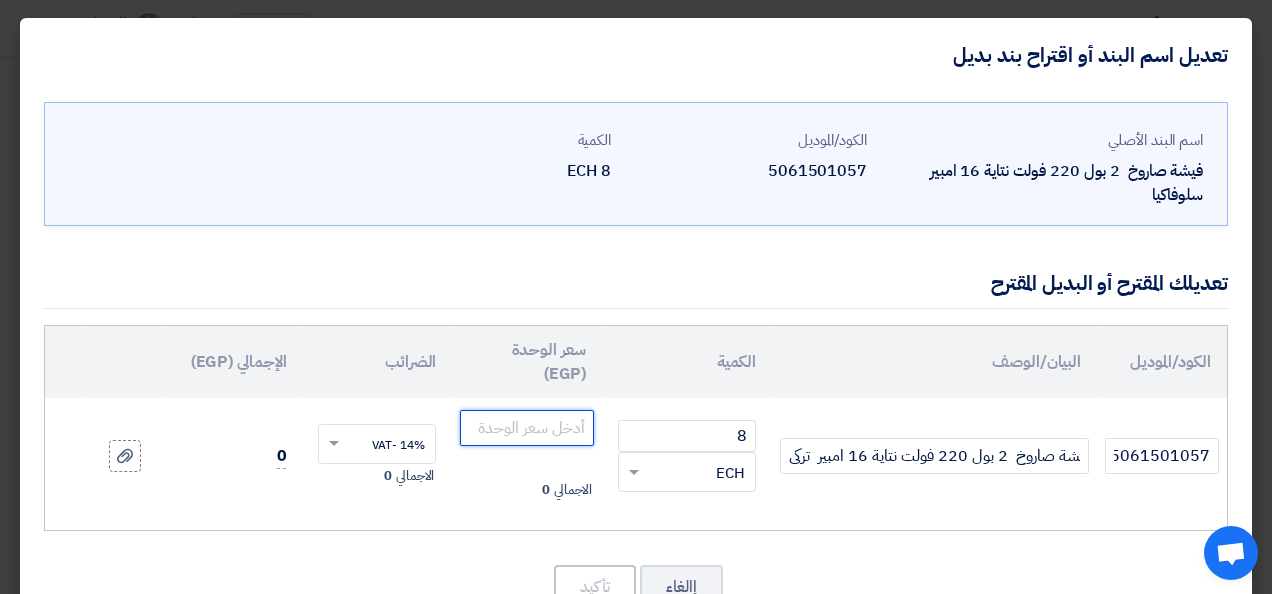 click 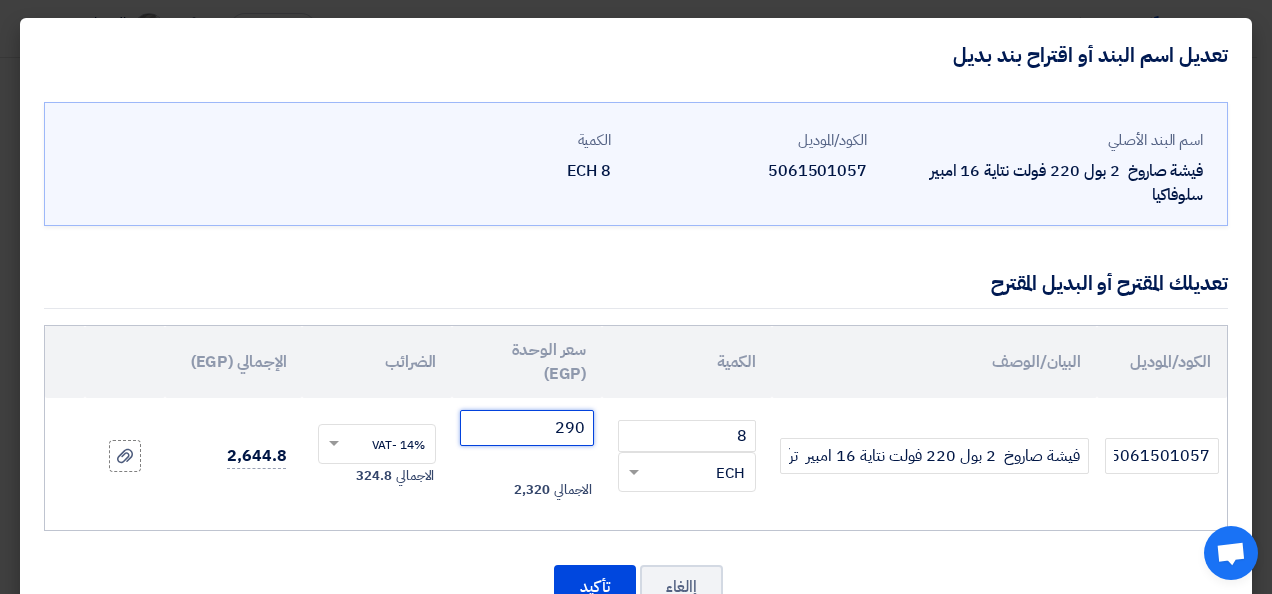type on "290" 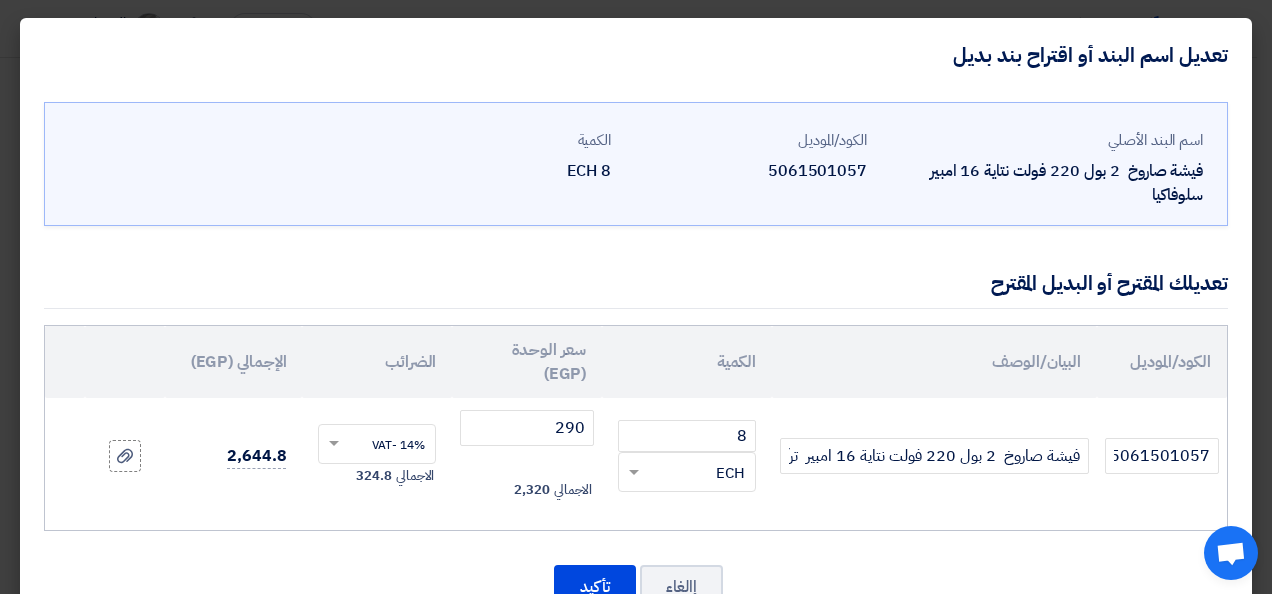 click on "8
RFQ_STEP1.ITEMS.2.TYPE_PLACEHOLDER
×
ECH" 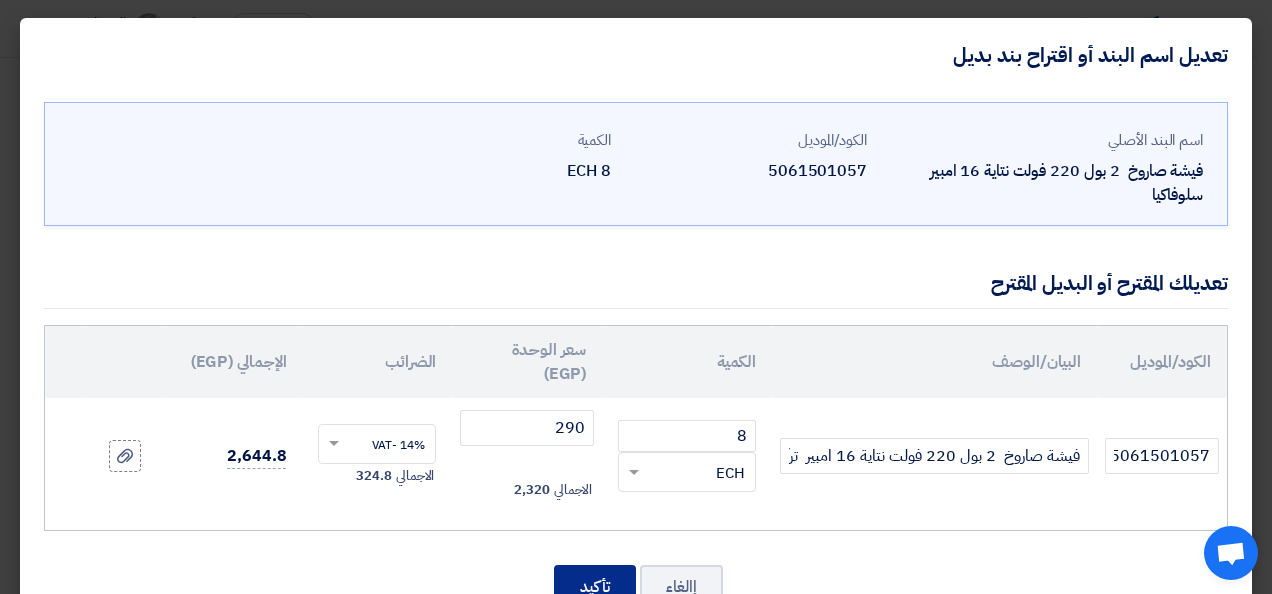 click on "تأكيد" 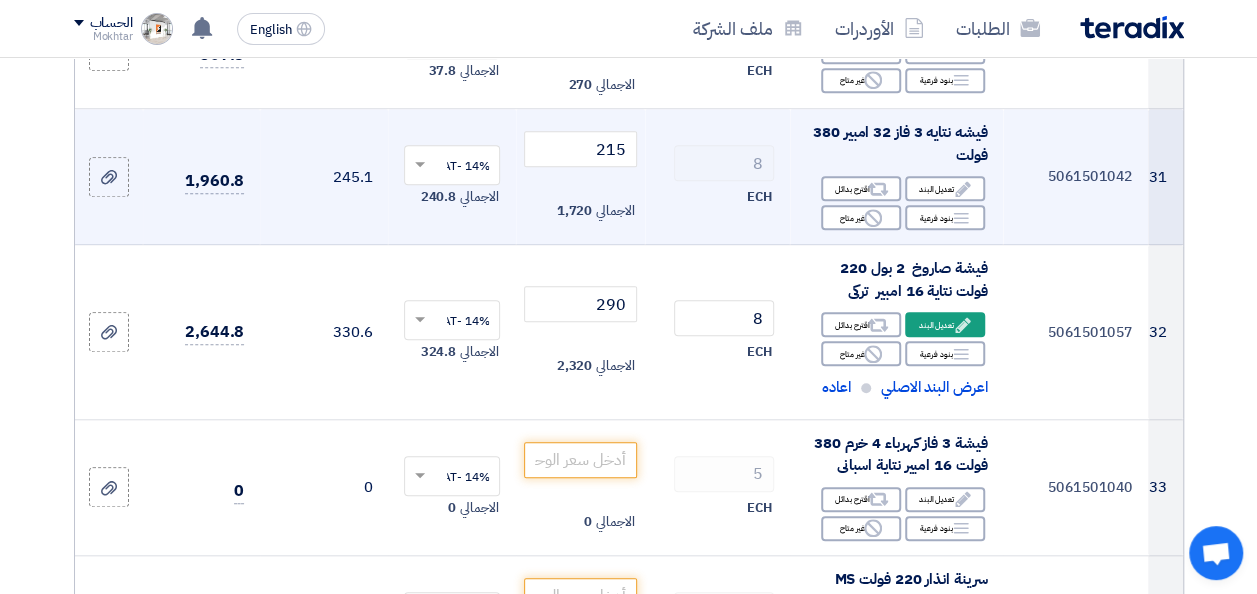 scroll, scrollTop: 4427, scrollLeft: 0, axis: vertical 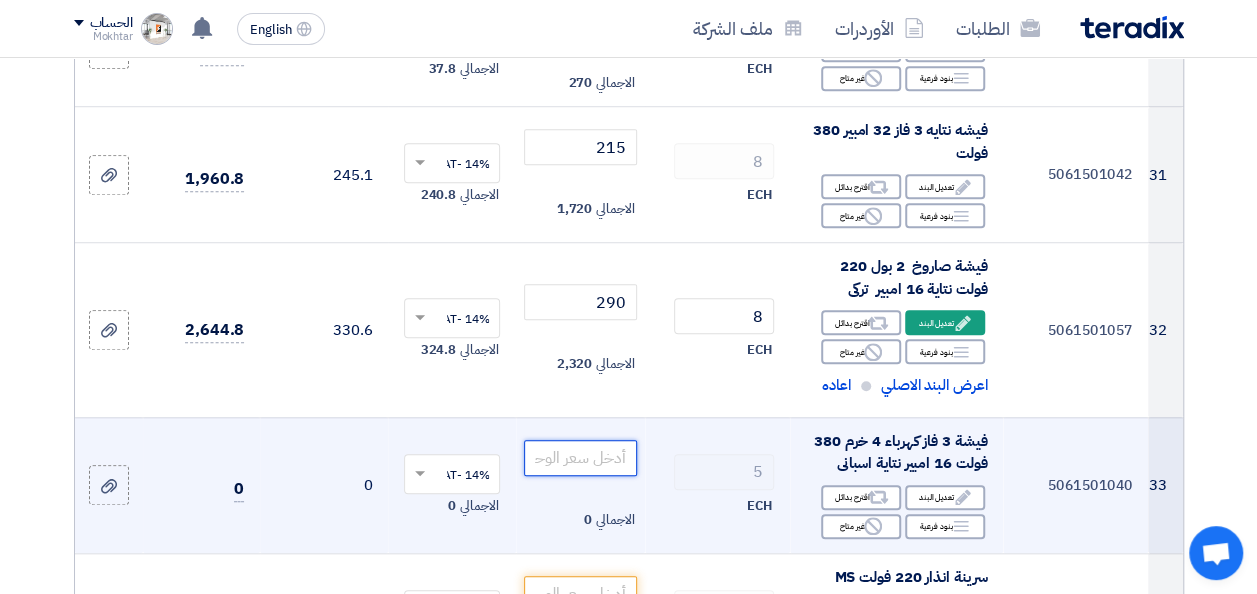 click 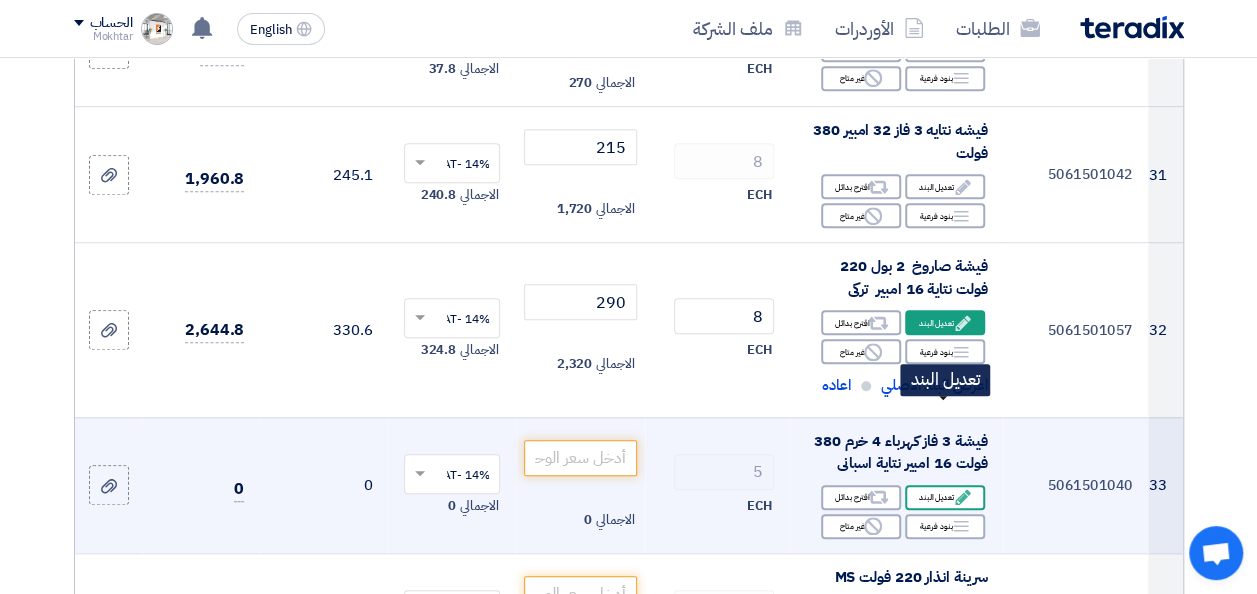 click on "Edit
تعديل البند" 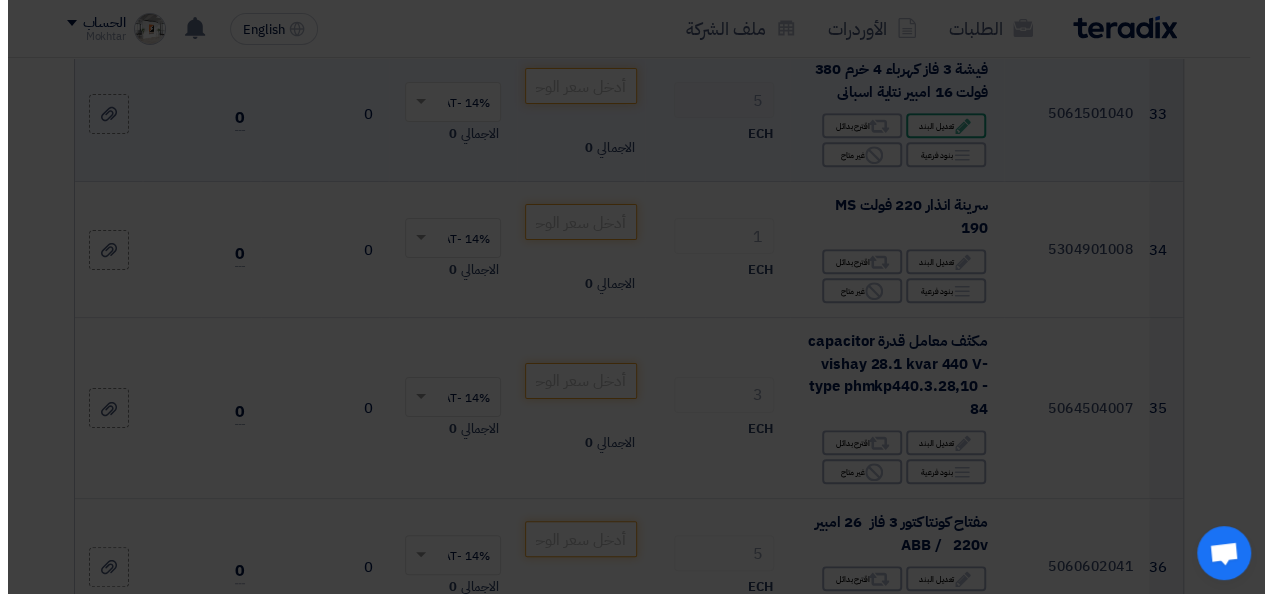 scroll, scrollTop: 4253, scrollLeft: 0, axis: vertical 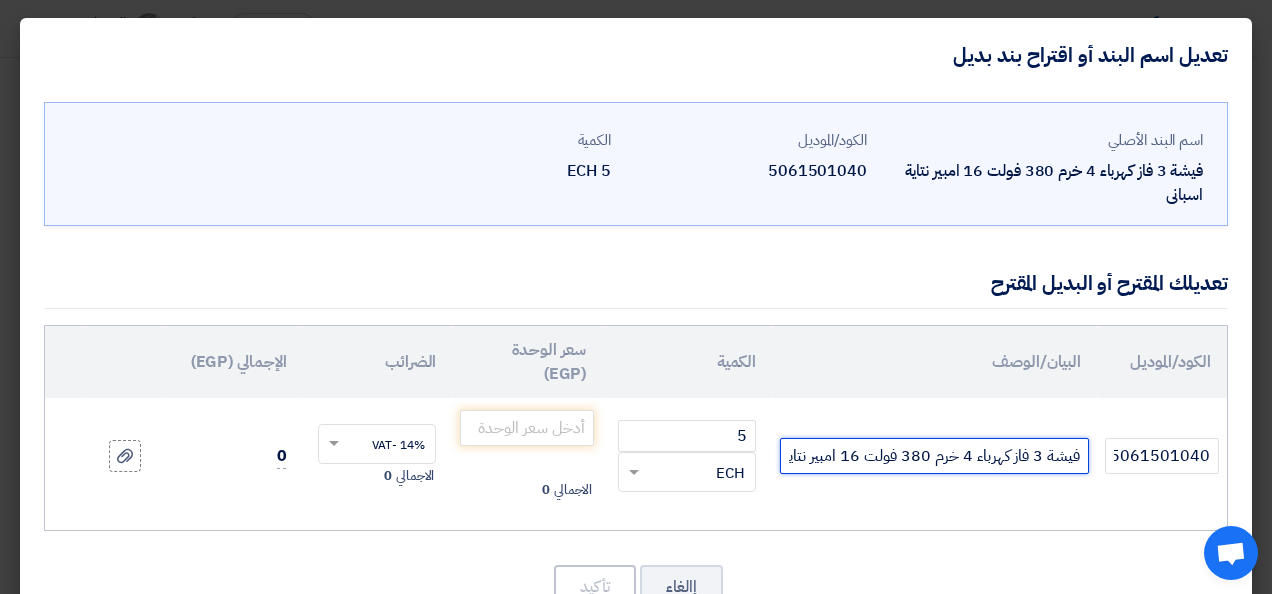 click on "فيشة 3 فاز كهرباء 4 خرم 380 فولت 16 امبير نتاية اسبانى" 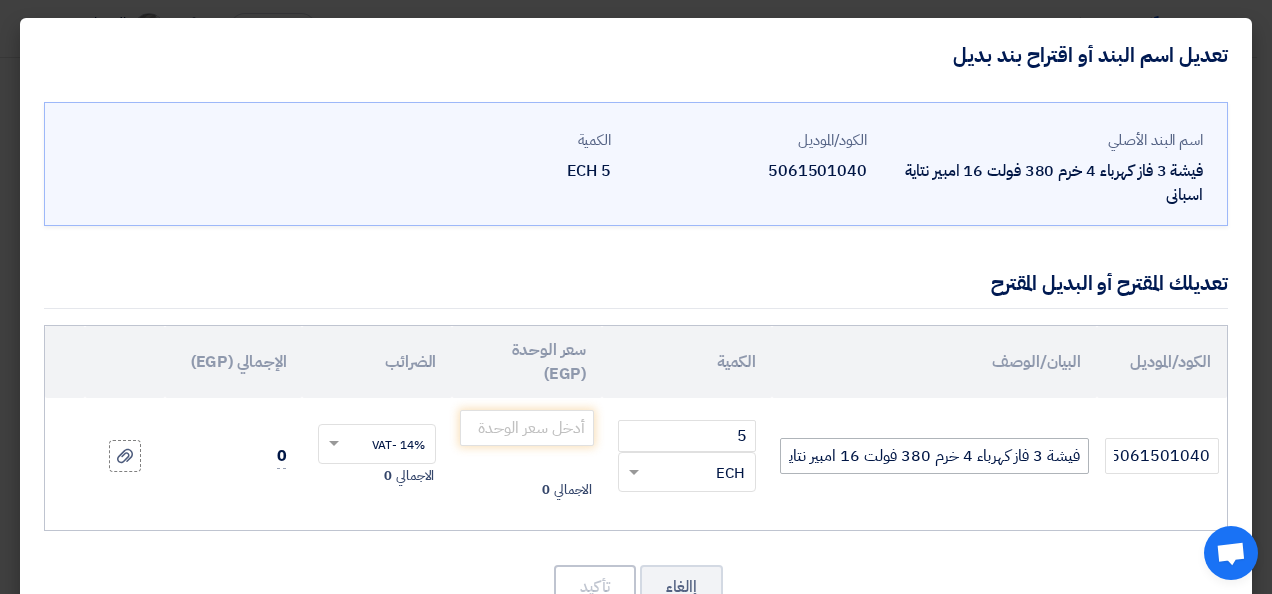 drag, startPoint x: 778, startPoint y: 451, endPoint x: 796, endPoint y: 452, distance: 18.027756 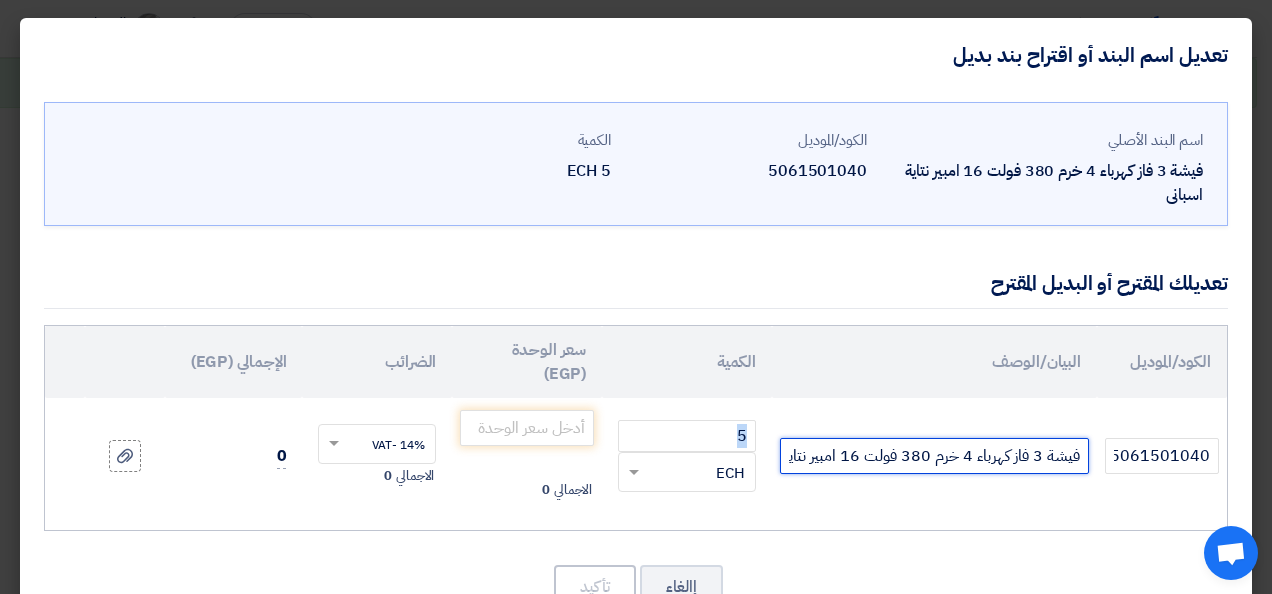 drag, startPoint x: 796, startPoint y: 452, endPoint x: 806, endPoint y: 454, distance: 10.198039 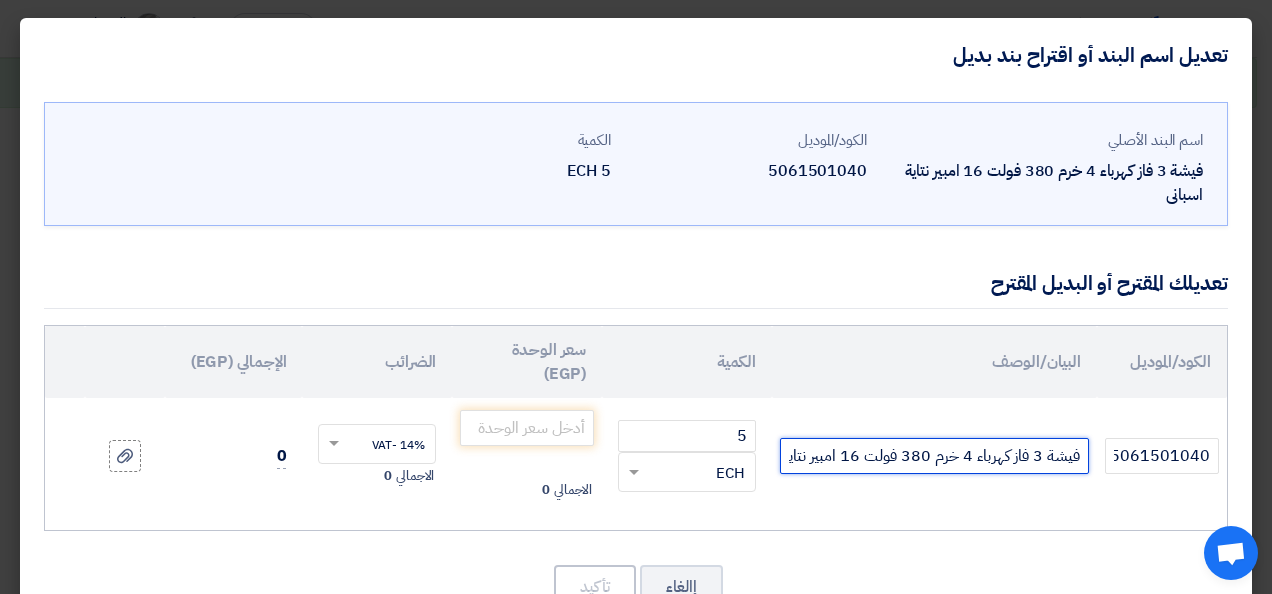 scroll, scrollTop: 0, scrollLeft: -50, axis: horizontal 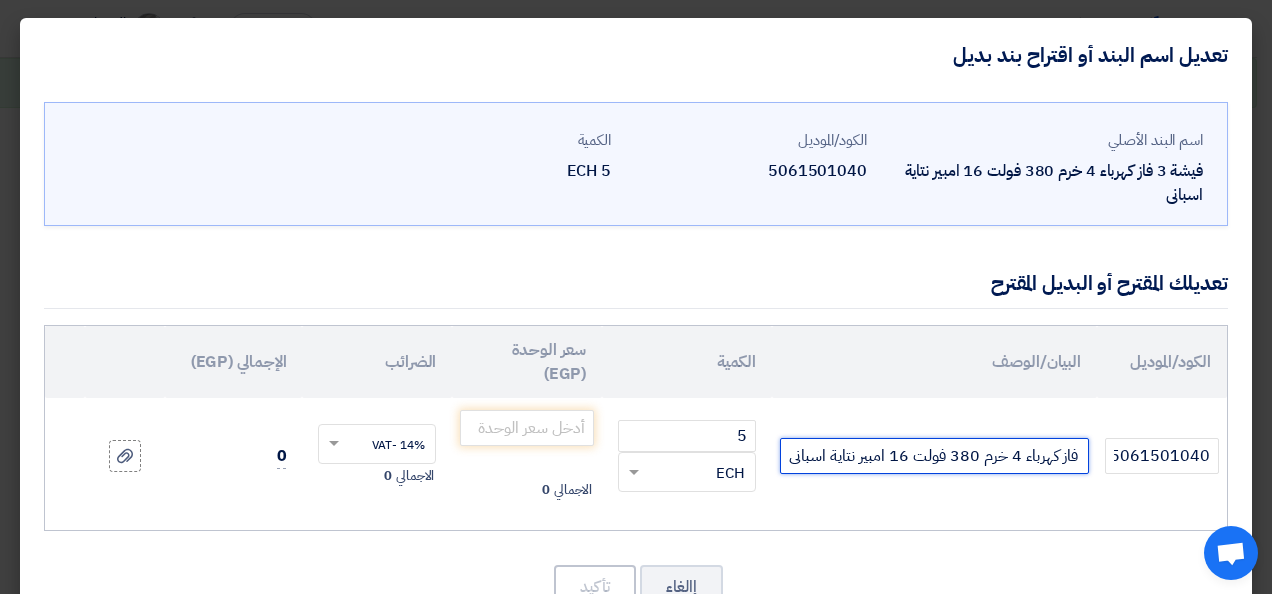 drag, startPoint x: 806, startPoint y: 454, endPoint x: 729, endPoint y: 454, distance: 77 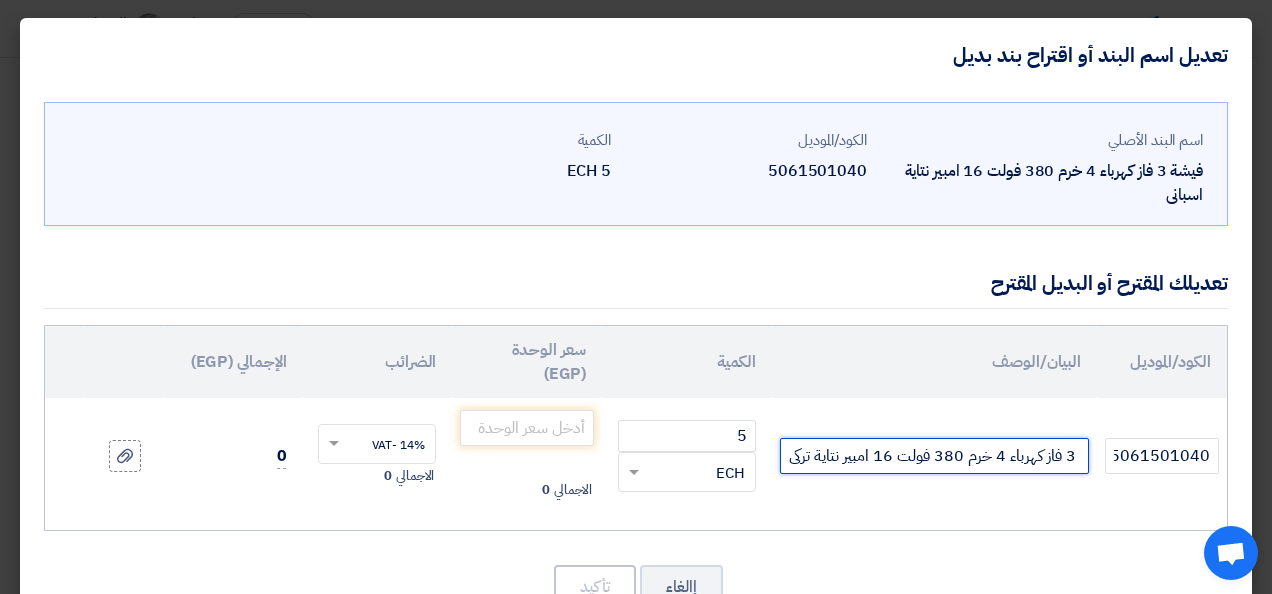 scroll, scrollTop: 0, scrollLeft: -36, axis: horizontal 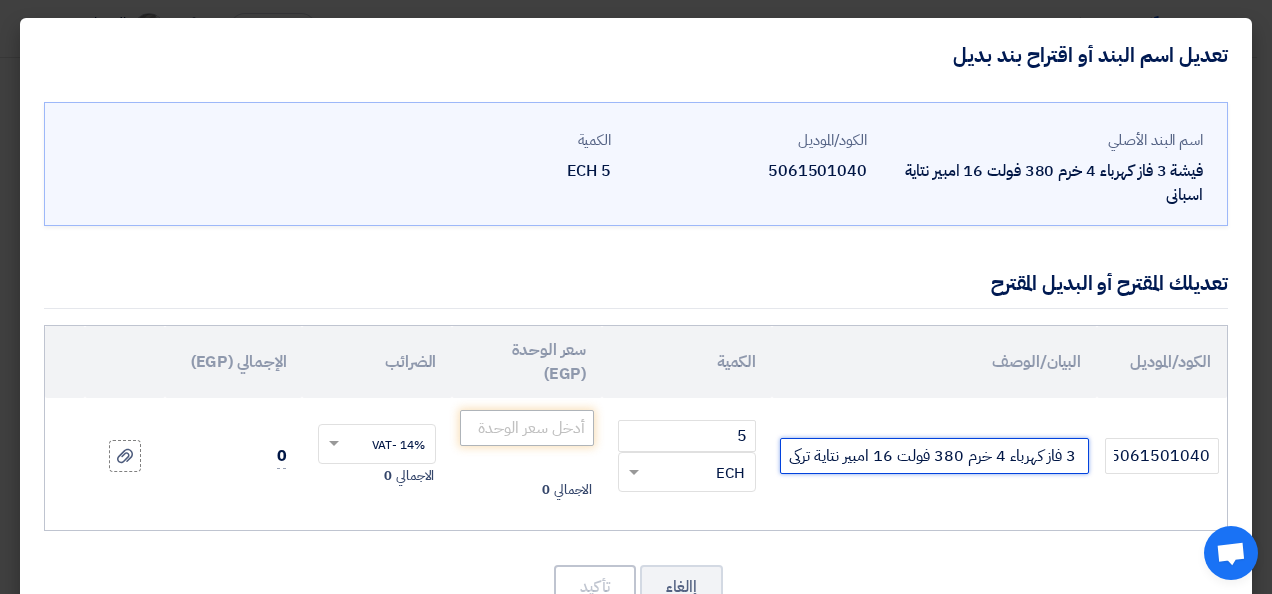 type on "فيشة 3 فاز كهرباء 4 خرم 380 فولت 16 امبير نتاية تركى" 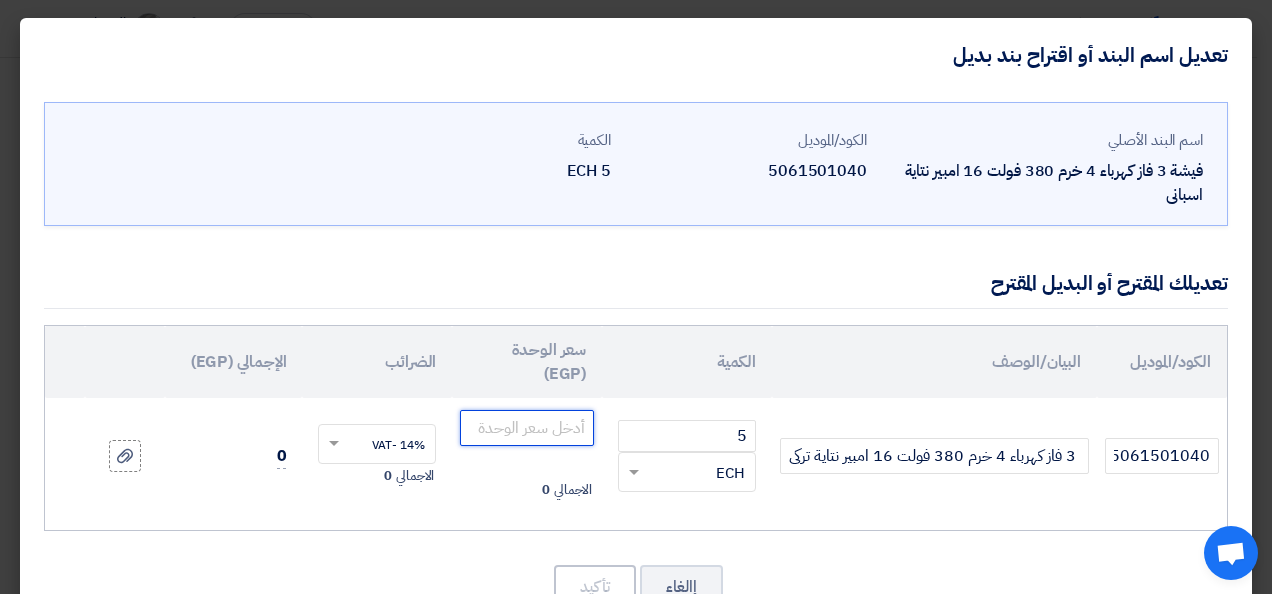 click 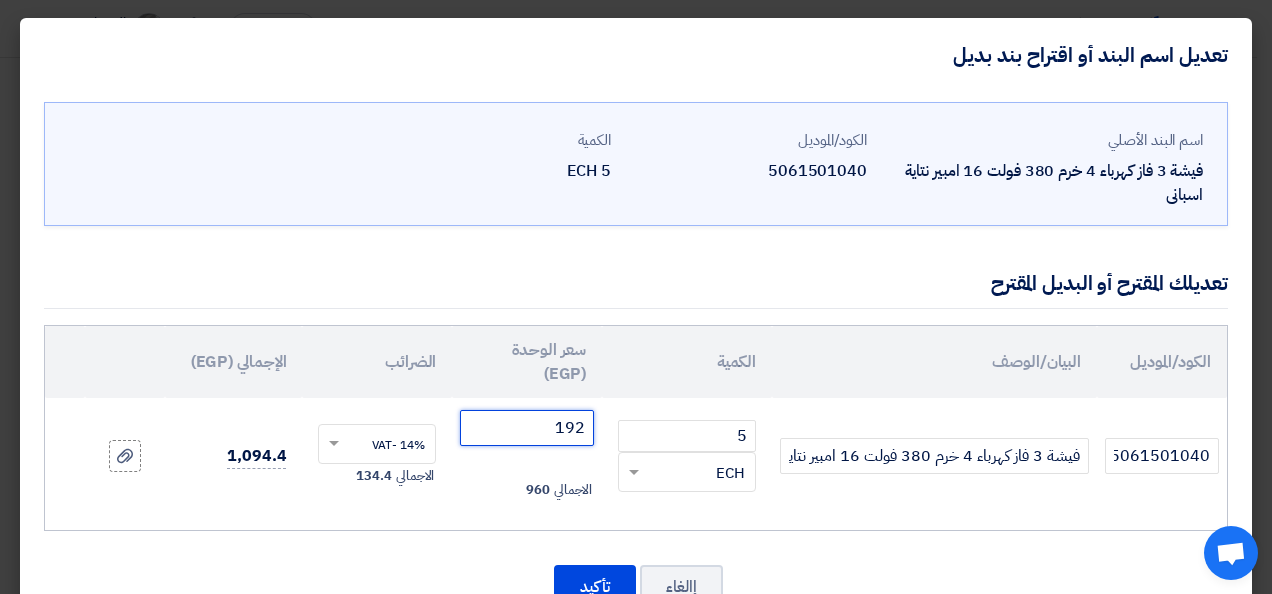 type on "192" 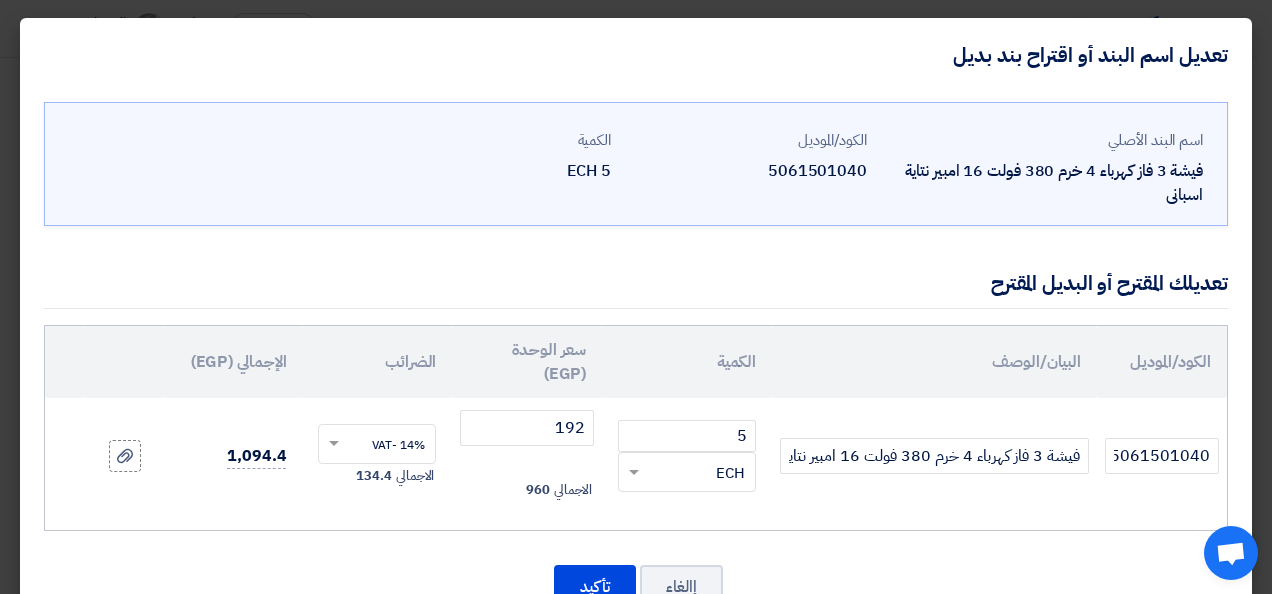 click on "الكود/الموديل
البيان/الوصف
الكمية
سعر الوحدة (EGP)
الضرائب
الإجمالي (EGP)
5061501040 5
×" 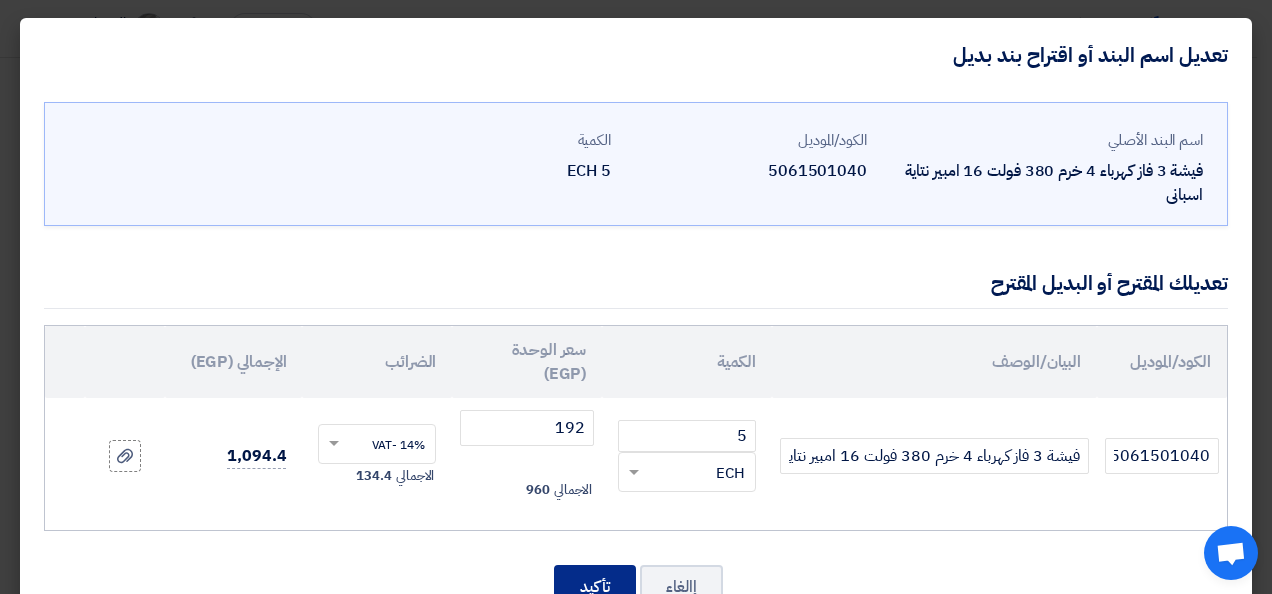 click on "تأكيد" 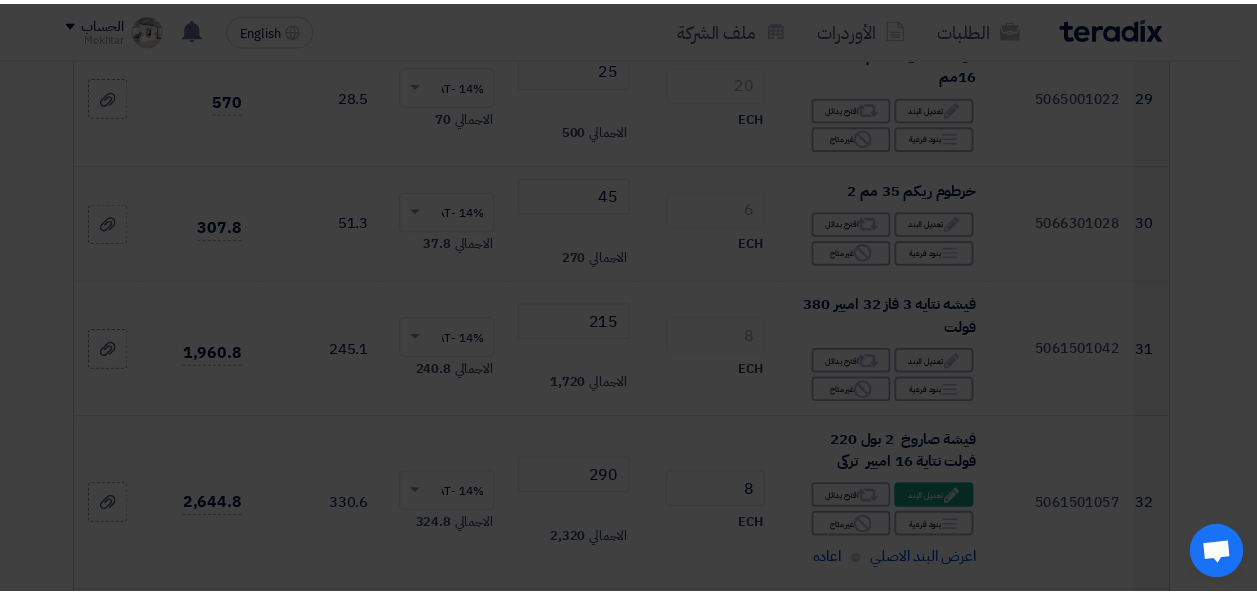 scroll, scrollTop: 4427, scrollLeft: 0, axis: vertical 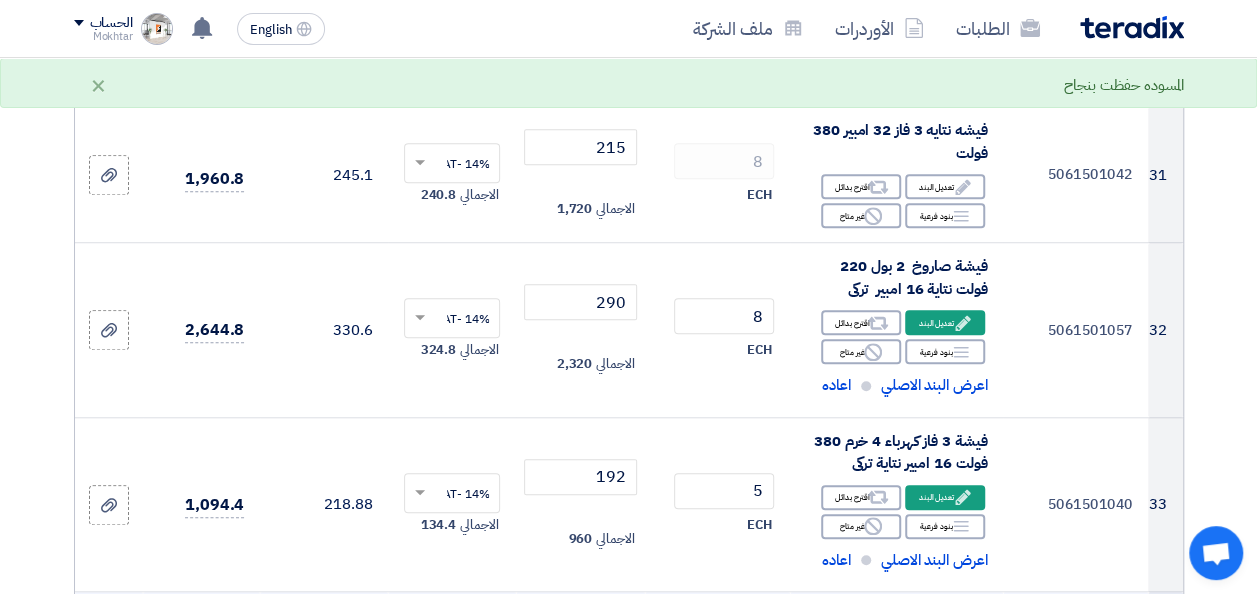 click 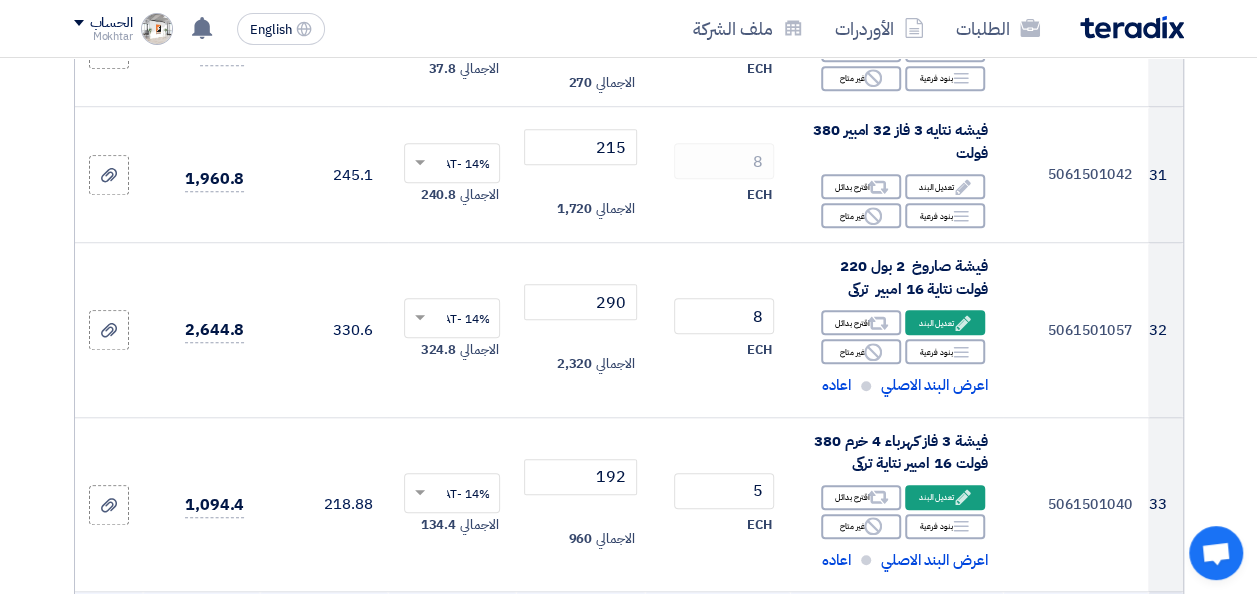 type on "225" 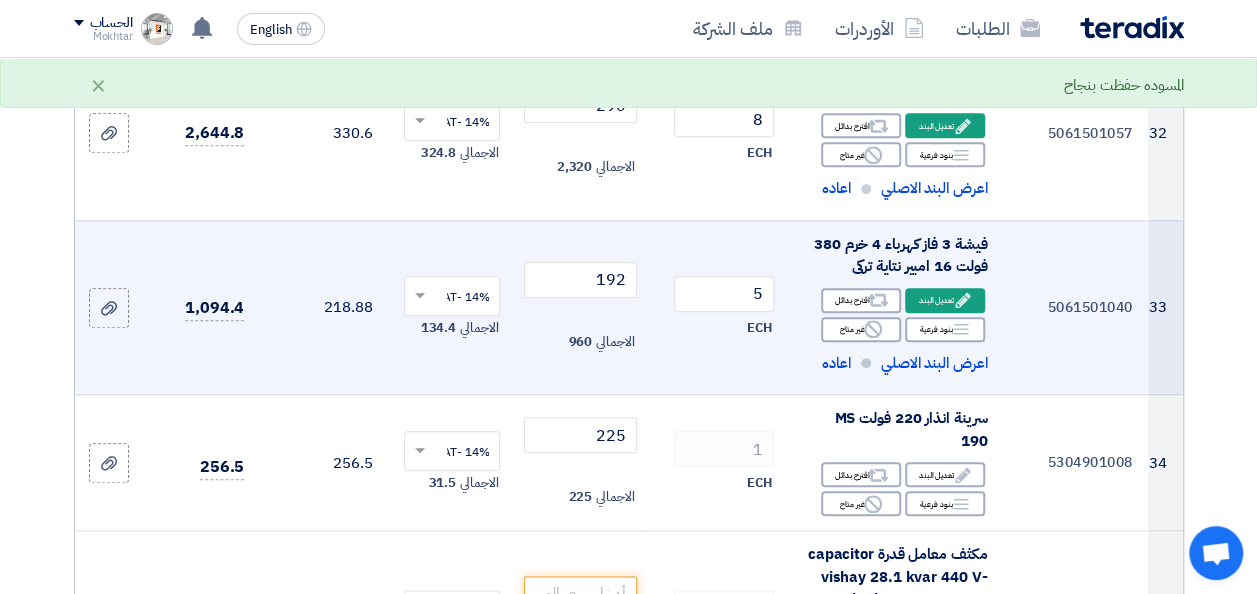 scroll, scrollTop: 4627, scrollLeft: 0, axis: vertical 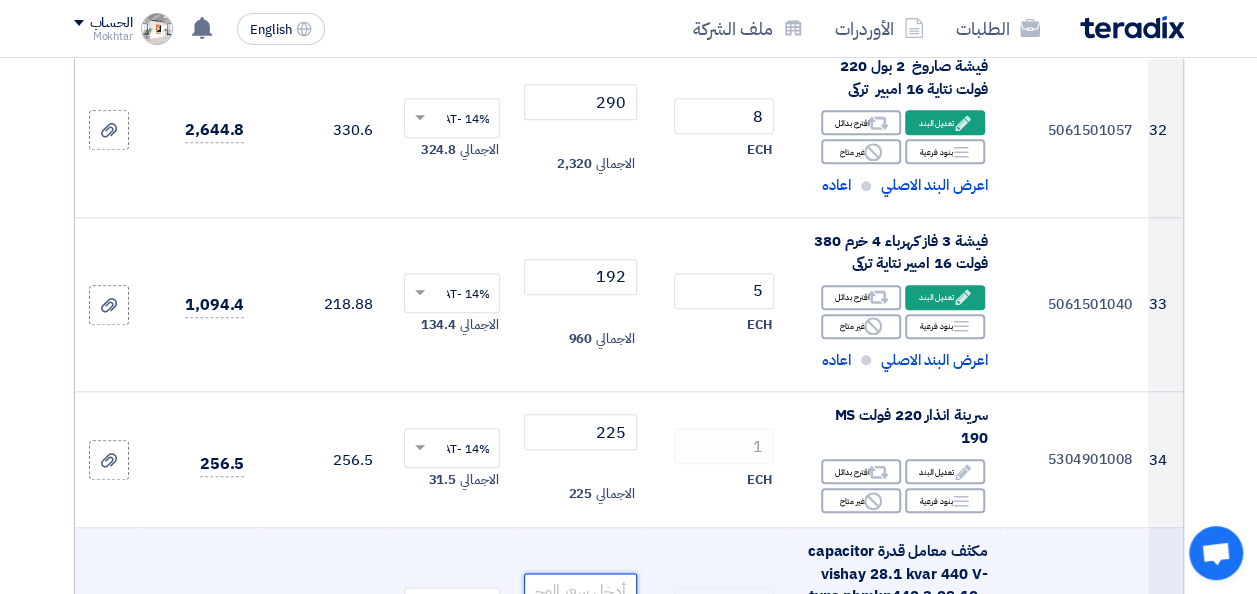click 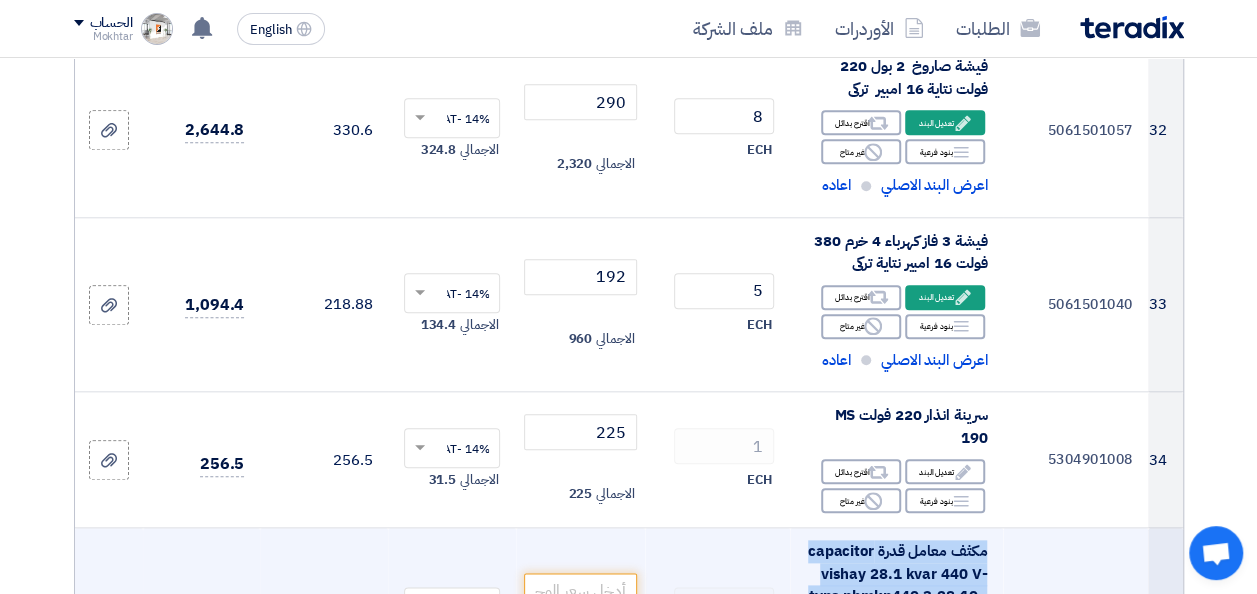 drag, startPoint x: 963, startPoint y: 535, endPoint x: 989, endPoint y: 462, distance: 77.491936 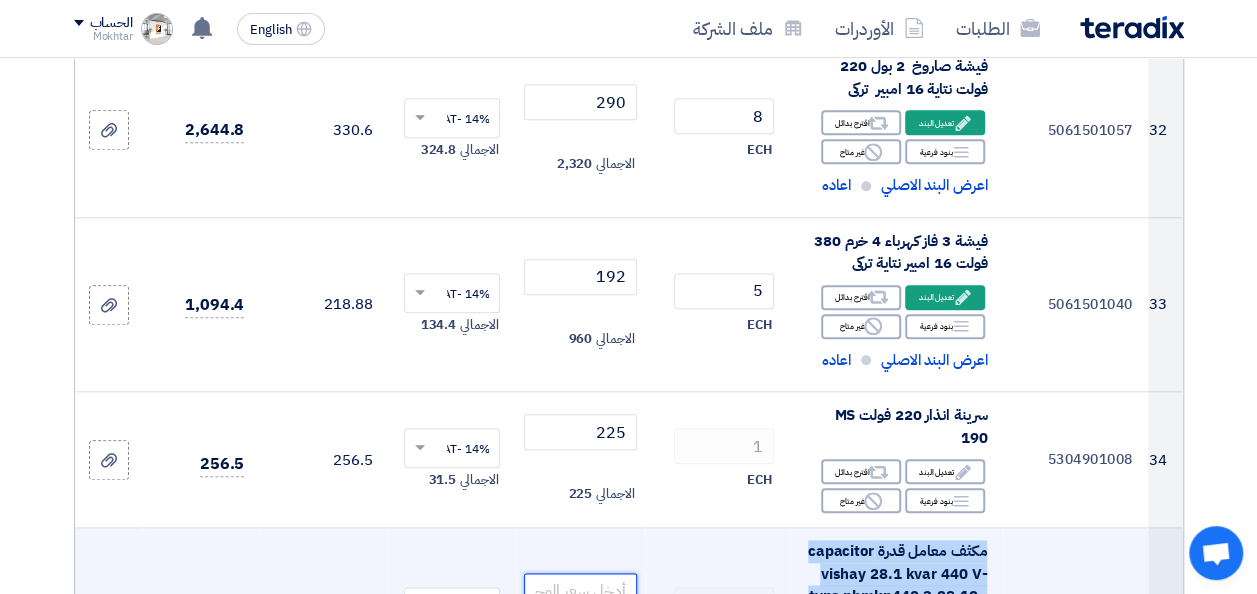 click 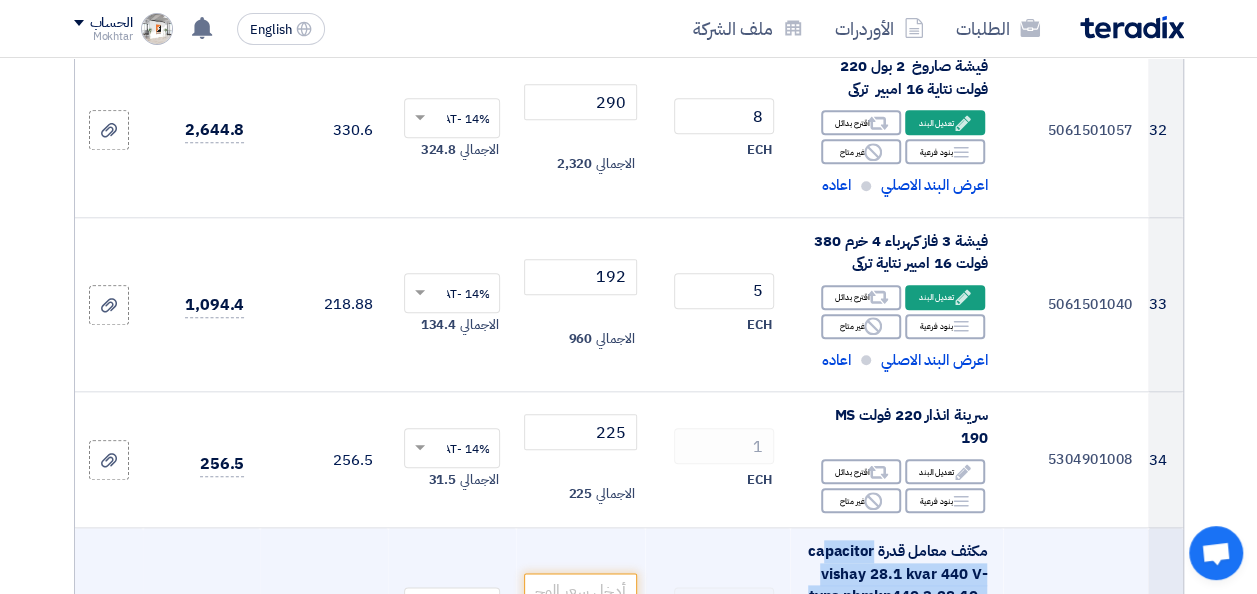 drag, startPoint x: 916, startPoint y: 512, endPoint x: 826, endPoint y: 454, distance: 107.07007 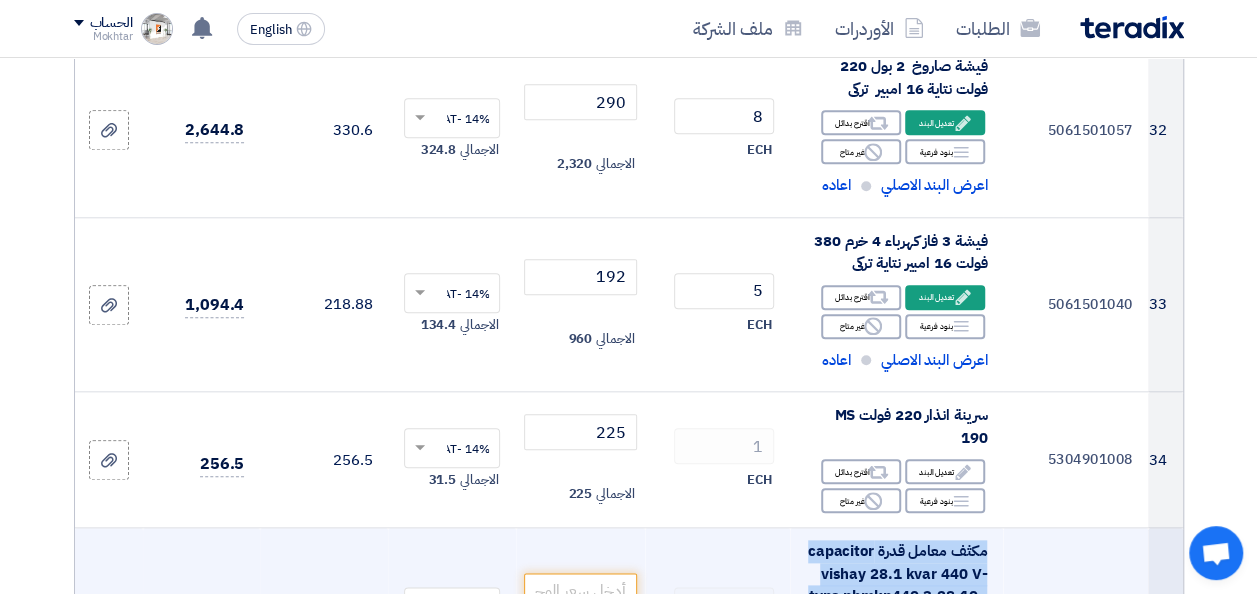 drag, startPoint x: 826, startPoint y: 454, endPoint x: 986, endPoint y: 544, distance: 183.57559 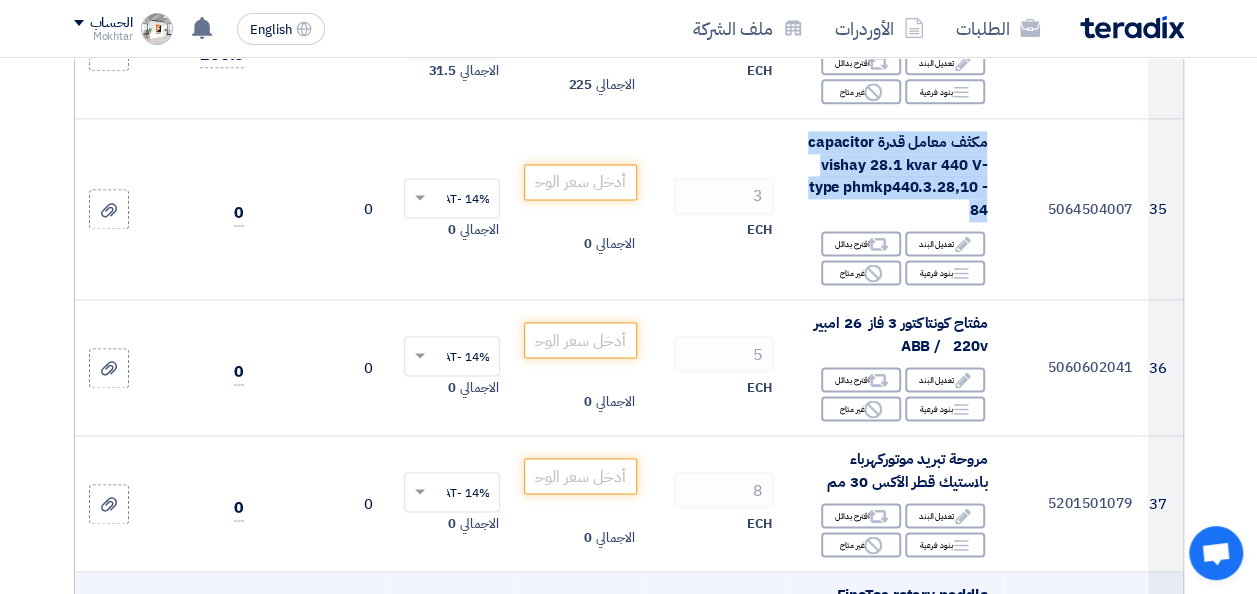 scroll, scrollTop: 5147, scrollLeft: 0, axis: vertical 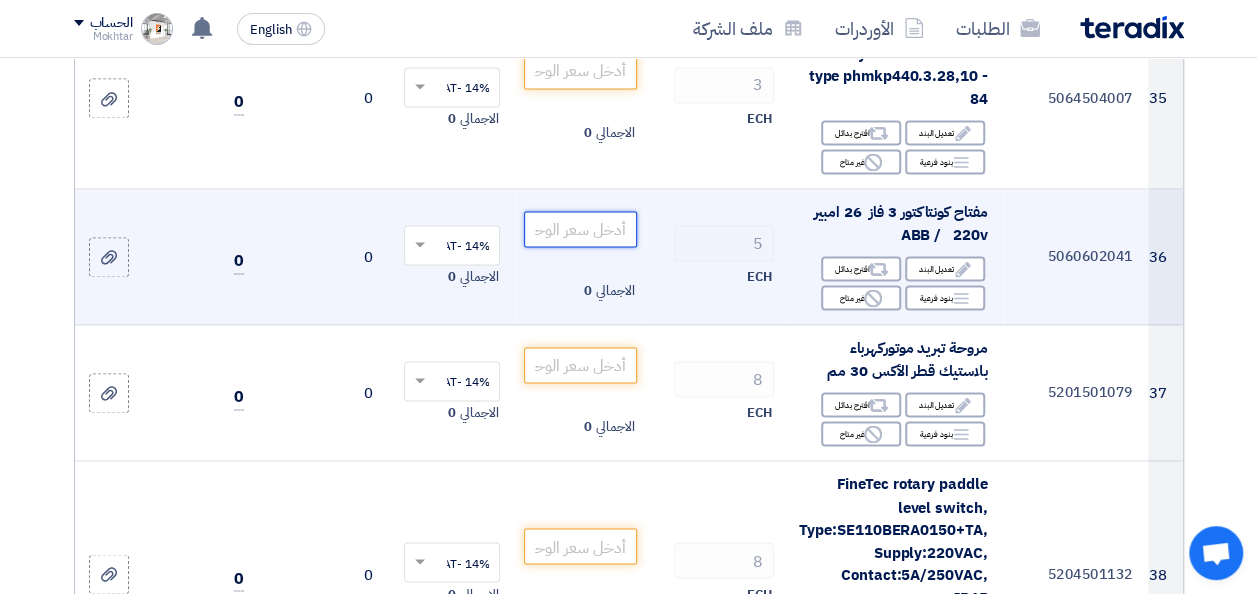 click 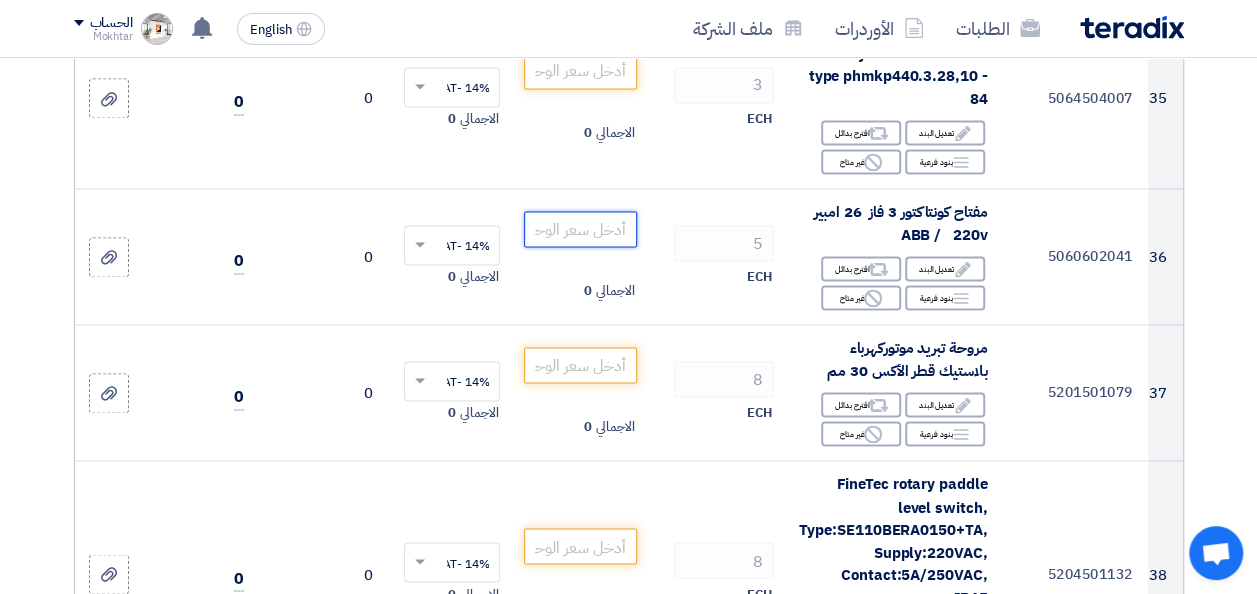 scroll, scrollTop: 4627, scrollLeft: 0, axis: vertical 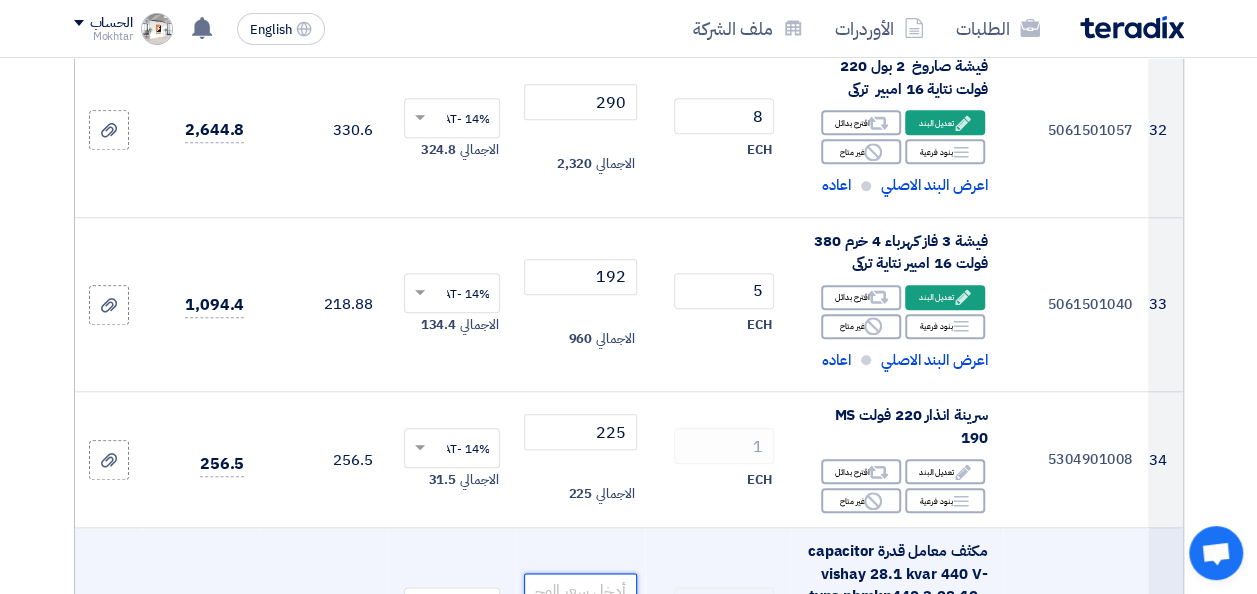 click 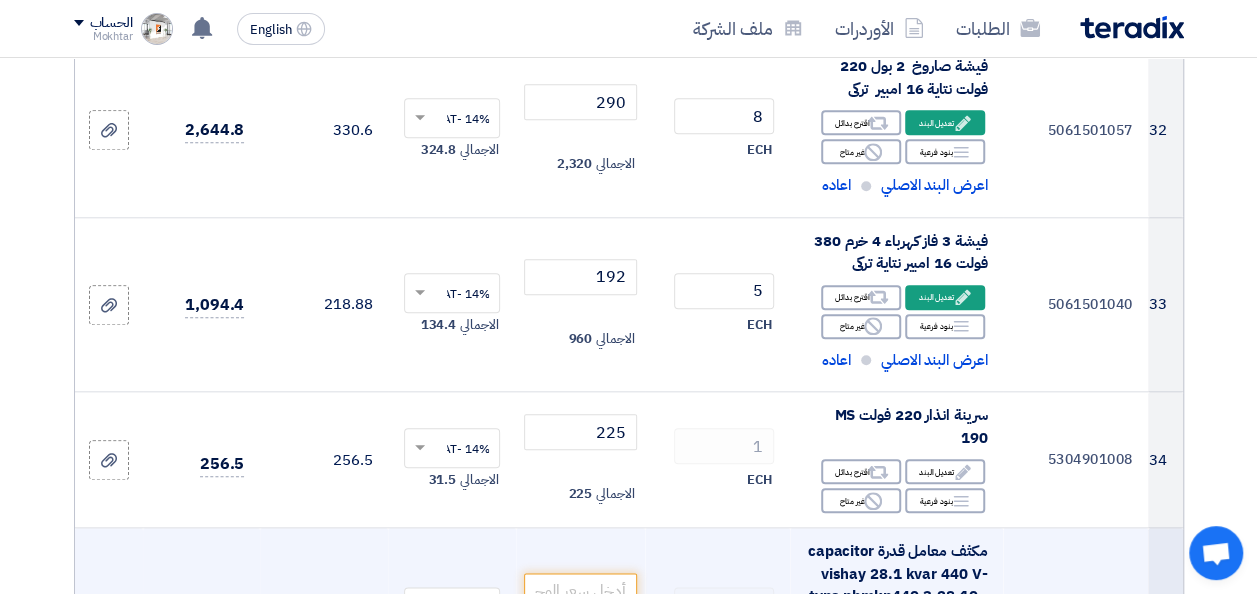 click on "3
ECH" 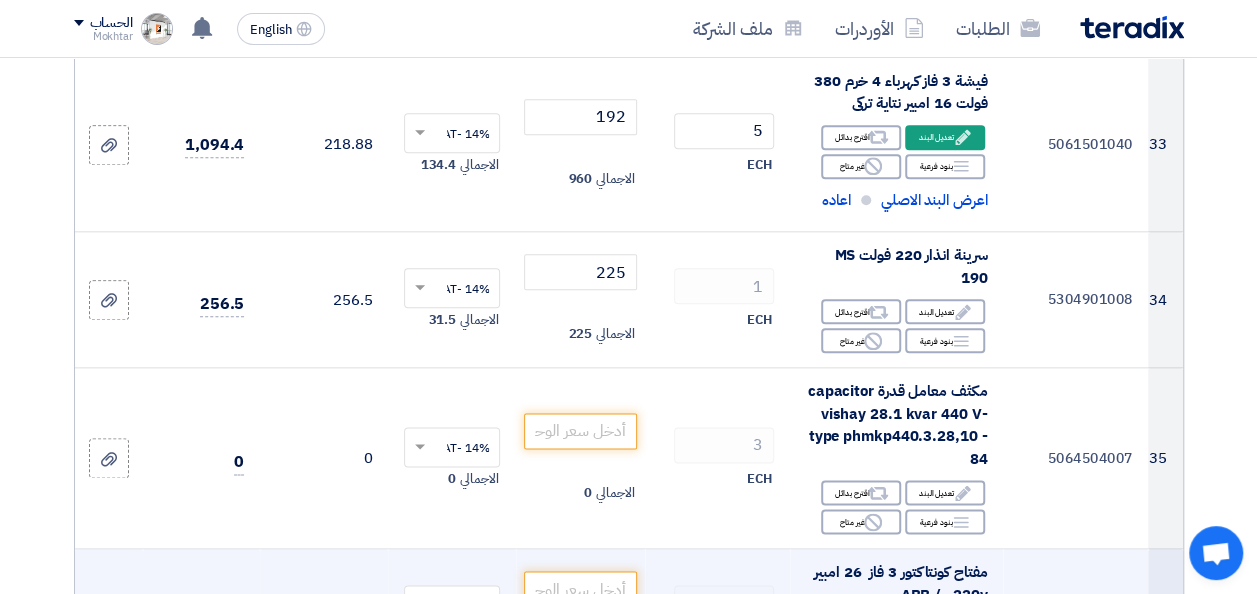 scroll, scrollTop: 4827, scrollLeft: 0, axis: vertical 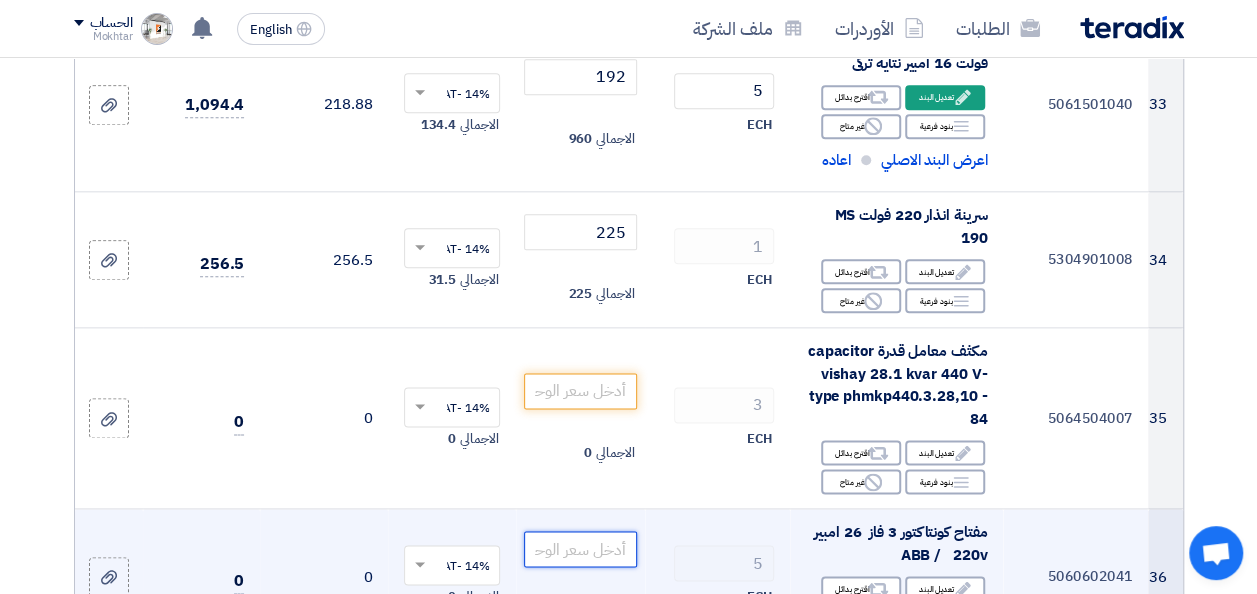 click 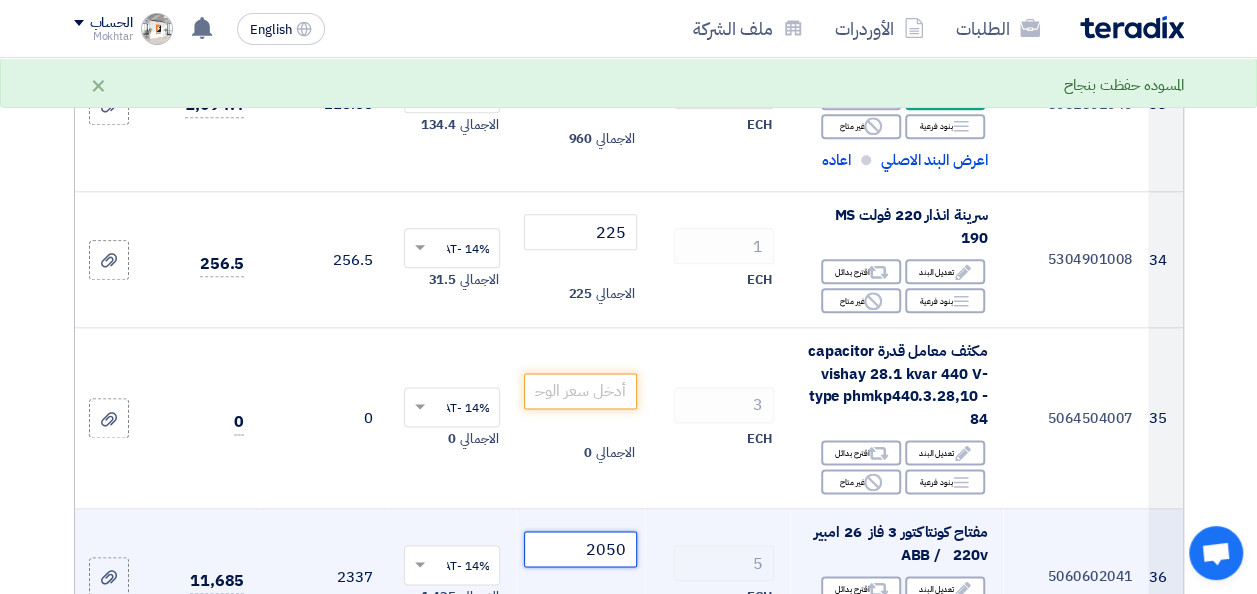 type on "2050" 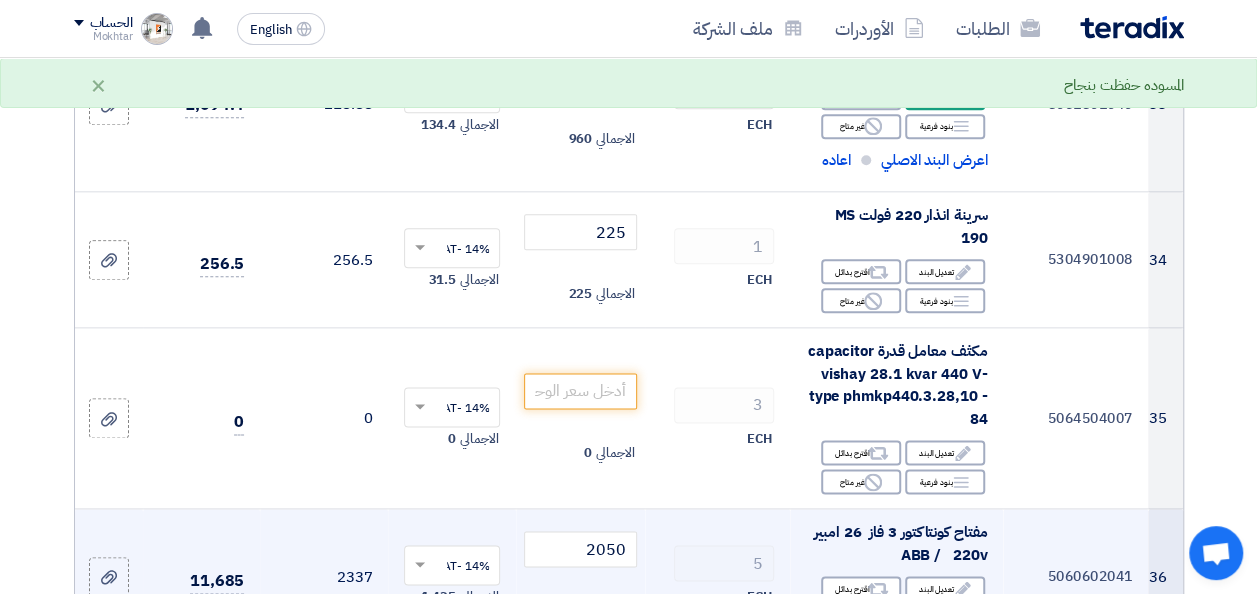click on "5
ECH" 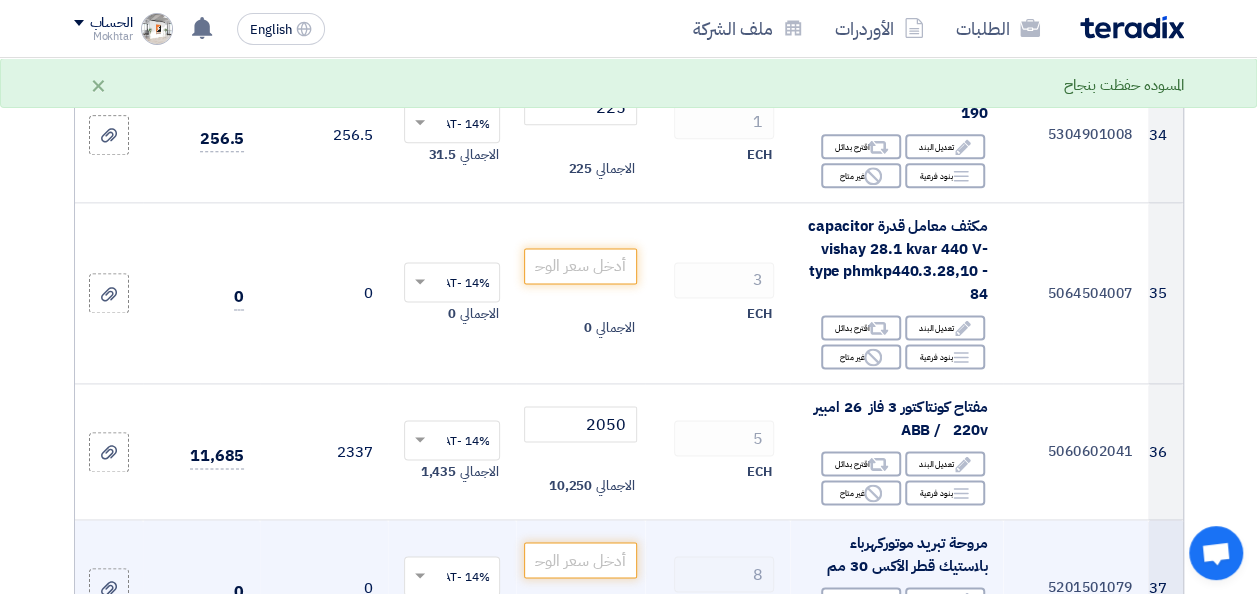 scroll, scrollTop: 4987, scrollLeft: 0, axis: vertical 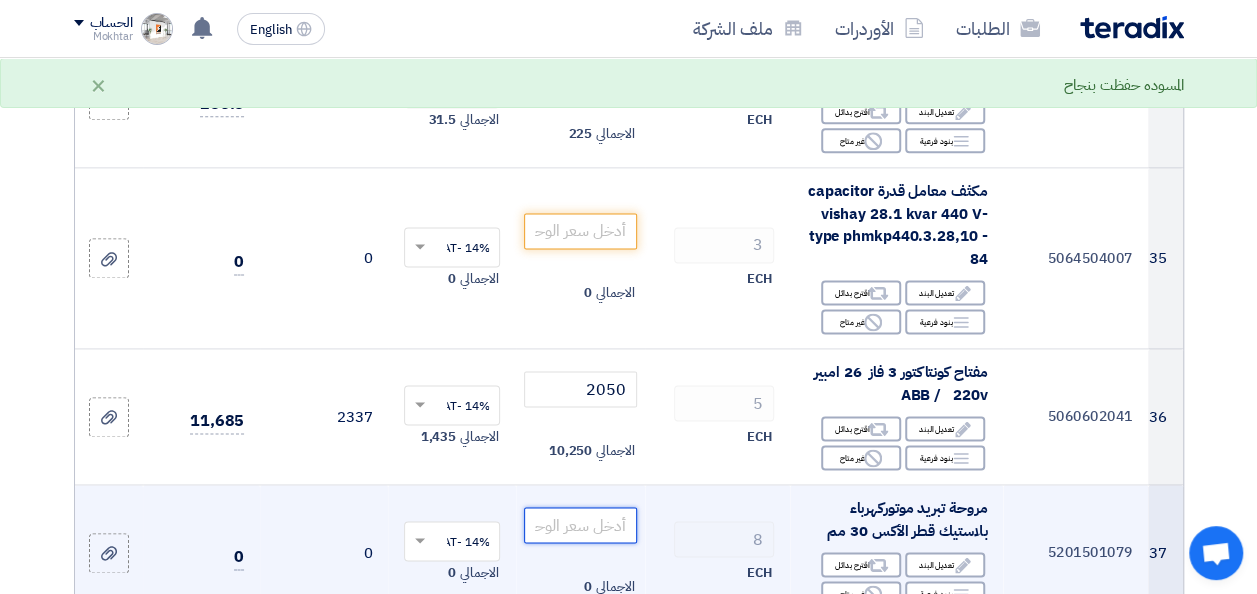 click 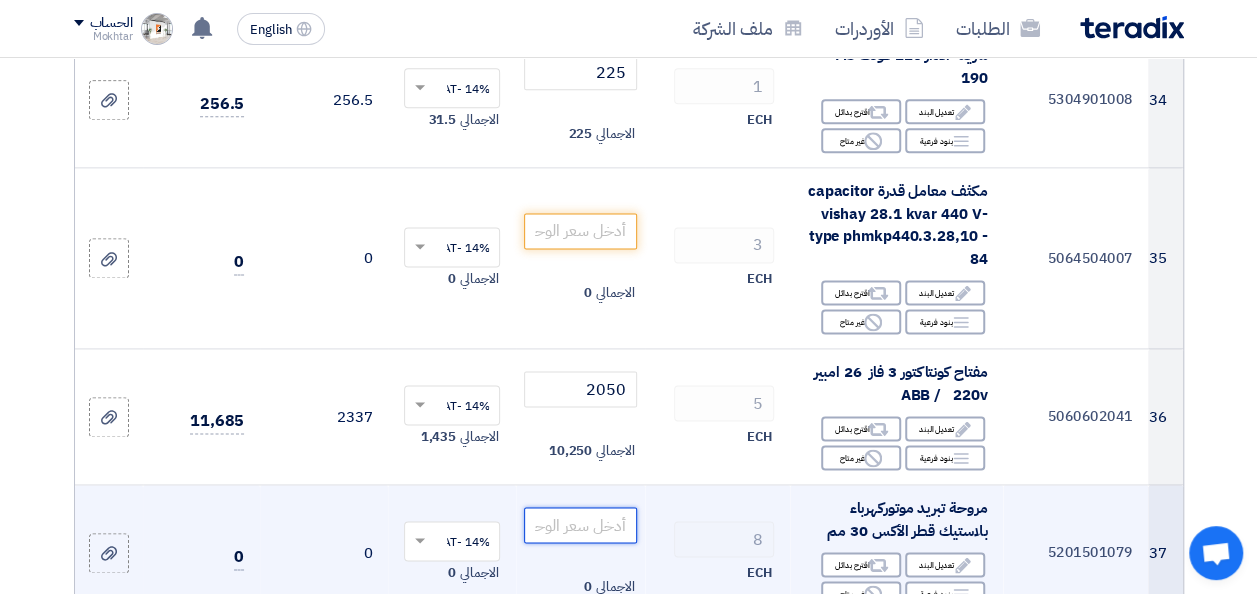 click 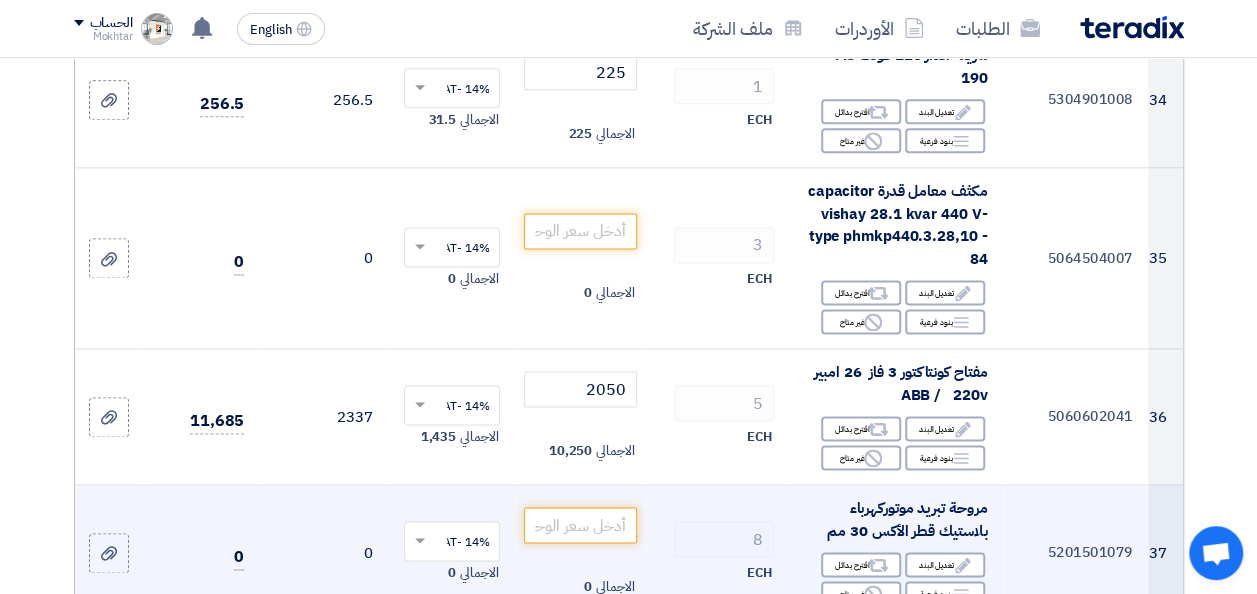 click on "ECH" 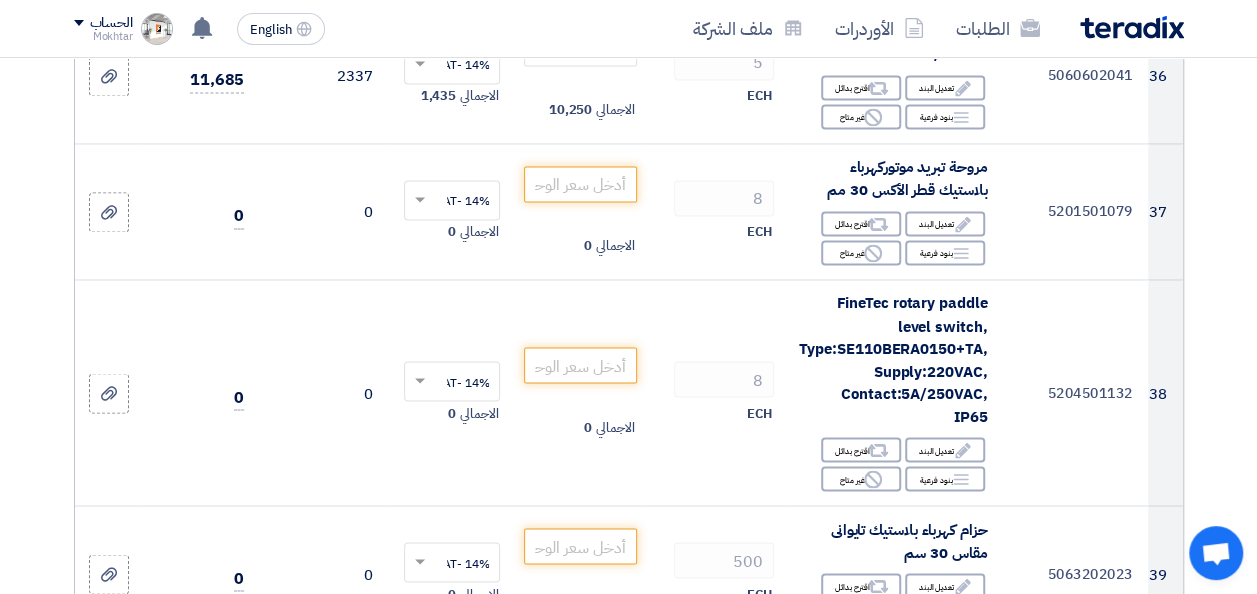 scroll, scrollTop: 4944, scrollLeft: 0, axis: vertical 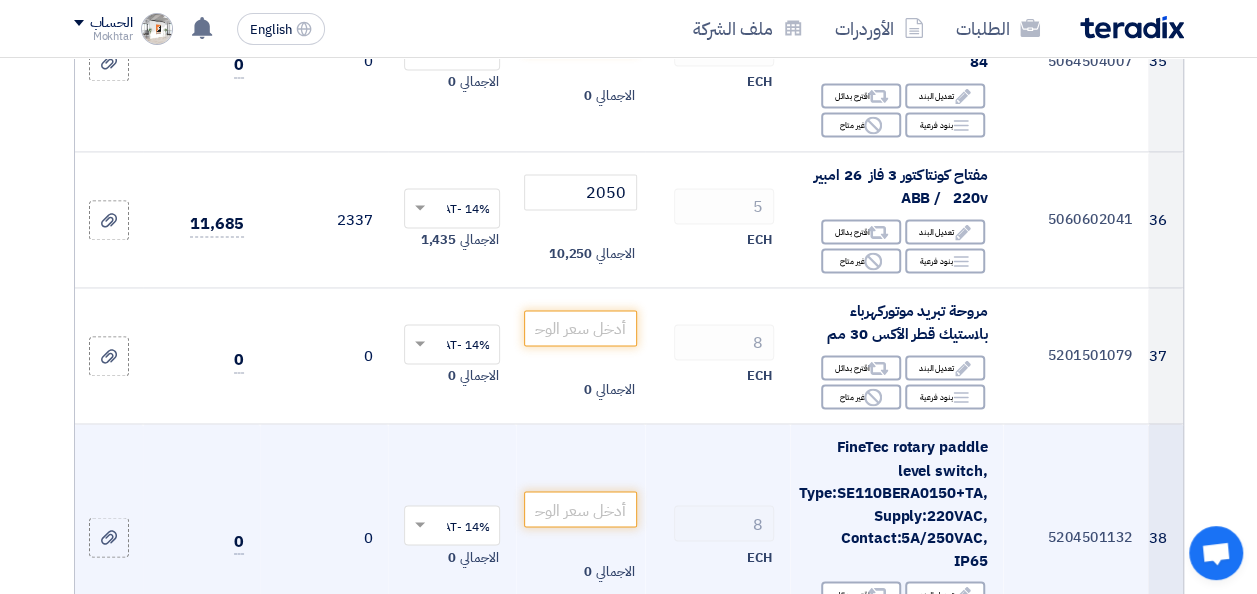 click on "FineTec rotary paddle level switch, Type:SE110BERA0150+TA, Supply:220VAC, Contact:5A/250VAC, IP65" 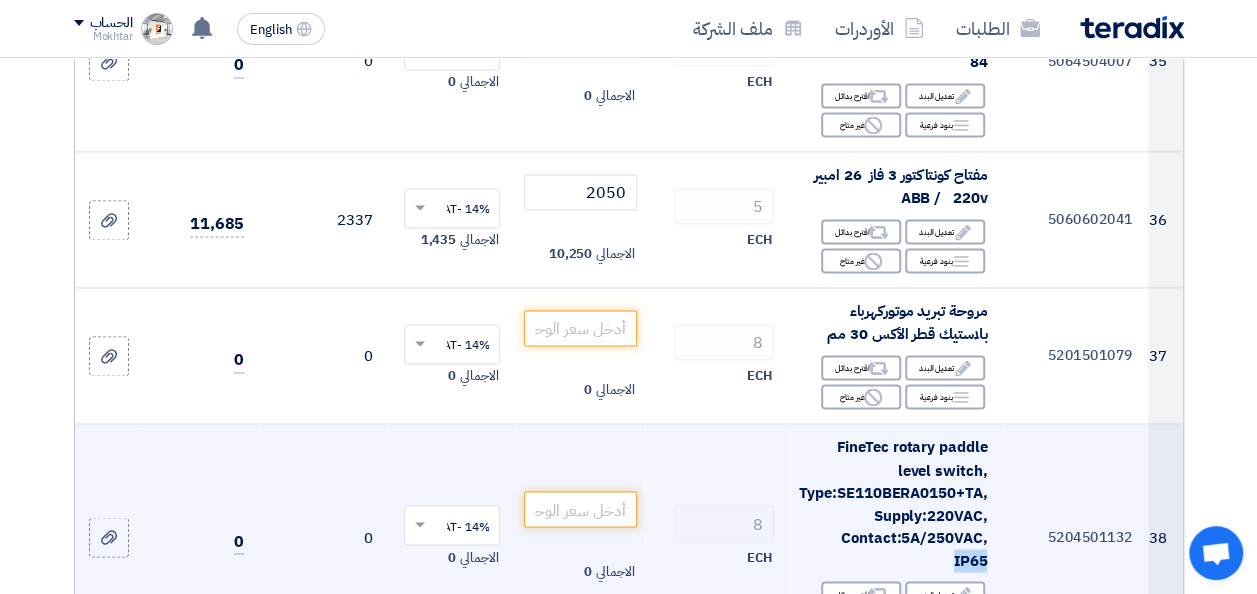 click on "FineTec rotary paddle level switch, Type:SE110BERA0150+TA, Supply:220VAC, Contact:5A/250VAC, IP65" 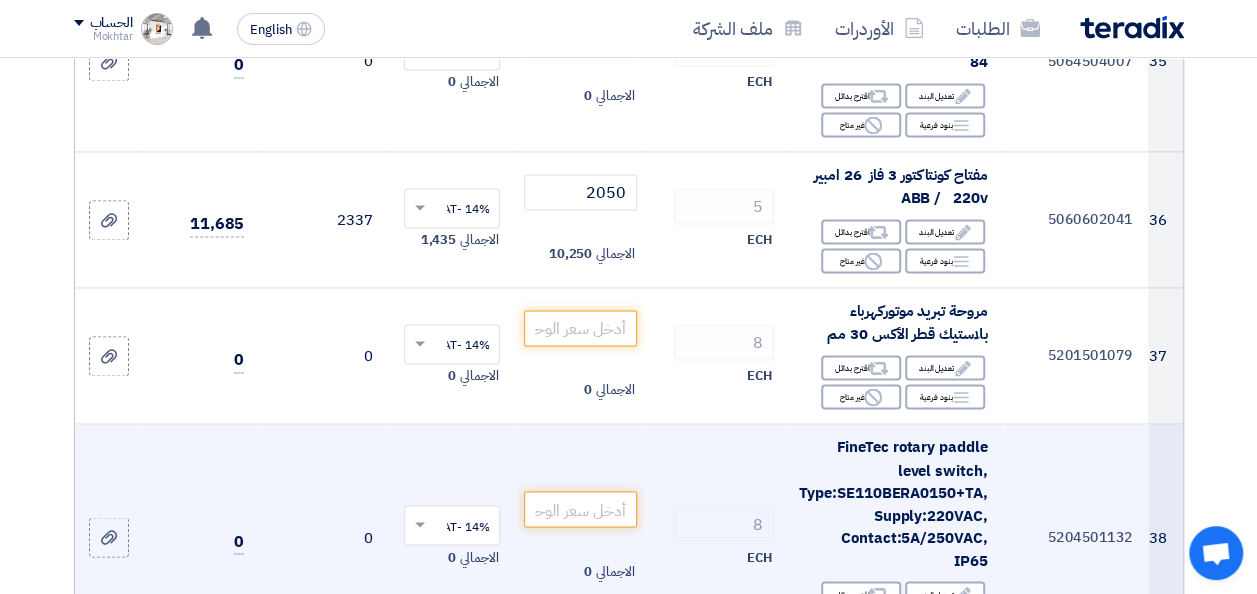 drag, startPoint x: 948, startPoint y: 409, endPoint x: 963, endPoint y: 387, distance: 26.627054 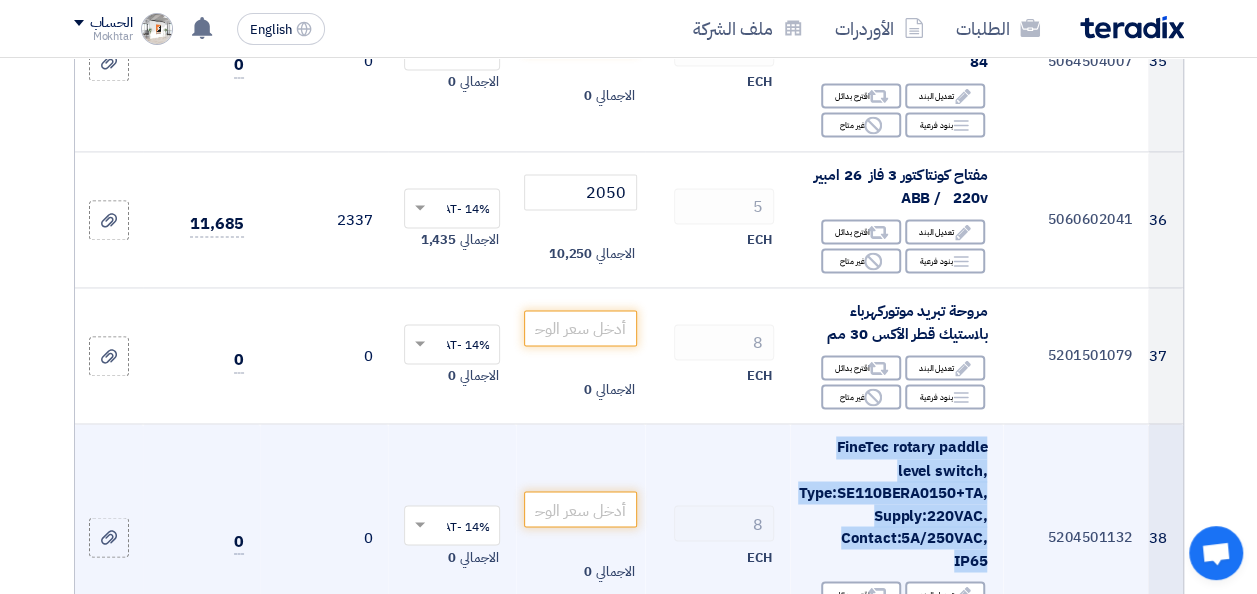 drag, startPoint x: 988, startPoint y: 355, endPoint x: 934, endPoint y: 470, distance: 127.04723 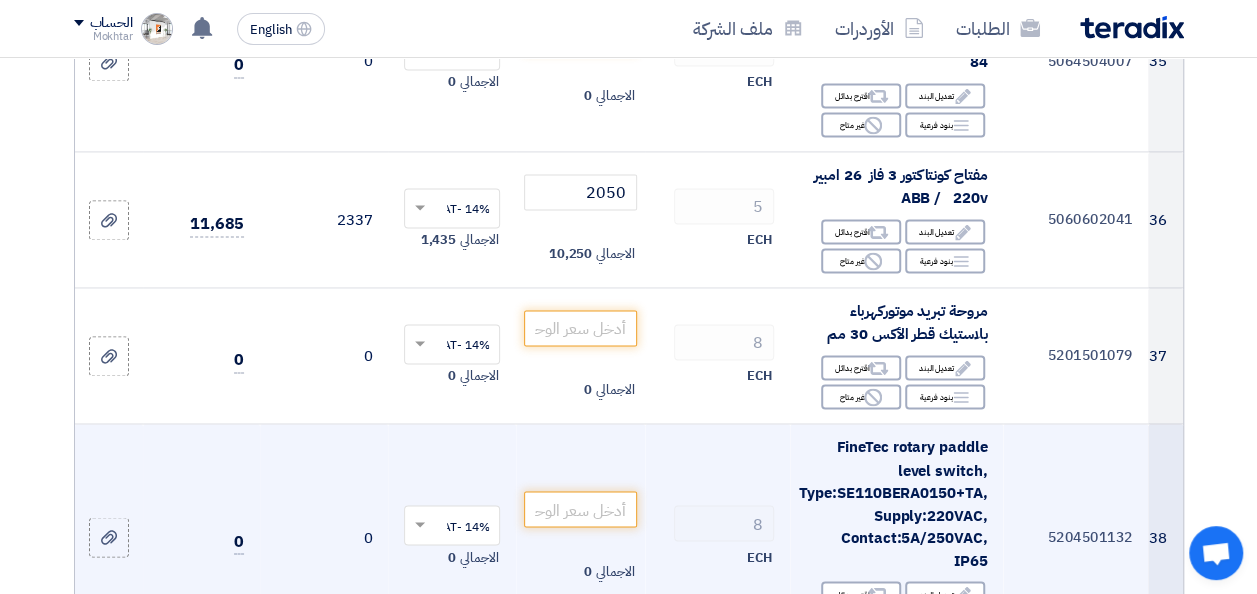 click on "ECH" 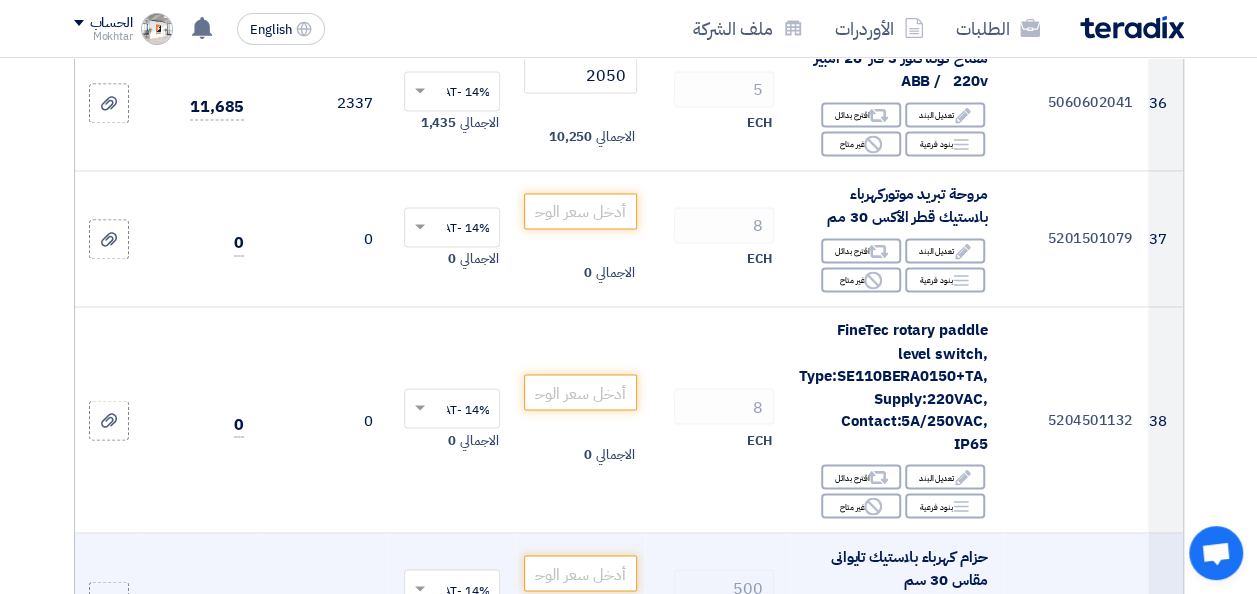 scroll, scrollTop: 5304, scrollLeft: 0, axis: vertical 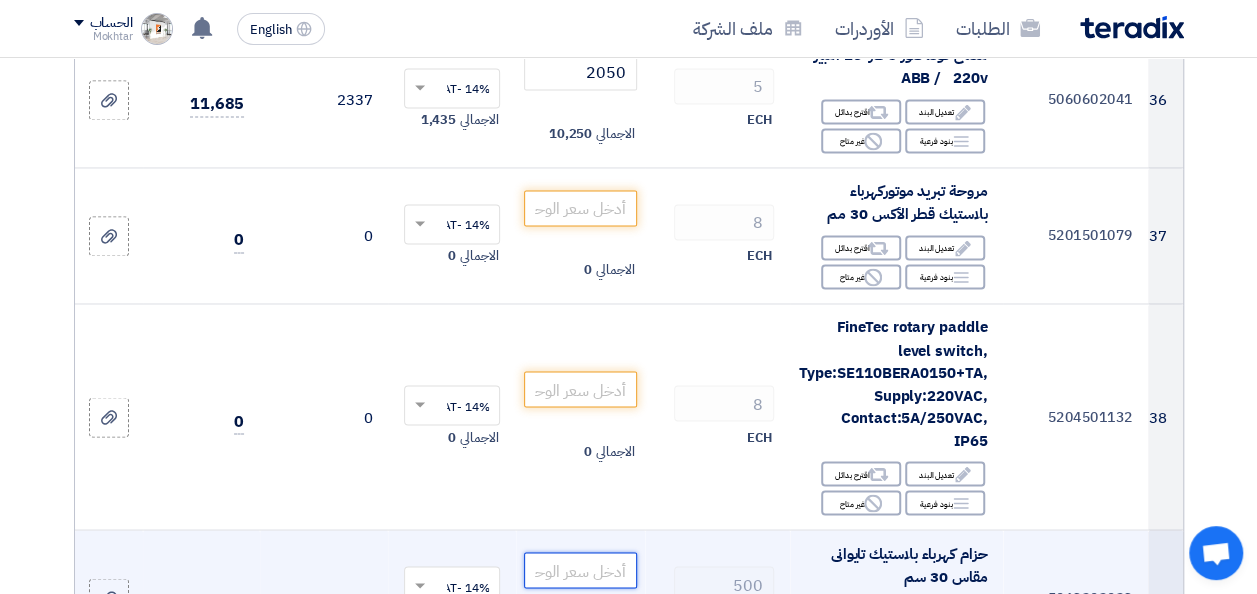 click 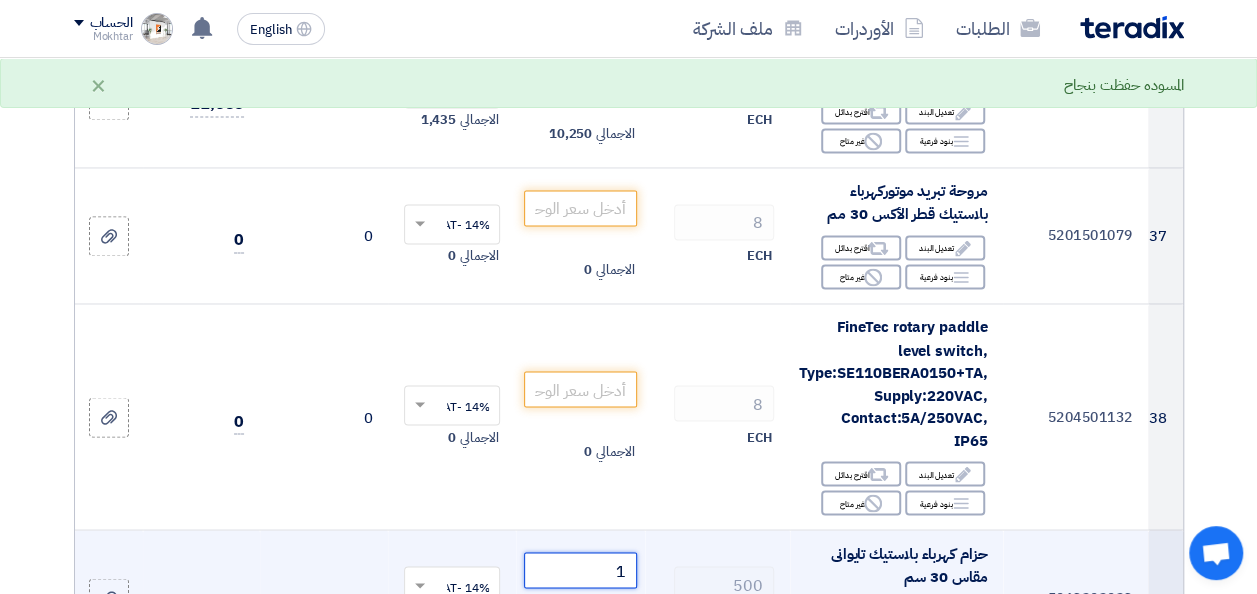 drag, startPoint x: 570, startPoint y: 481, endPoint x: 667, endPoint y: 473, distance: 97.32934 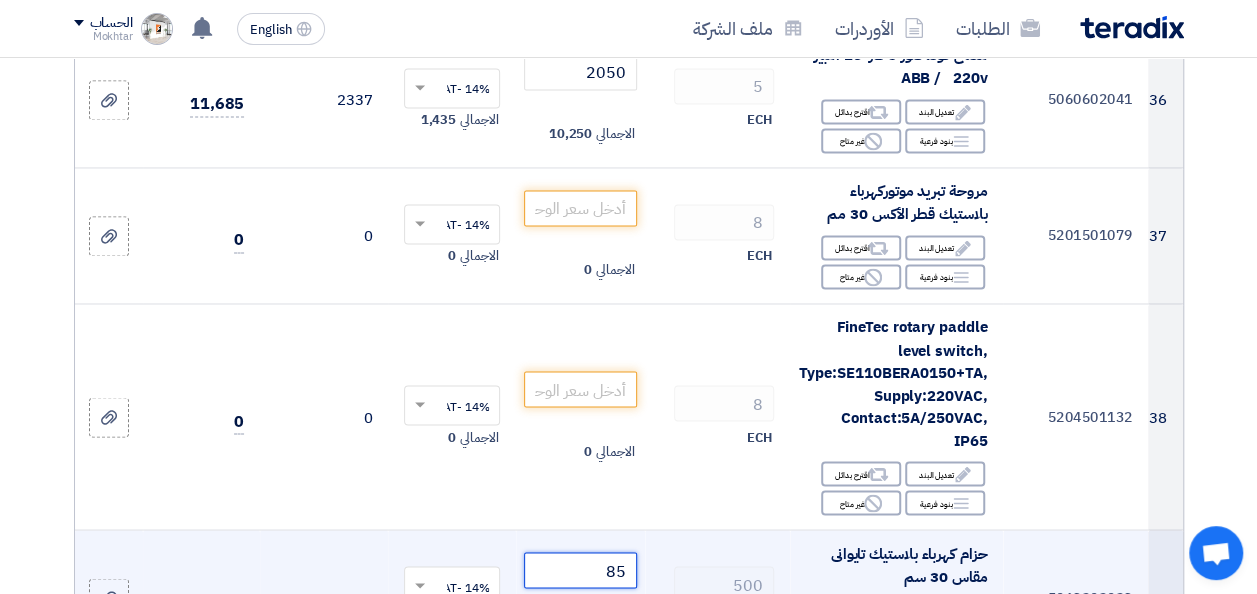 type on "85" 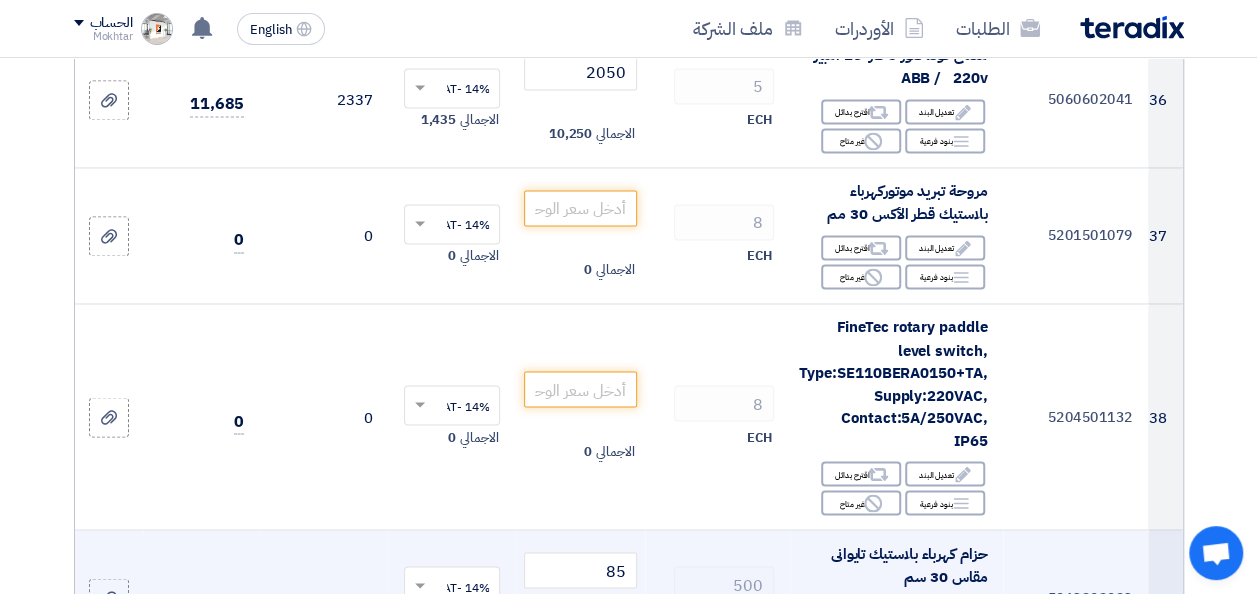 click on "500" 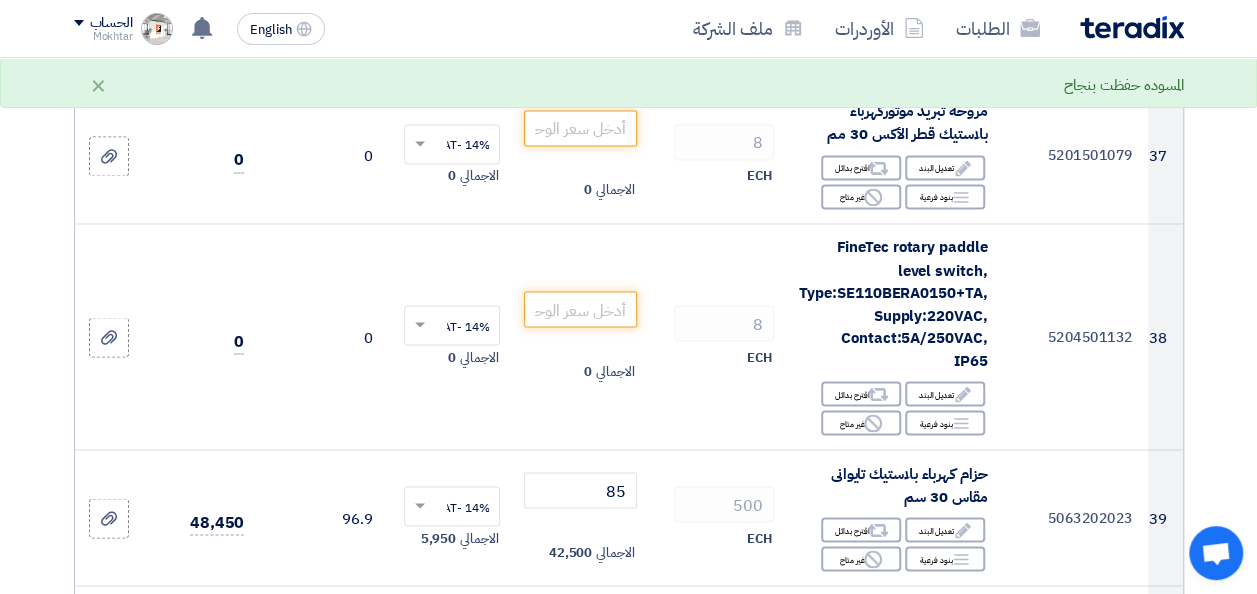 scroll, scrollTop: 5424, scrollLeft: 0, axis: vertical 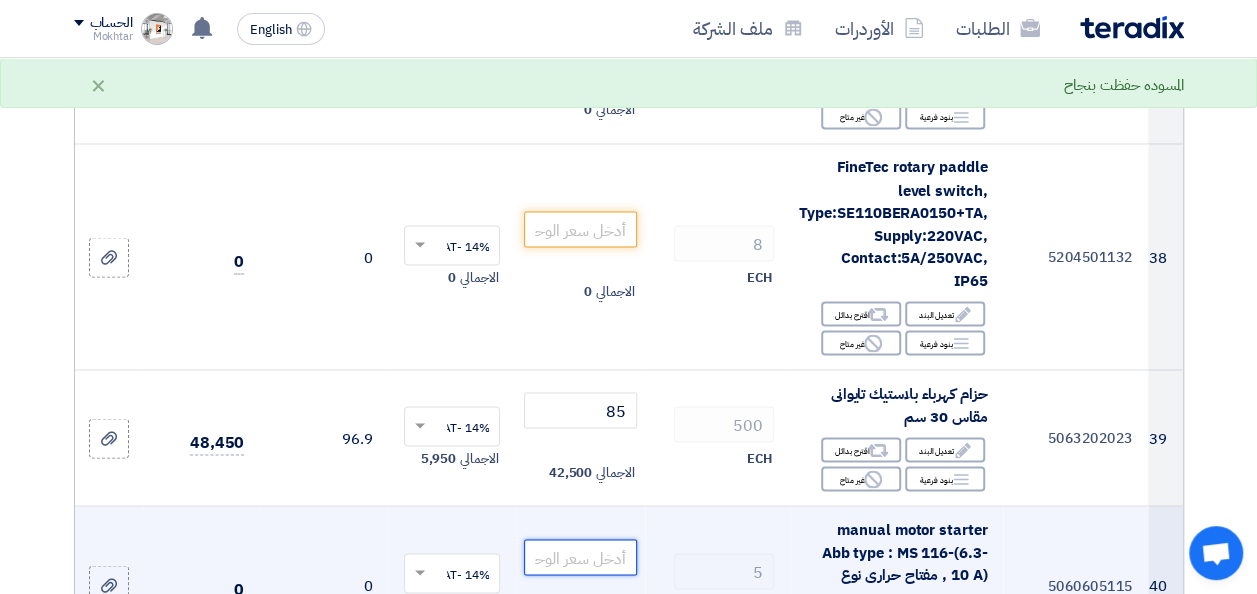 click 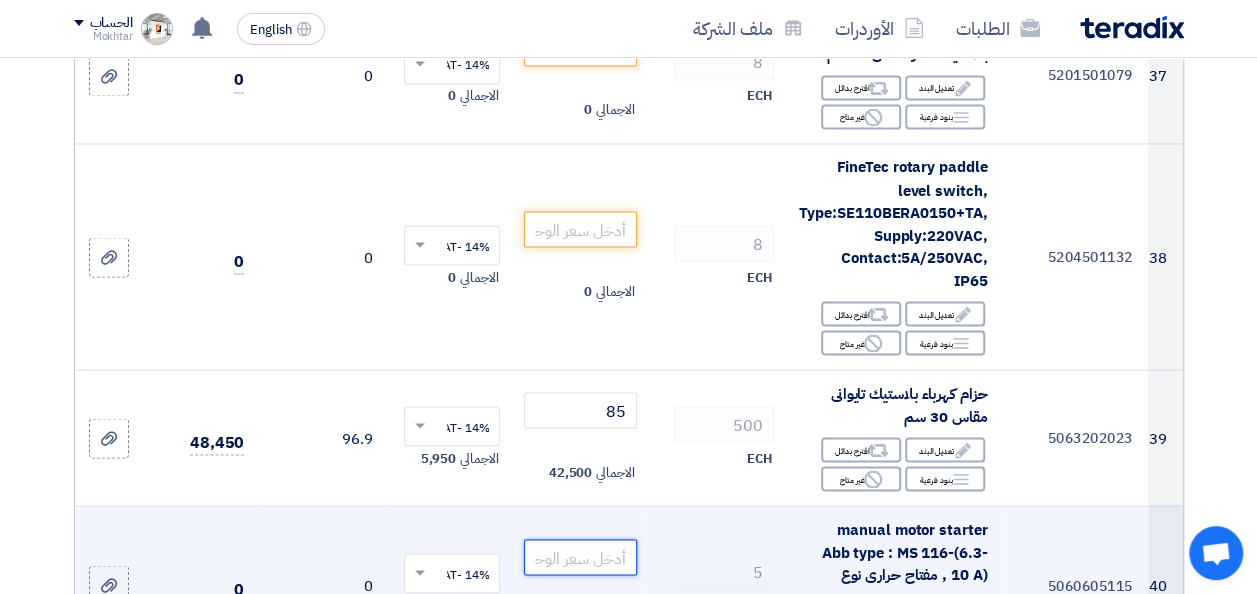 click 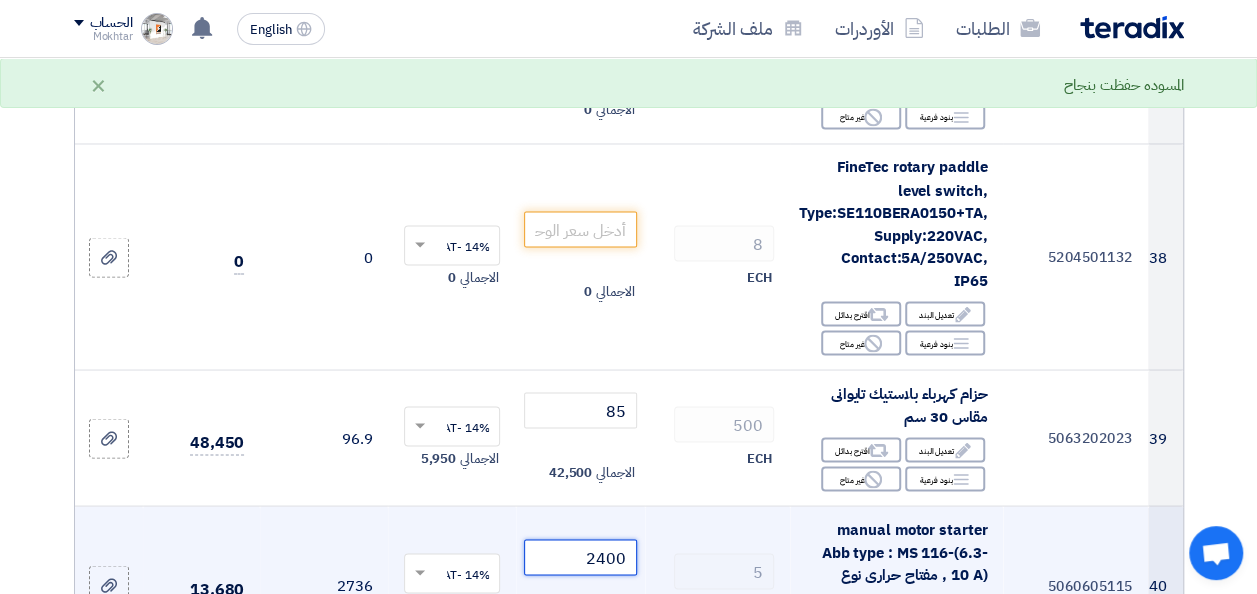 type on "2400" 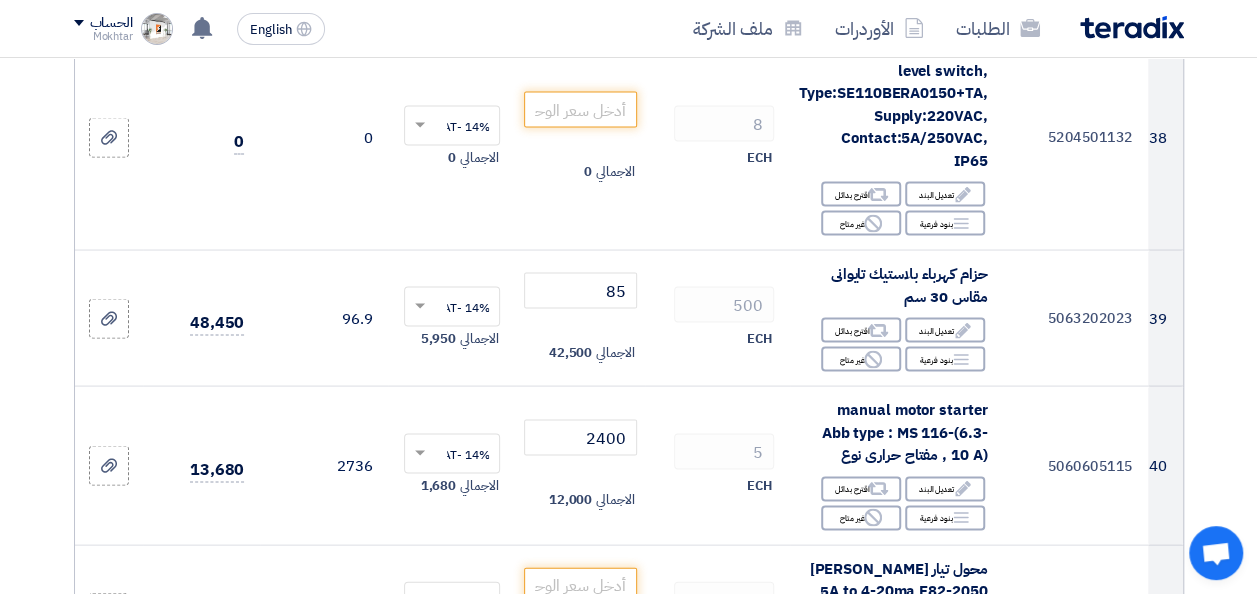 scroll, scrollTop: 5624, scrollLeft: 0, axis: vertical 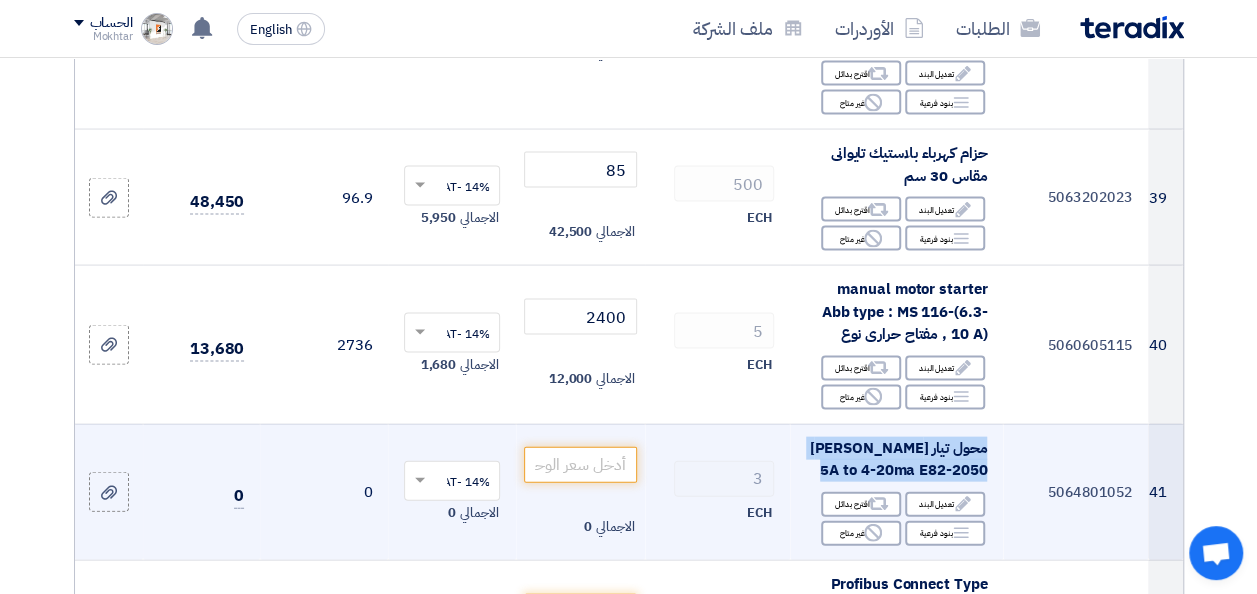 drag, startPoint x: 840, startPoint y: 383, endPoint x: 986, endPoint y: 357, distance: 148.297 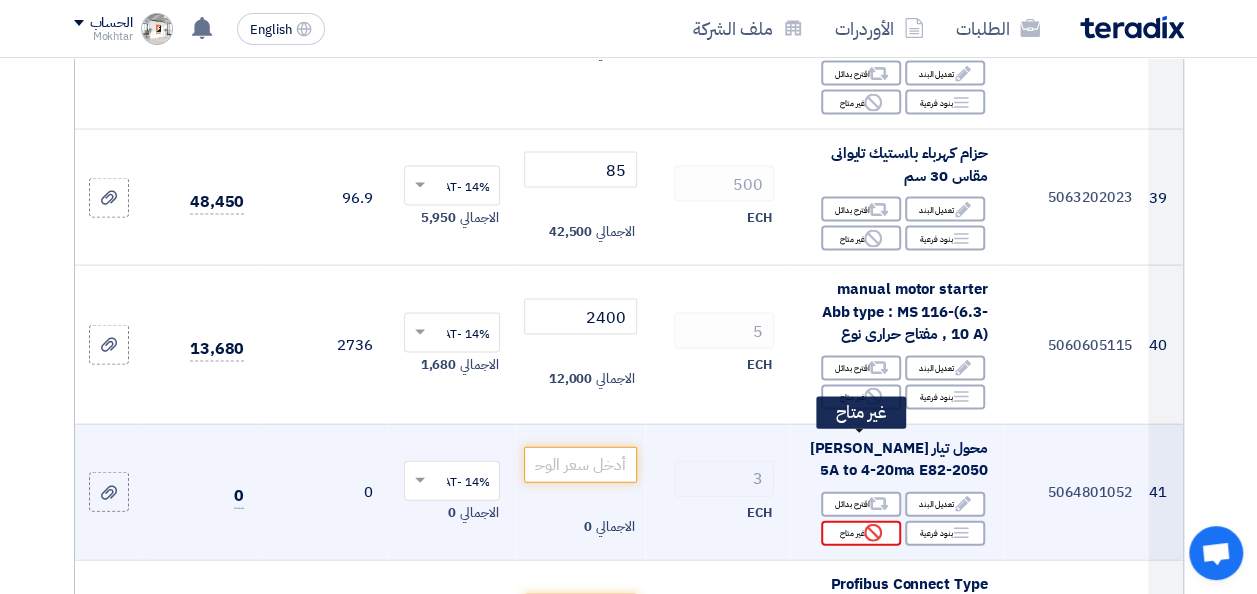 click on "Reject
غير متاح" 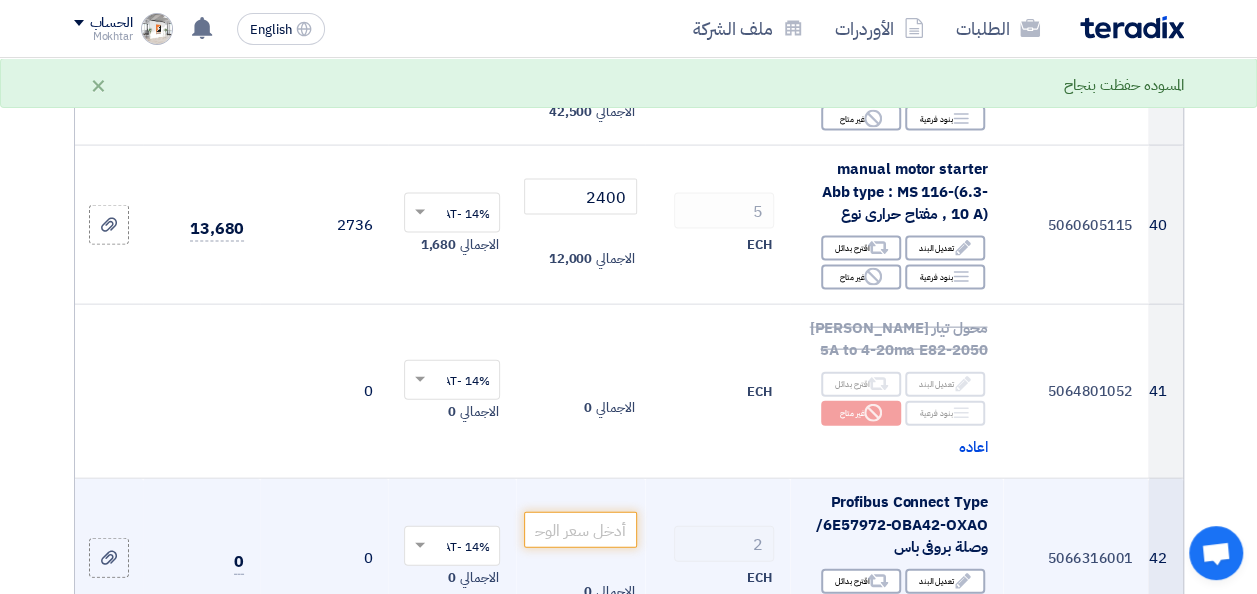scroll, scrollTop: 5864, scrollLeft: 0, axis: vertical 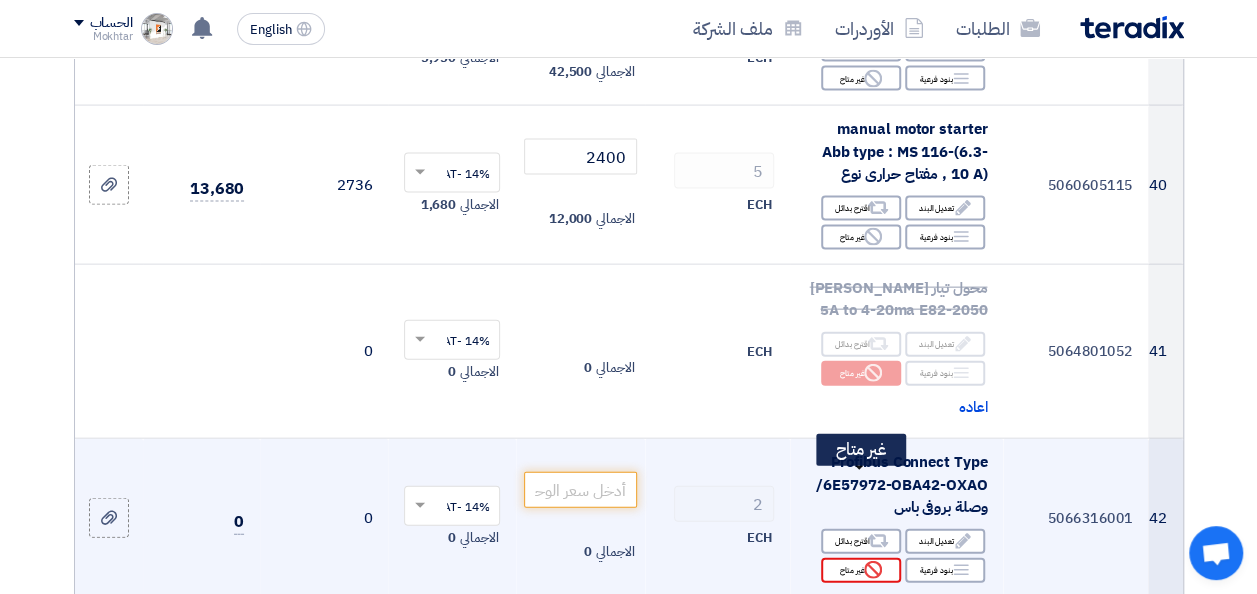 click on "Reject" 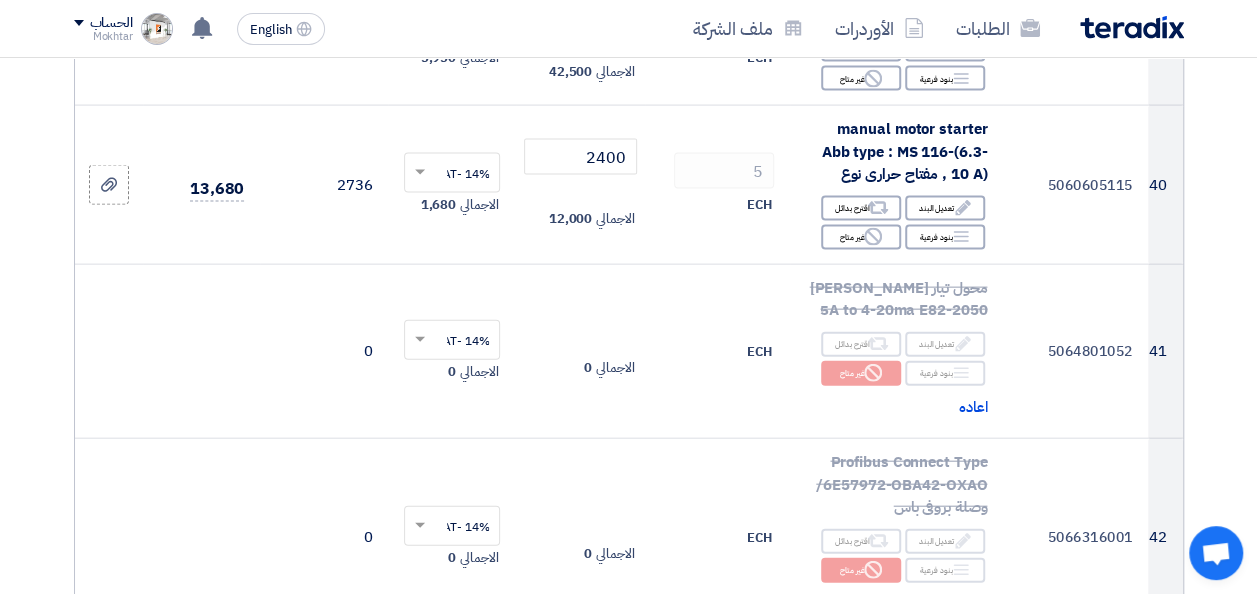 click on "5061101002" 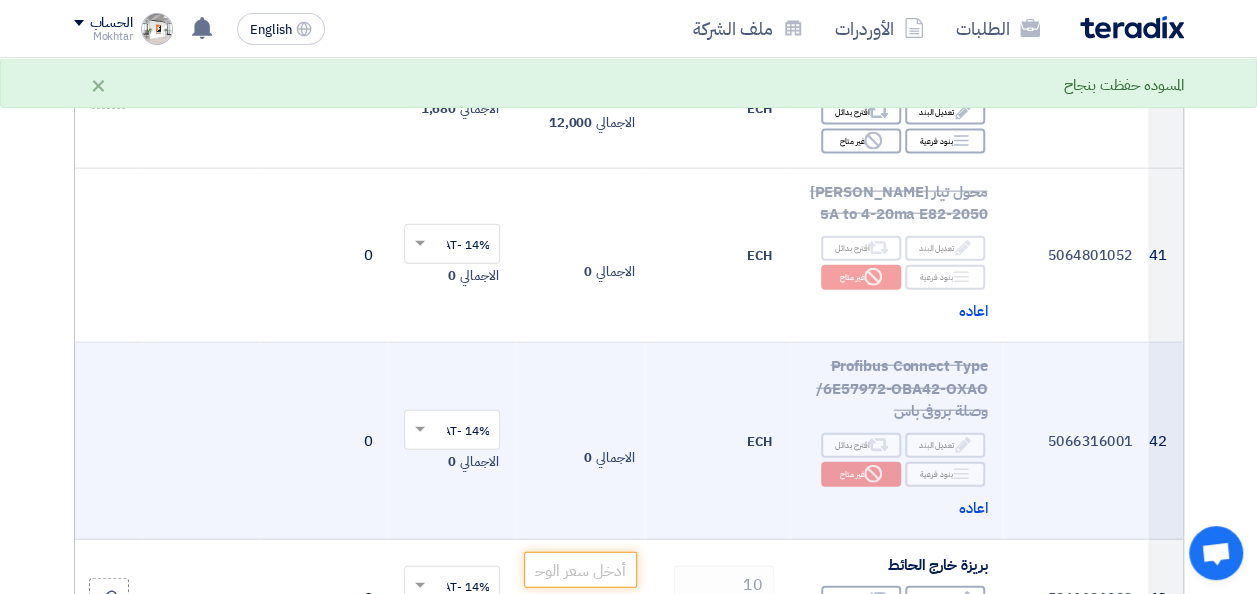 scroll, scrollTop: 5984, scrollLeft: 0, axis: vertical 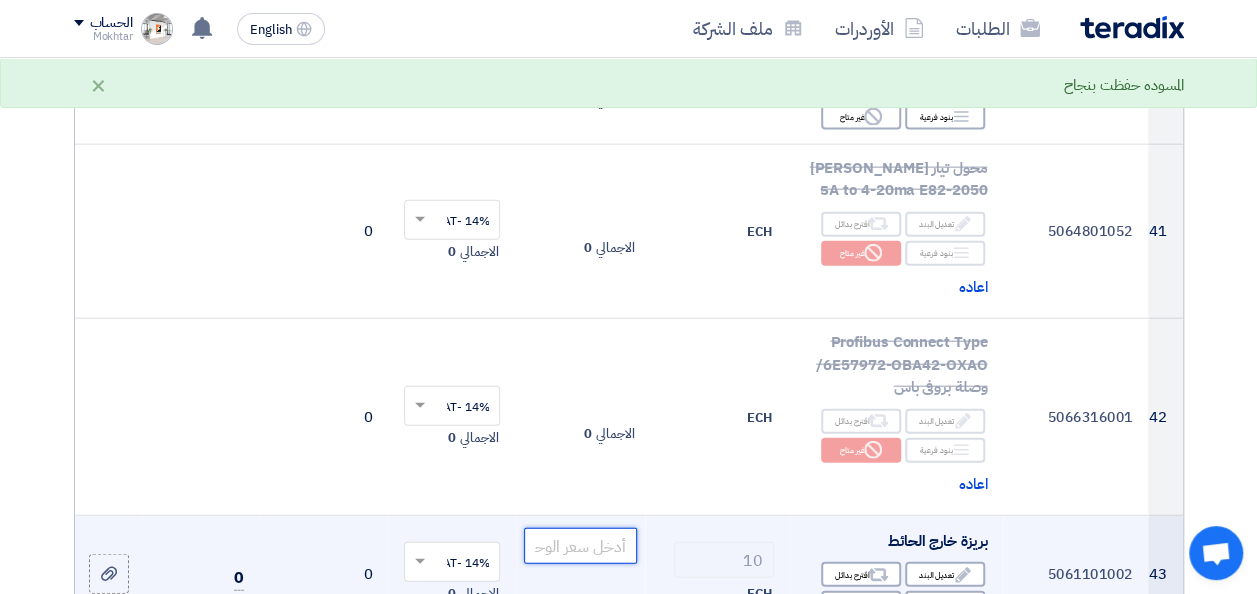 click 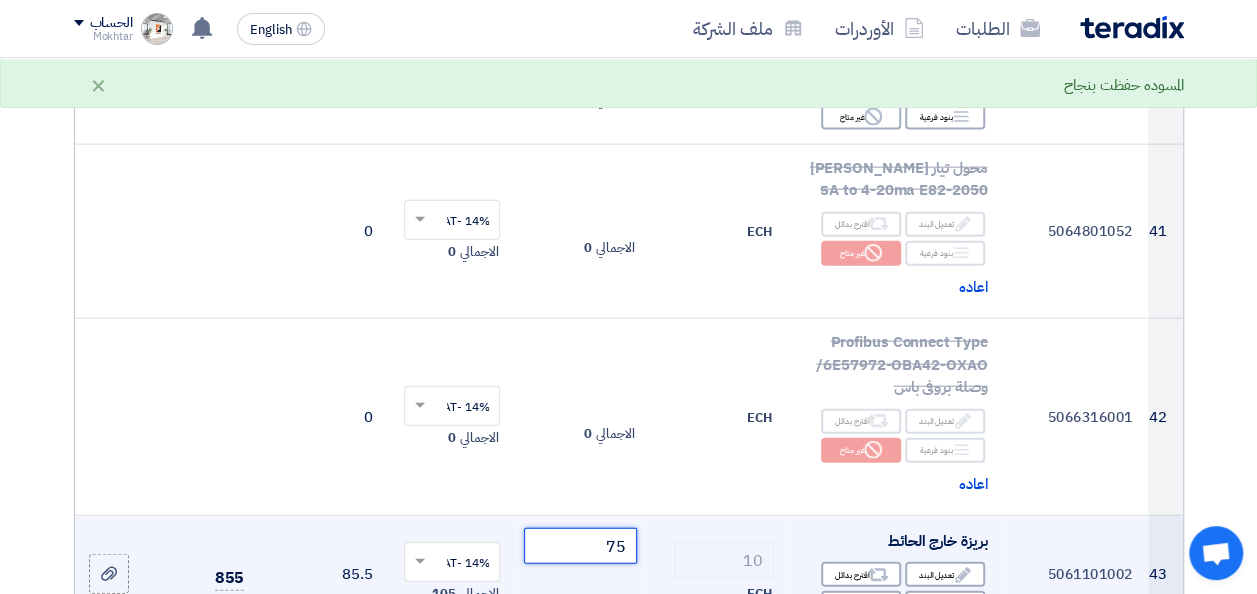 type on "75" 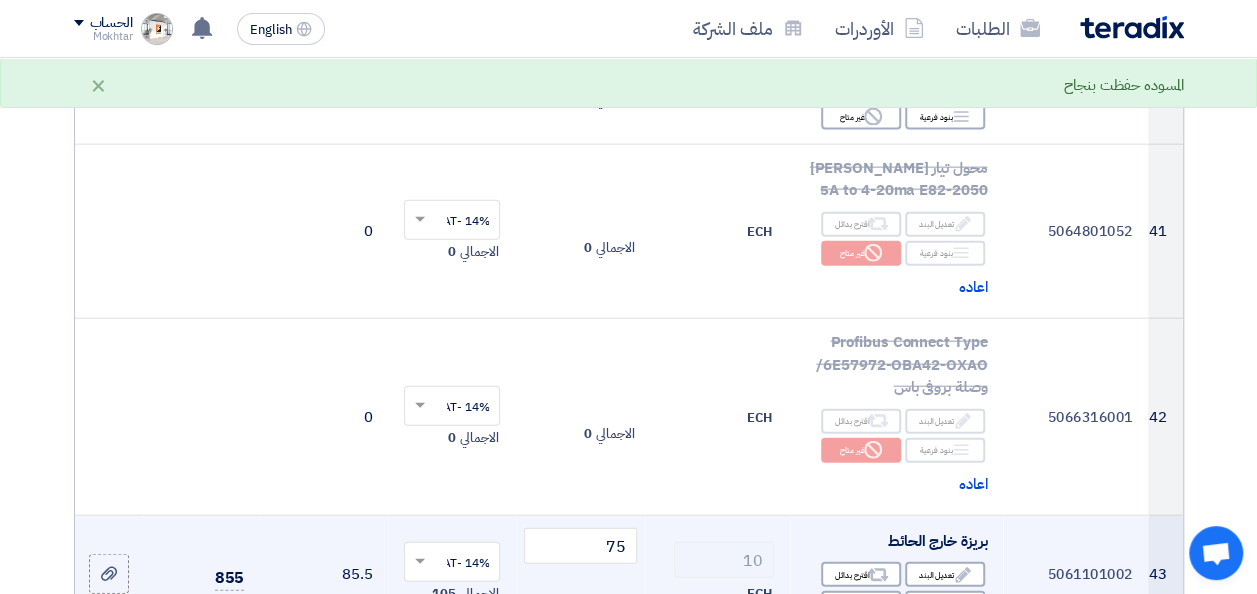 click on "10" 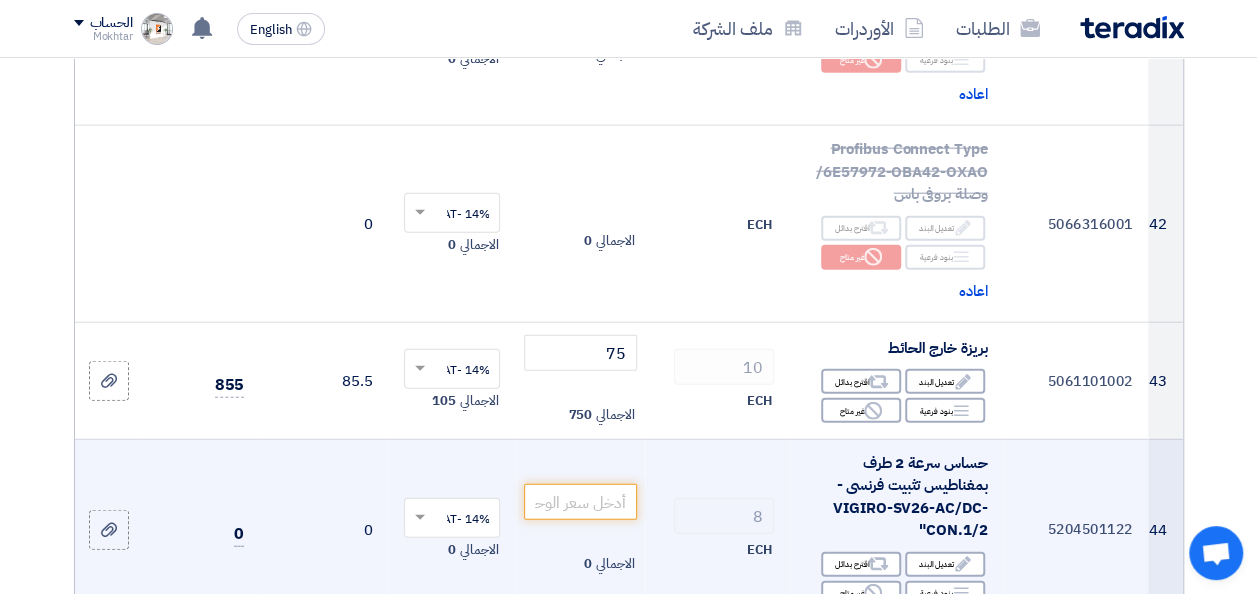 scroll, scrollTop: 6184, scrollLeft: 0, axis: vertical 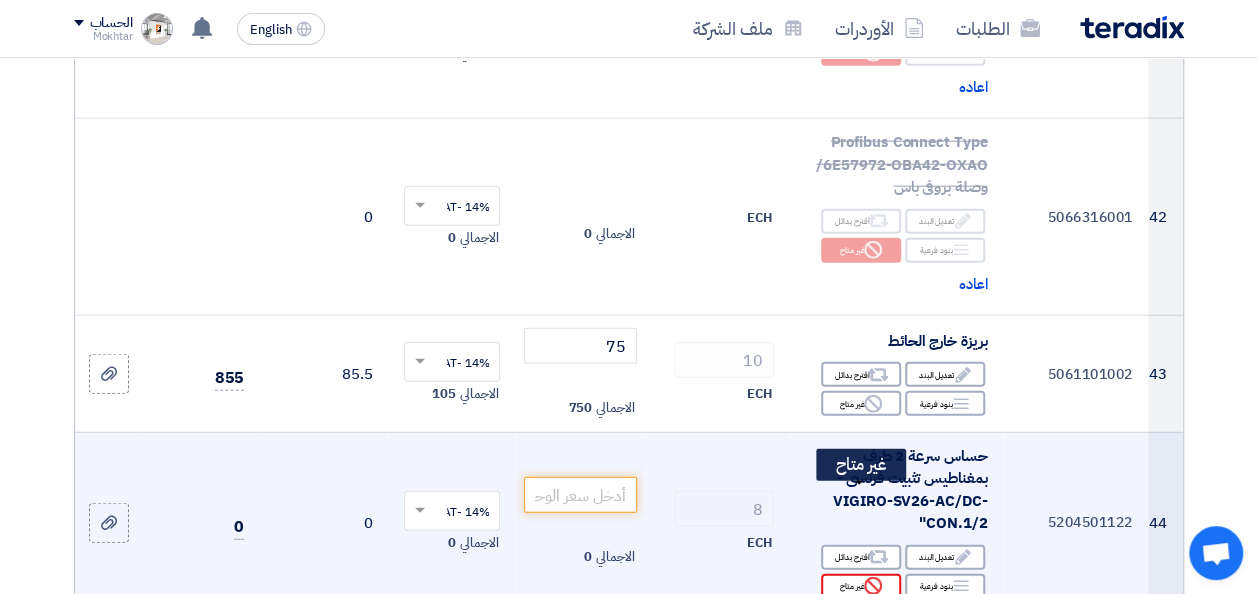 click on "Reject
غير متاح" 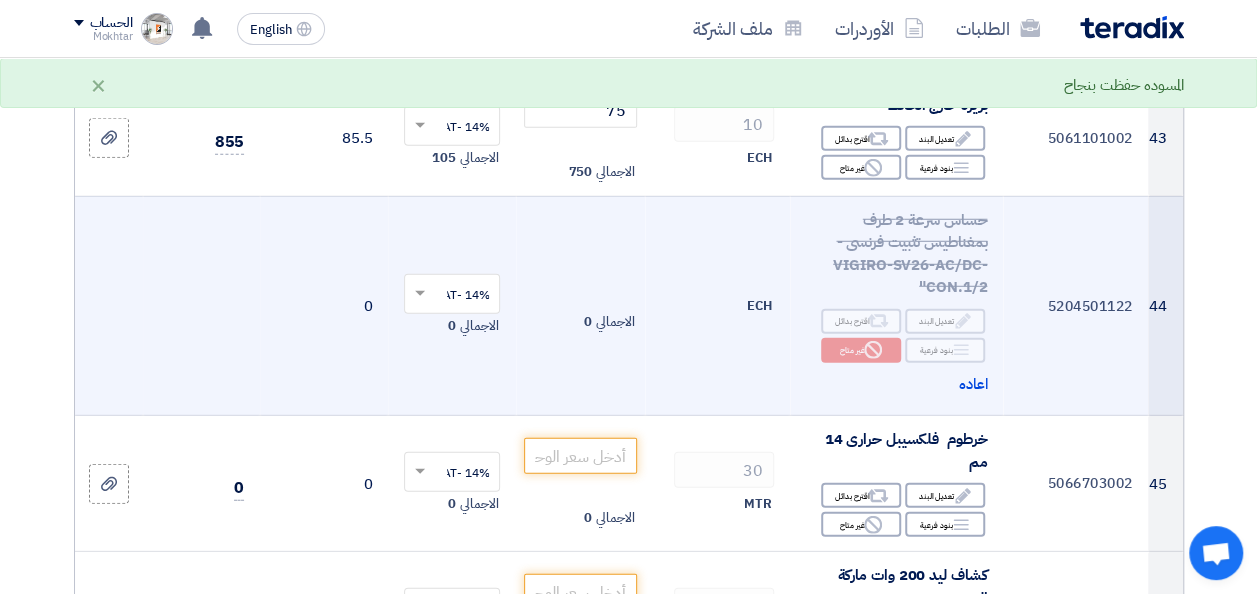 scroll, scrollTop: 6424, scrollLeft: 0, axis: vertical 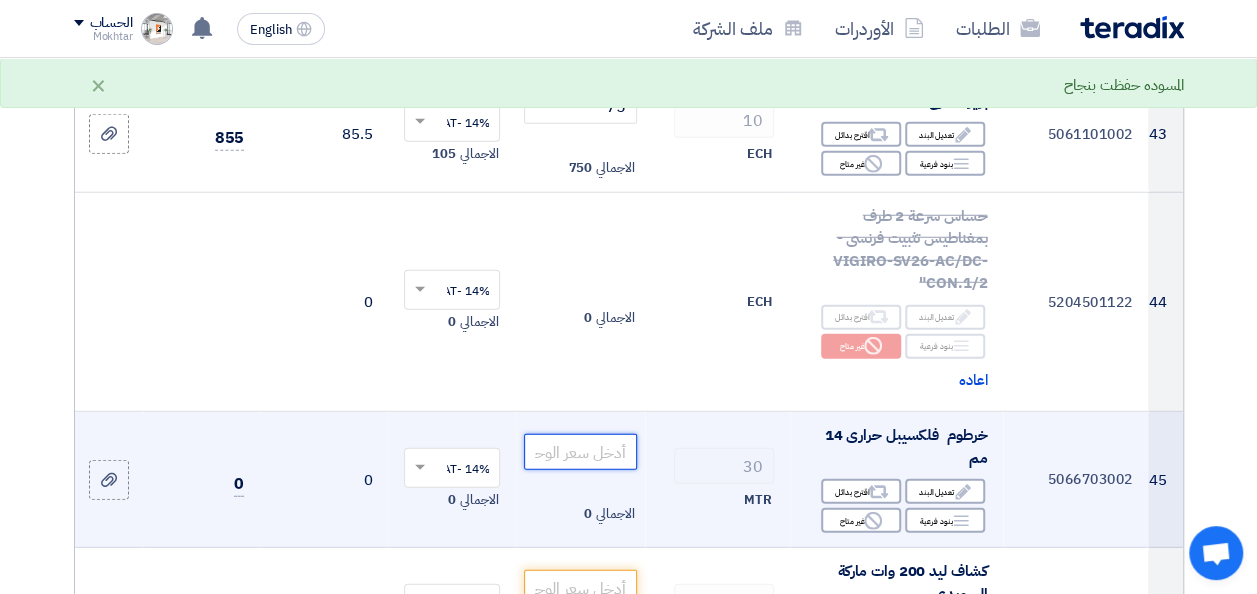 click 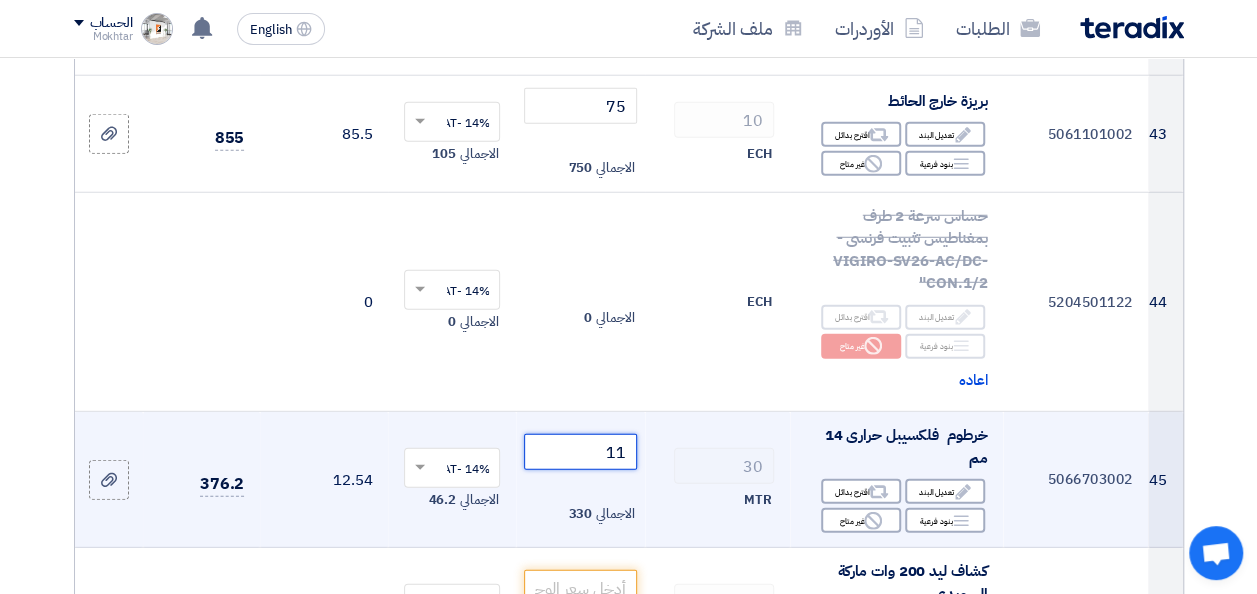 type on "11" 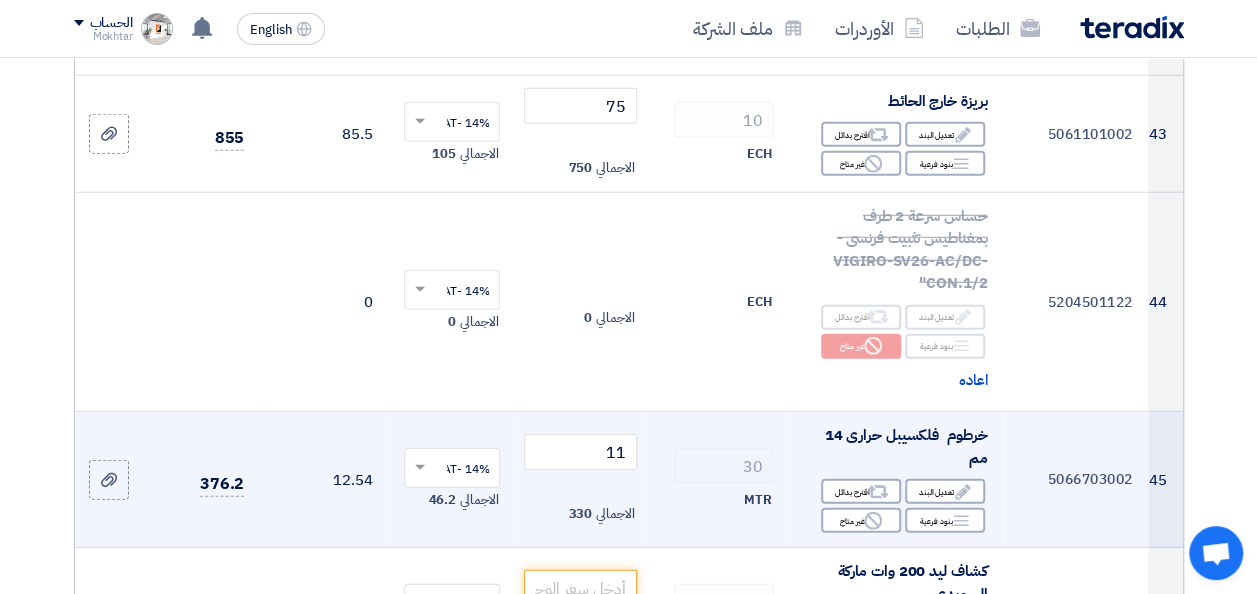 click on "MTR" 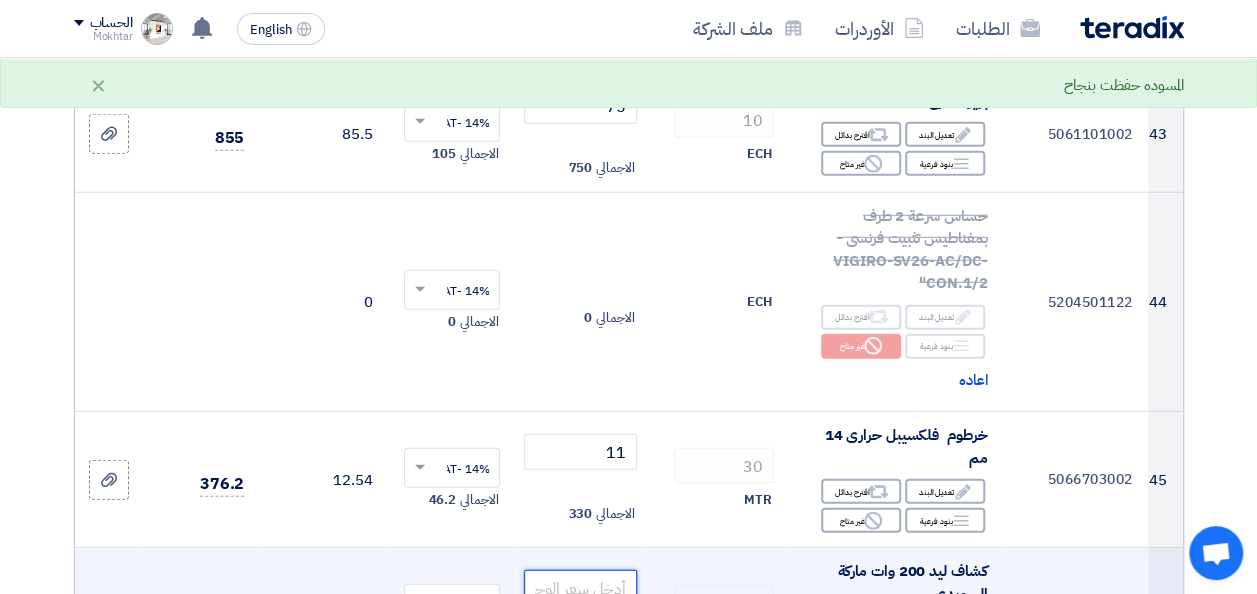 click 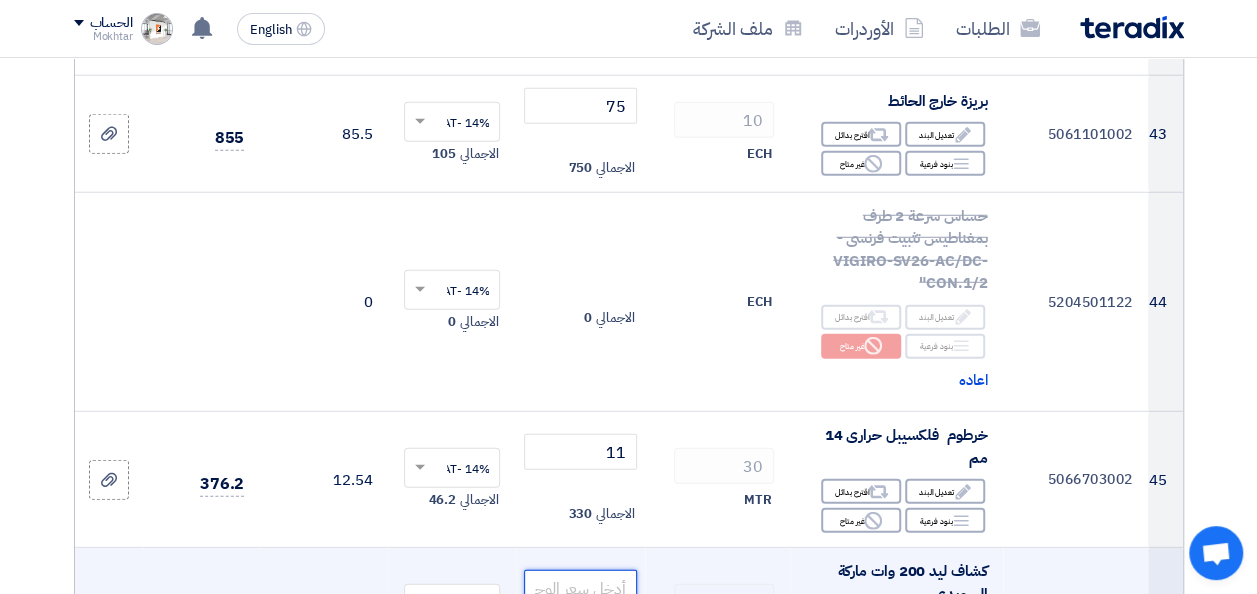 click 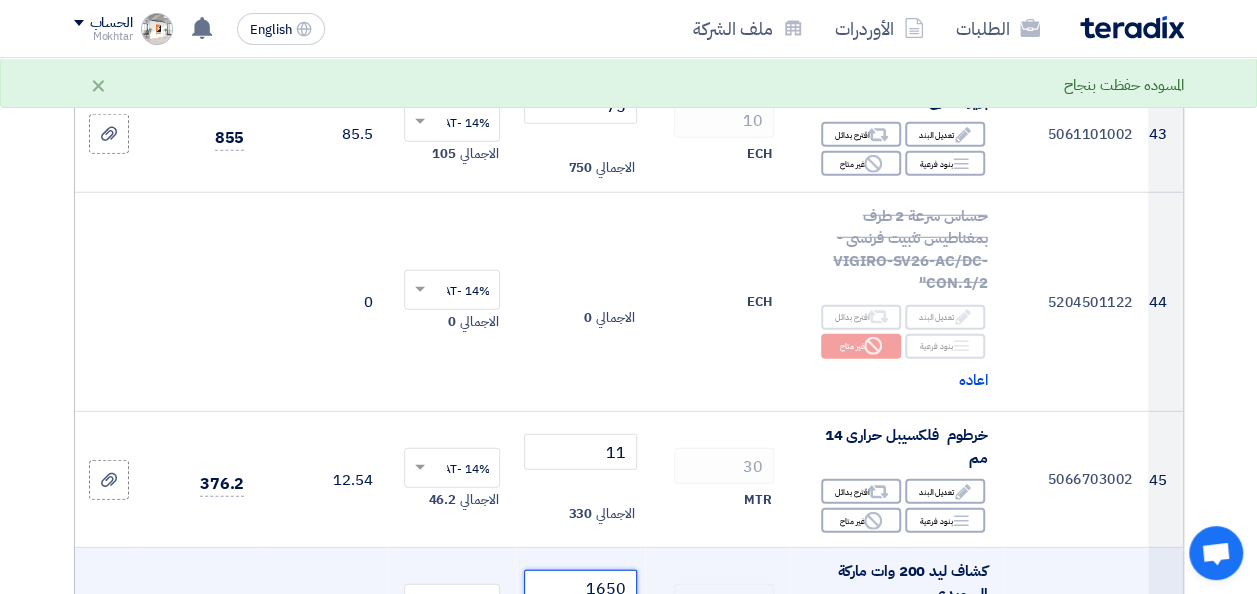 type on "1650" 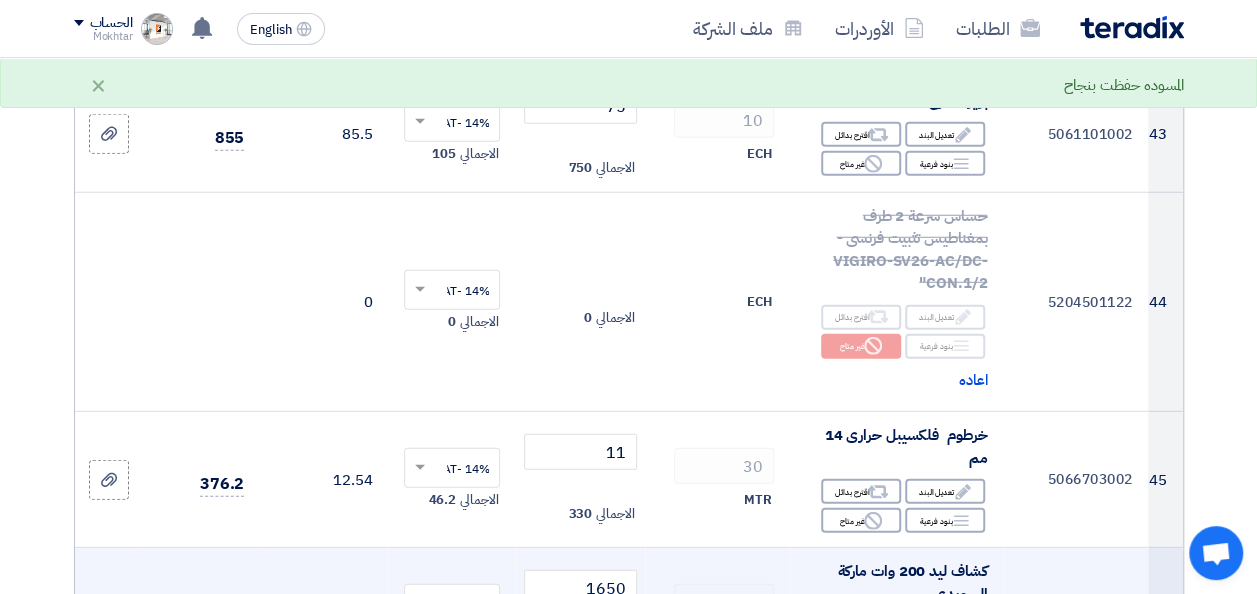 click on "2" 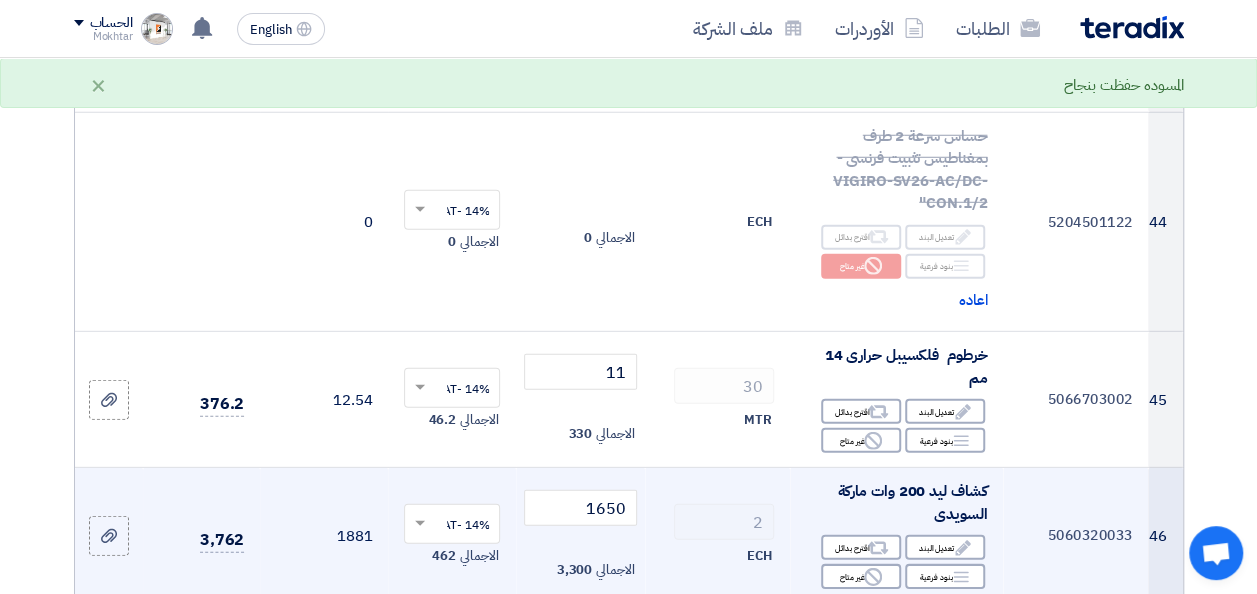 scroll, scrollTop: 6544, scrollLeft: 0, axis: vertical 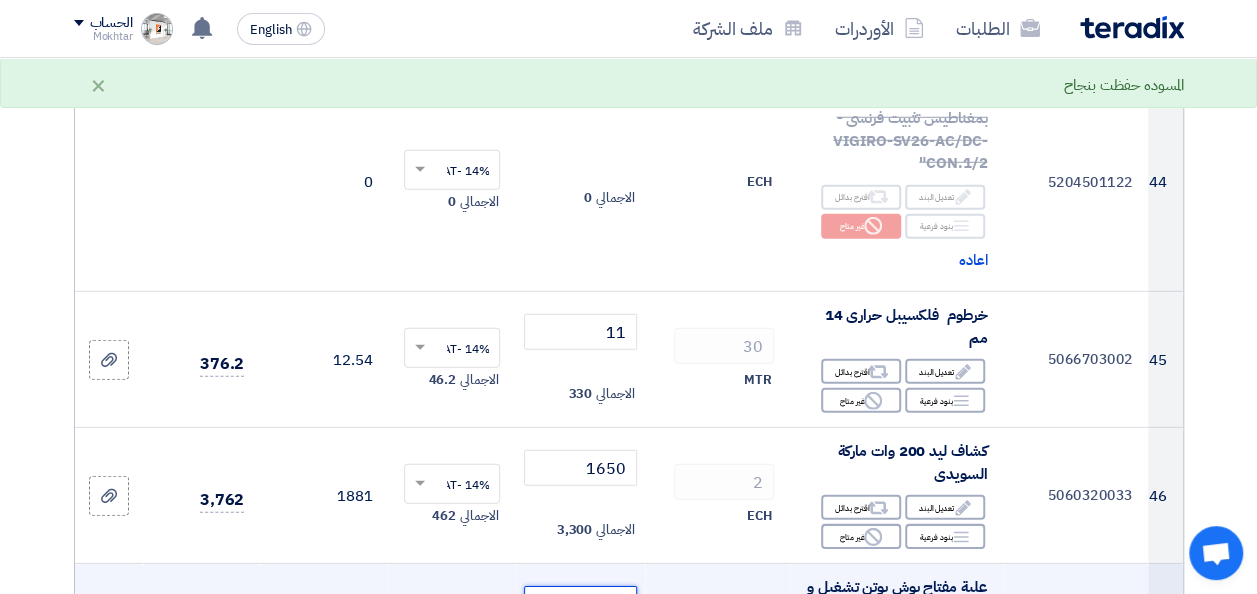 click 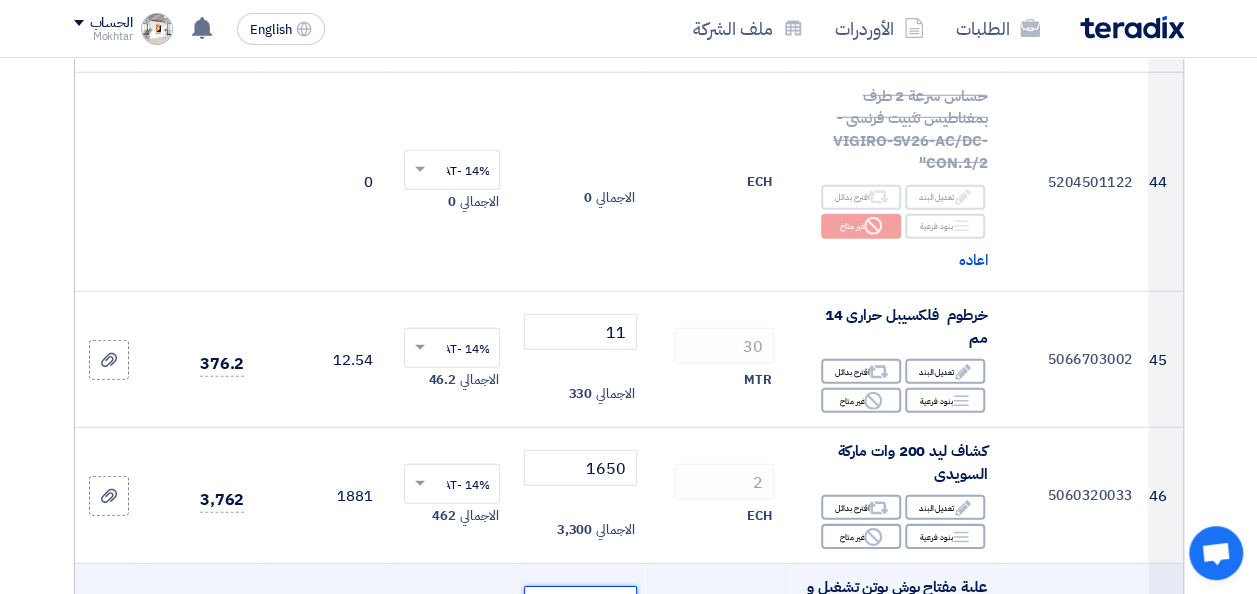 click 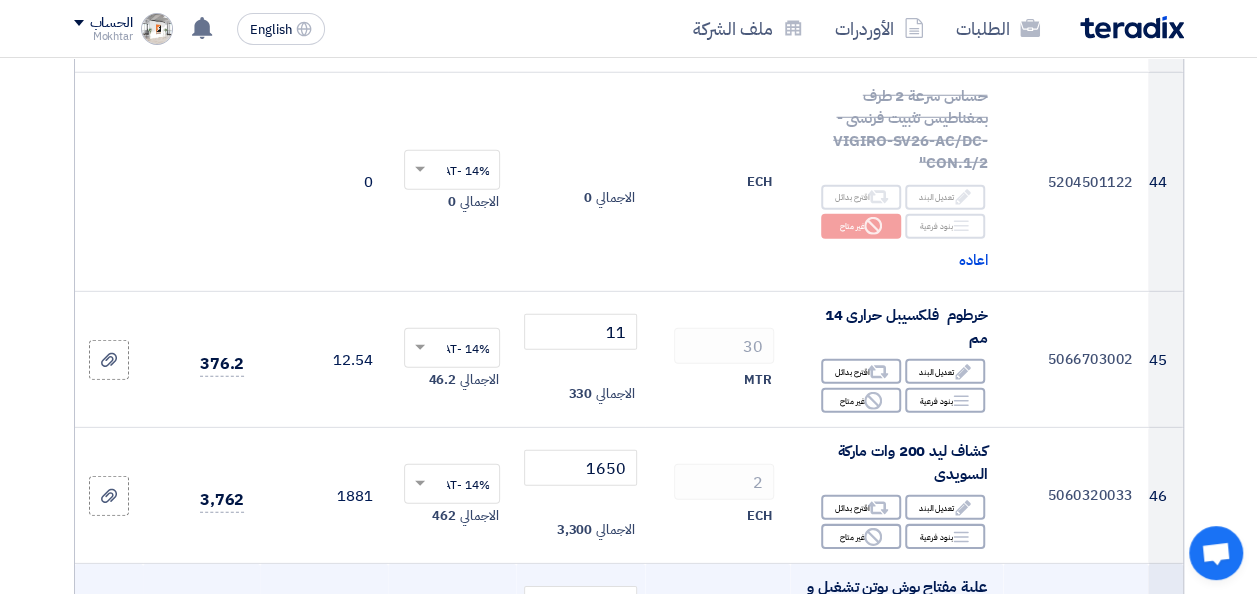 click on "8
ECH" 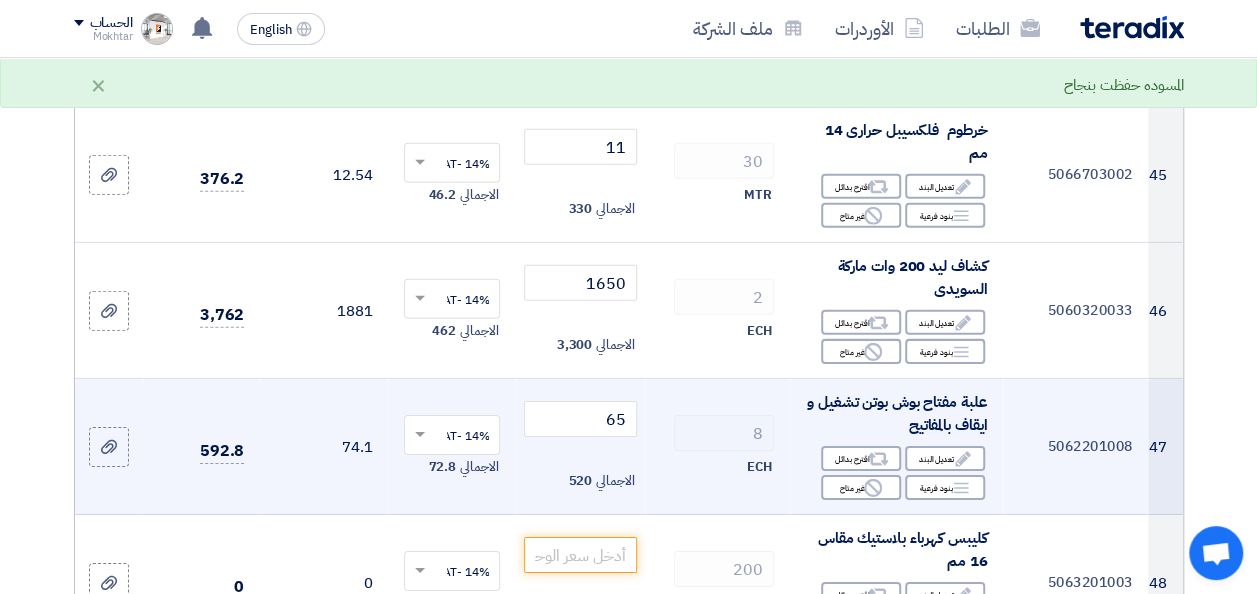 scroll, scrollTop: 6744, scrollLeft: 0, axis: vertical 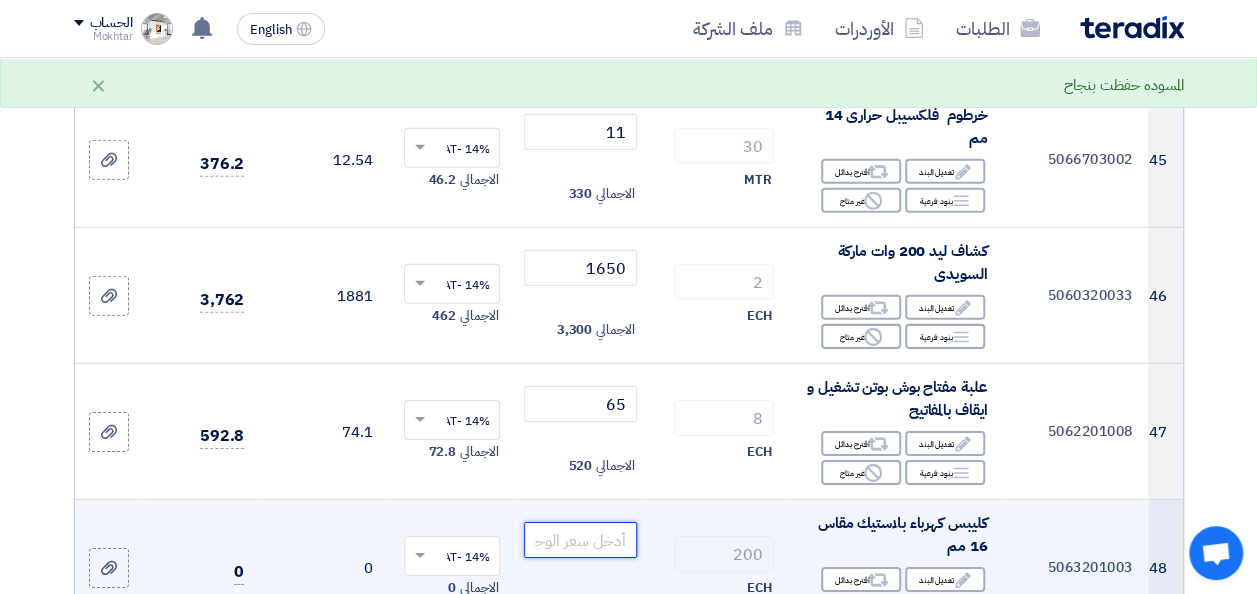 click 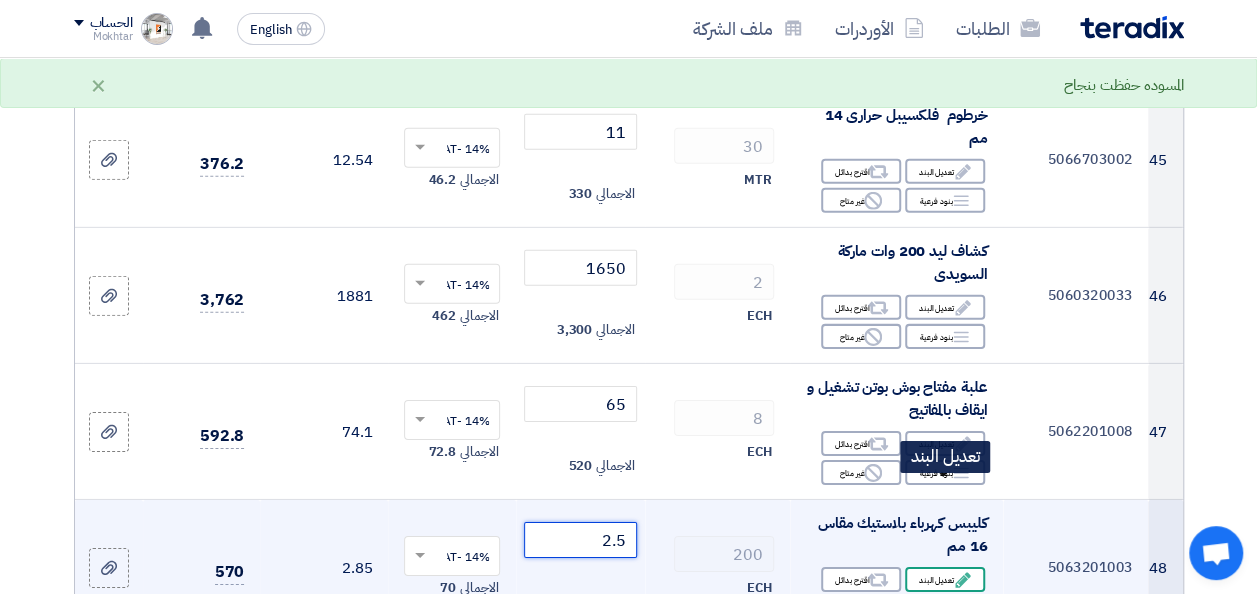 type on "2.5" 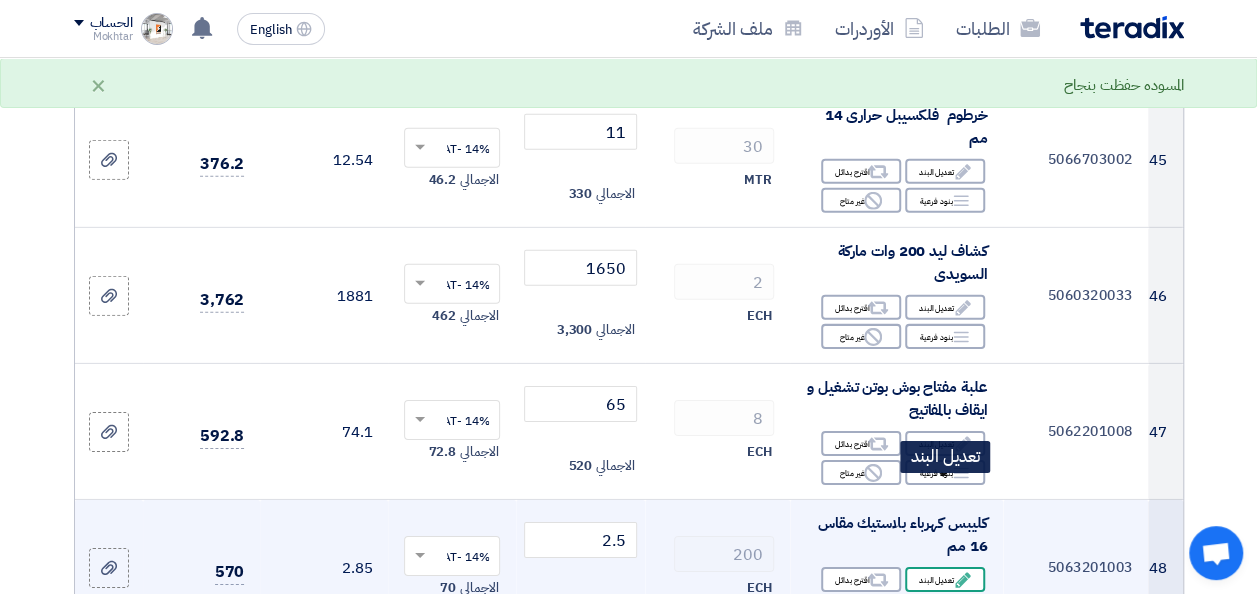 click on "Edit
تعديل البند" 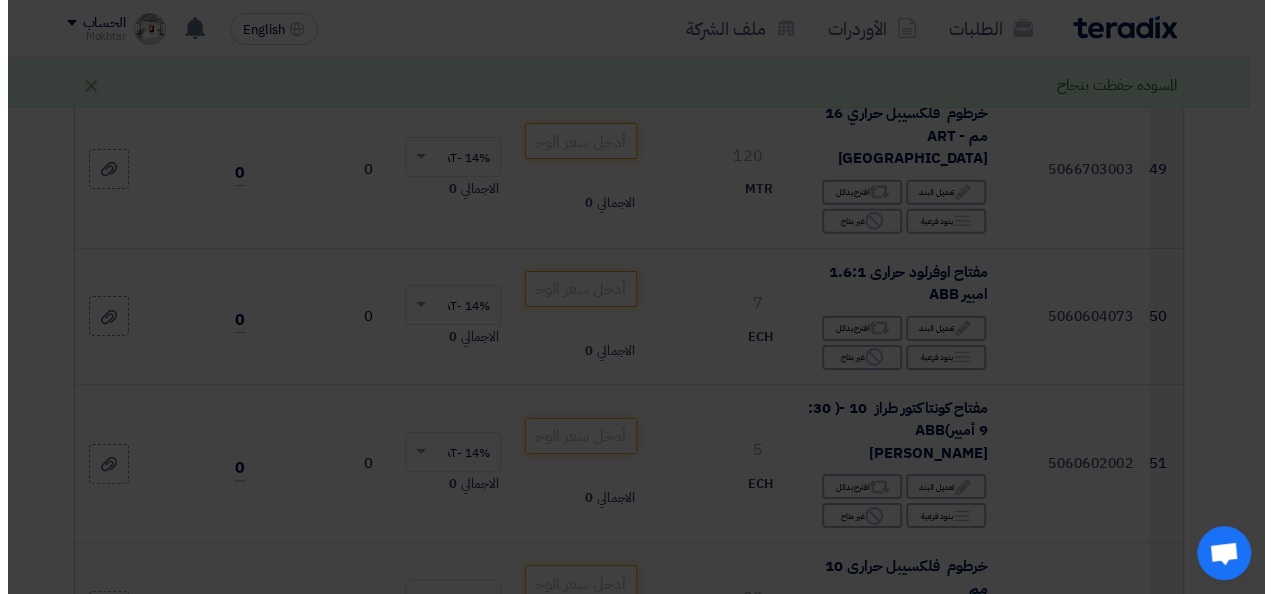 scroll, scrollTop: 6222, scrollLeft: 0, axis: vertical 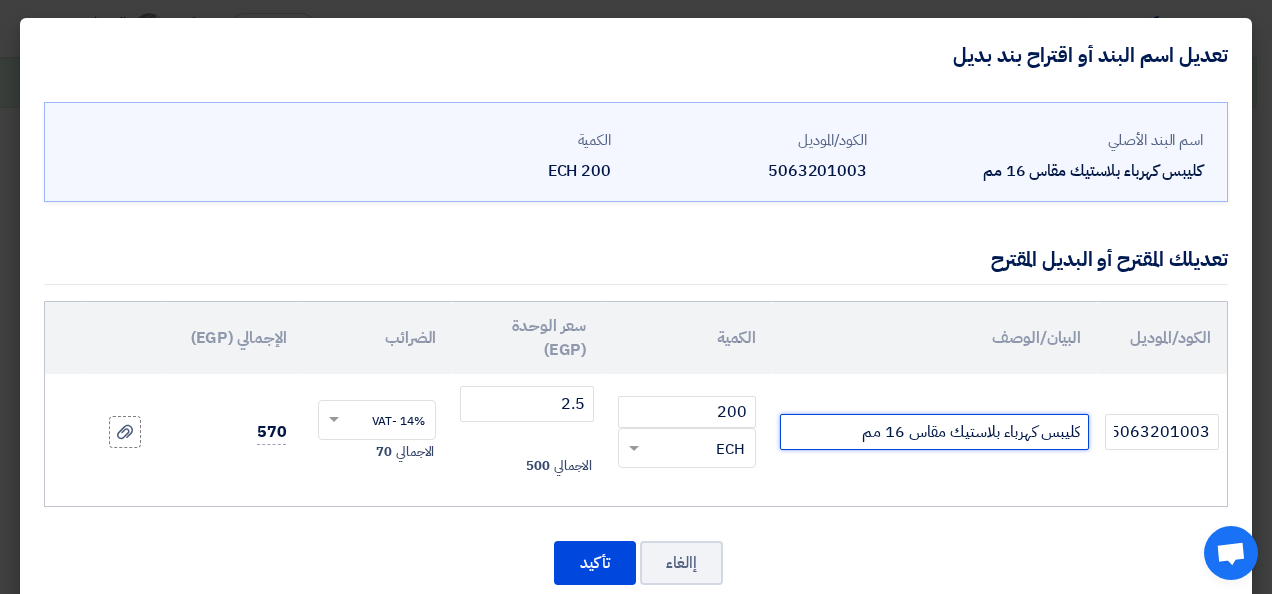 drag, startPoint x: 888, startPoint y: 431, endPoint x: 902, endPoint y: 430, distance: 14.035668 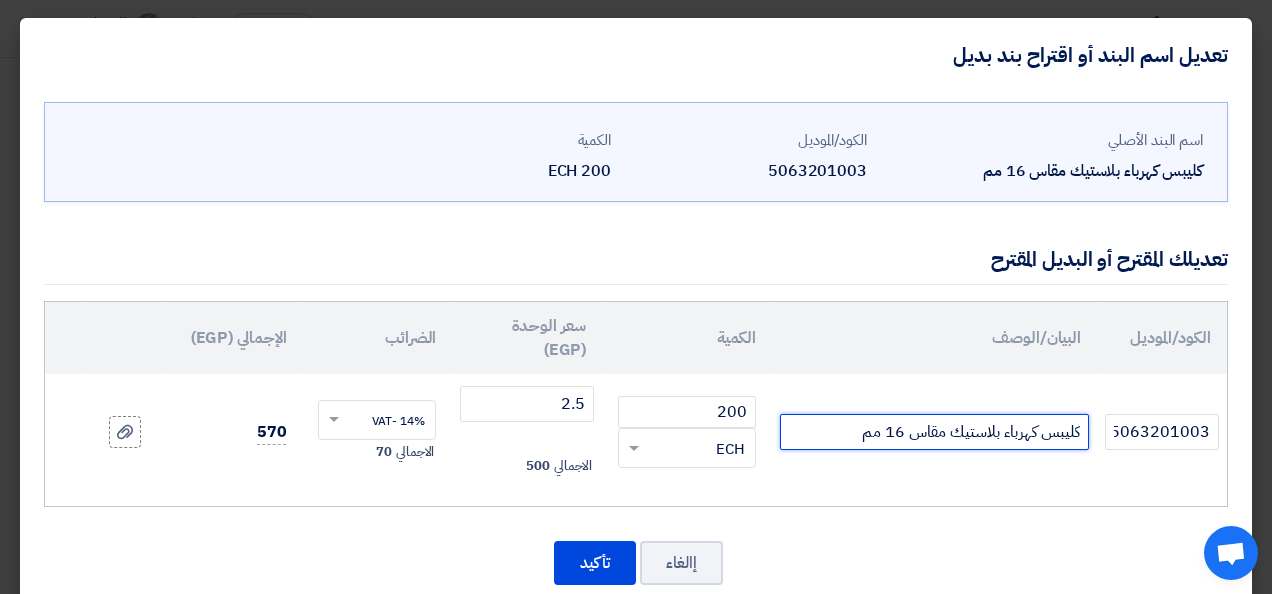 click on "كليبس كهرباء بلاستيك مقاس 16 مم" 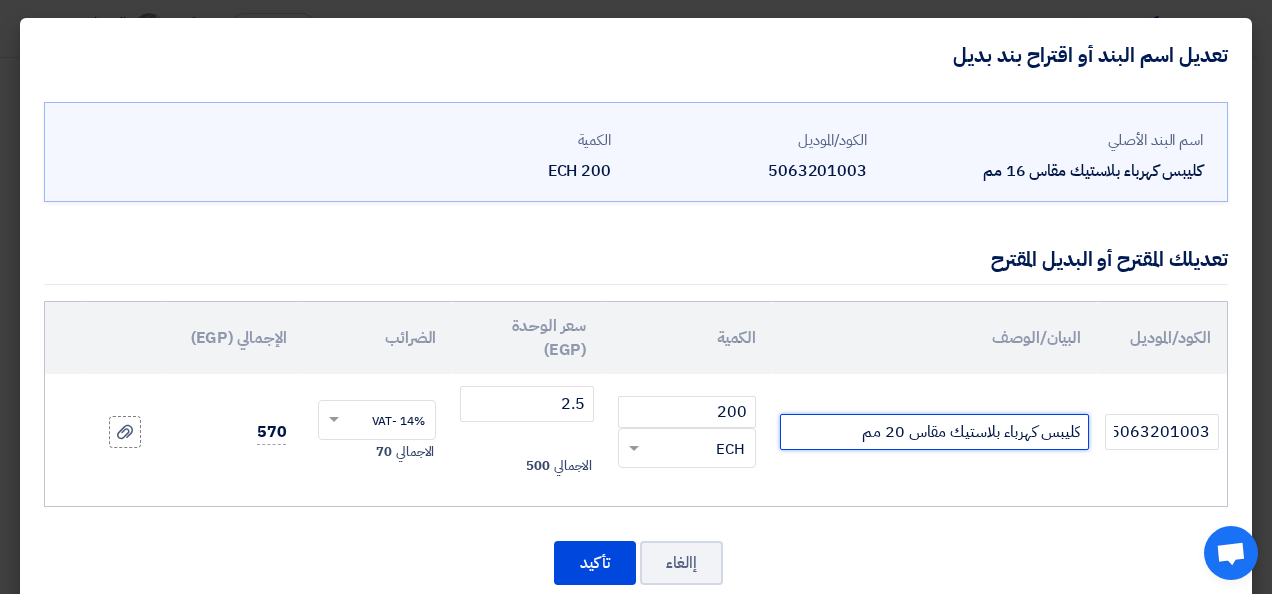 type on "كليبس كهرباء بلاستيك مقاس 20 مم" 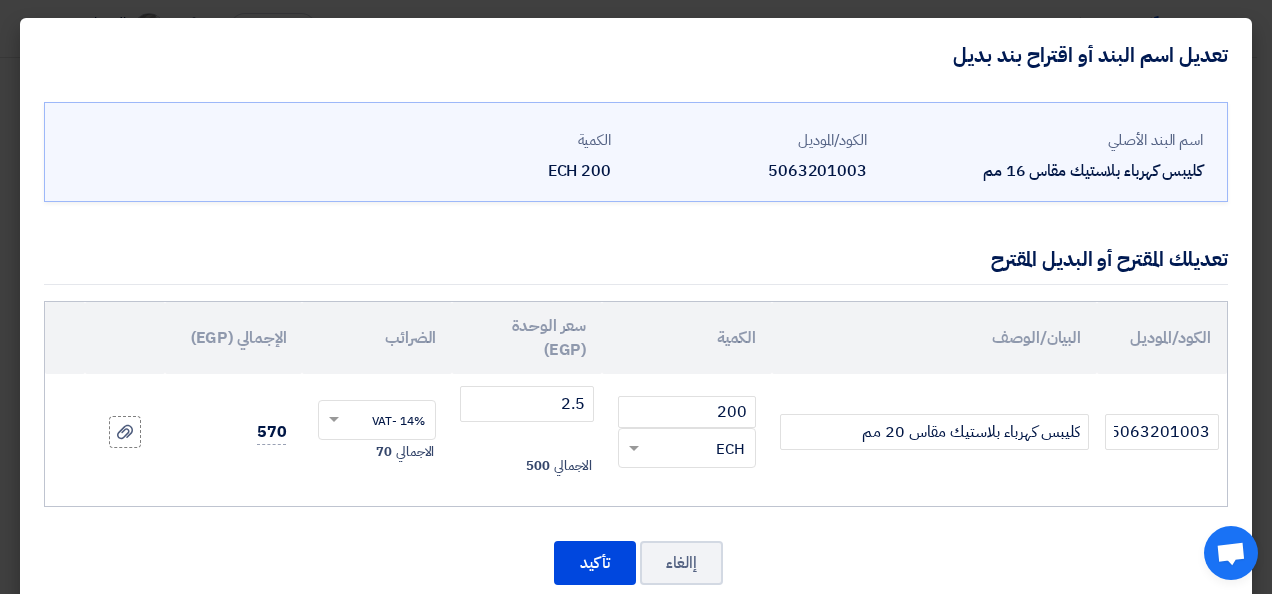 click on "كليبس كهرباء بلاستيك مقاس 20 مم" 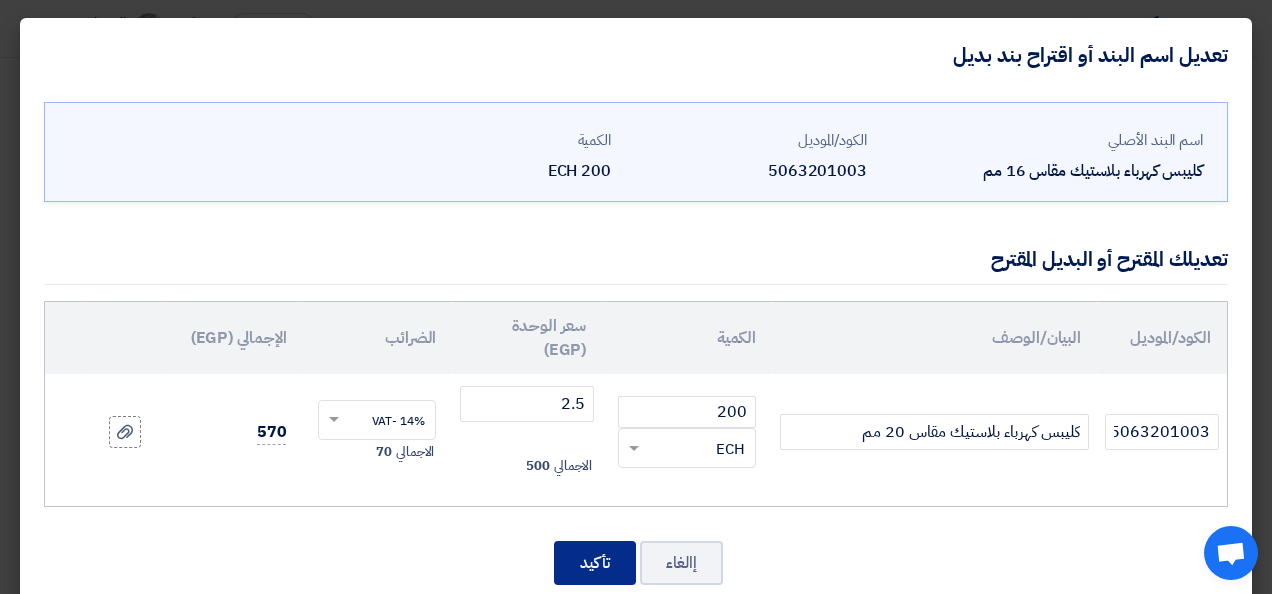 click on "تأكيد" 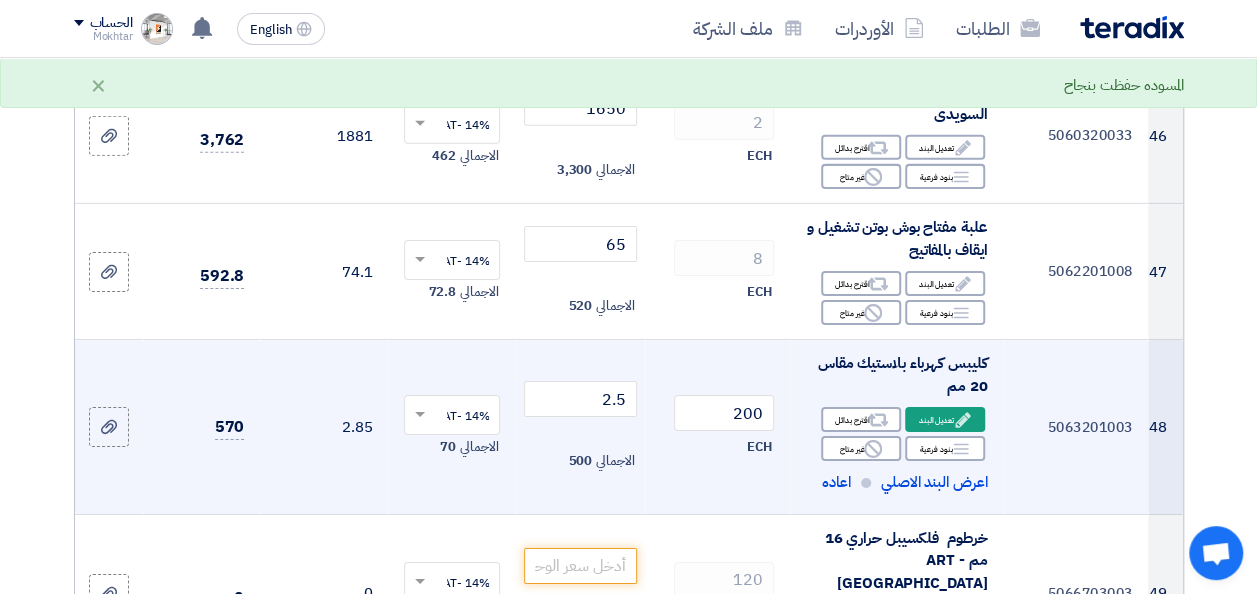 scroll, scrollTop: 6944, scrollLeft: 0, axis: vertical 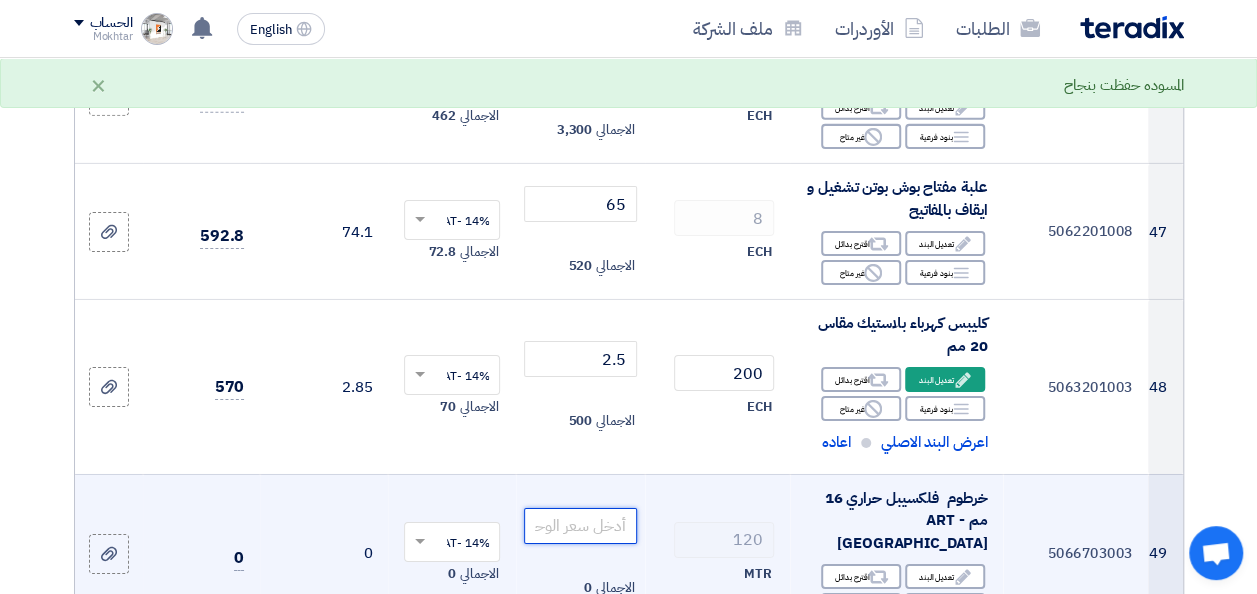 click 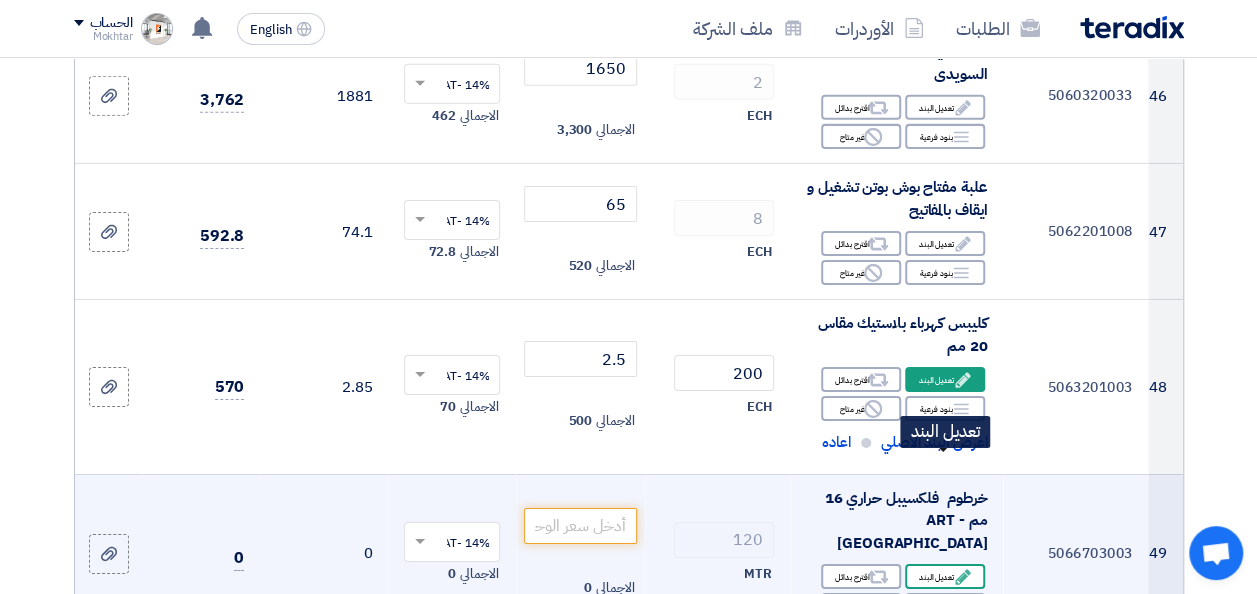 click on "Edit
تعديل البند" 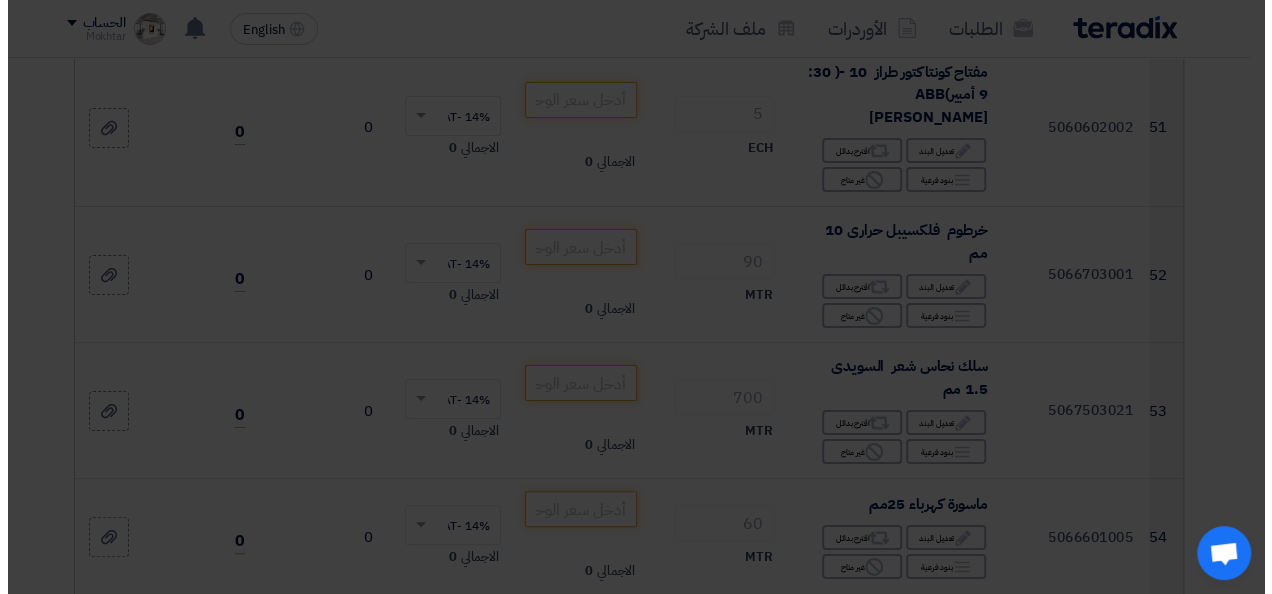 scroll, scrollTop: 6422, scrollLeft: 0, axis: vertical 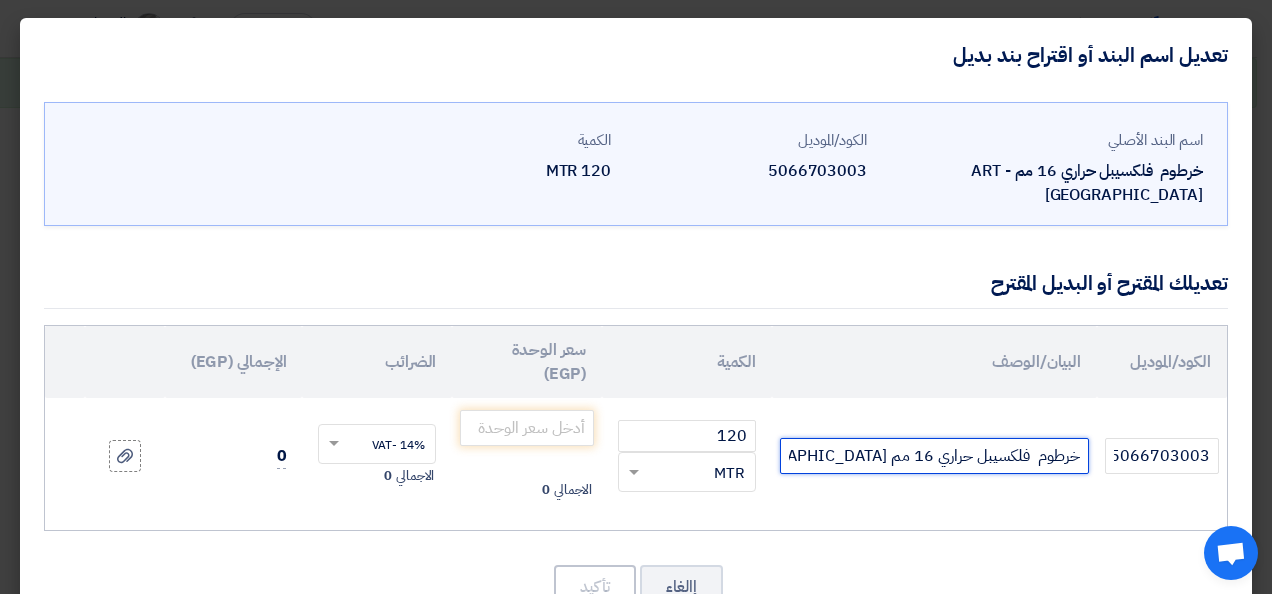 drag, startPoint x: 891, startPoint y: 426, endPoint x: 804, endPoint y: 428, distance: 87.02299 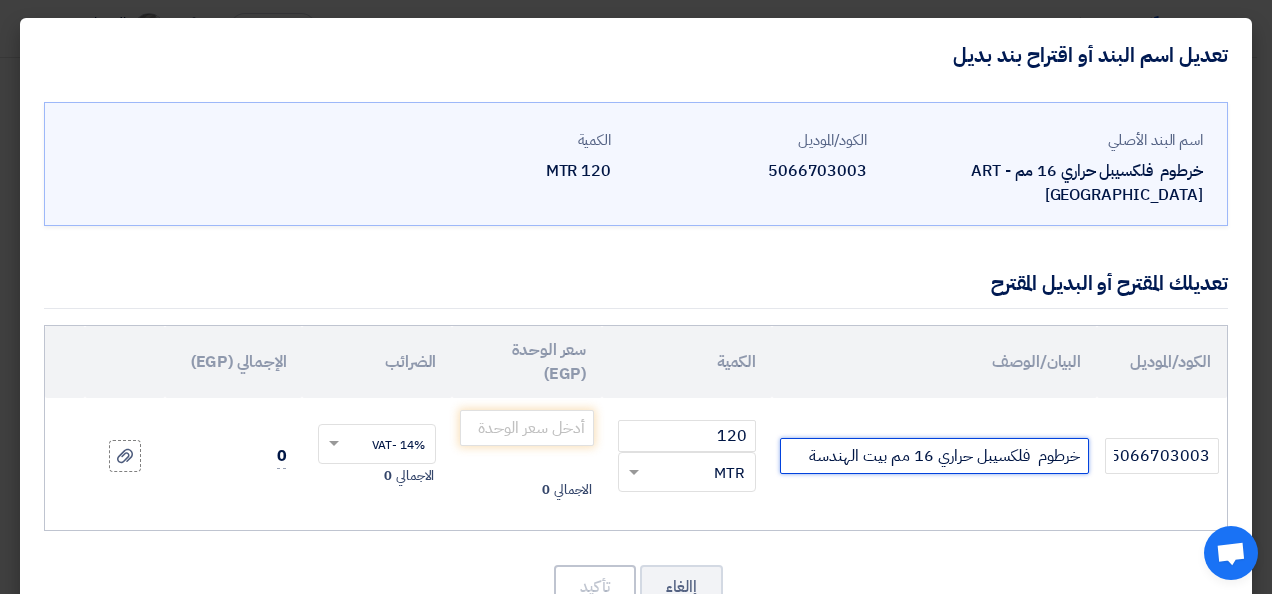 type on "خرطوم  فلكسيبل حراري 16 مم بيت الهندسة" 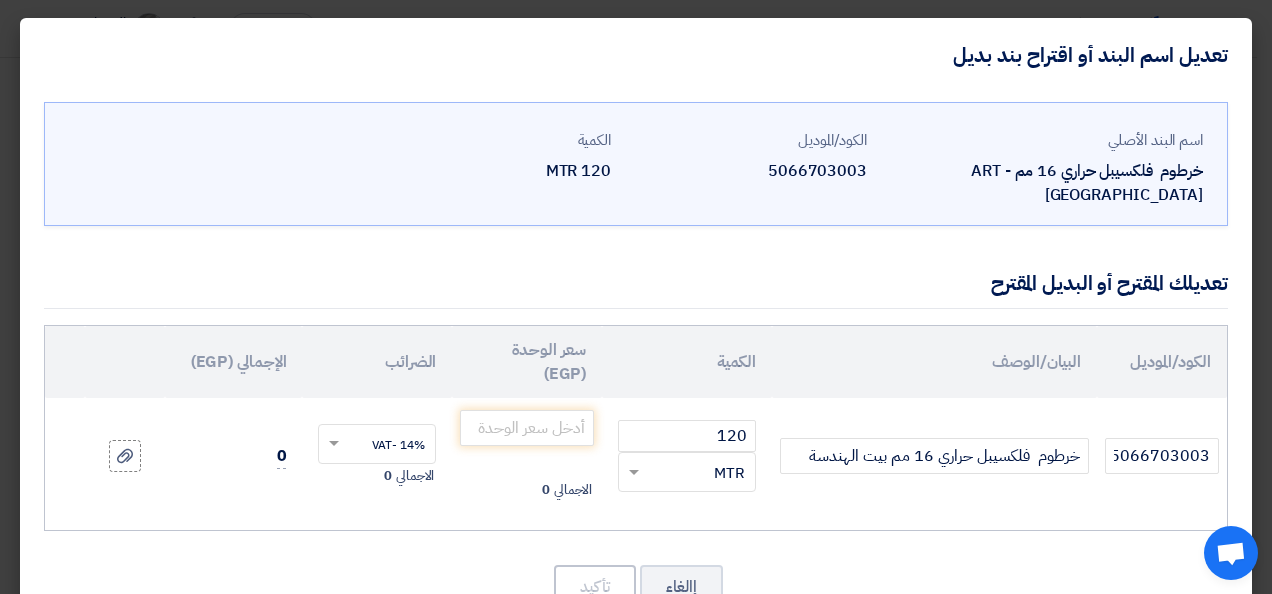 click on "خرطوم  فلكسيبل حراري 16 مم بيت الهندسة" 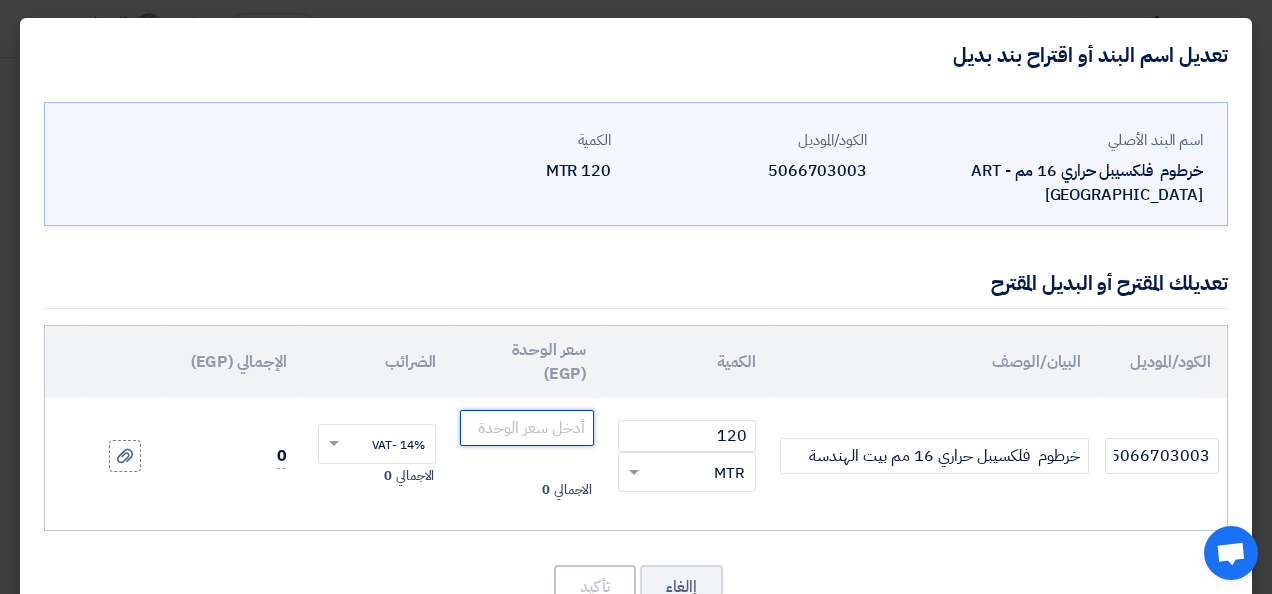 click 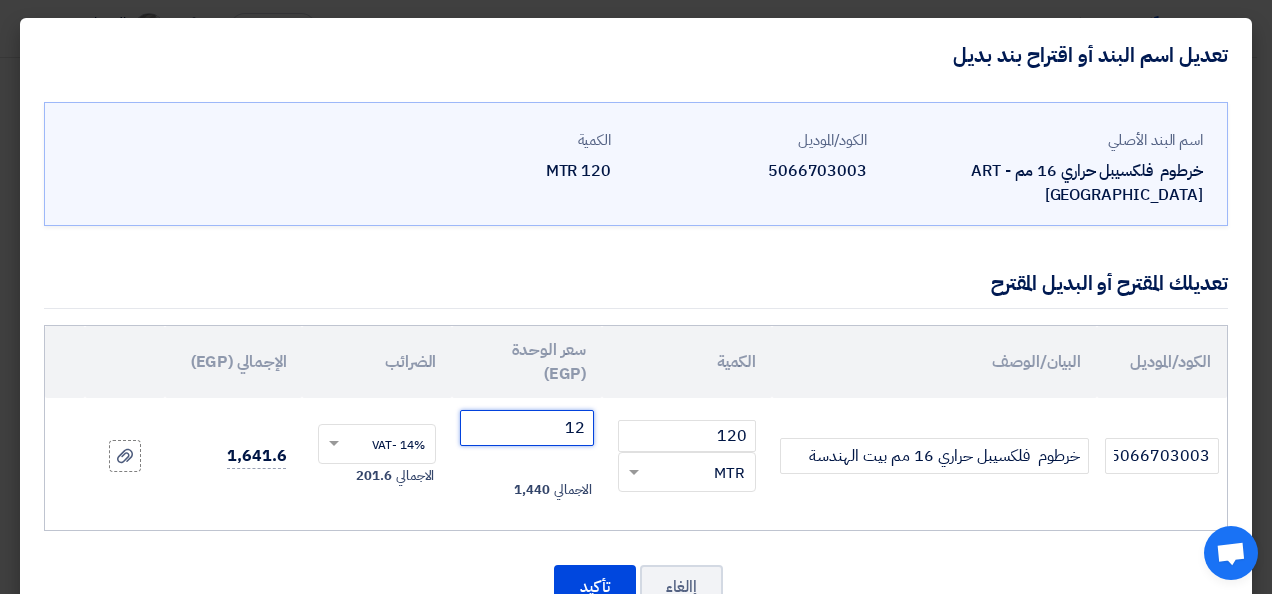 type on "12" 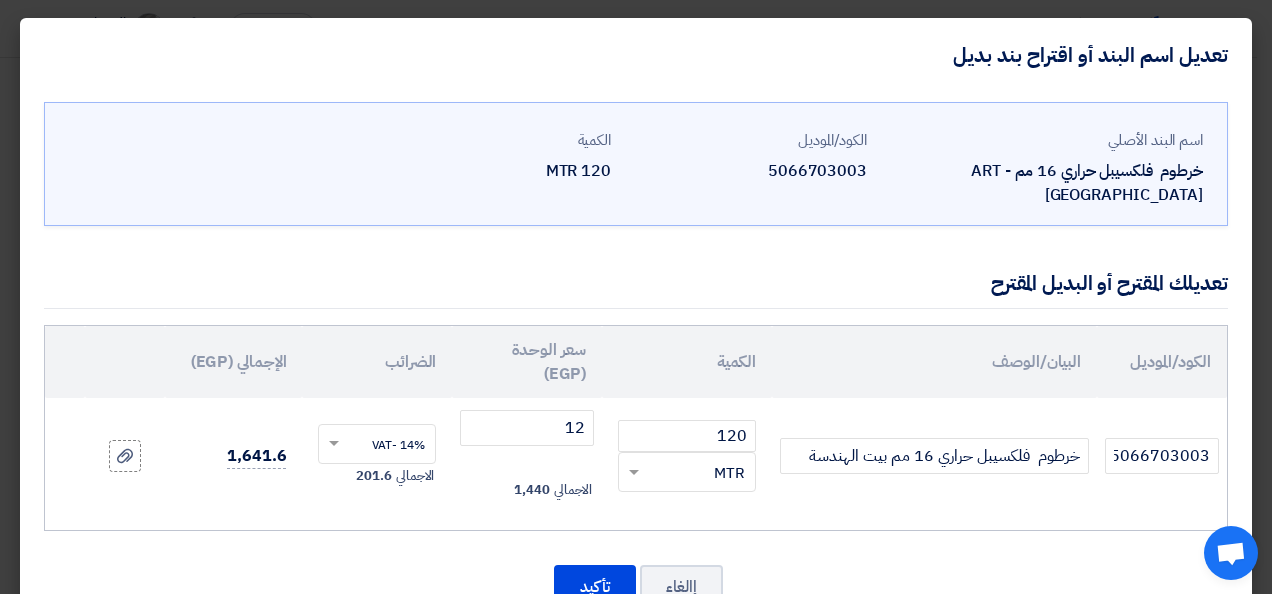 click on "الكود/الموديل
البيان/الوصف
الكمية
سعر الوحدة (EGP)
الضرائب
الإجمالي (EGP)
5066703003 120
×" 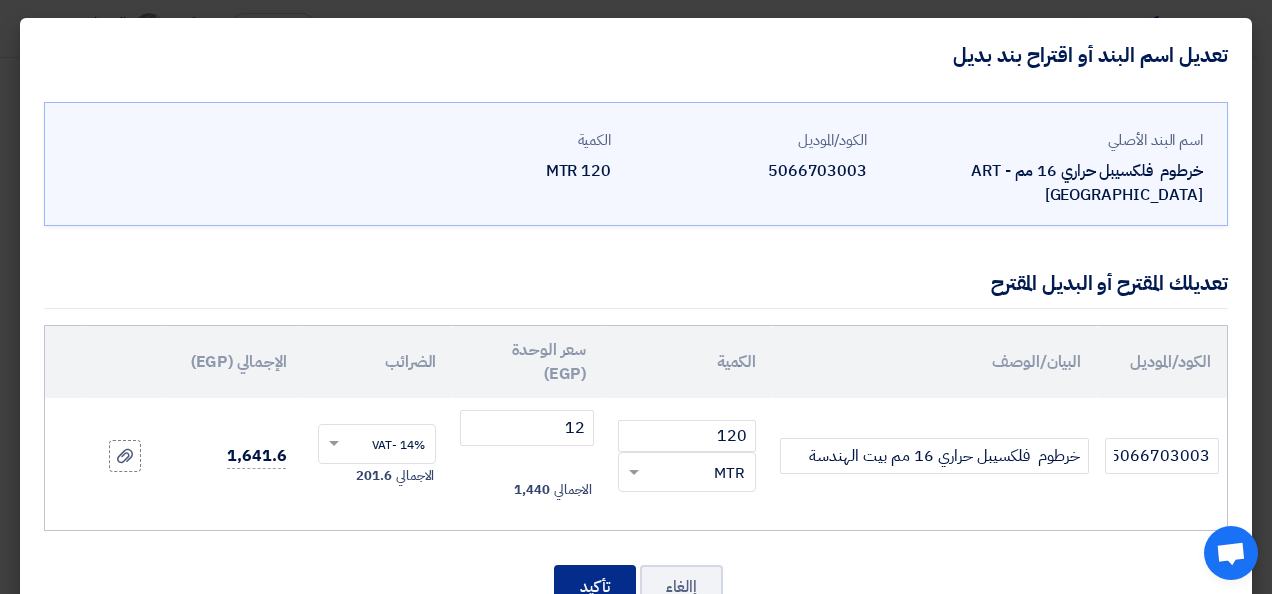 click on "تأكيد" 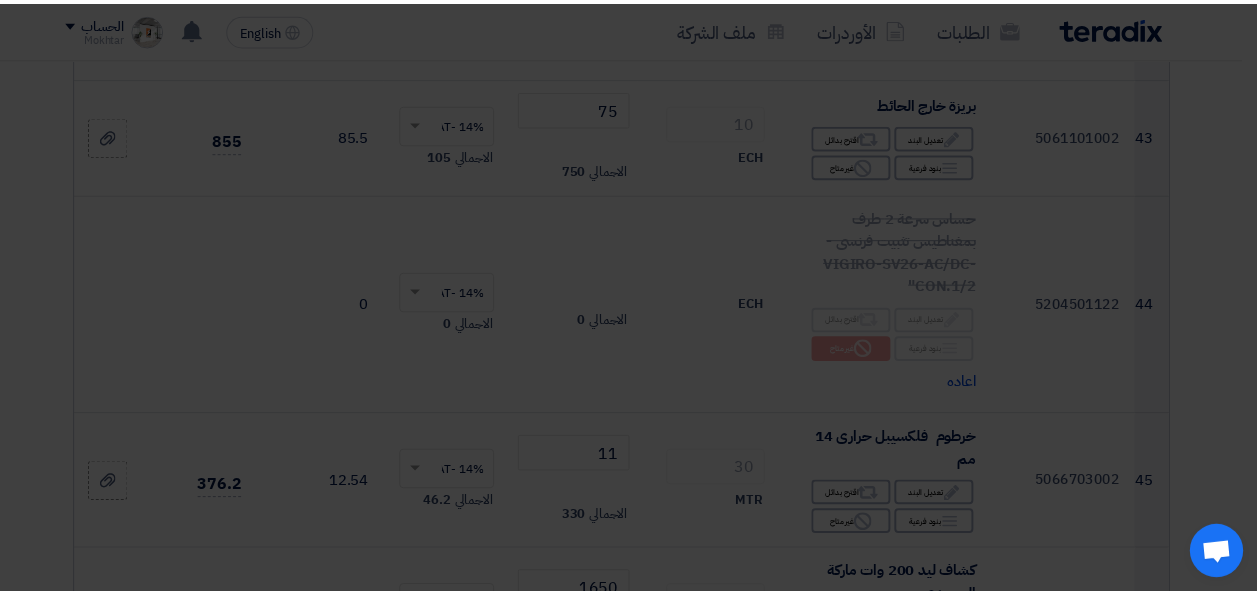 scroll, scrollTop: 6944, scrollLeft: 0, axis: vertical 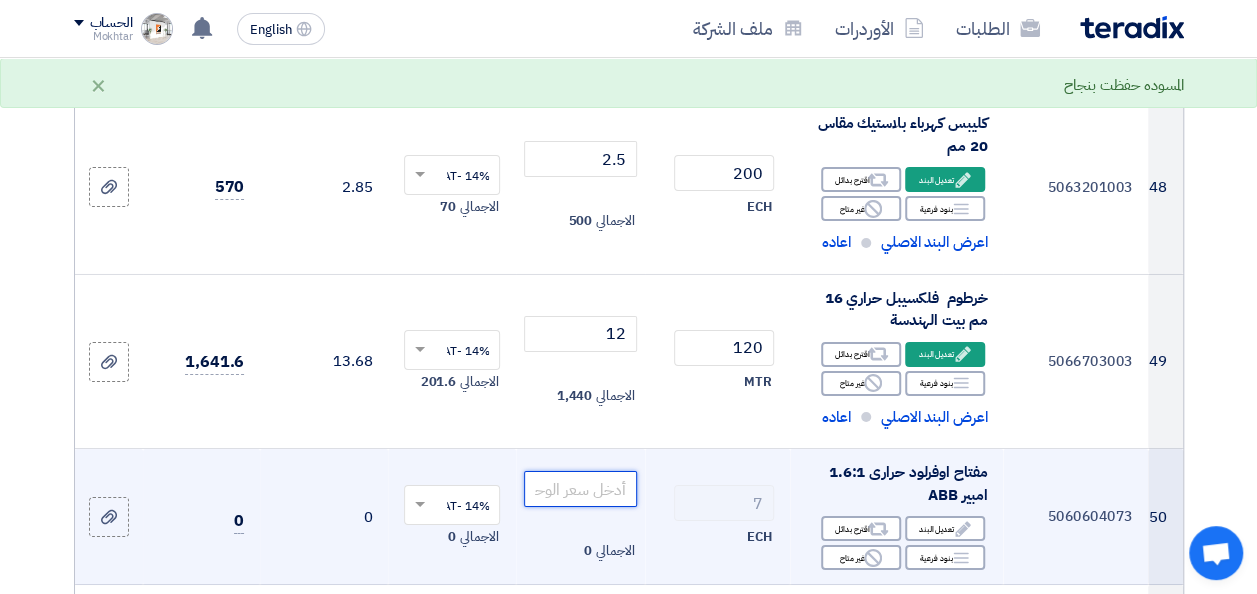 click 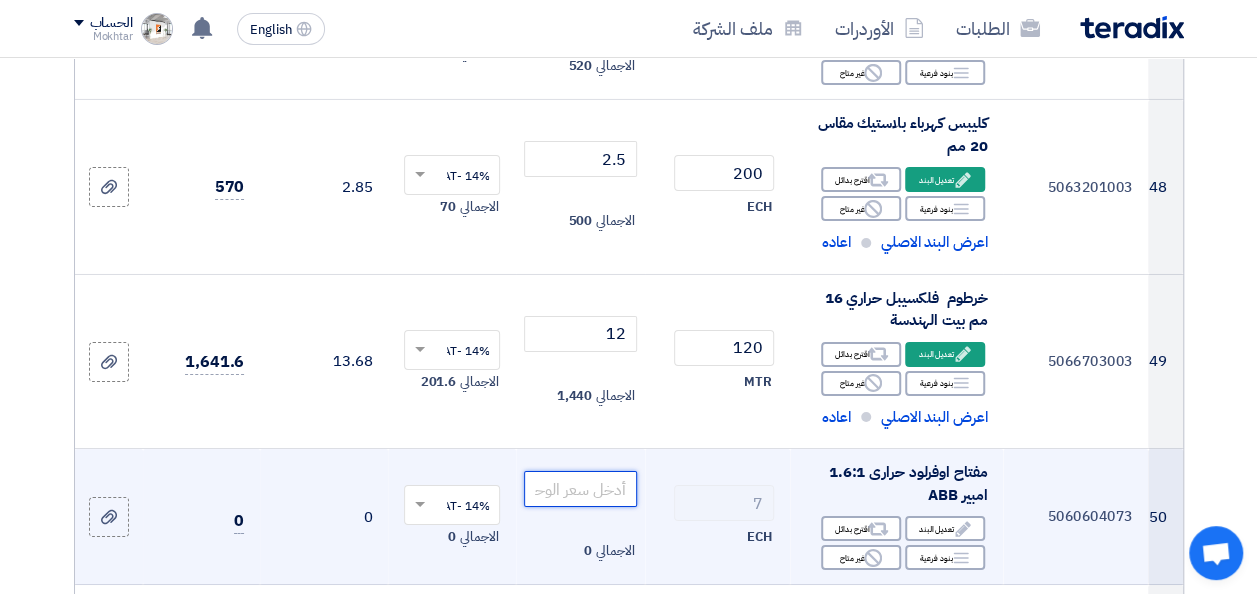 click 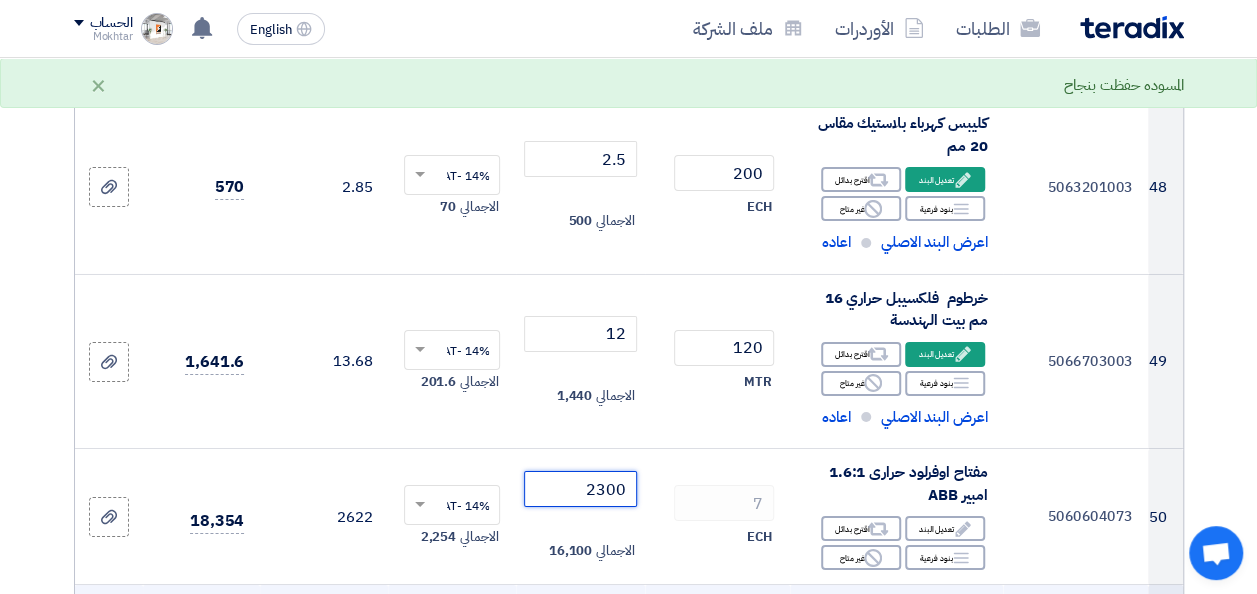type on "2300" 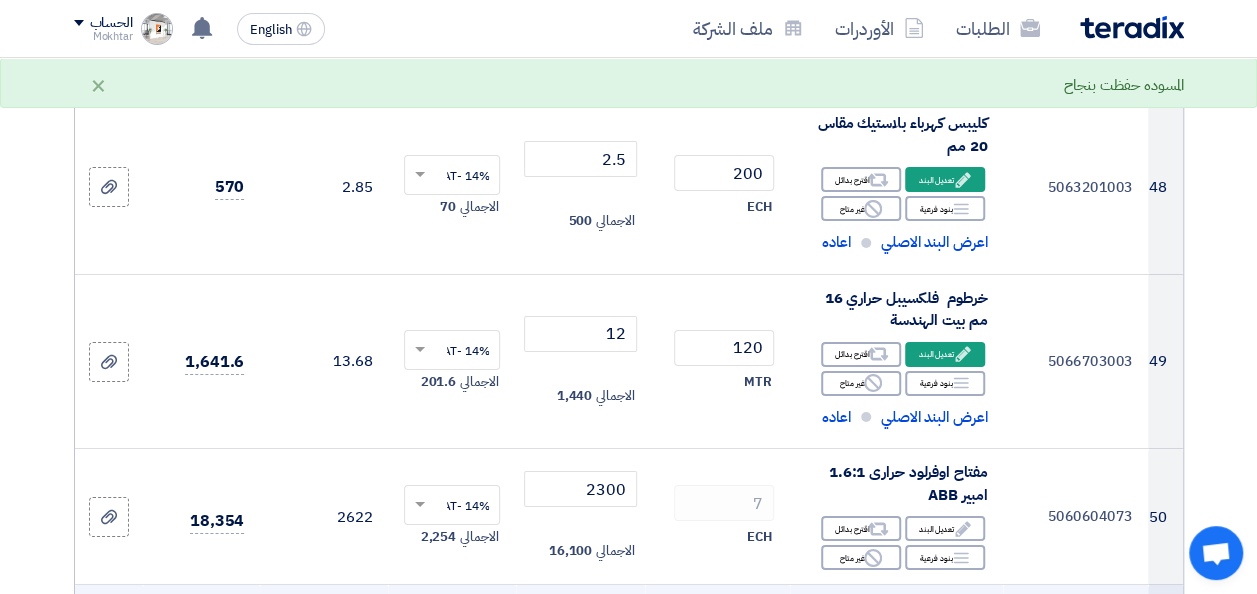 click 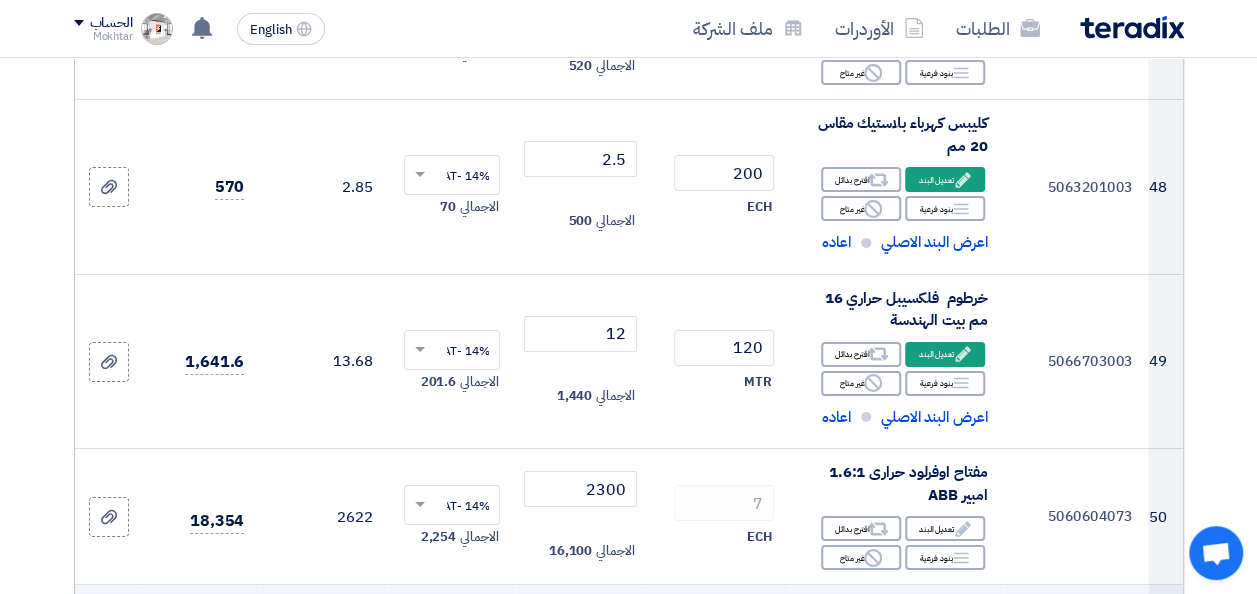click 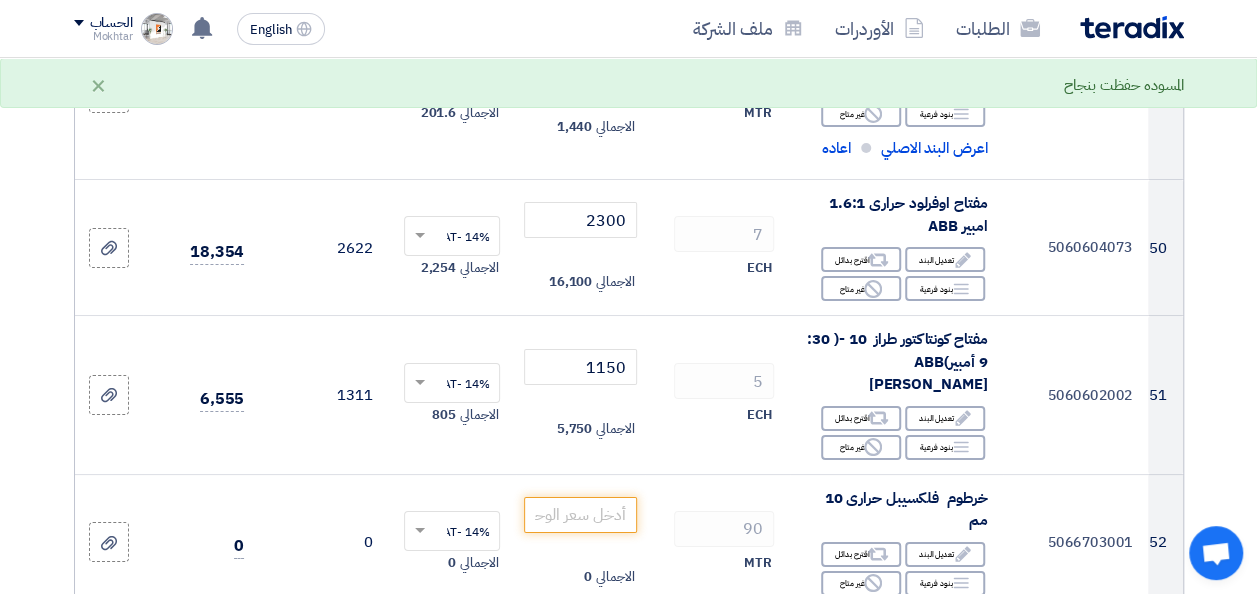 scroll, scrollTop: 7424, scrollLeft: 0, axis: vertical 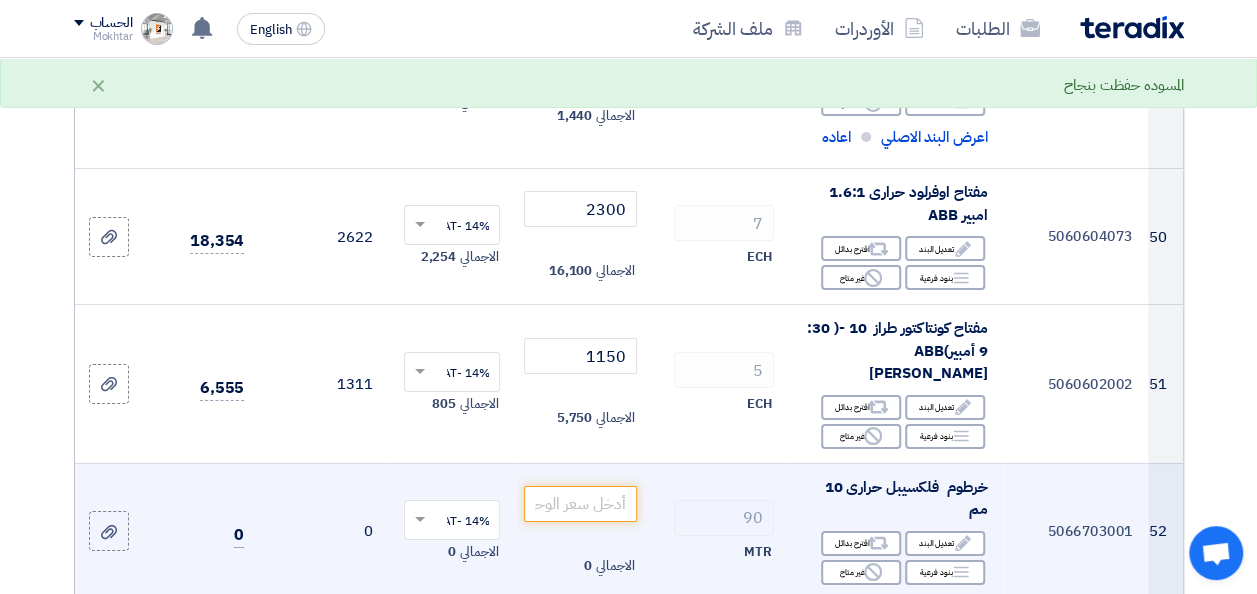 click on "خرطوم  فلكسيبل حرارى 10 مم" 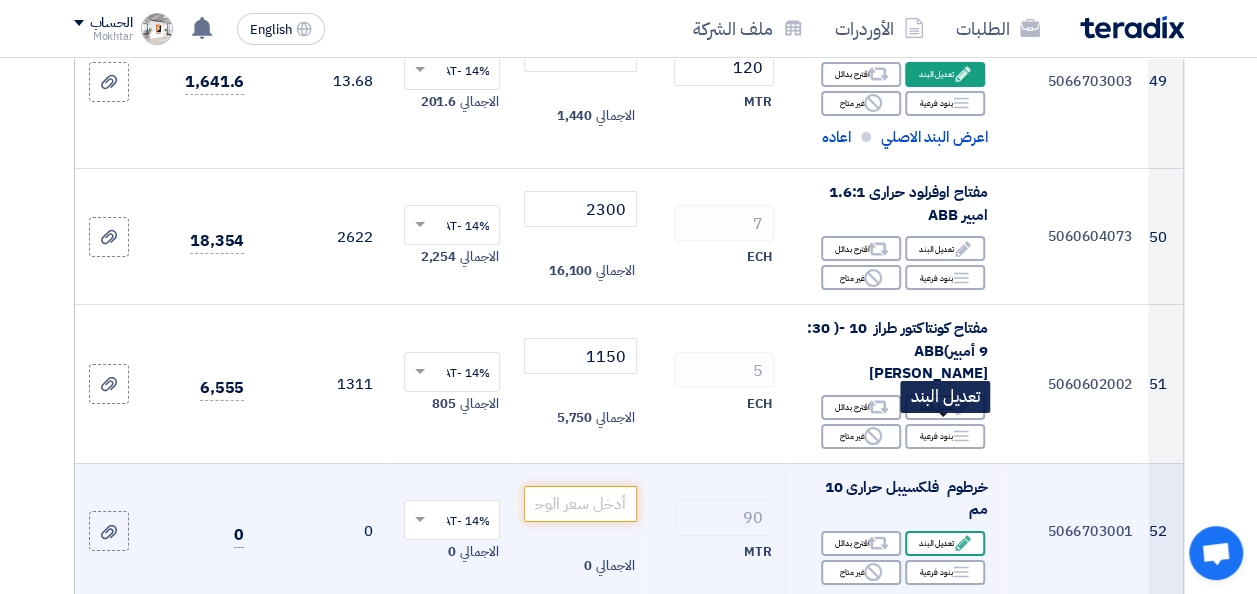 click on "Edit
تعديل البند" 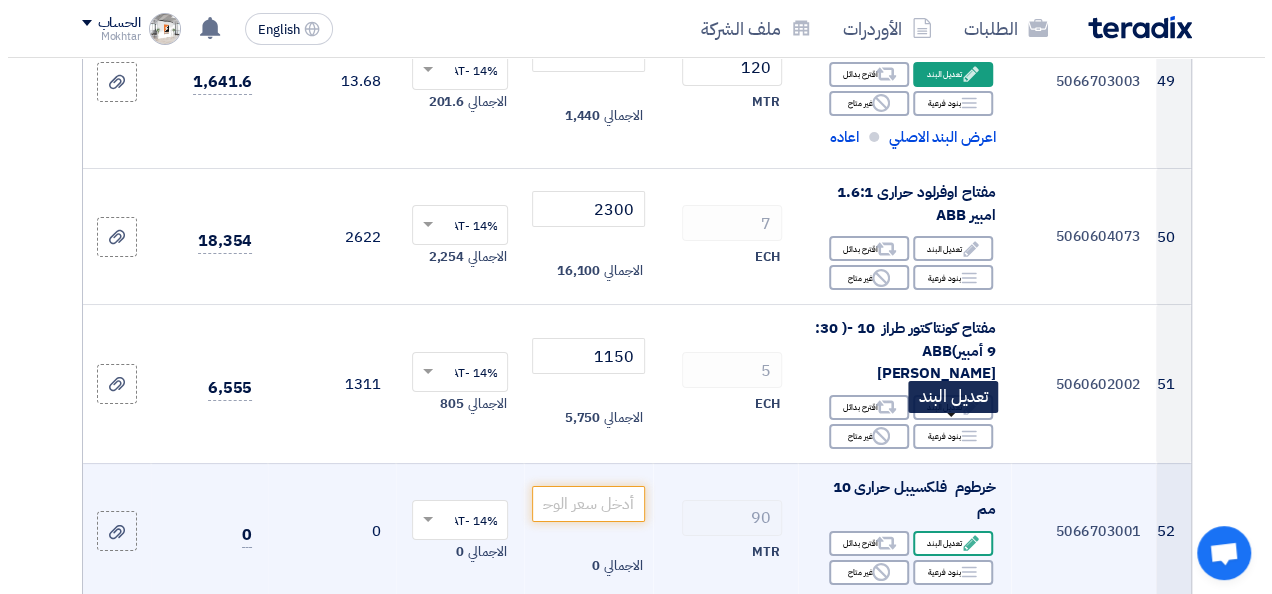 scroll, scrollTop: 6728, scrollLeft: 0, axis: vertical 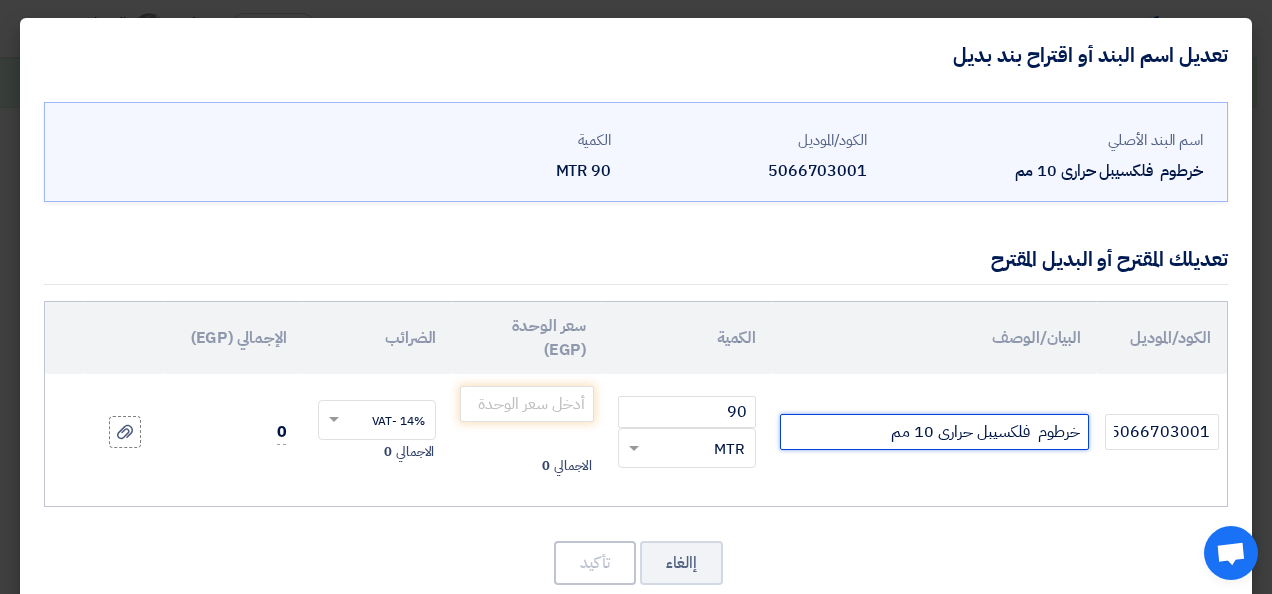 click on "خرطوم  فلكسيبل حرارى 10 مم" 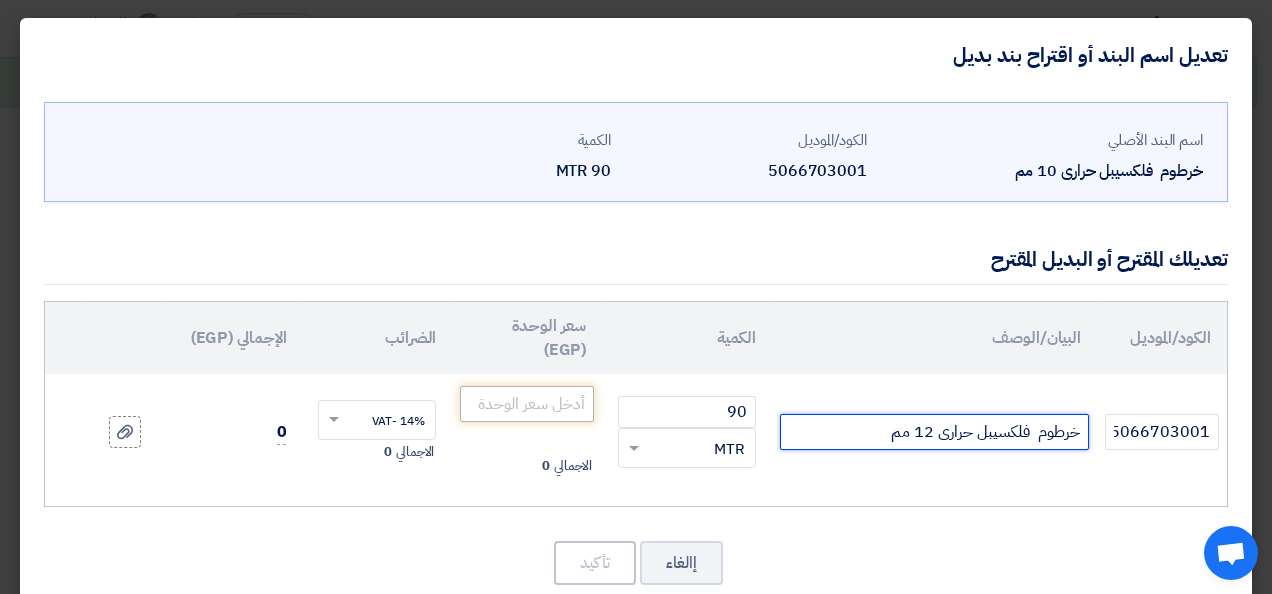 type on "خرطوم  فلكسيبل حرارى 12 مم" 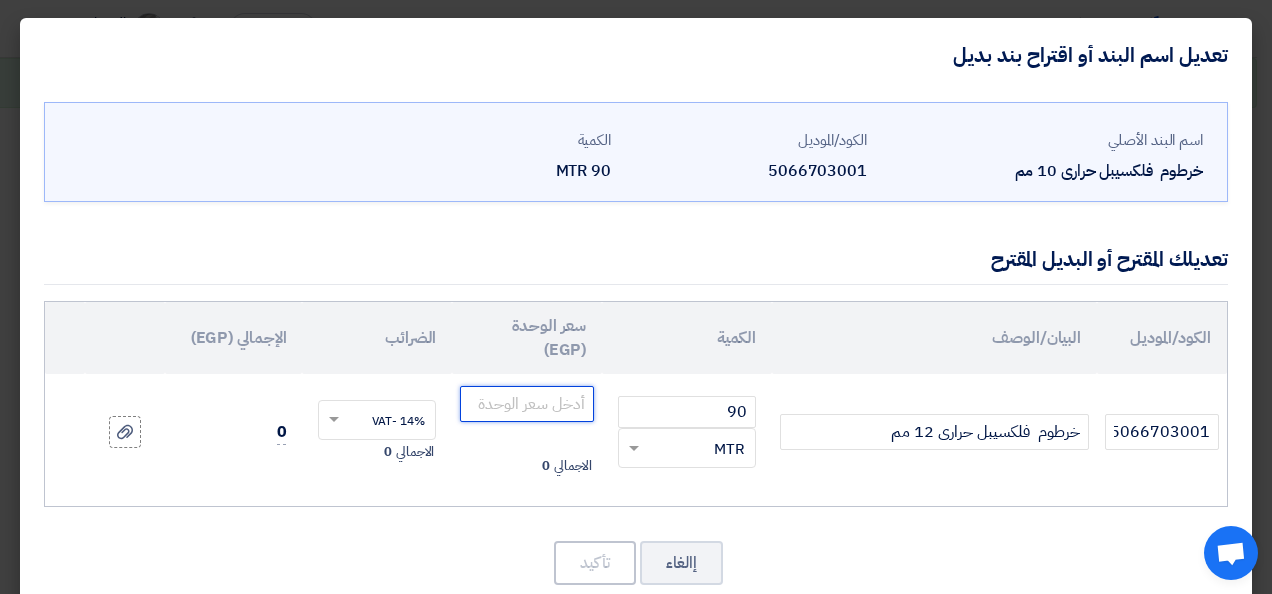 click 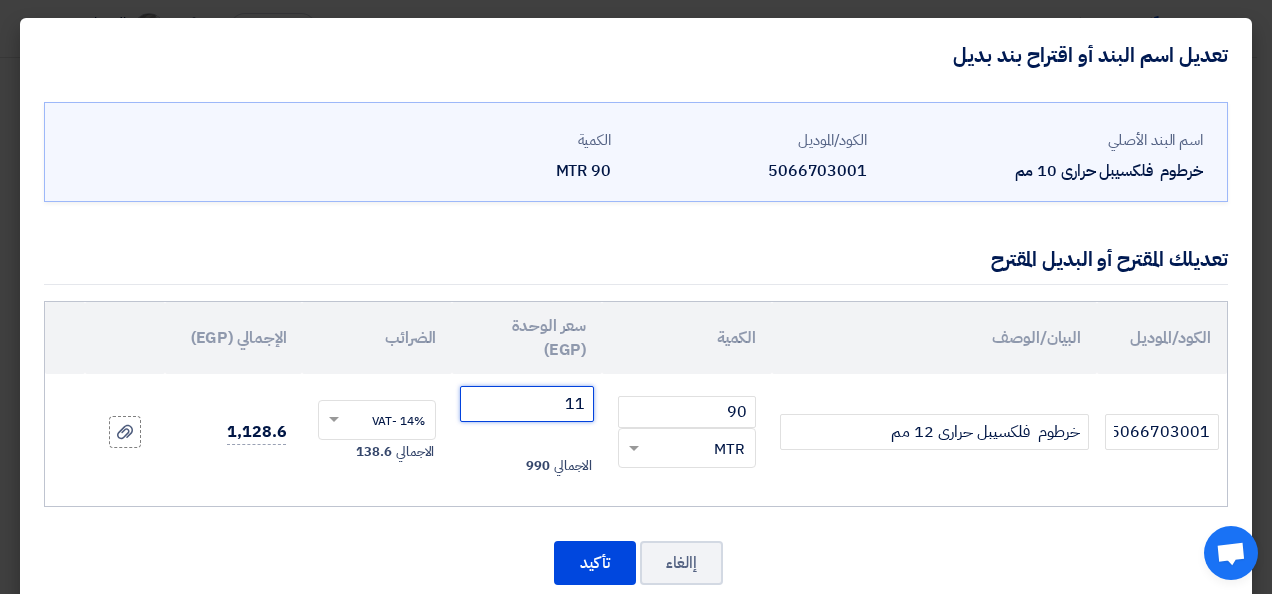 type on "11" 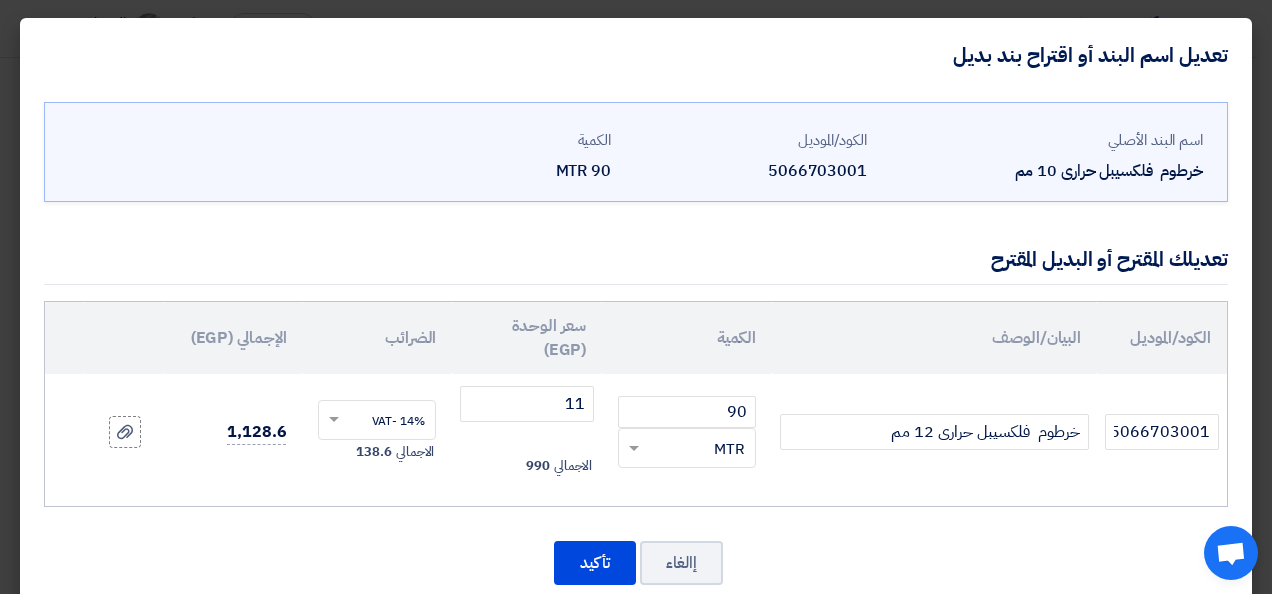 click on "الاجمالي
990" 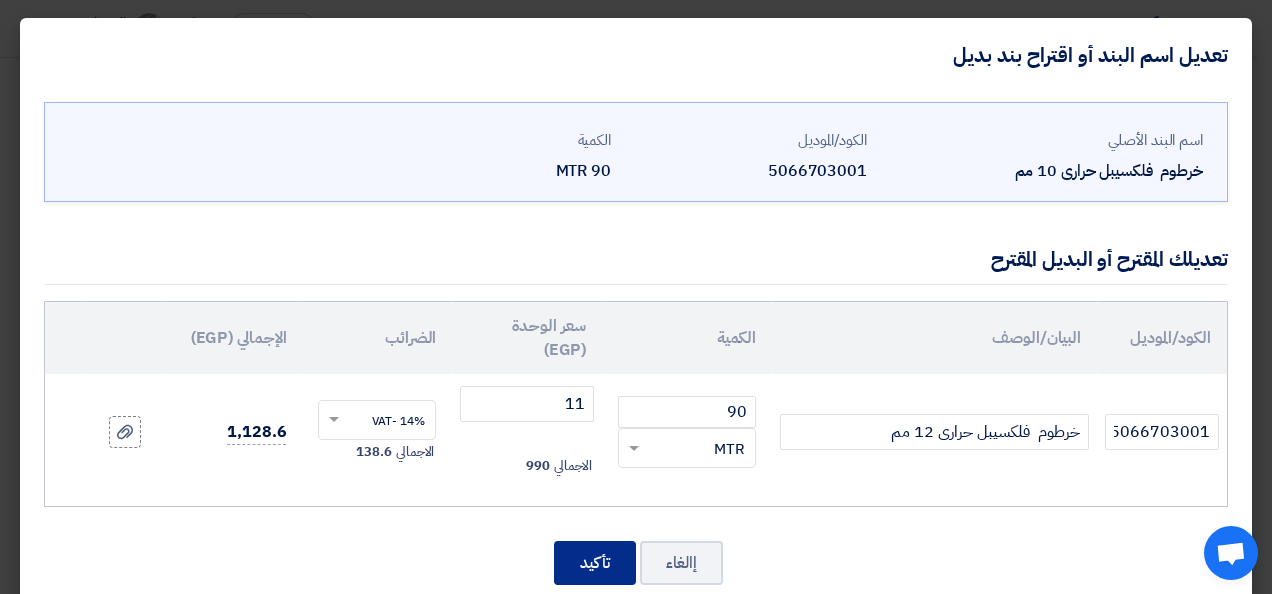 click on "تأكيد" 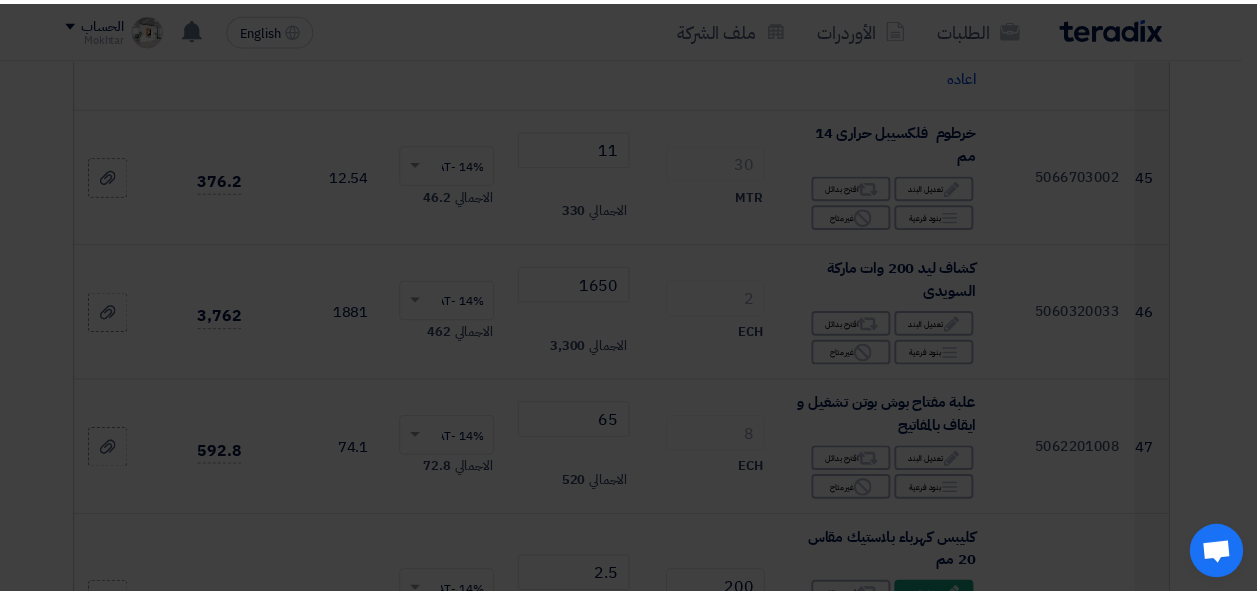 scroll, scrollTop: 7599, scrollLeft: 0, axis: vertical 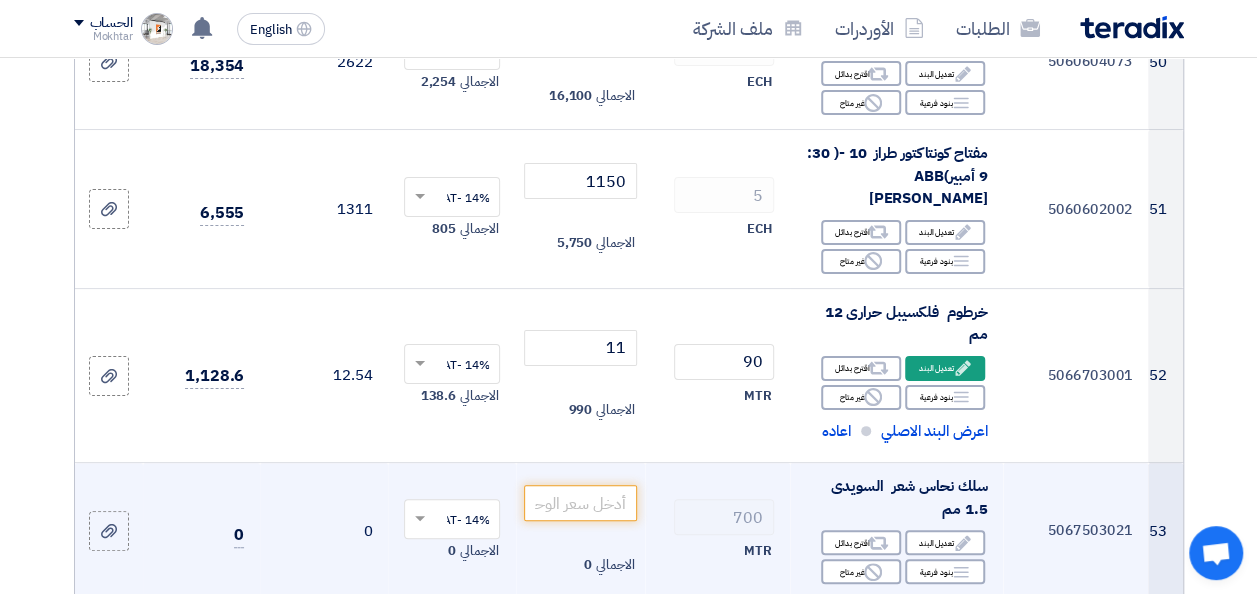 click on "MTR" 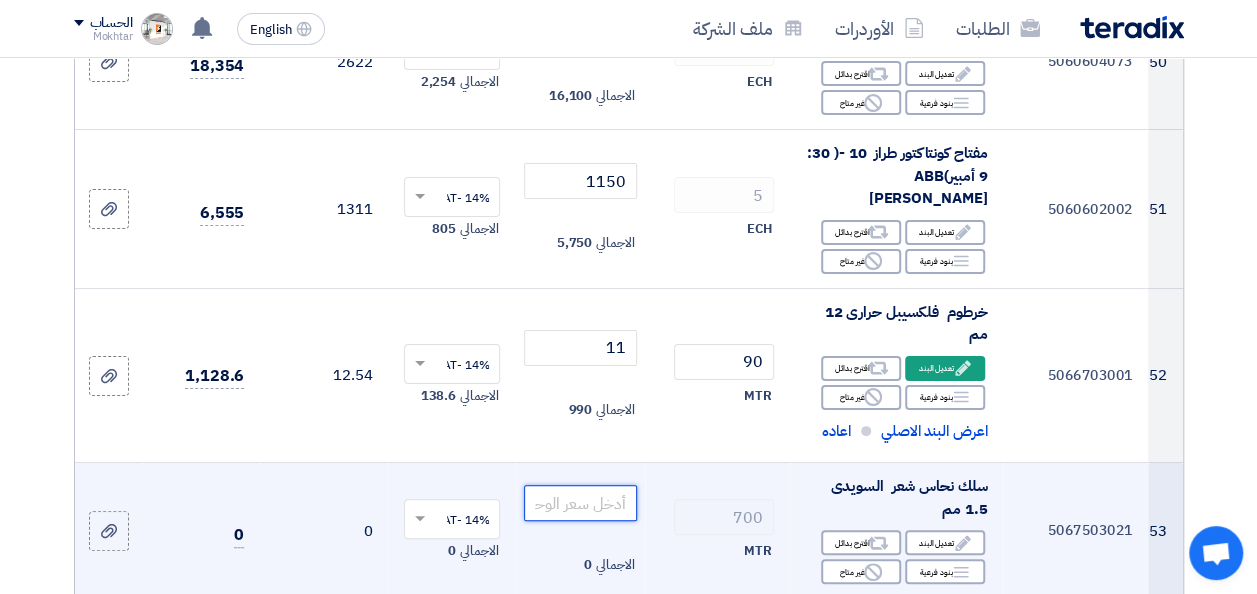 click 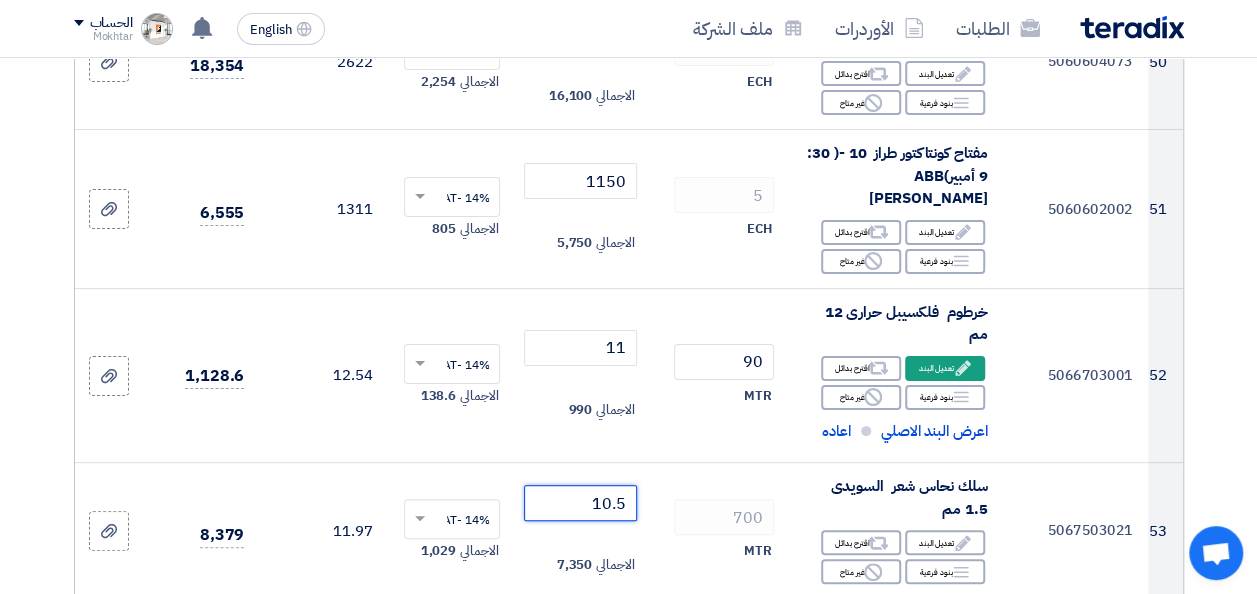 type on "10.5" 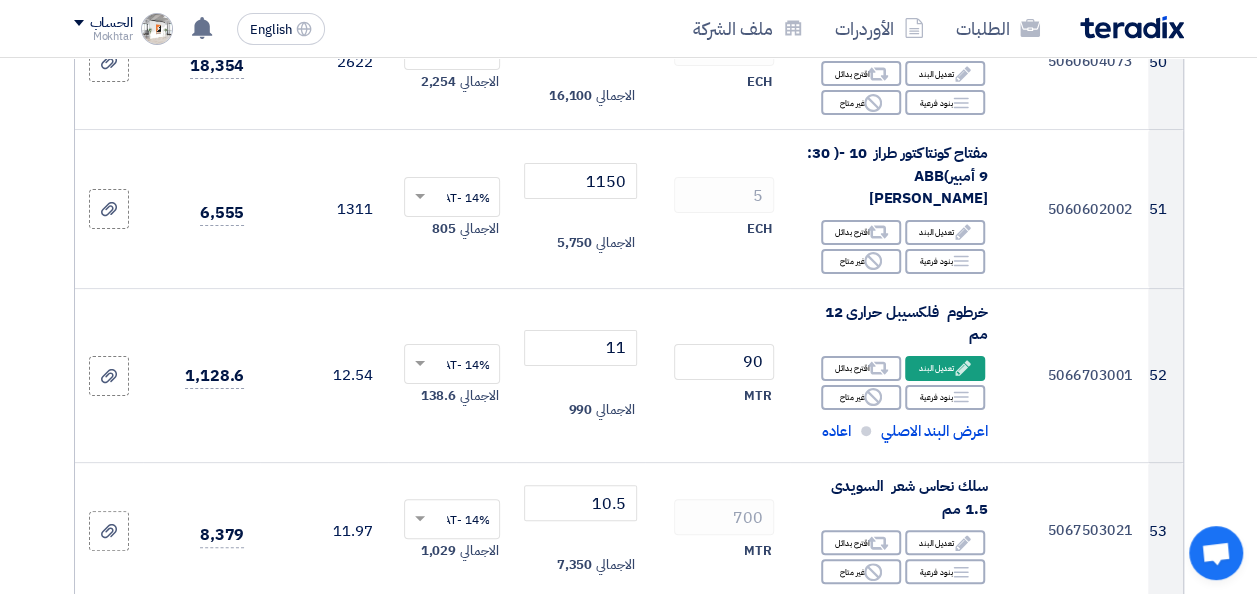 click 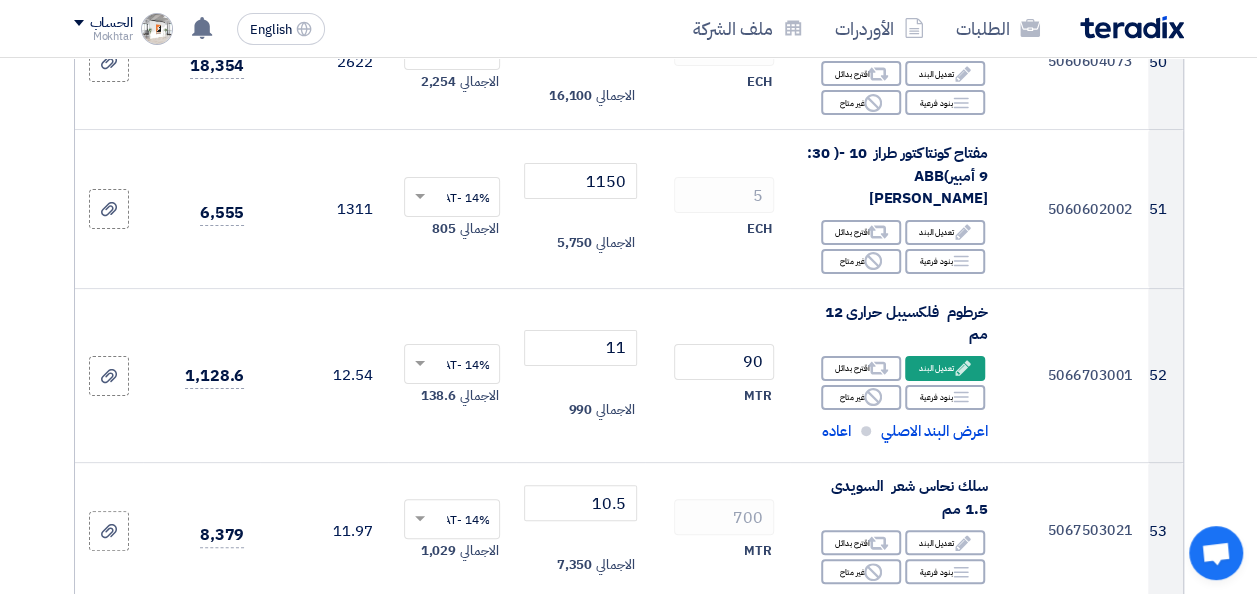 type on "45" 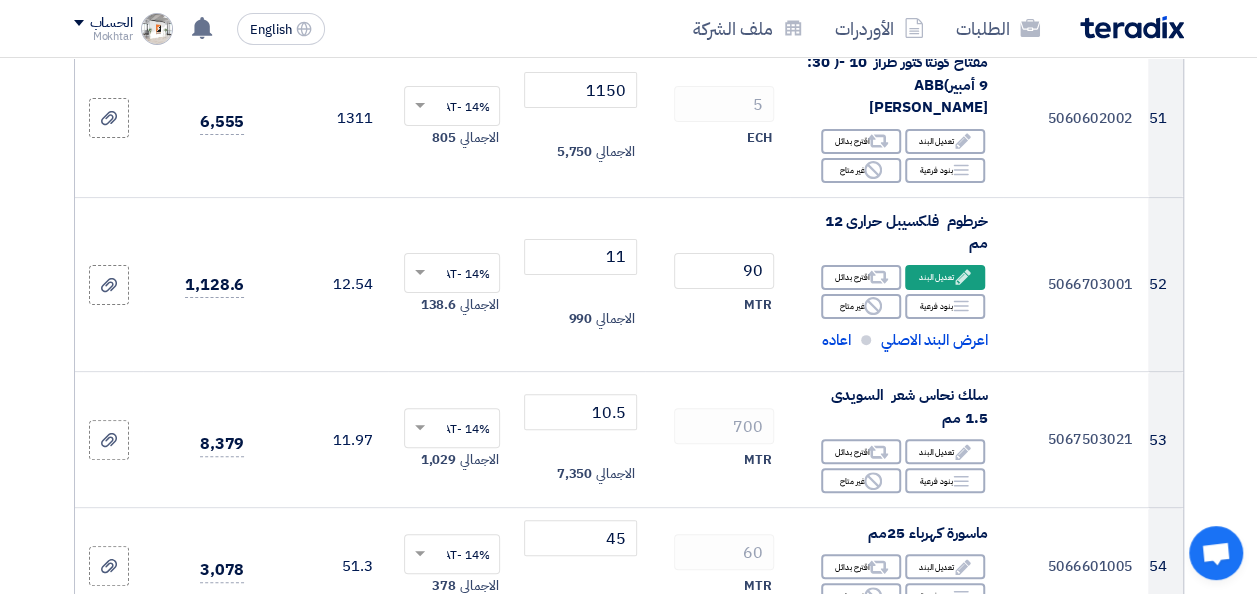 scroll, scrollTop: 7719, scrollLeft: 0, axis: vertical 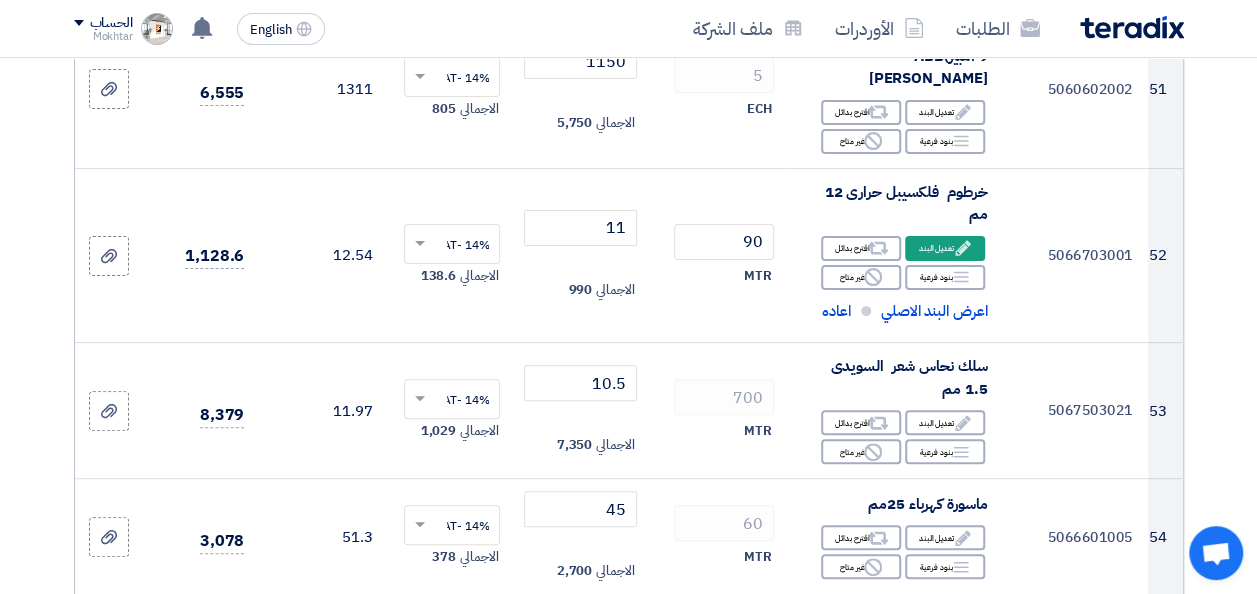click 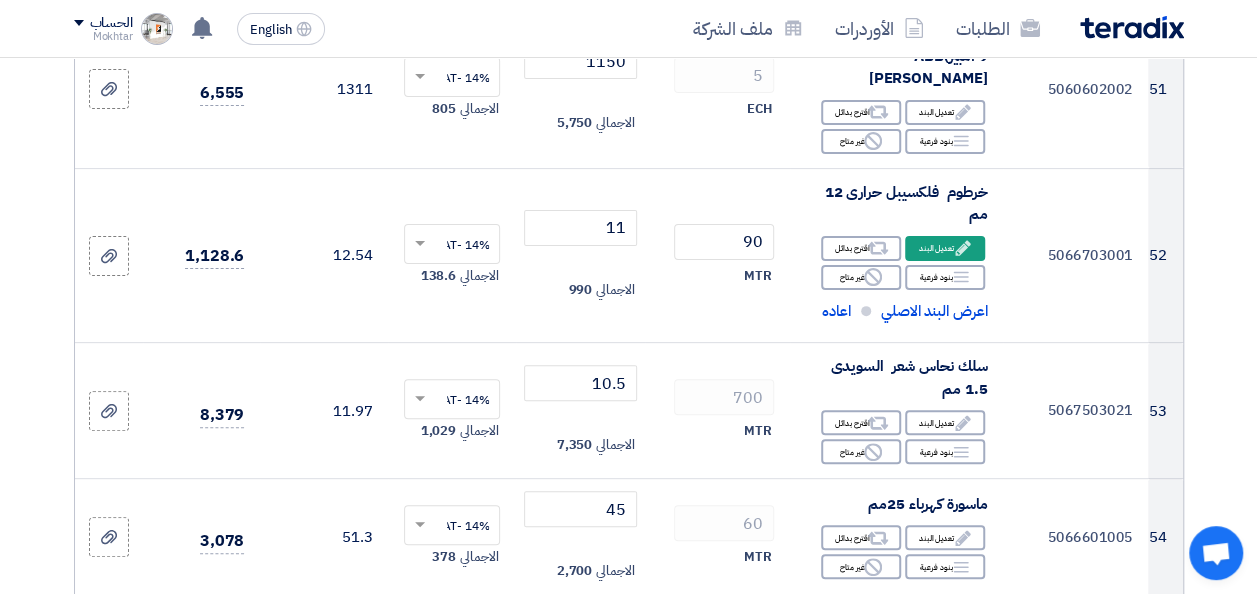 click 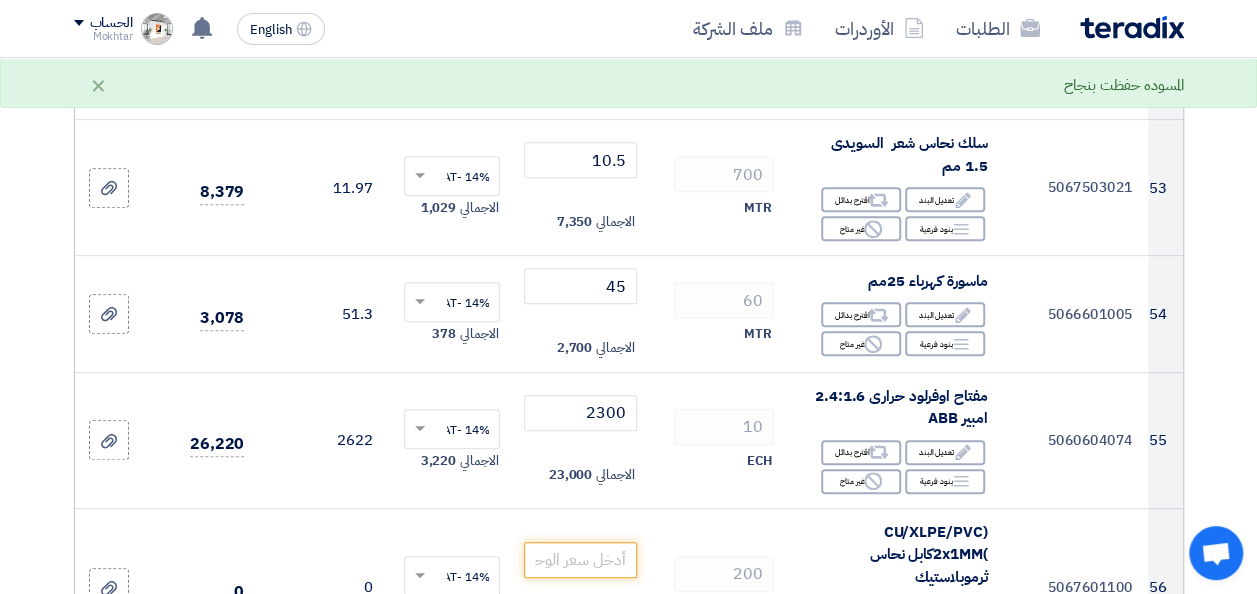 scroll, scrollTop: 7959, scrollLeft: 0, axis: vertical 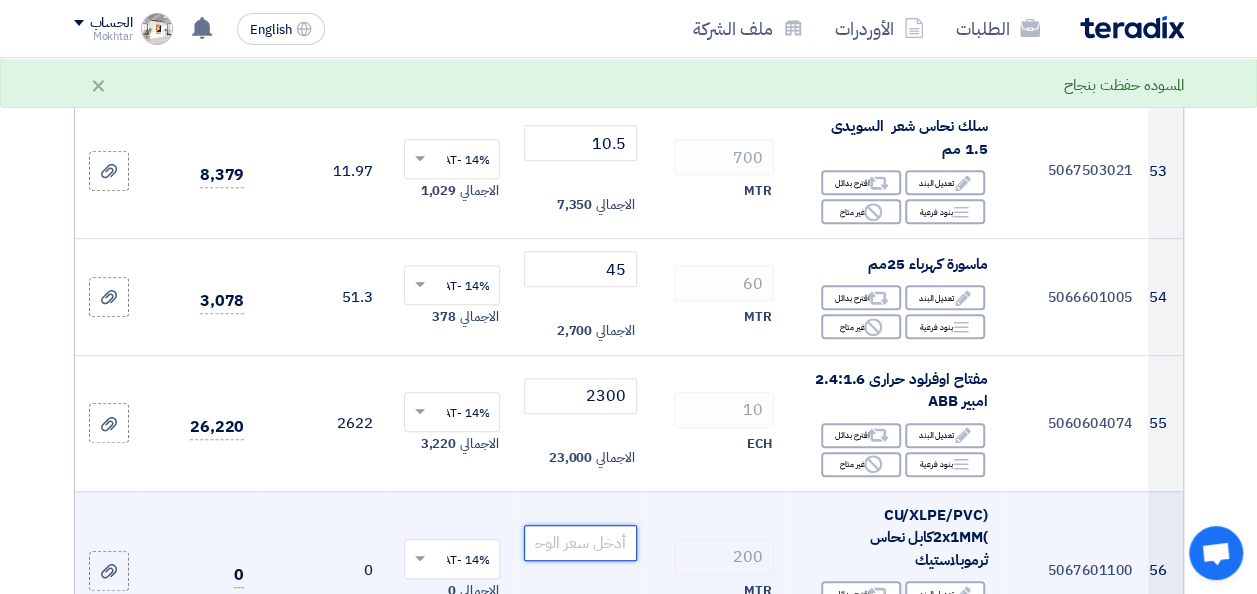 click 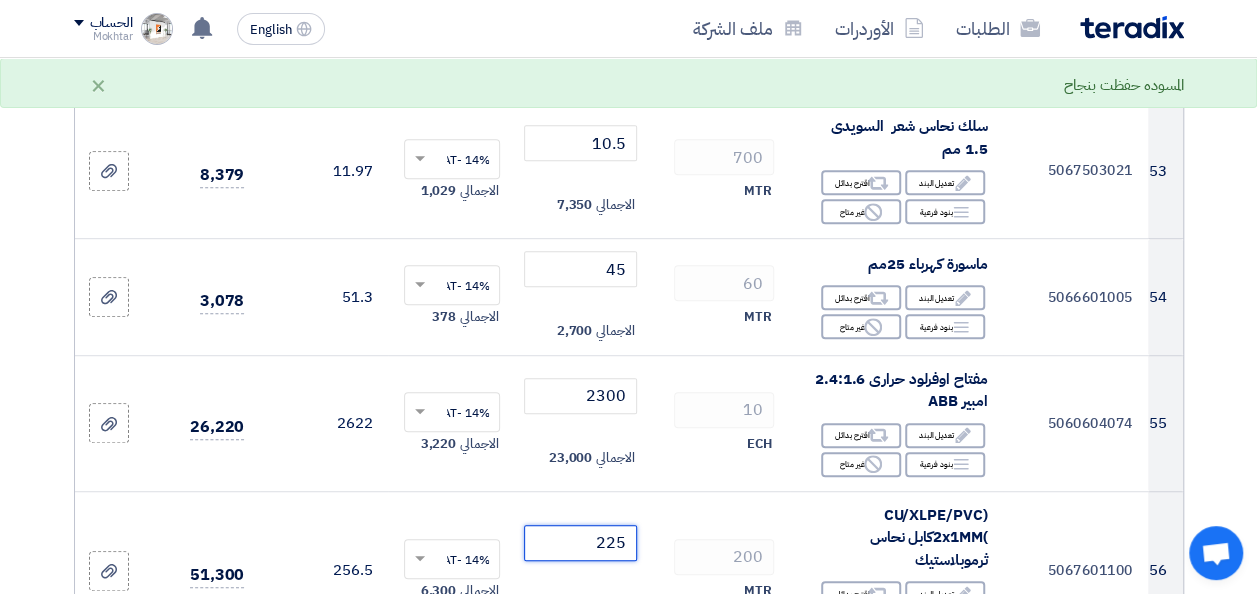 type on "225" 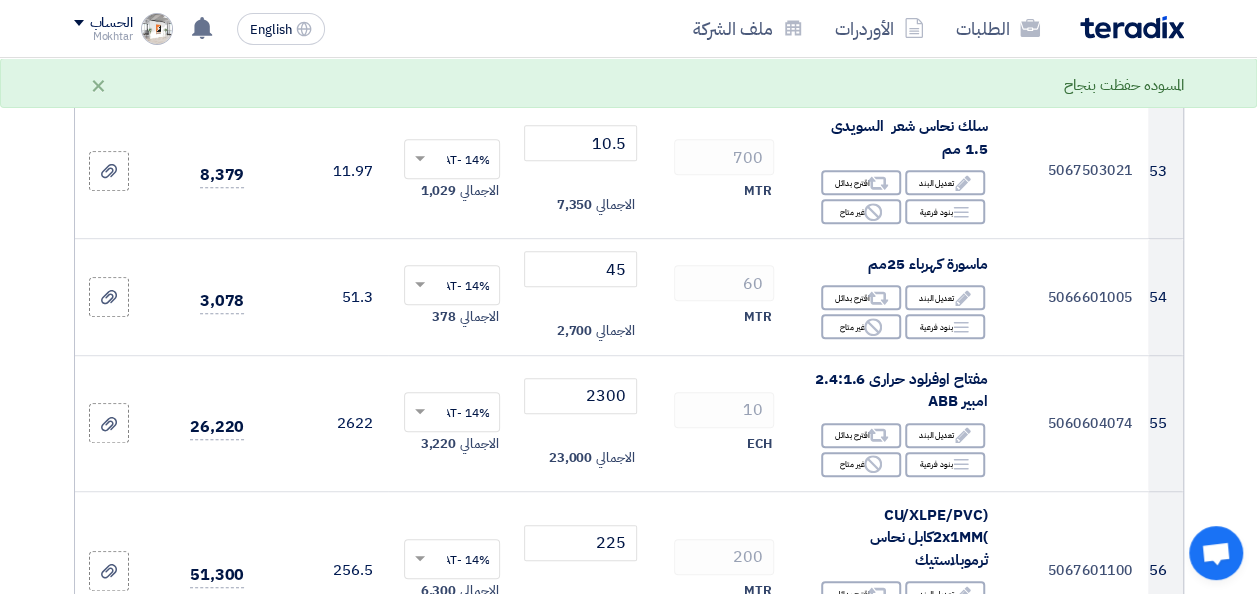 click 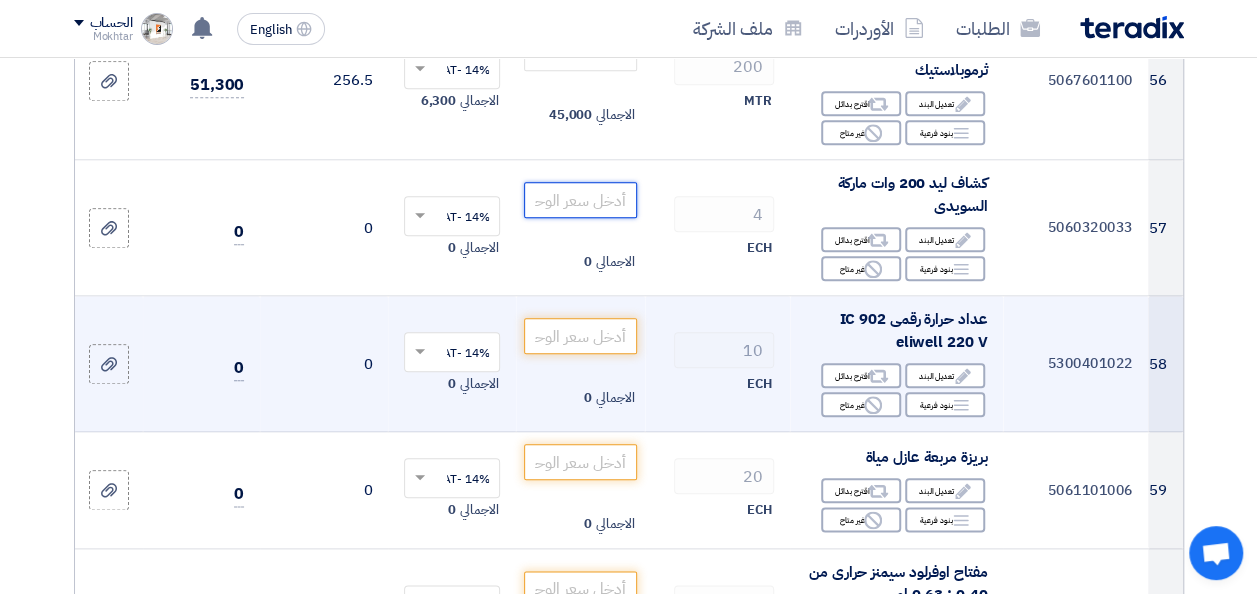 scroll, scrollTop: 7959, scrollLeft: 0, axis: vertical 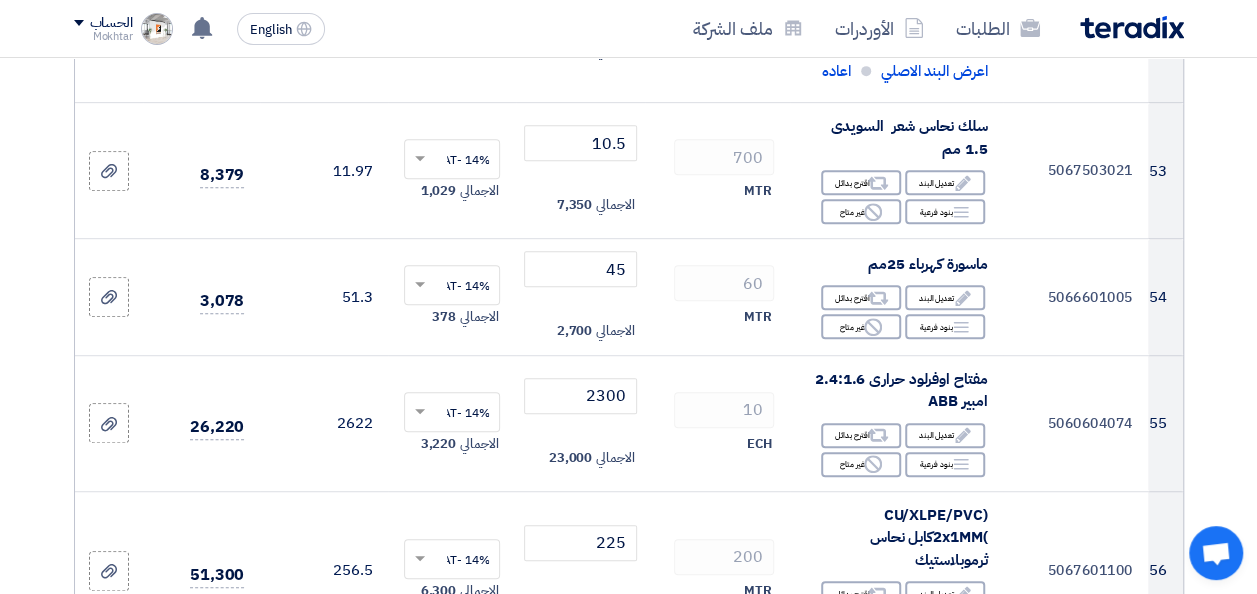 click 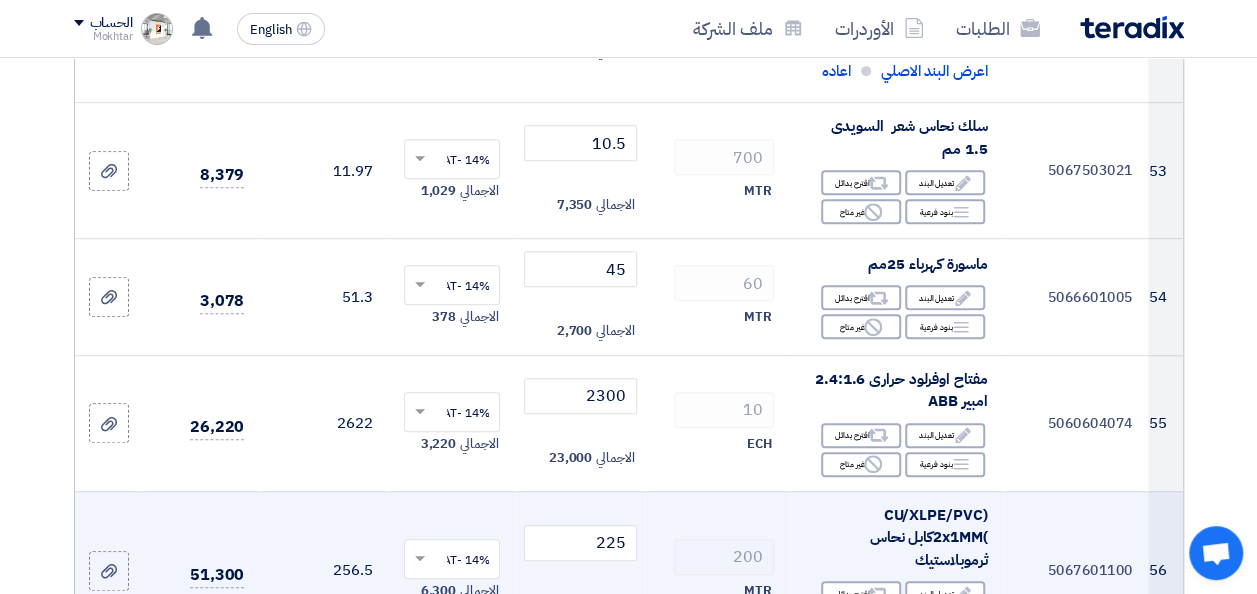 type on "1650" 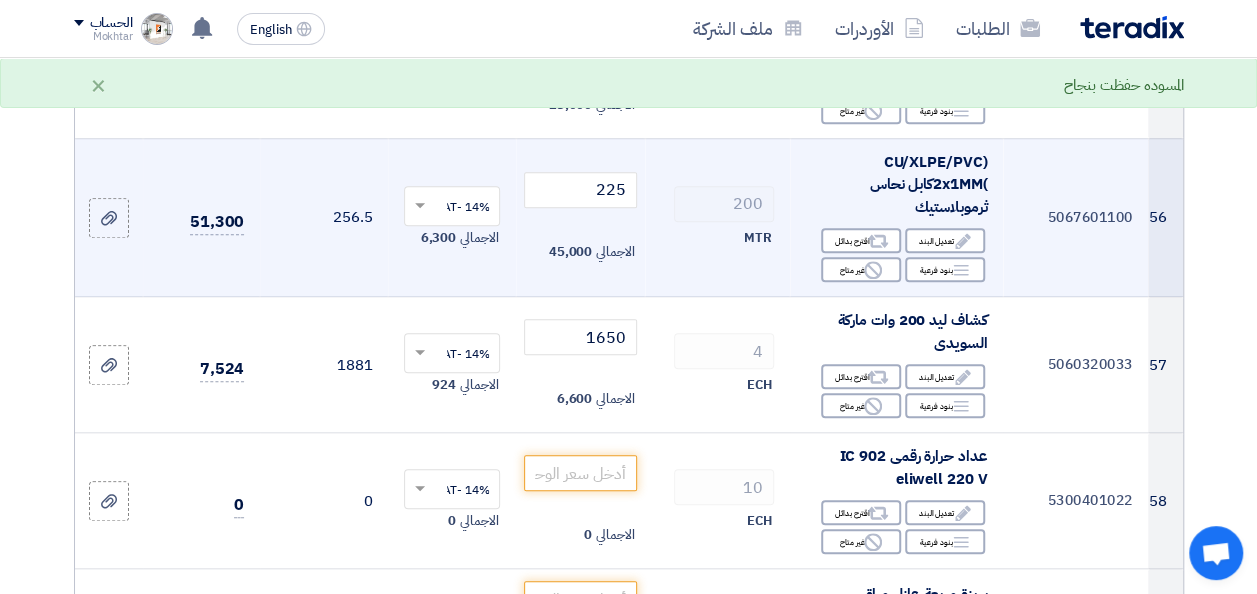 scroll, scrollTop: 8319, scrollLeft: 0, axis: vertical 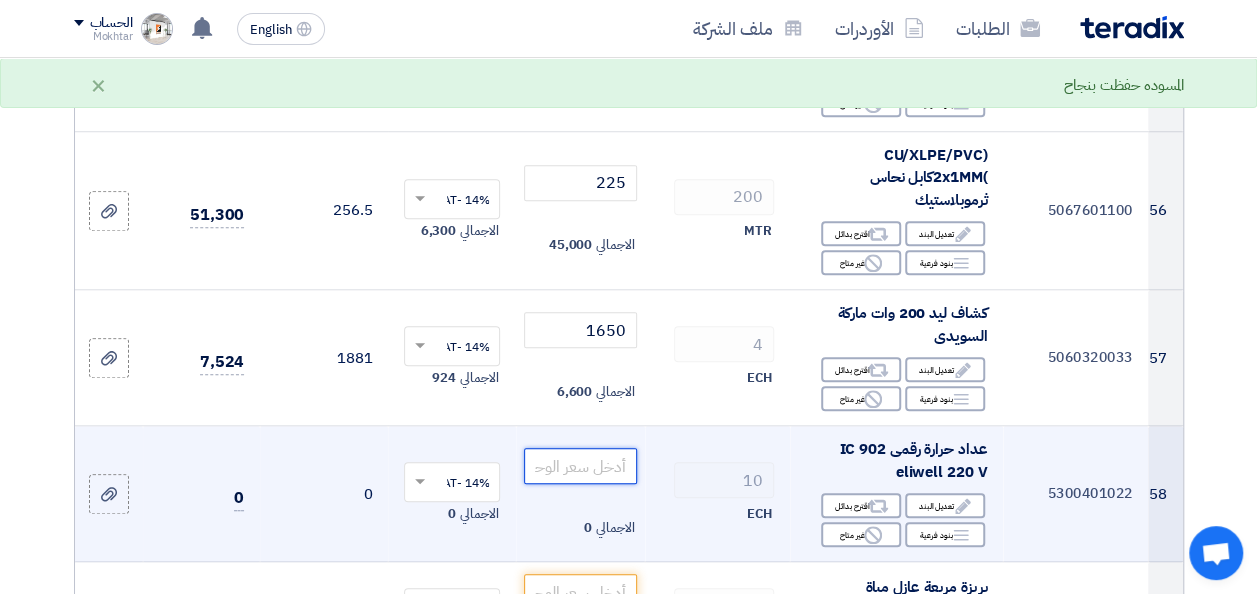 click 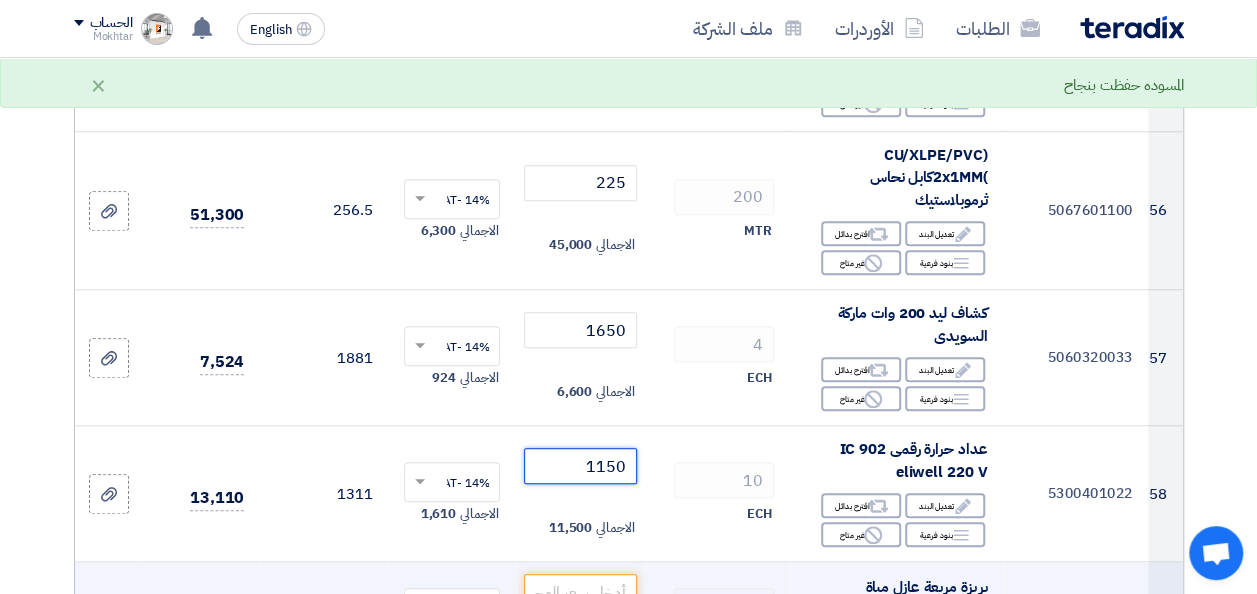type on "1150" 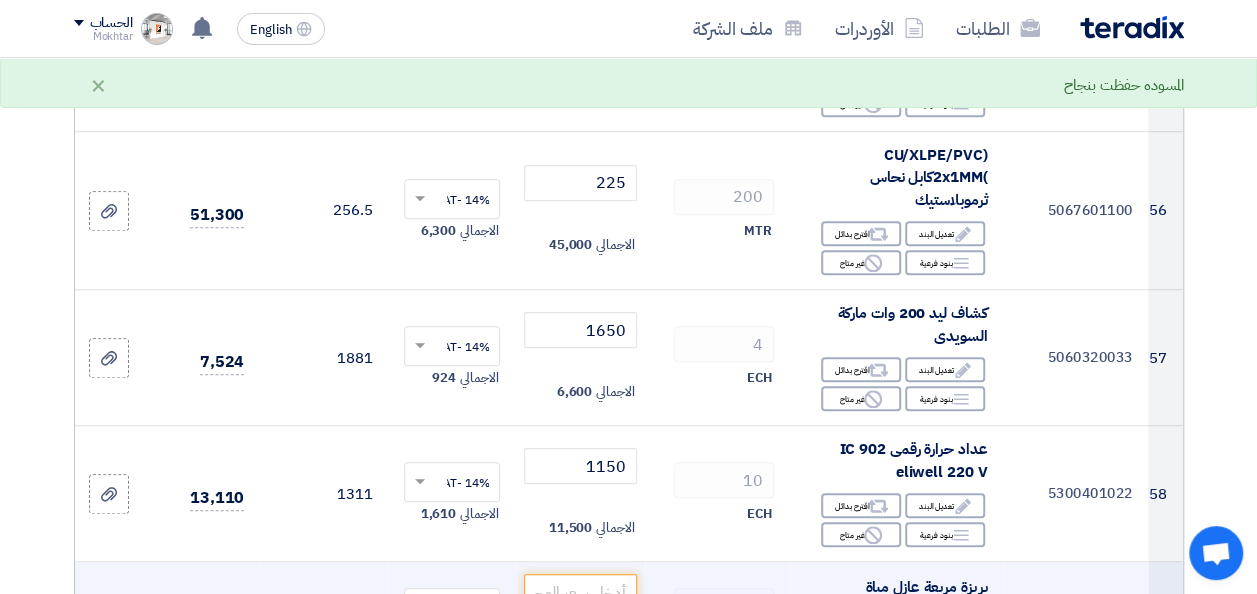click on "10
ECH" 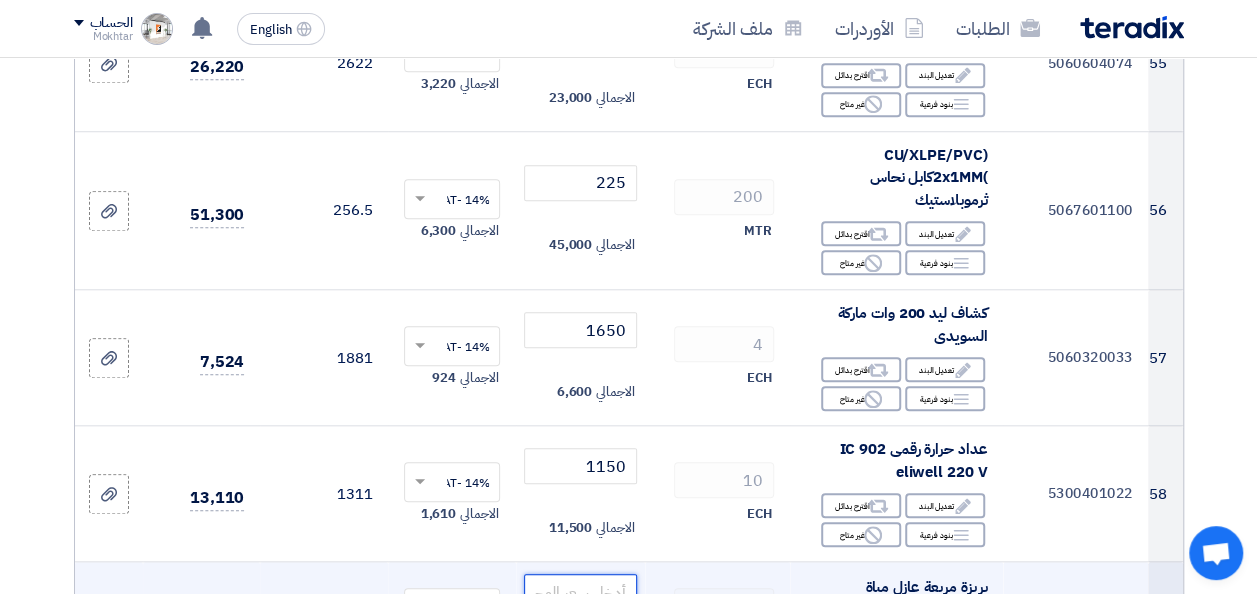 click 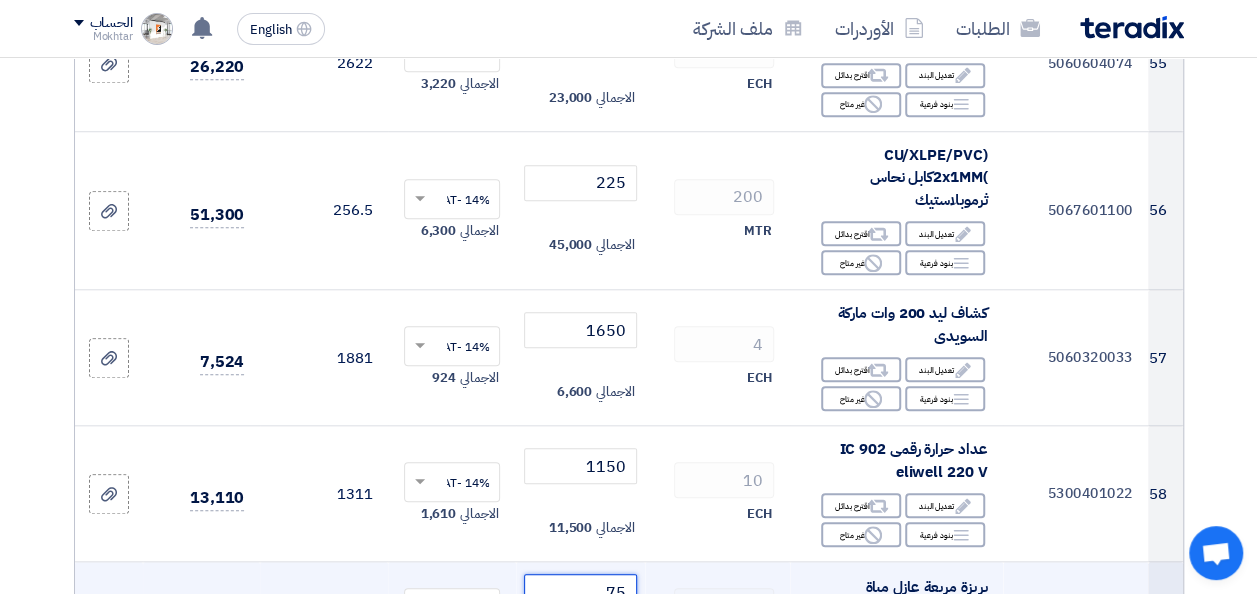 type on "75" 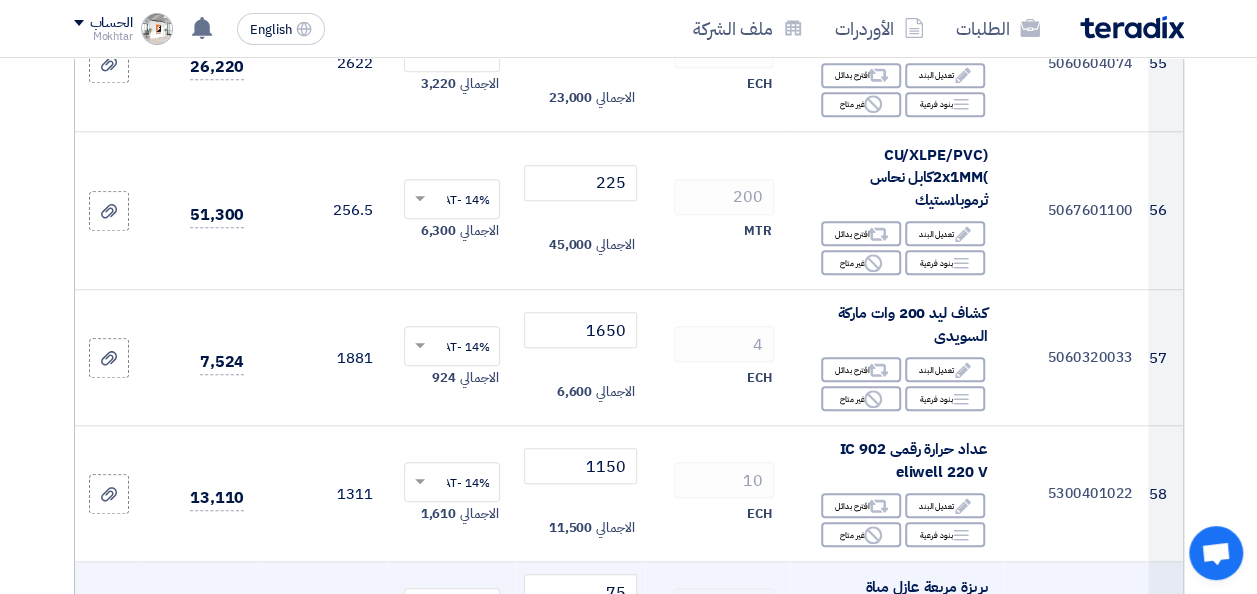 click on "20
ECH" 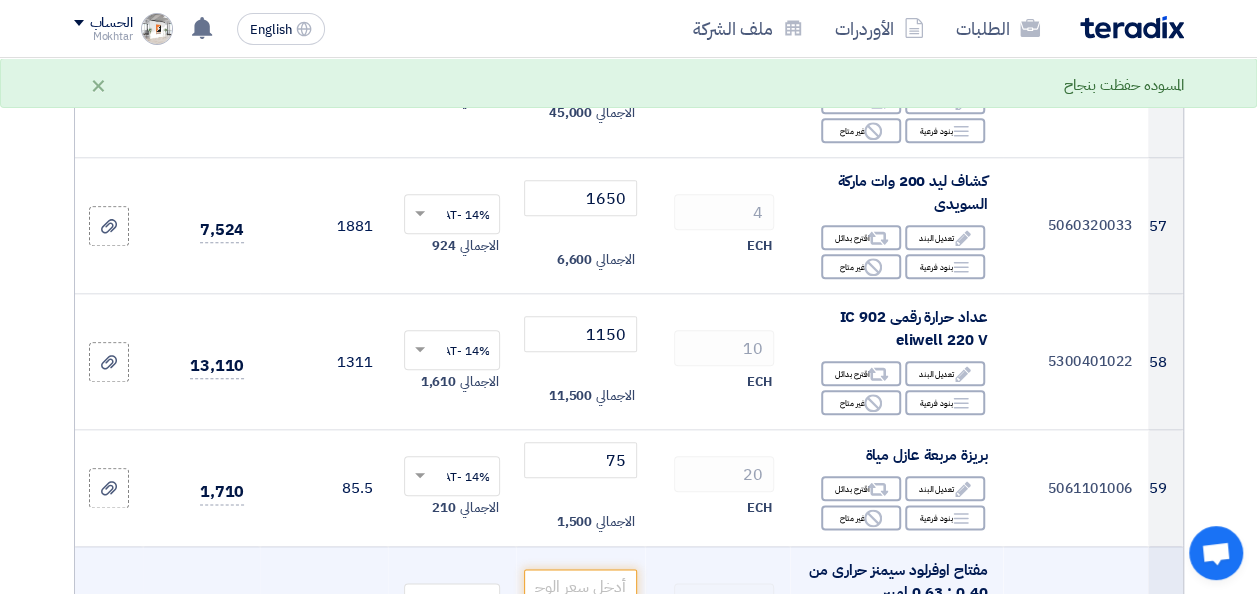 scroll, scrollTop: 8479, scrollLeft: 0, axis: vertical 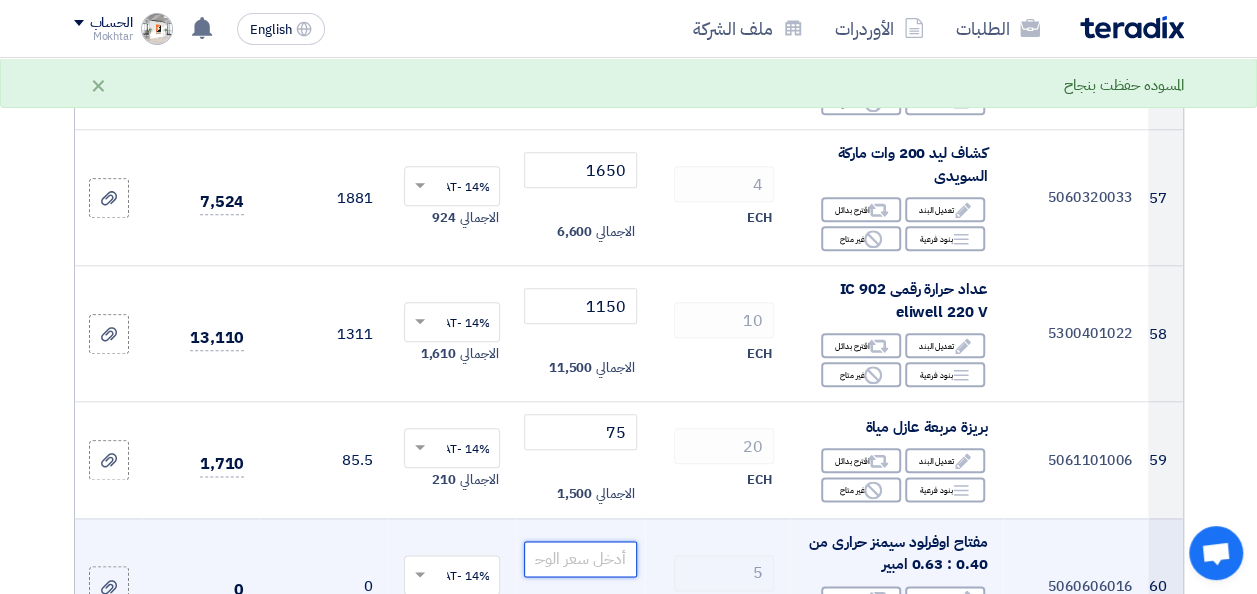 click 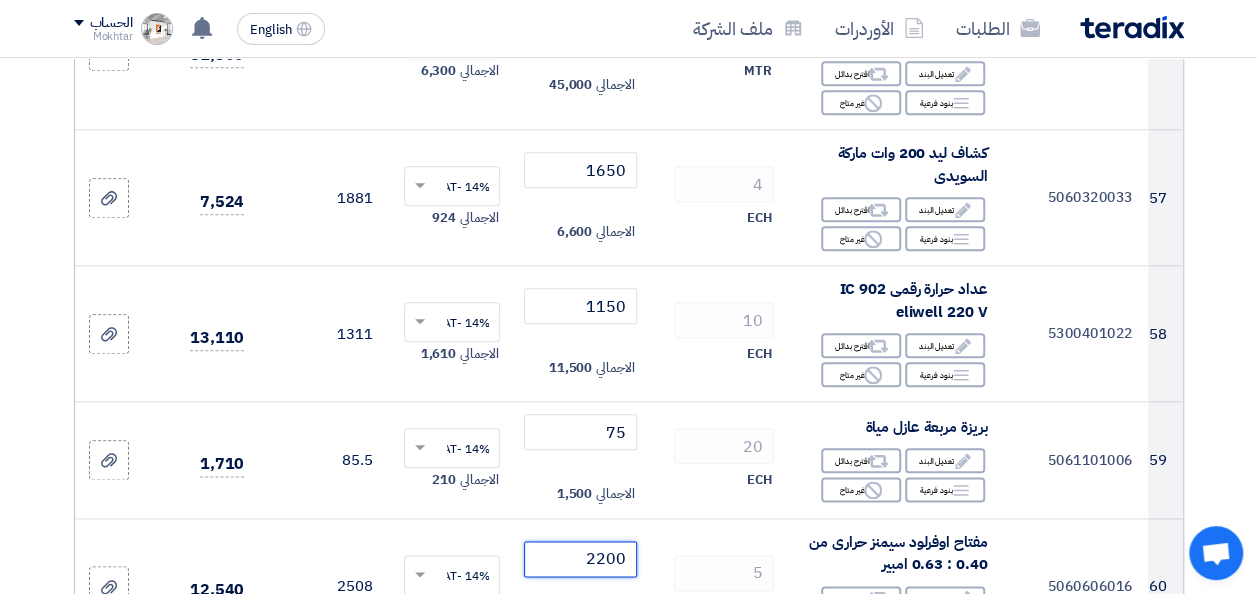 type on "2200" 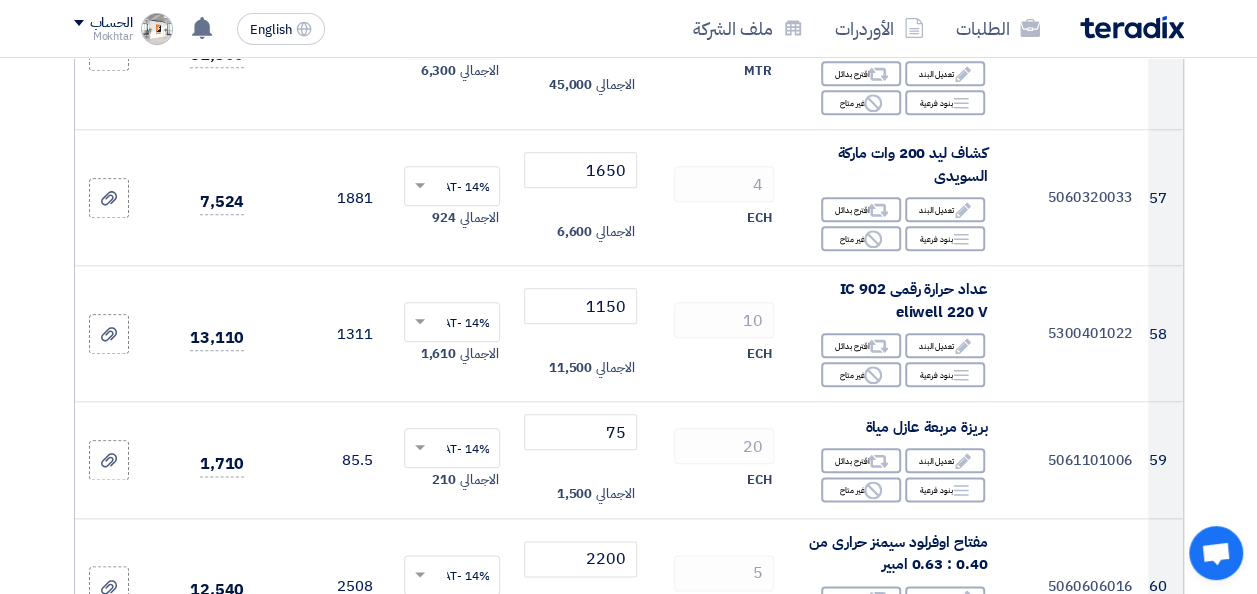 click 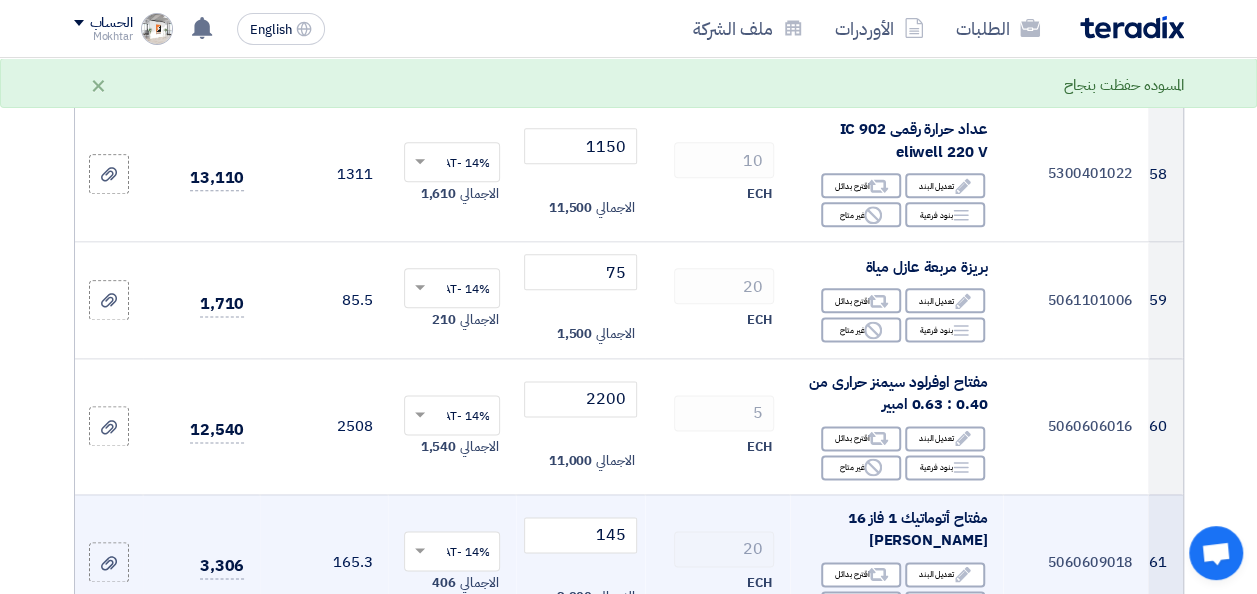scroll, scrollTop: 8679, scrollLeft: 0, axis: vertical 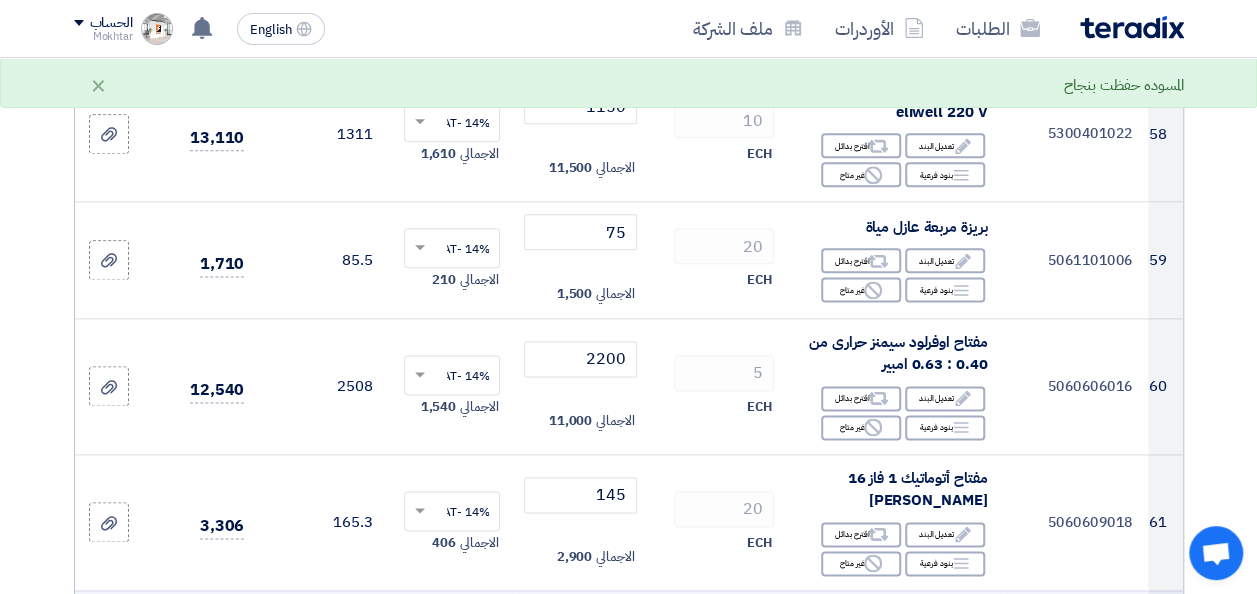 click 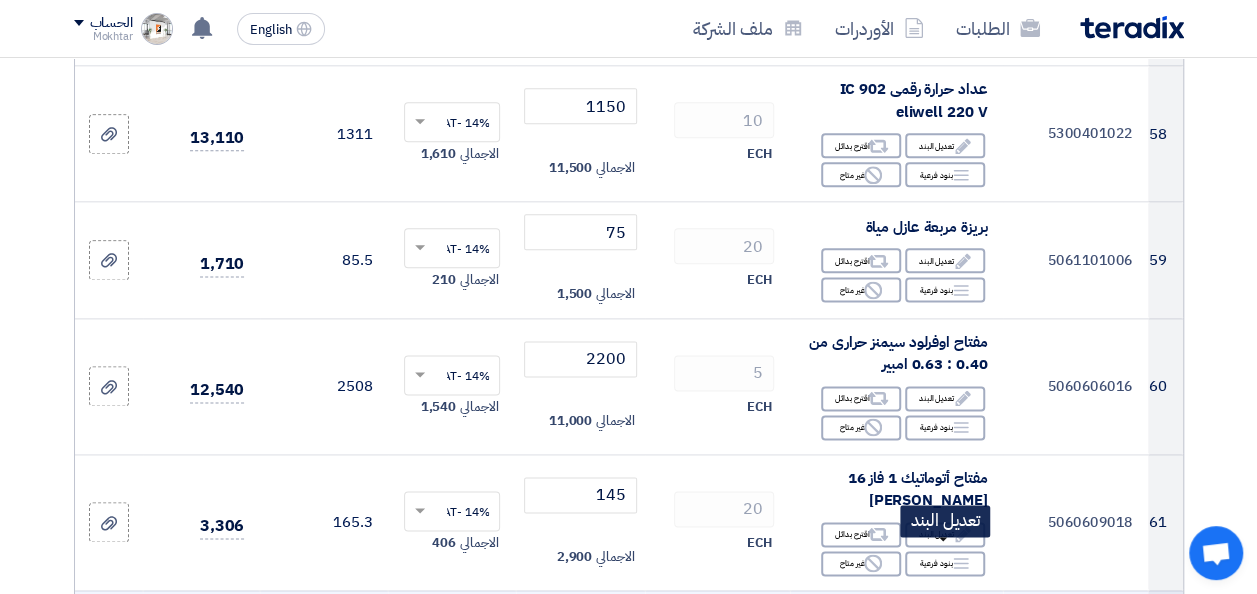 click on "Edit
تعديل البند" 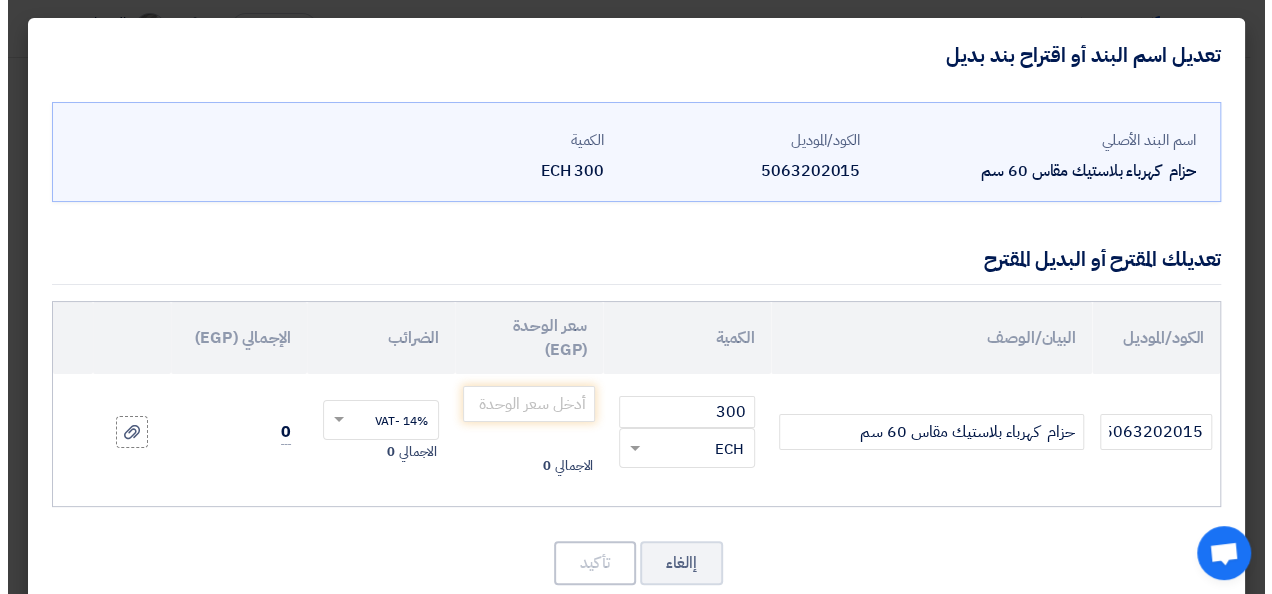 scroll, scrollTop: 7634, scrollLeft: 0, axis: vertical 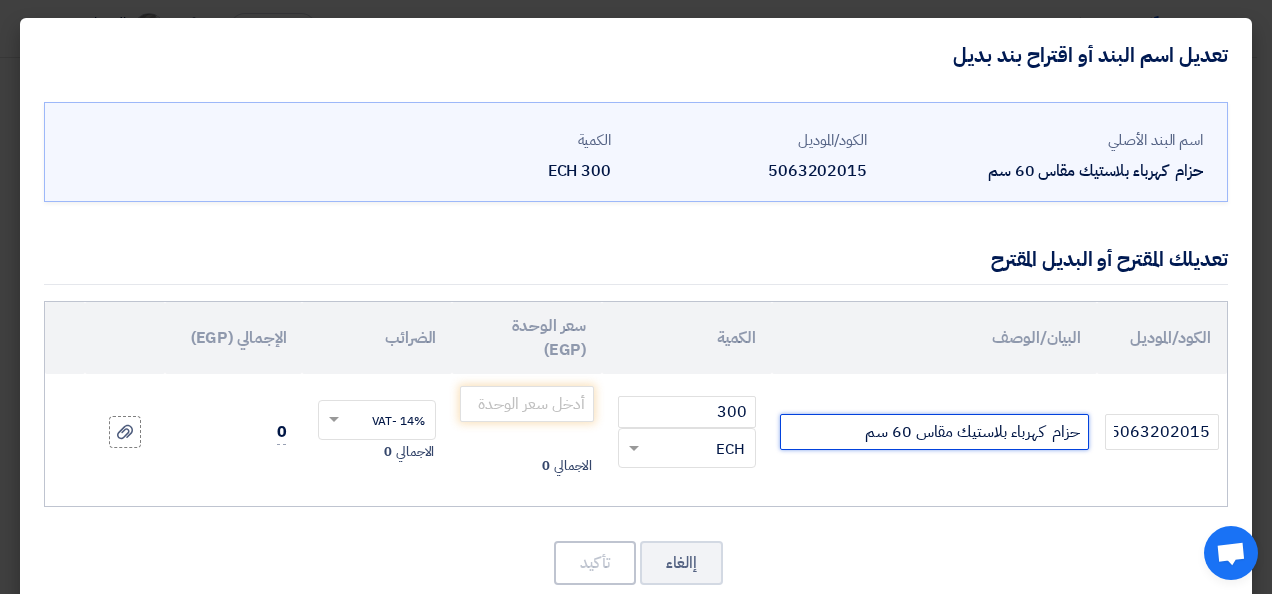 click on "حزام  كهرباء بلاستيك مقاس 60 سم" 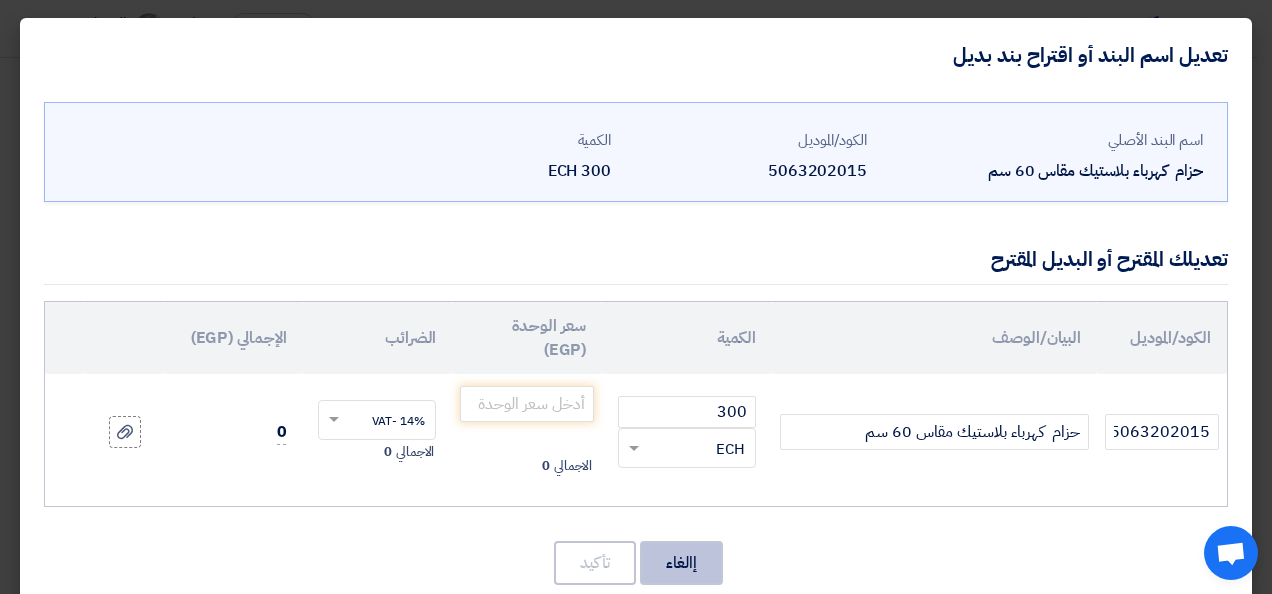 click on "إالغاء" 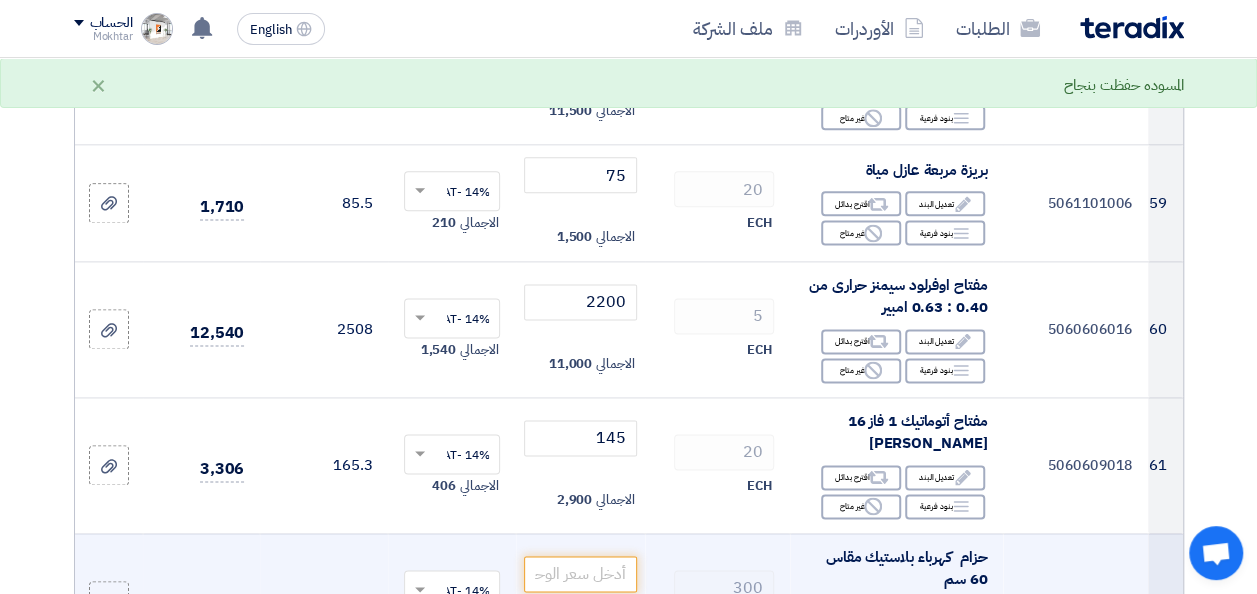 scroll, scrollTop: 8879, scrollLeft: 0, axis: vertical 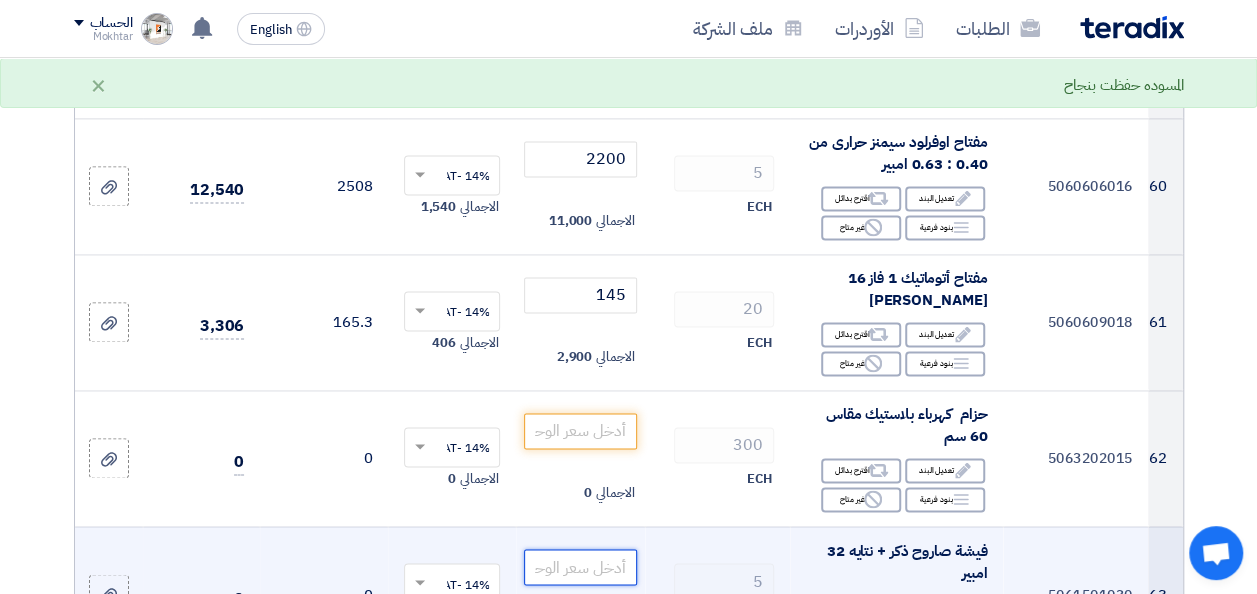 click 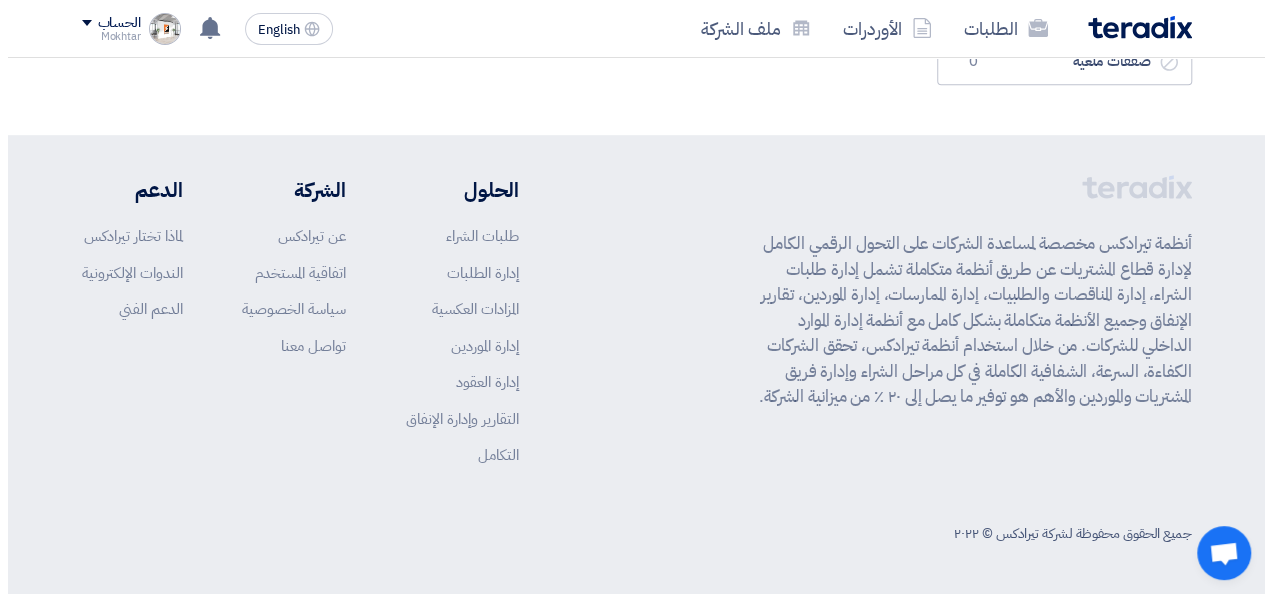 scroll, scrollTop: 0, scrollLeft: 0, axis: both 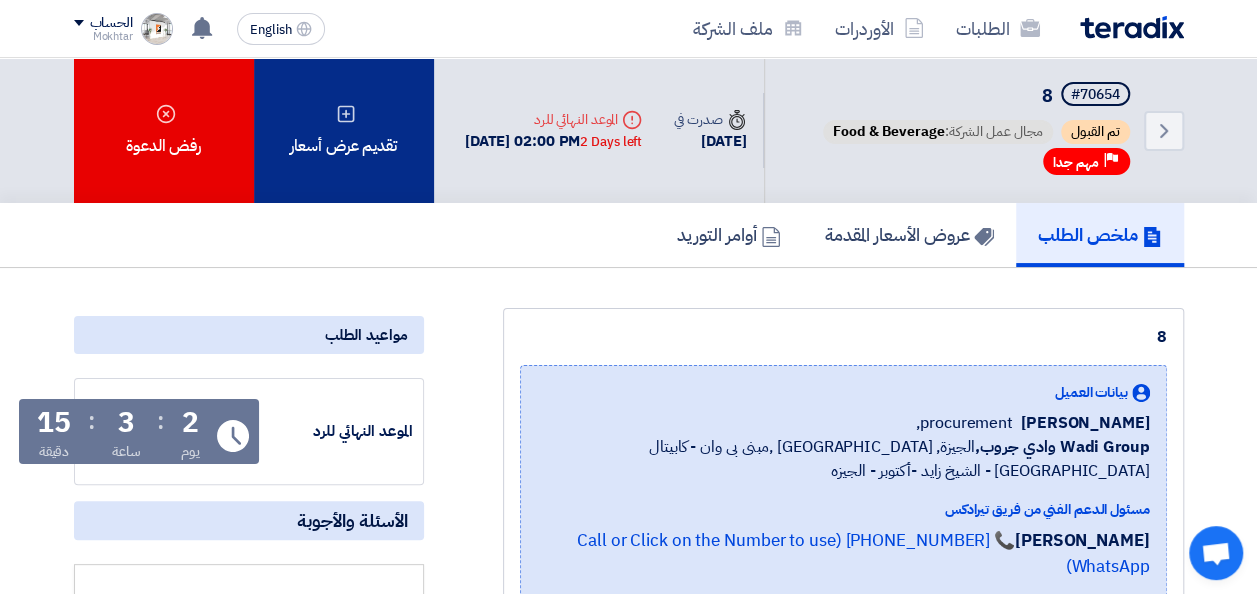 click on "تقديم عرض أسعار" 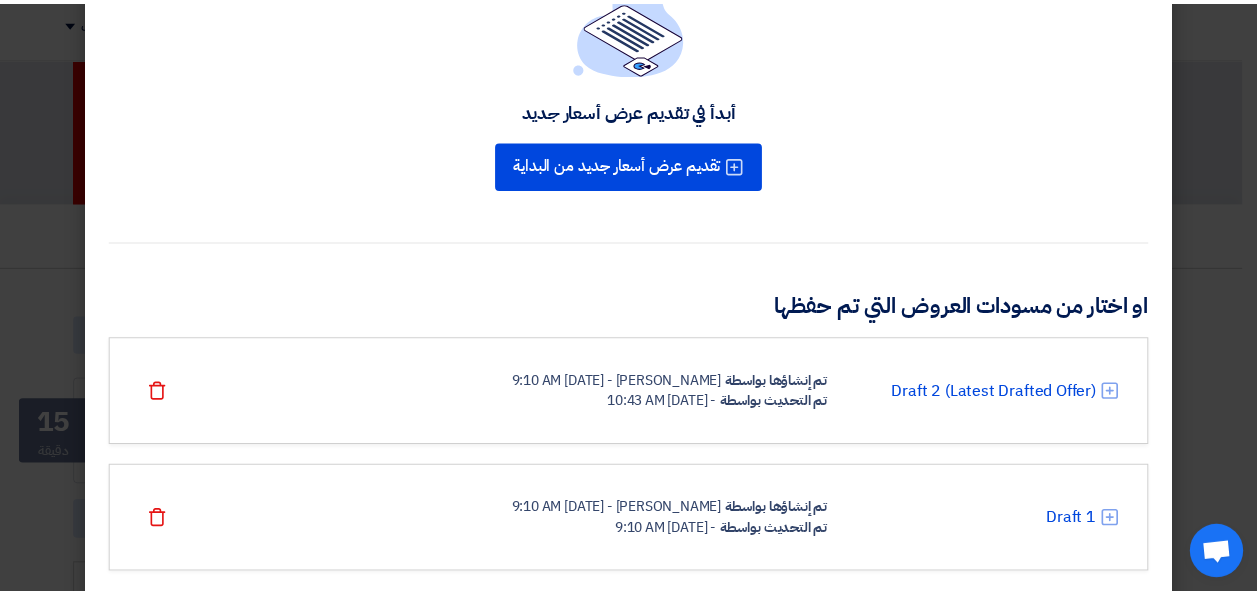 scroll, scrollTop: 196, scrollLeft: 0, axis: vertical 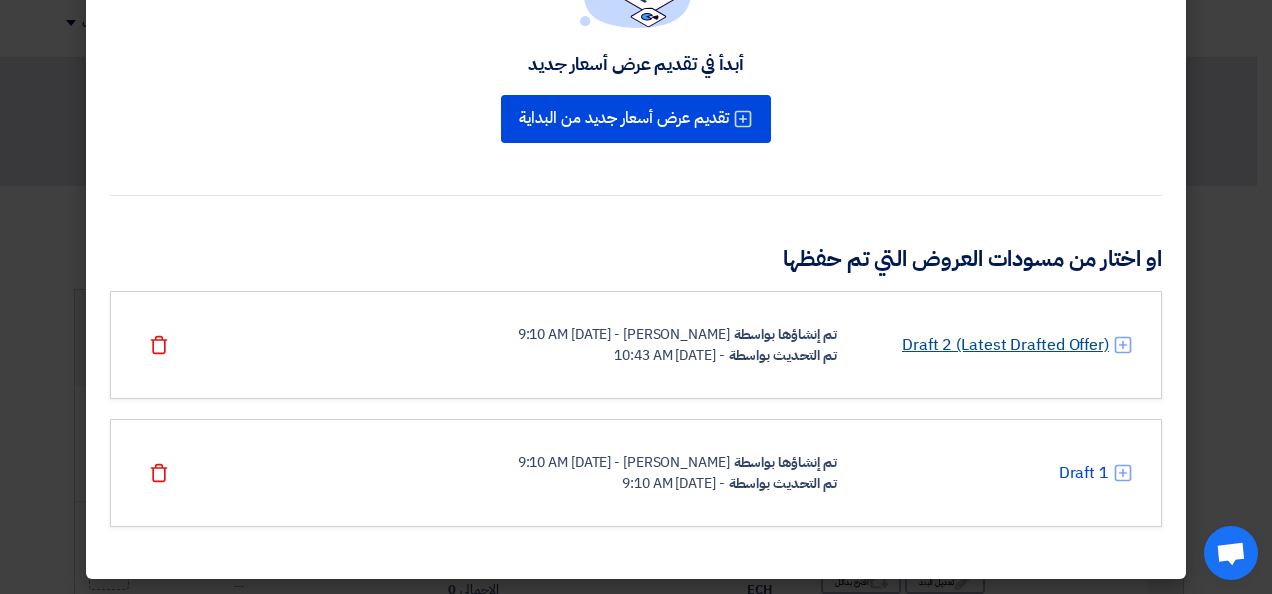click on "Draft 2 (Latest Drafted Offer)" 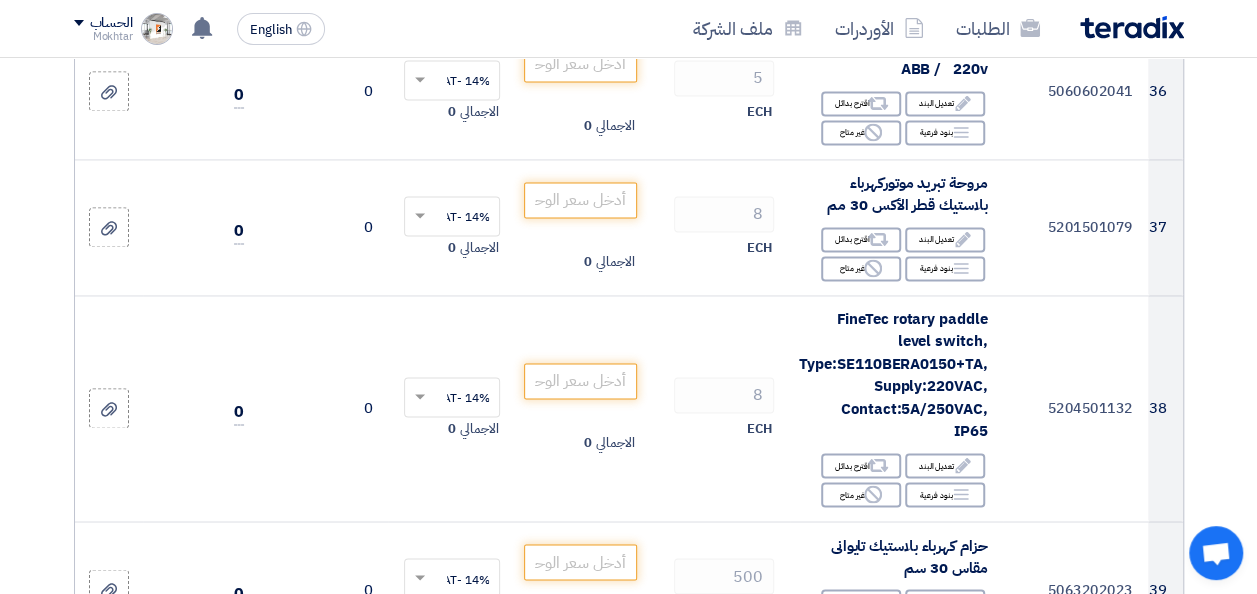 scroll, scrollTop: 9355, scrollLeft: 0, axis: vertical 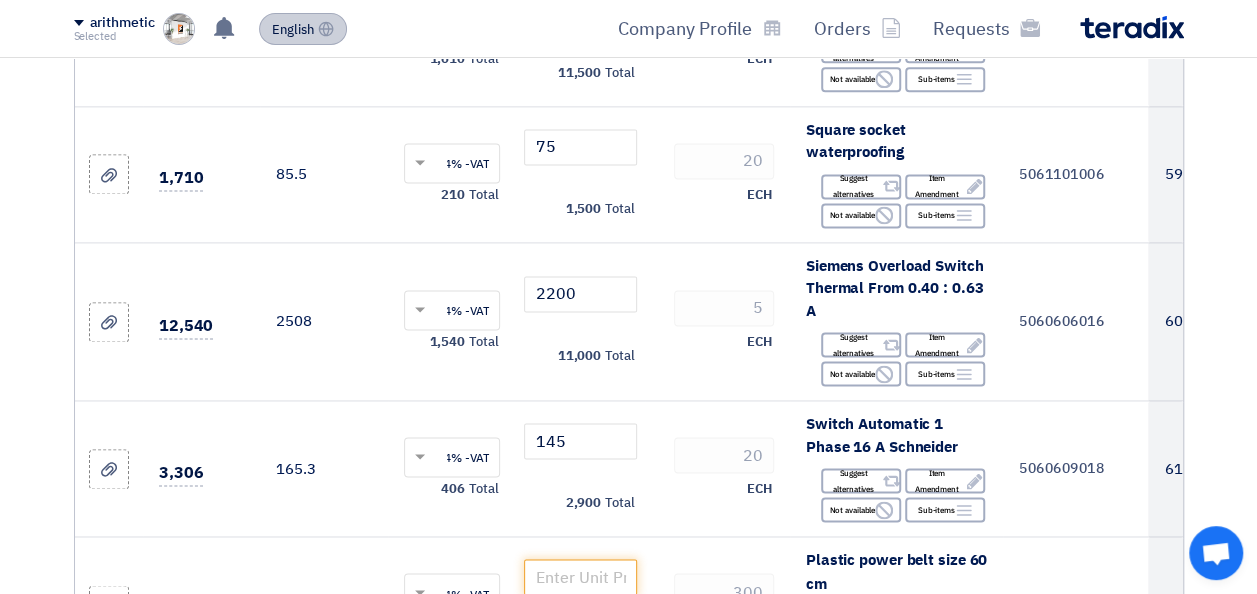 click 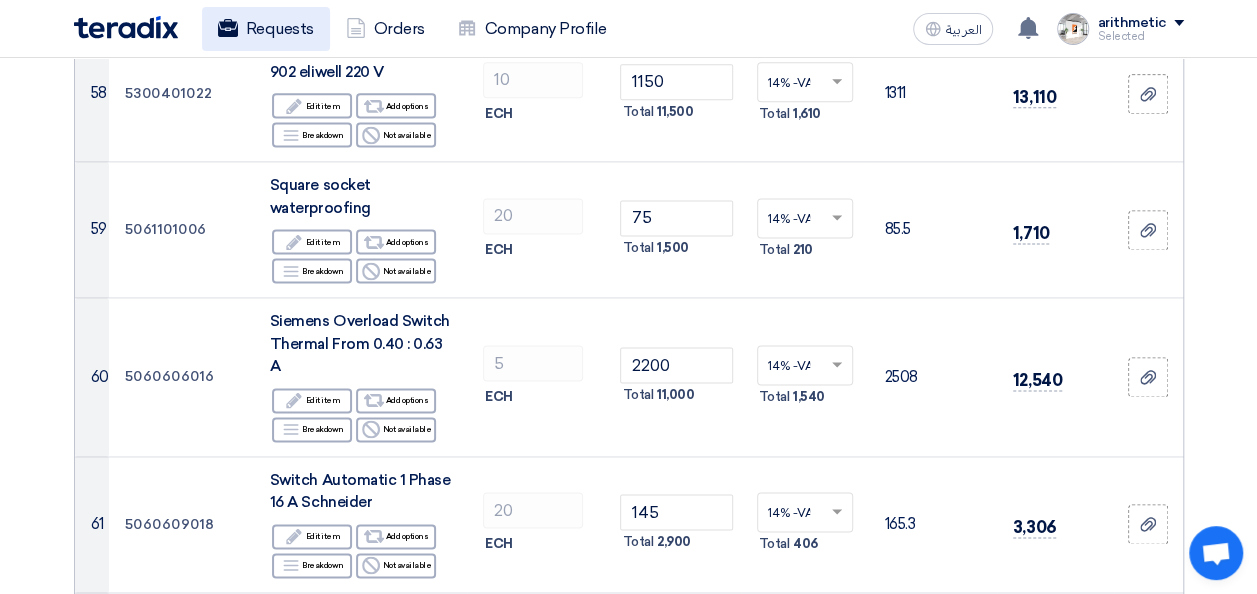 scroll, scrollTop: 8581, scrollLeft: 0, axis: vertical 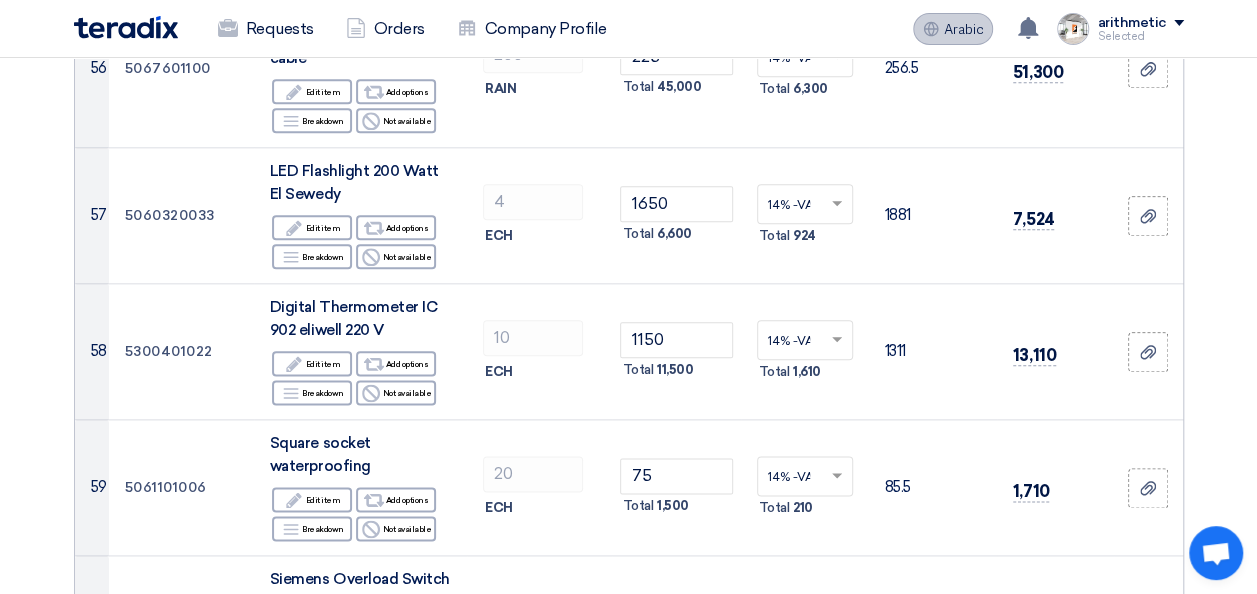 click on "Arabic" 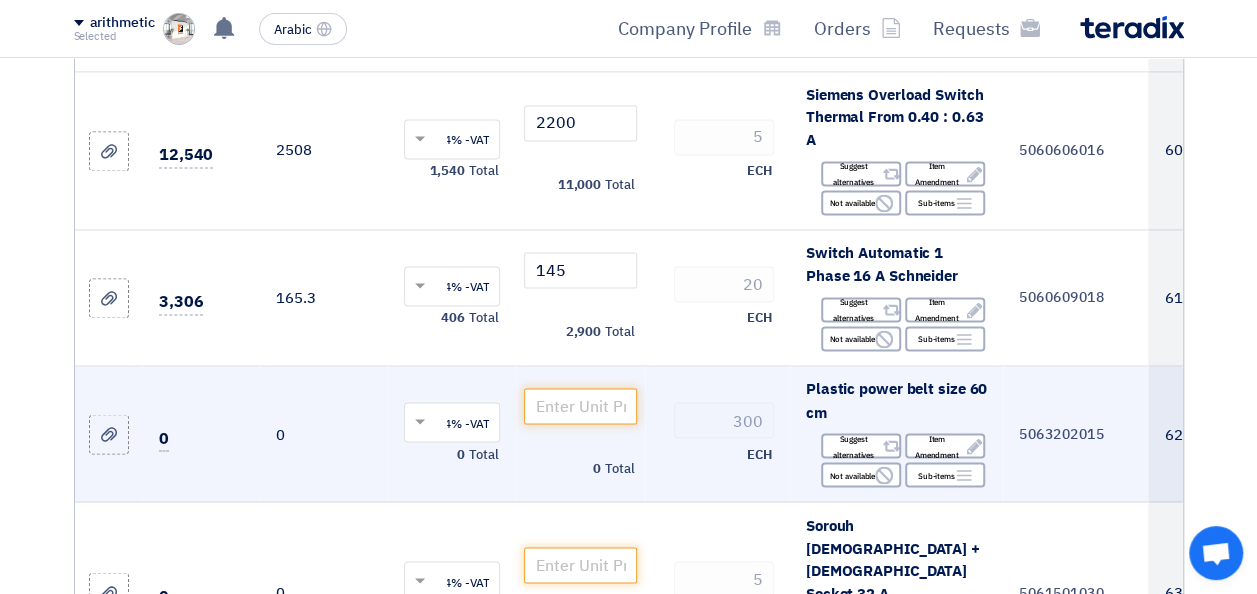 scroll, scrollTop: 9358, scrollLeft: 0, axis: vertical 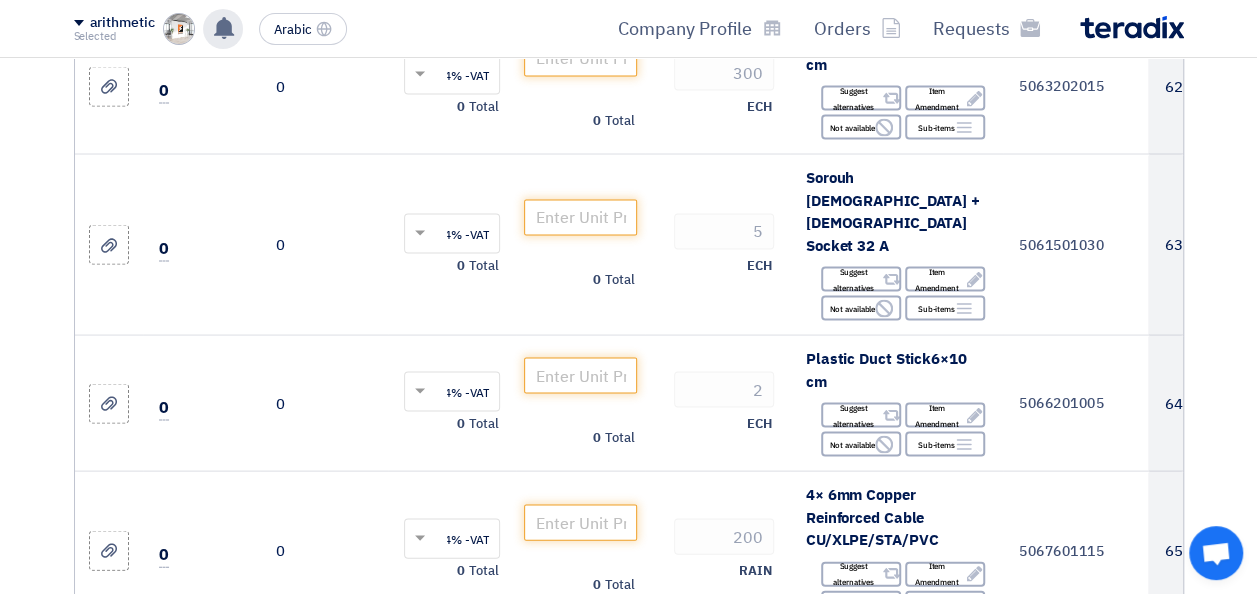 click 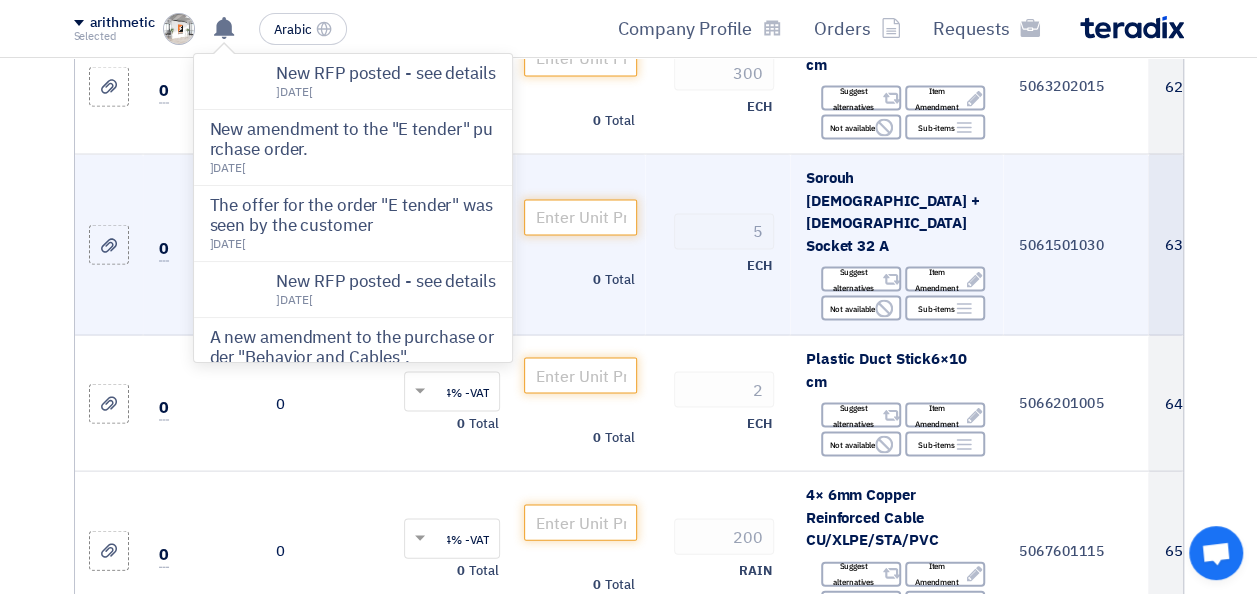 click on "0" 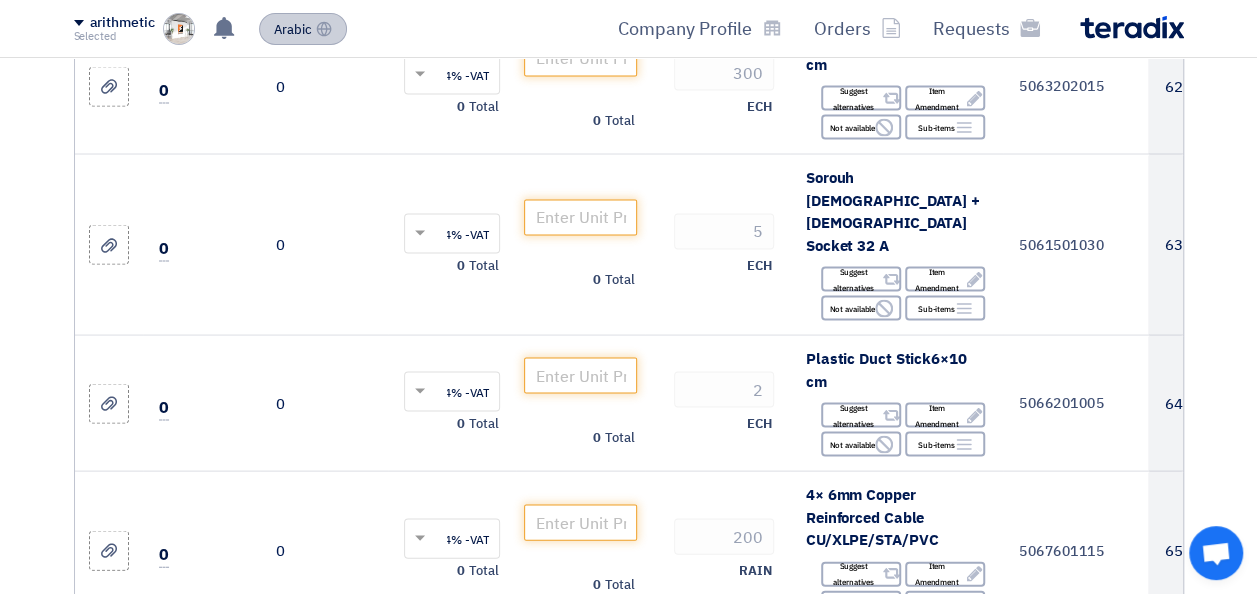 click on "Arabic" 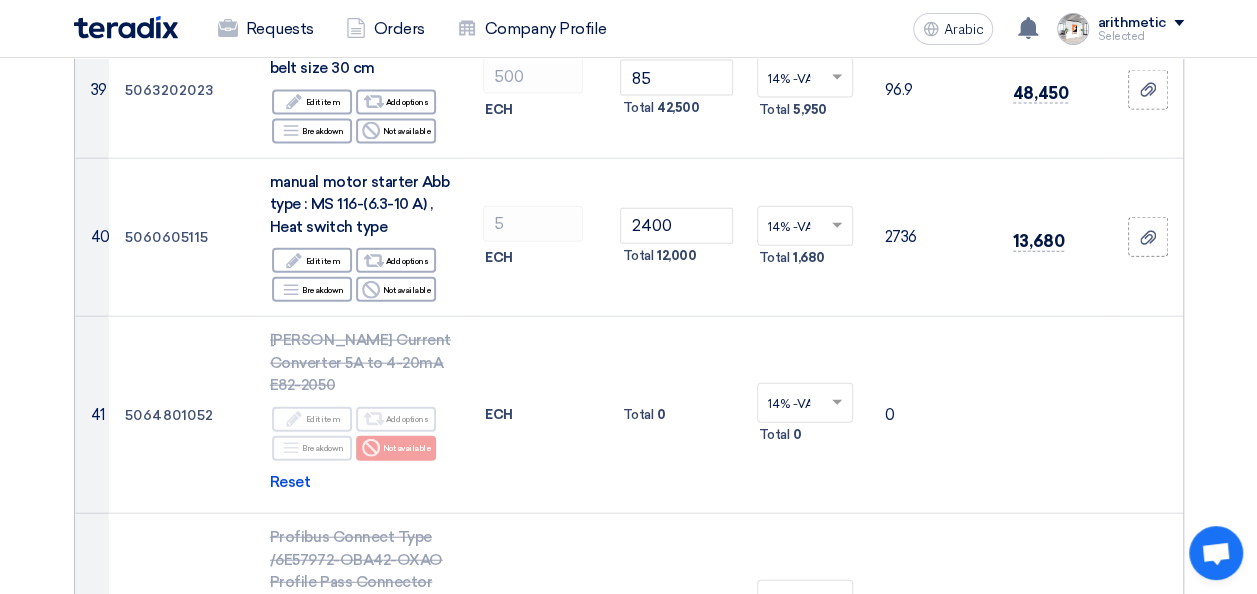 scroll, scrollTop: 6480, scrollLeft: 0, axis: vertical 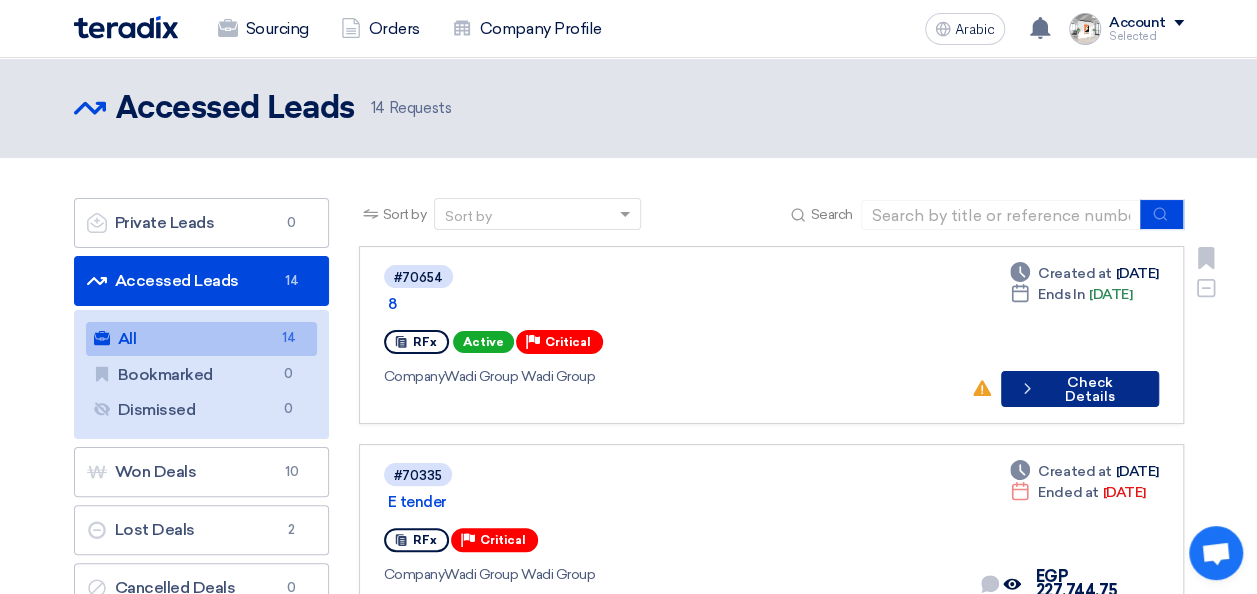 click on "Check Details" 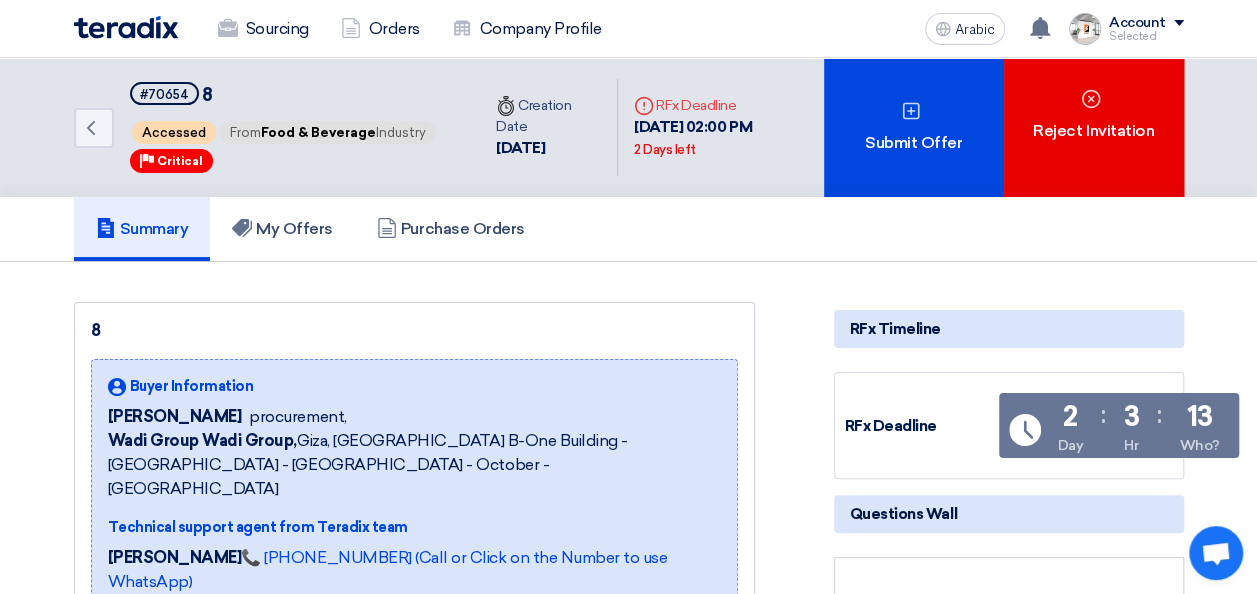 click on "Accessed" 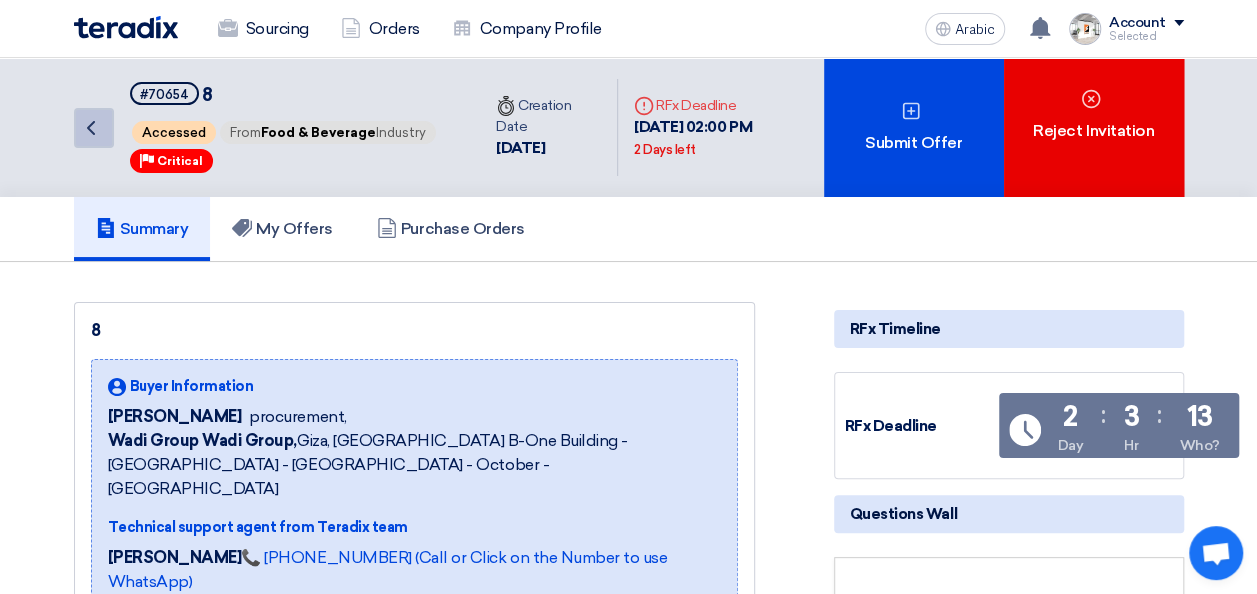 click on "Back" 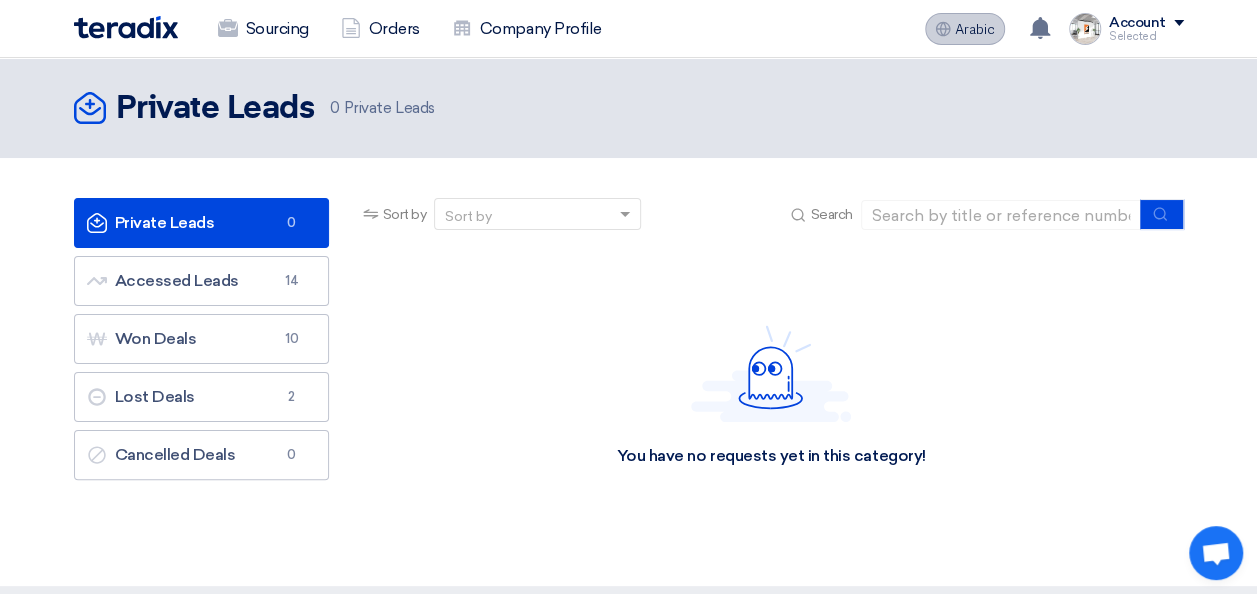 click on "Arabic" 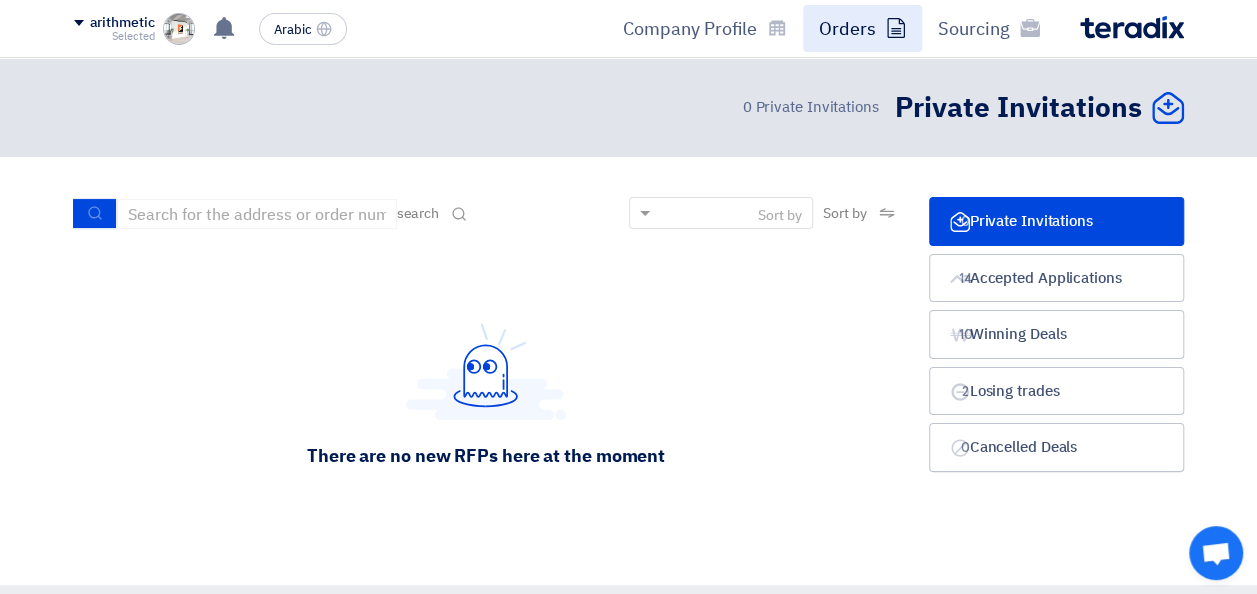 click on "Orders" 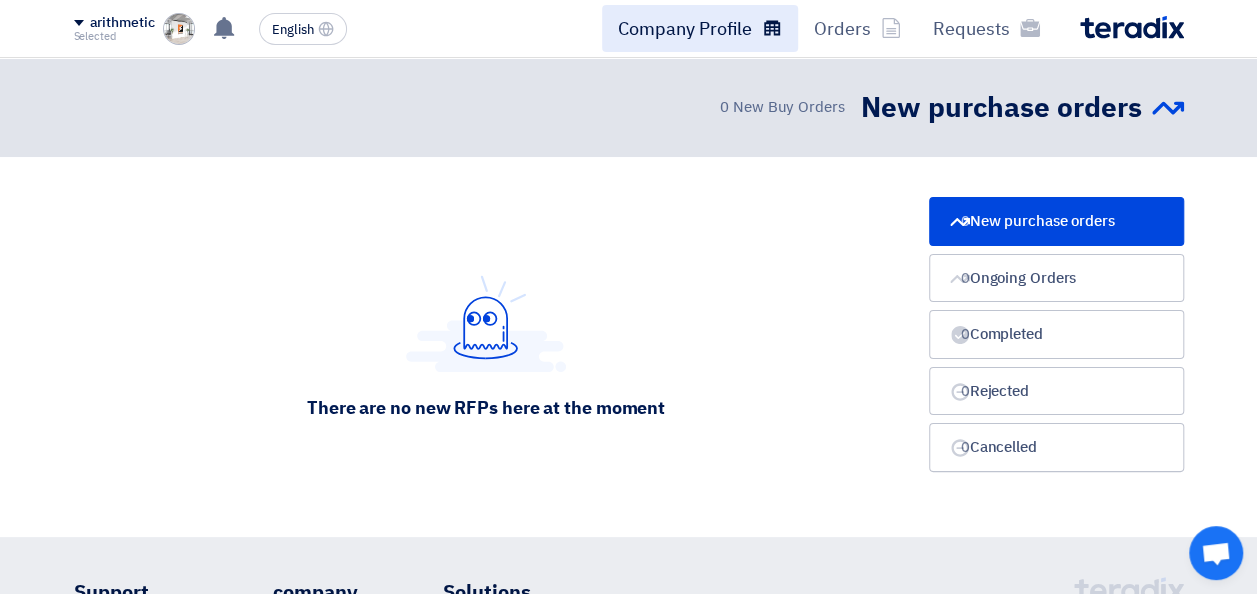click on "Company Profile" 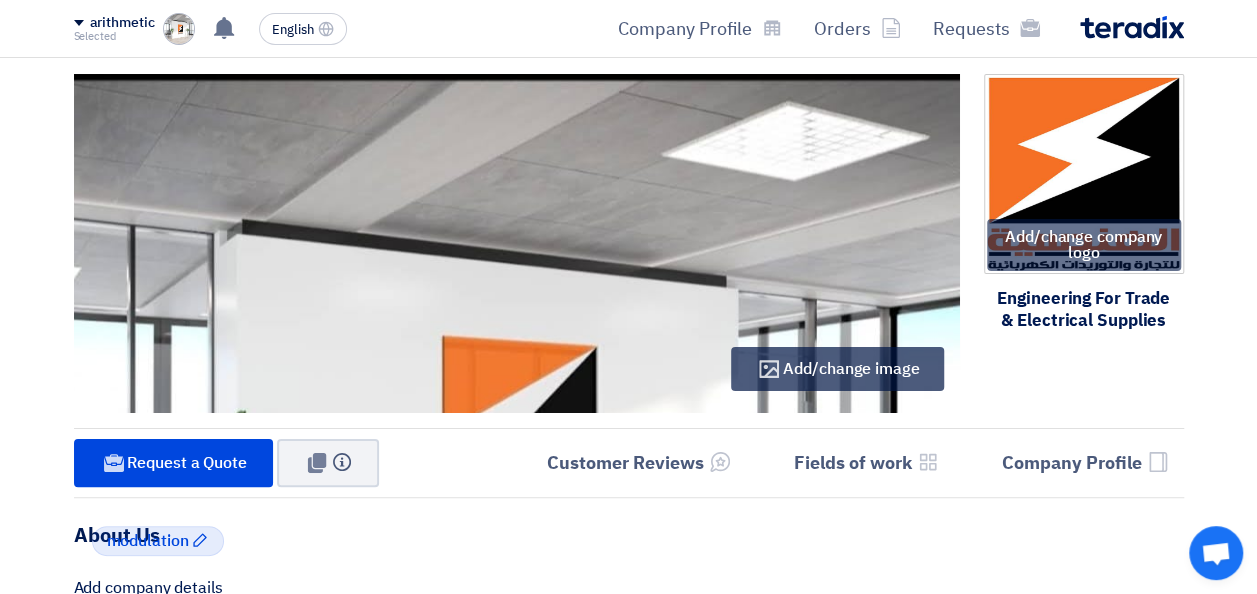click on "arithmetic" 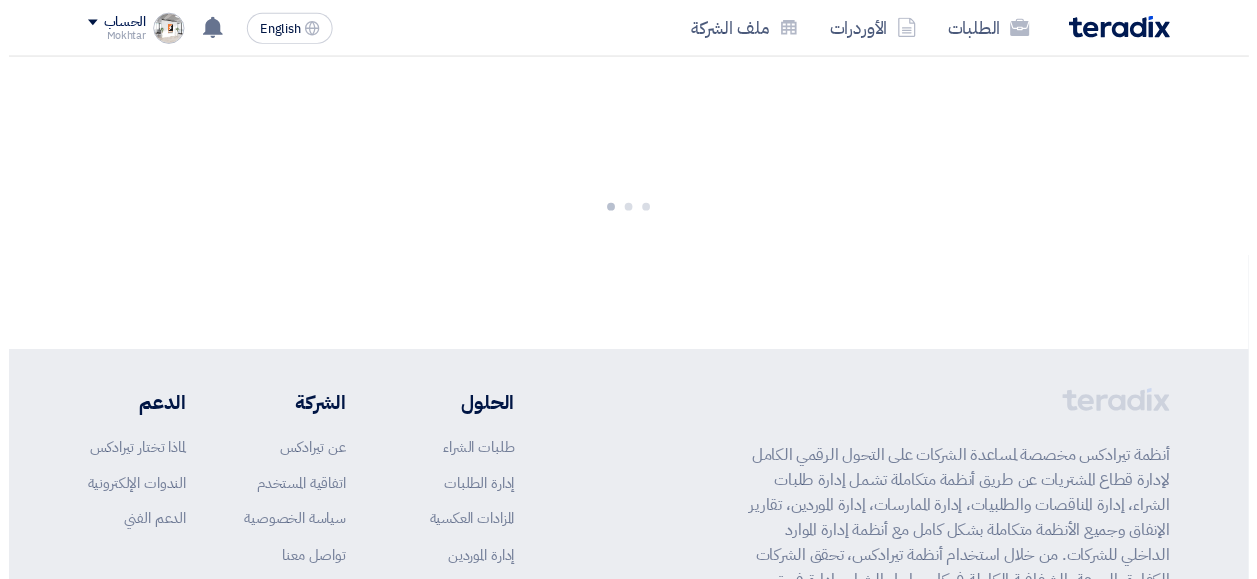 scroll, scrollTop: 0, scrollLeft: 0, axis: both 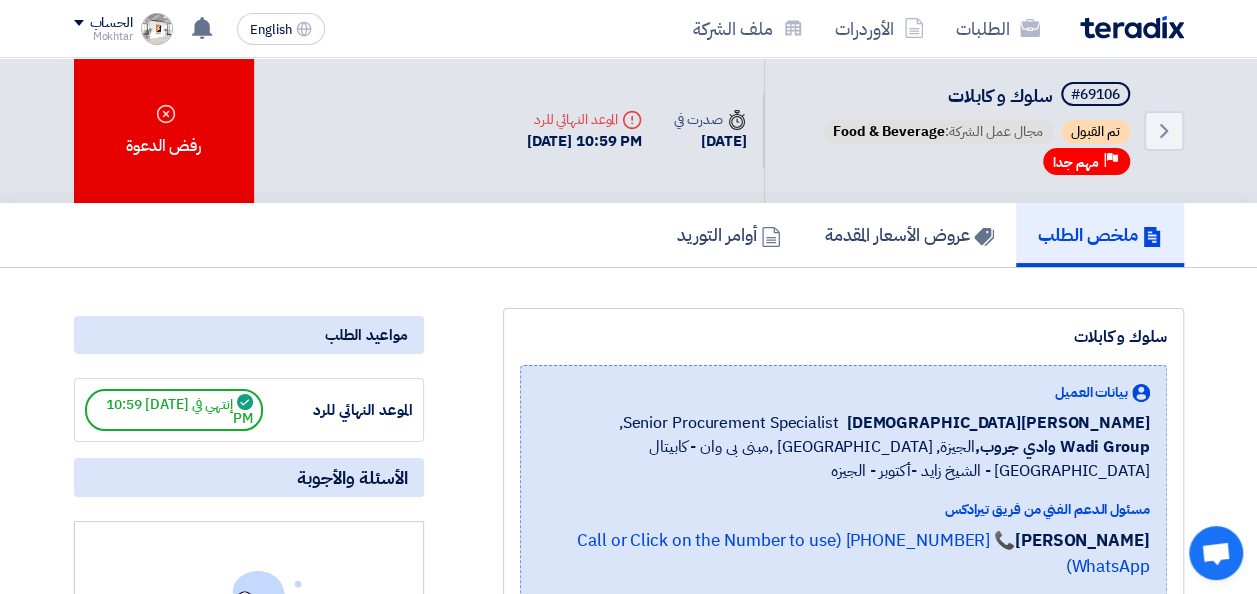 click on "تم القبول" 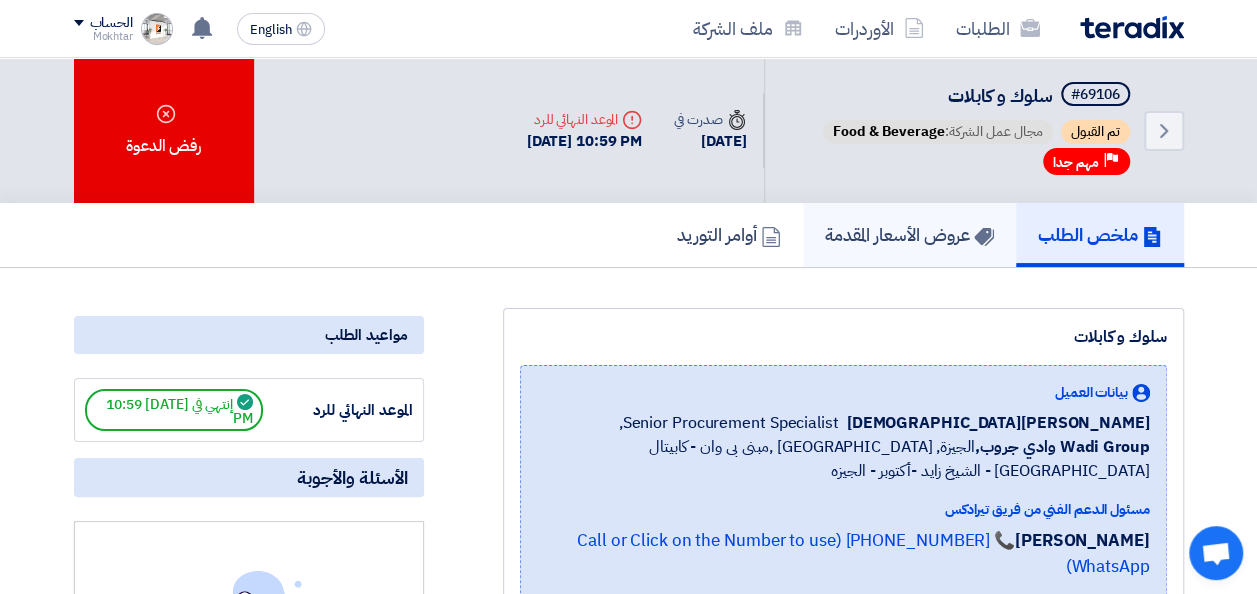 click on "عروض الأسعار المقدمة" 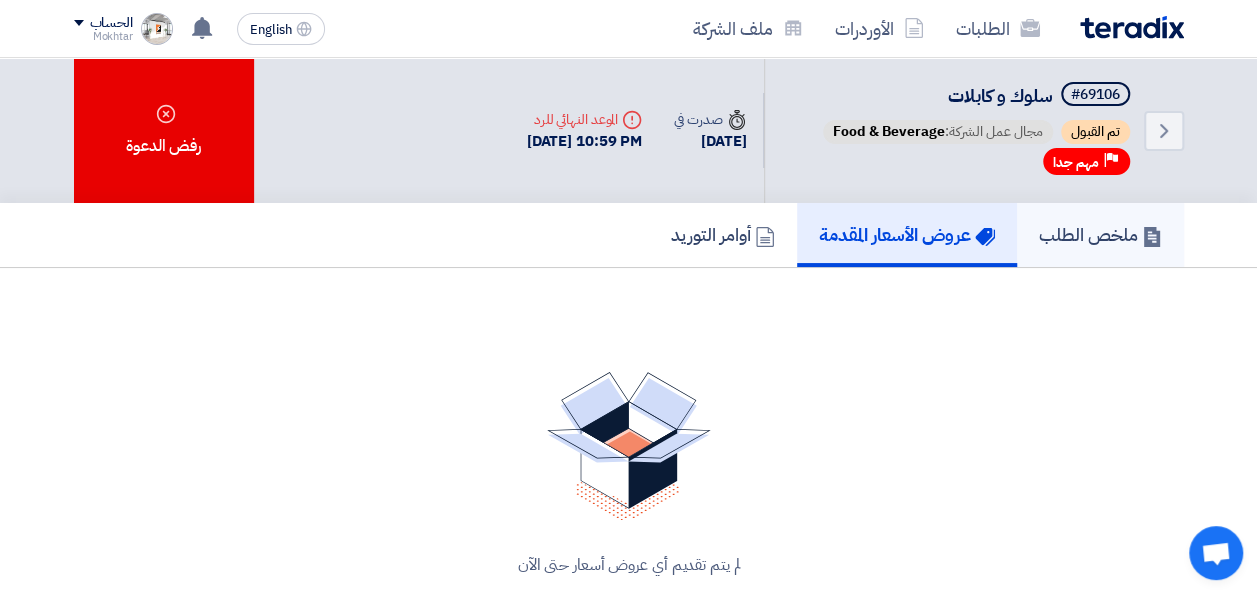 click on "ملخص الطلب" 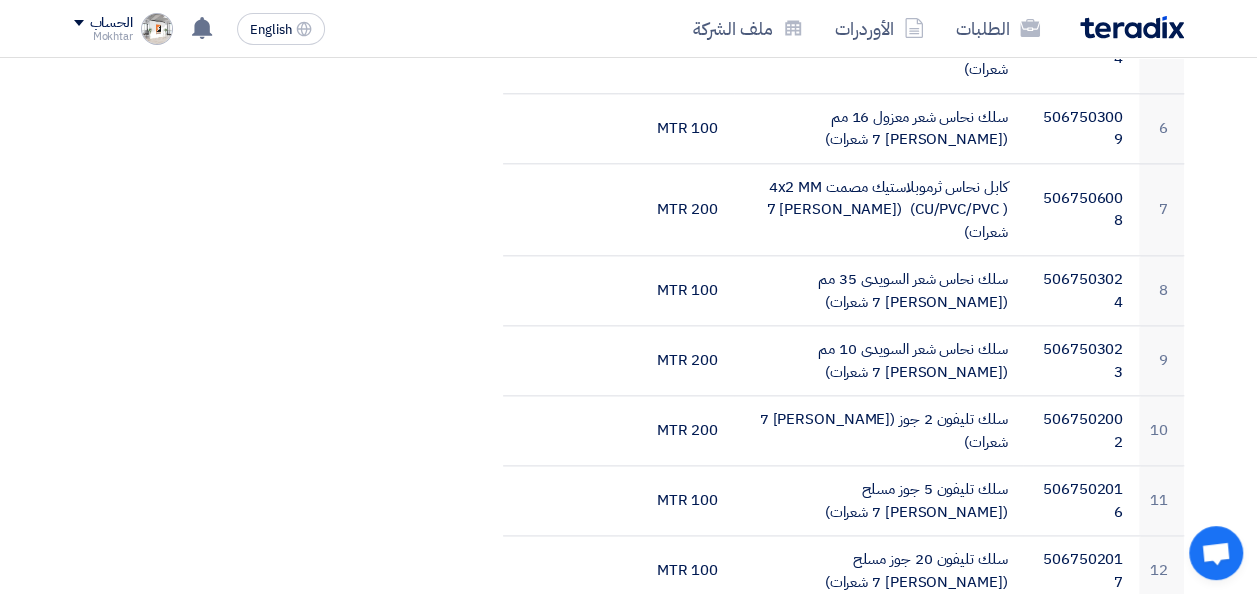 scroll, scrollTop: 0, scrollLeft: 0, axis: both 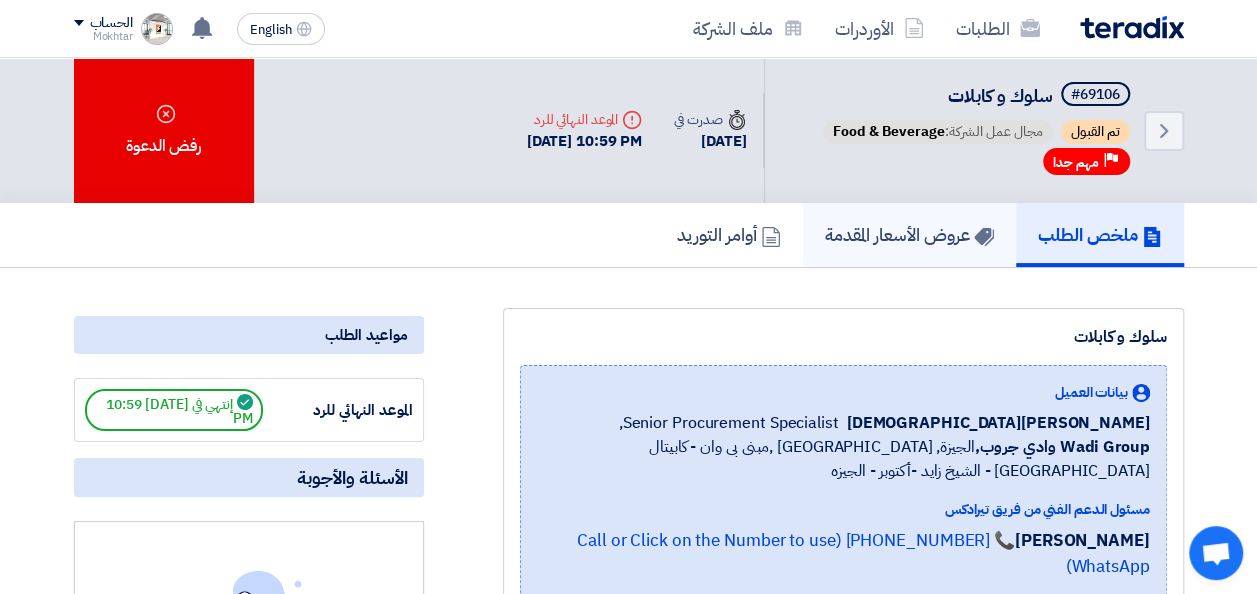 click on "عروض الأسعار المقدمة" 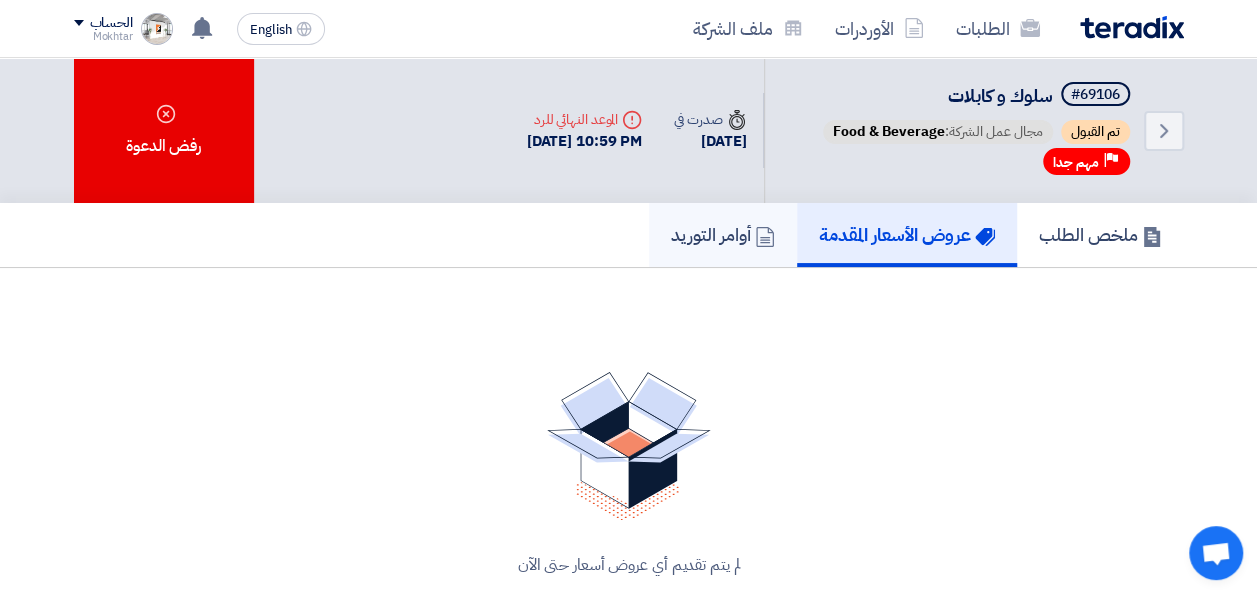 click on "أوامر التوريد" 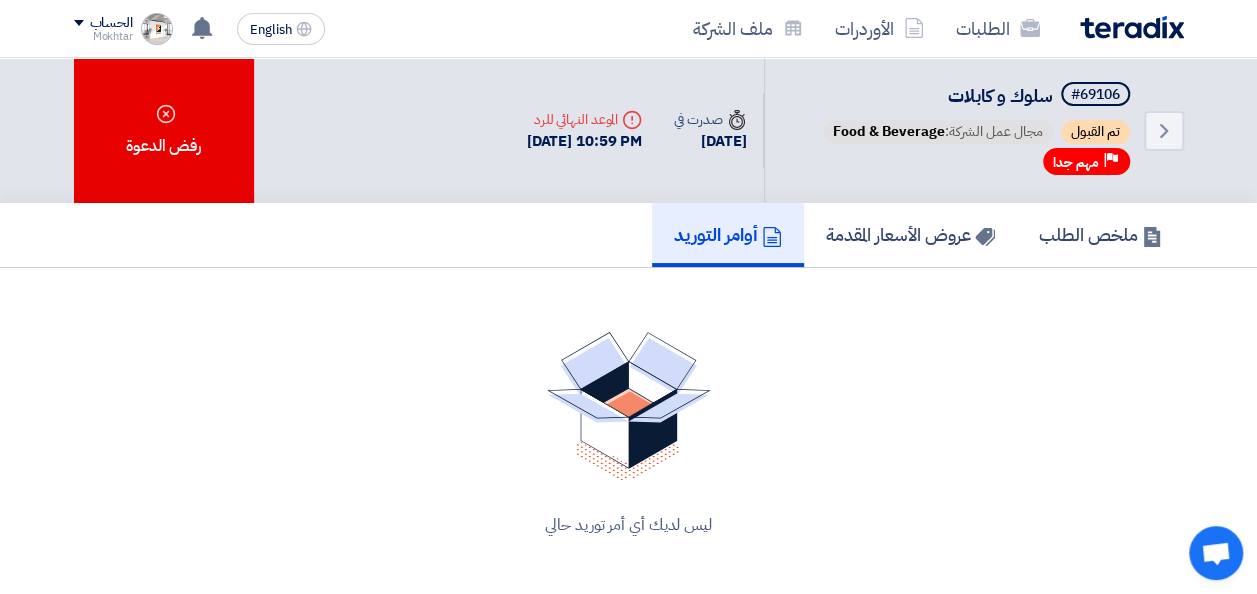 click on "سلوك و كابلات" 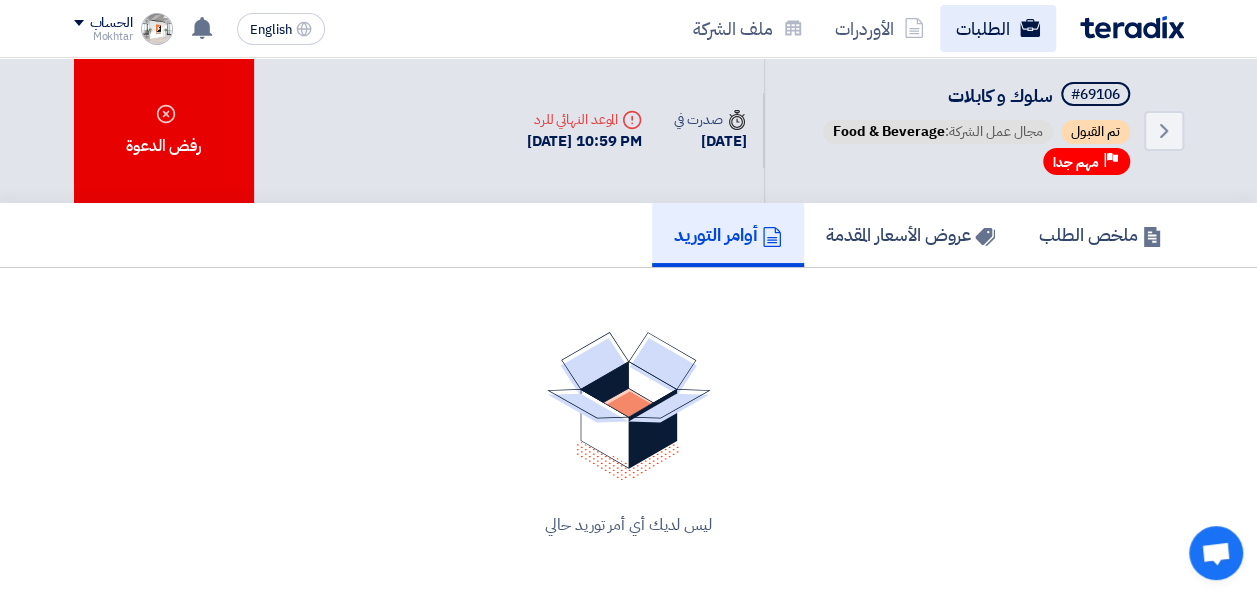 click on "الطلبات" 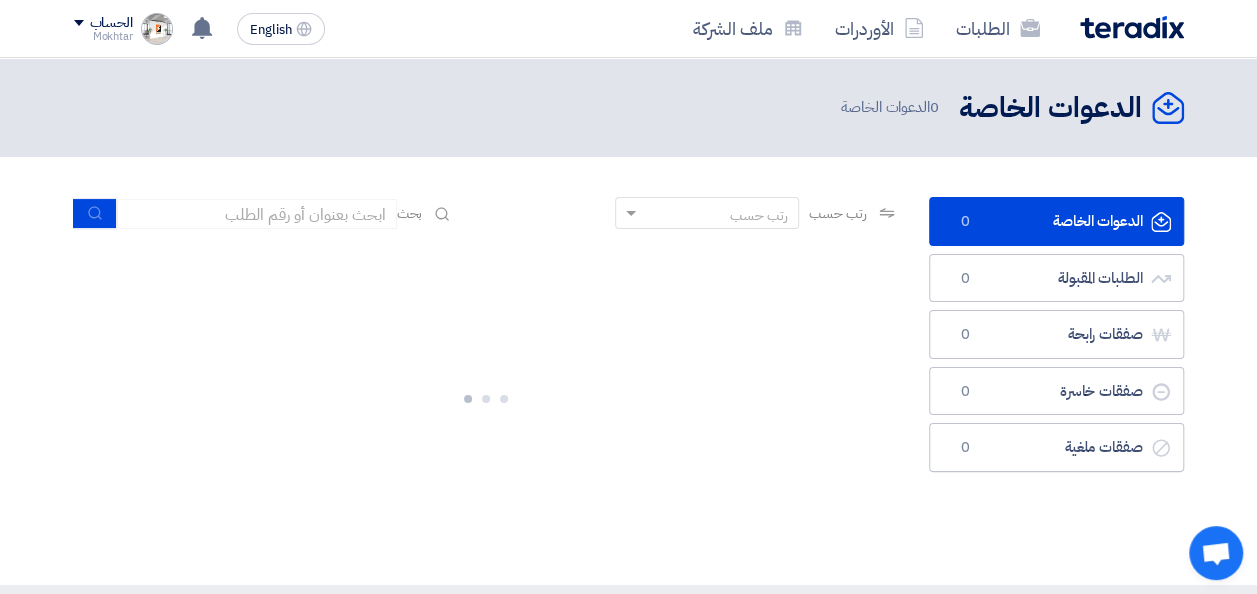 click on "الدعوات الخاصة
الدعوات الخاصة
0" 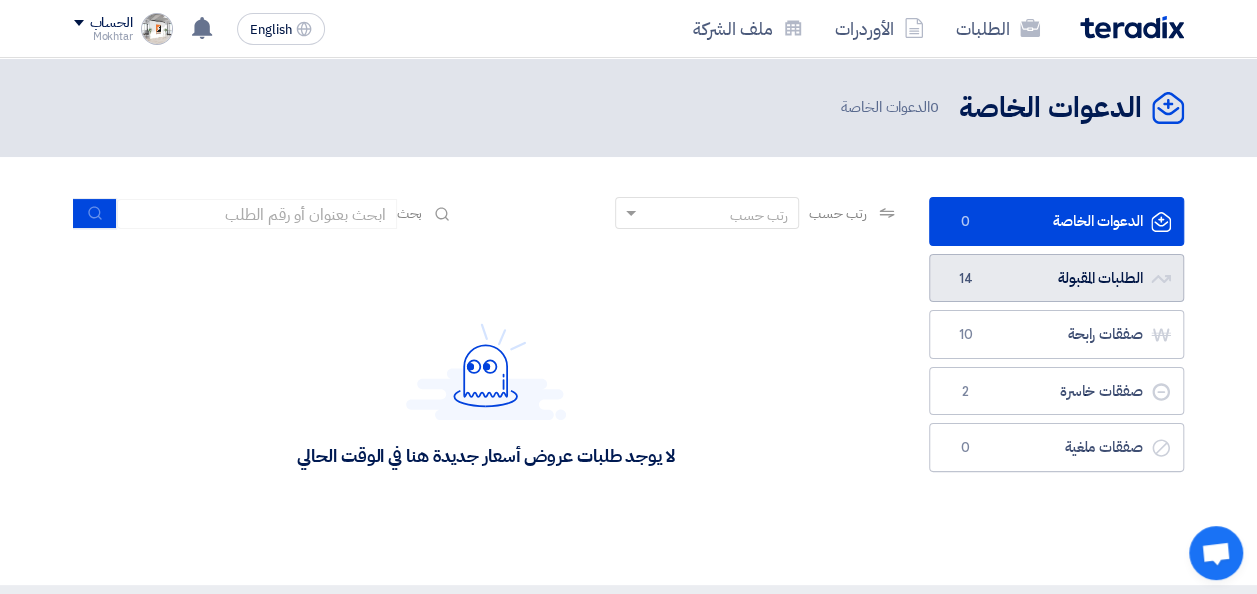 click on "الطلبات المقبولة
الطلبات المقبولة
14" 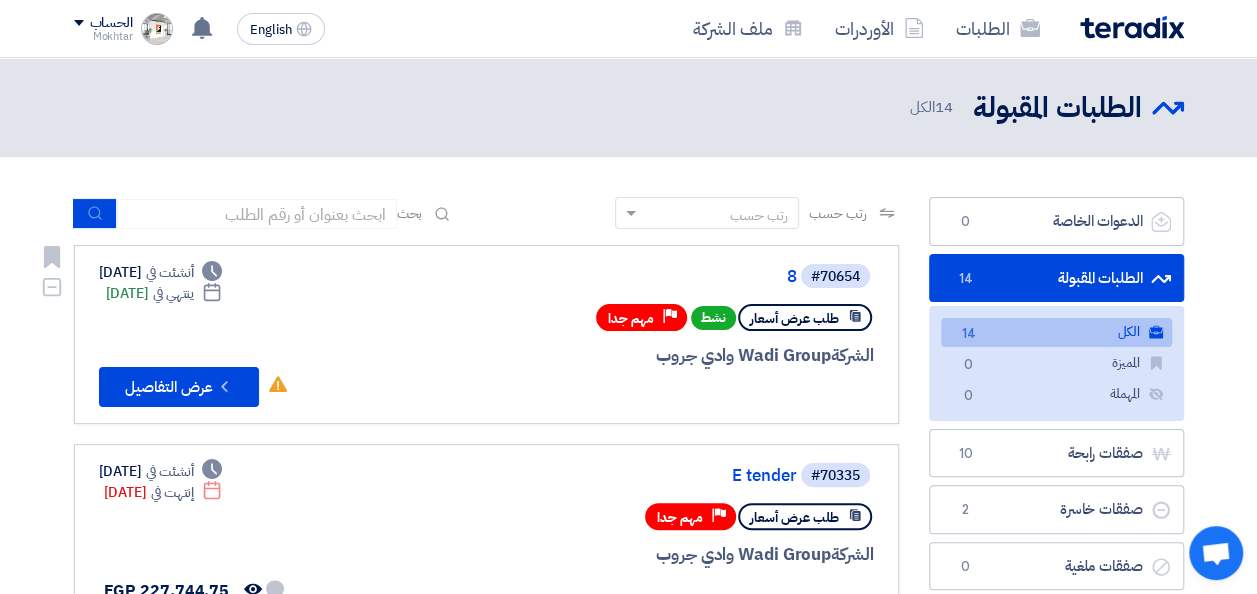 click on "طلب عرض أسعار" 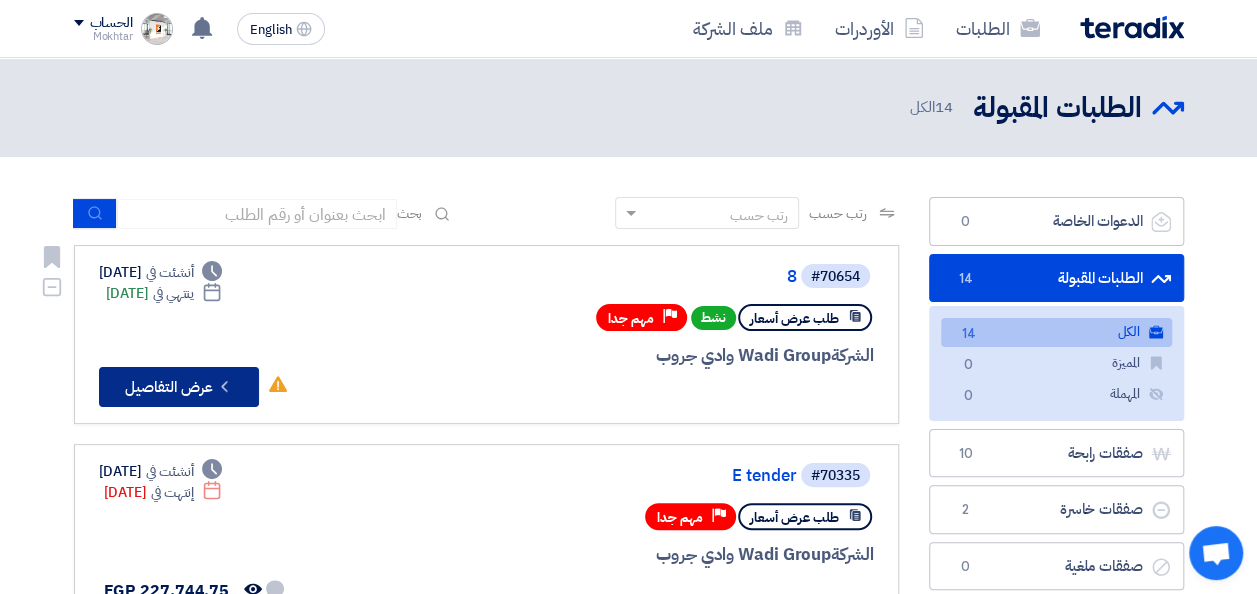 drag, startPoint x: 199, startPoint y: 391, endPoint x: 217, endPoint y: 386, distance: 18.681541 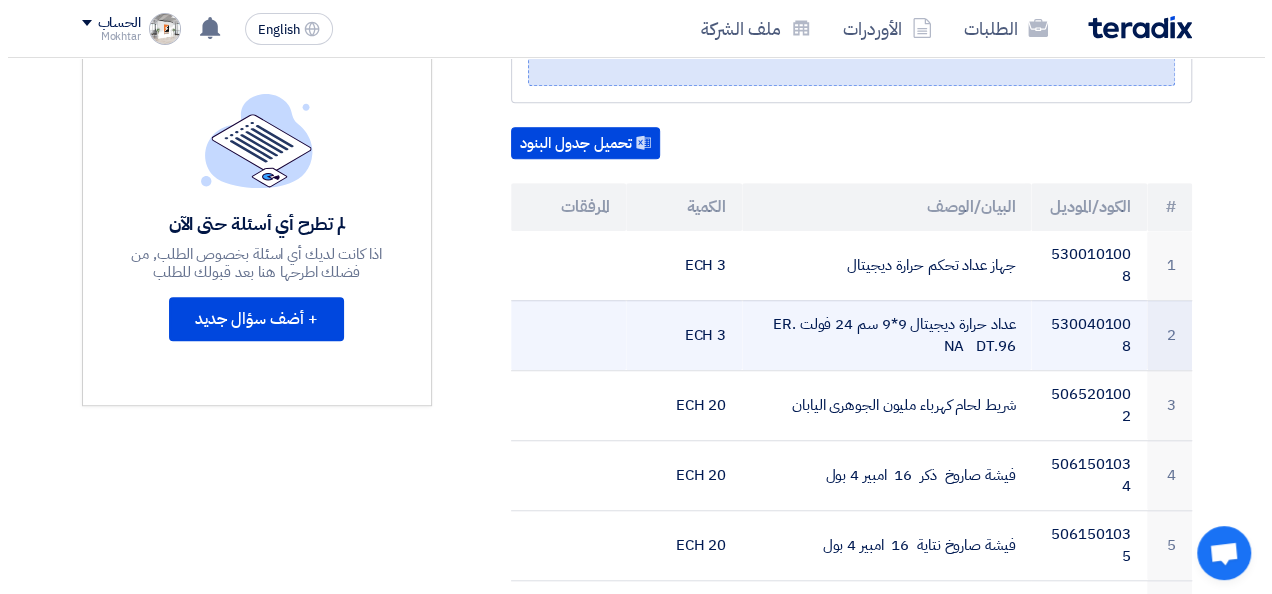 scroll, scrollTop: 0, scrollLeft: 0, axis: both 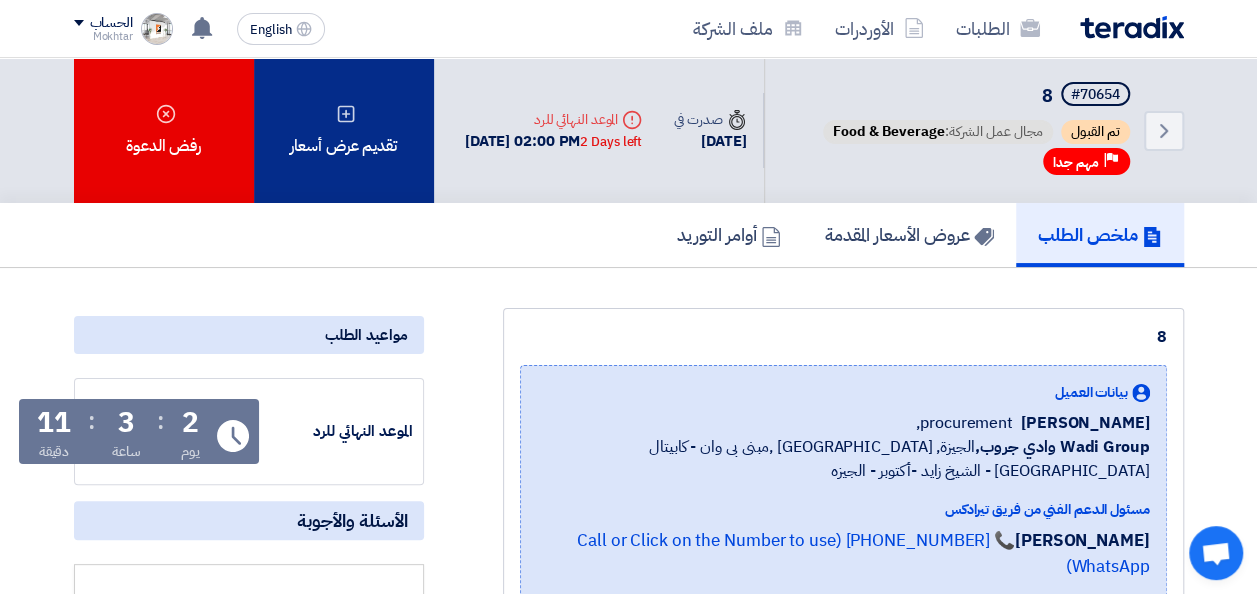 click on "تقديم عرض أسعار" 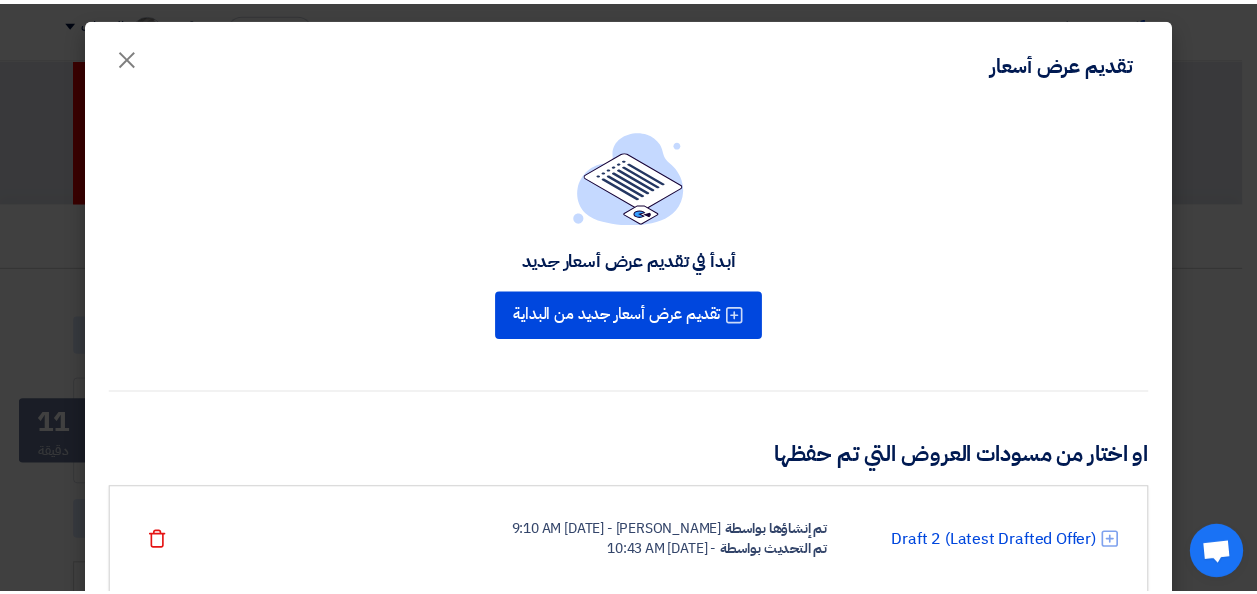 scroll, scrollTop: 196, scrollLeft: 0, axis: vertical 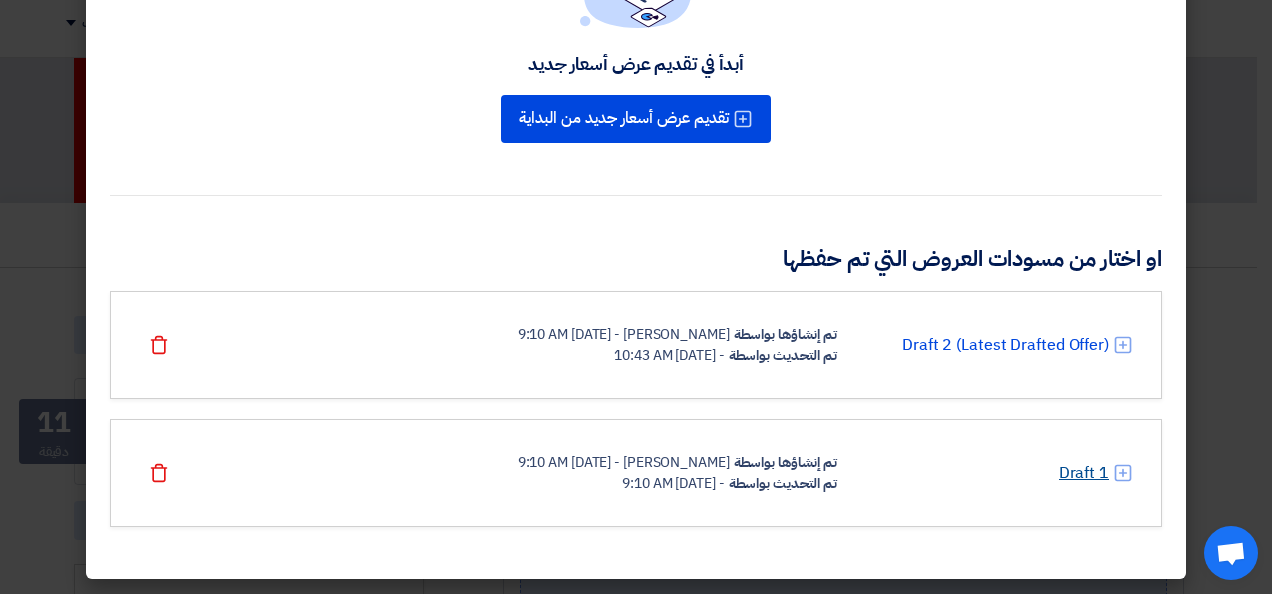 click on "Draft 1" 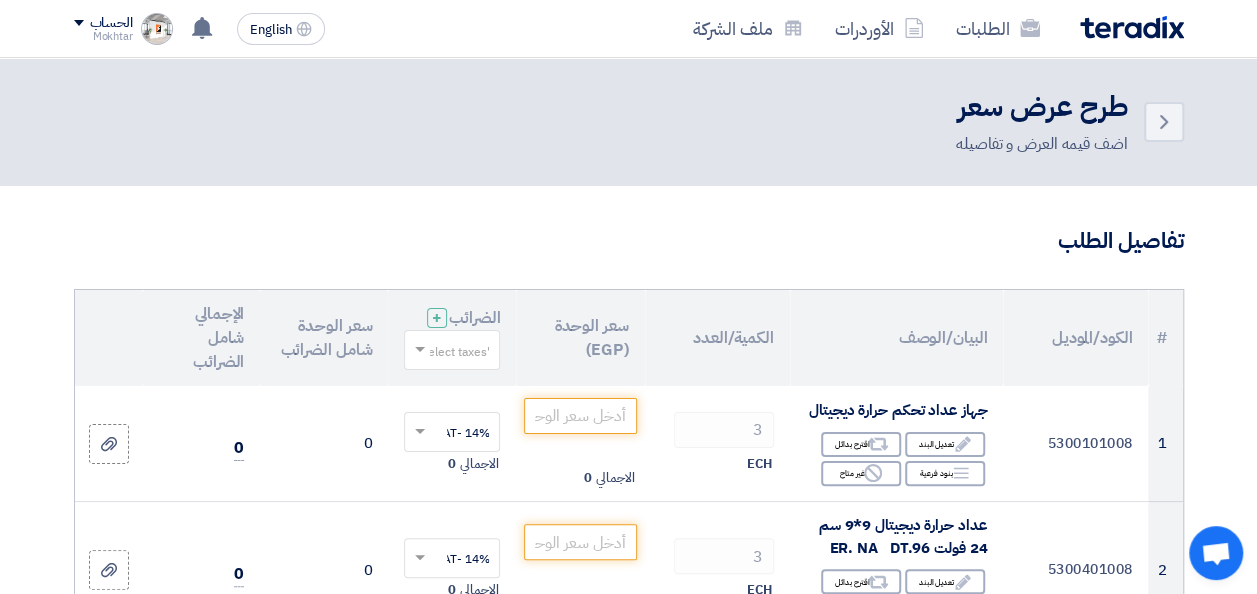 scroll, scrollTop: 1559, scrollLeft: 0, axis: vertical 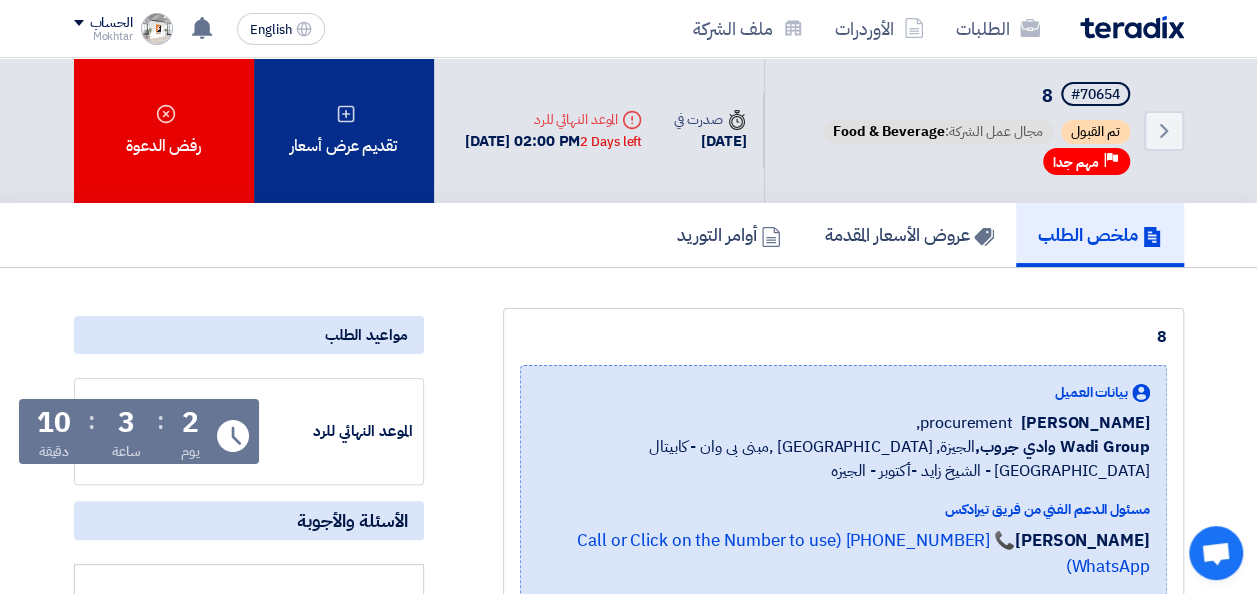 click on "تقديم عرض أسعار" 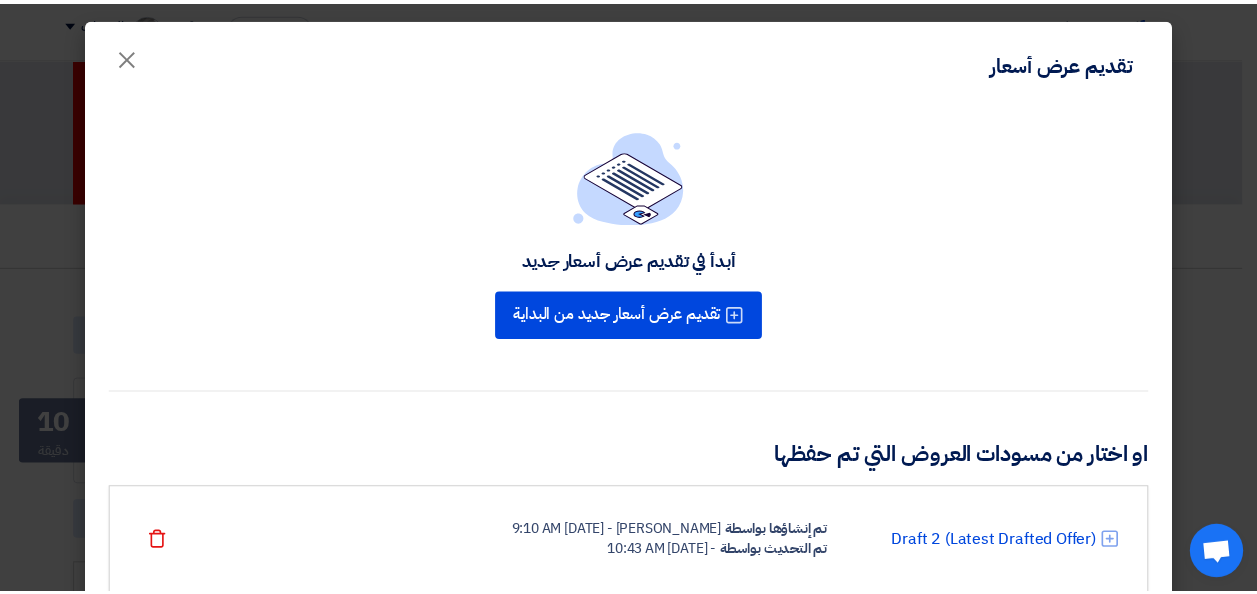 scroll, scrollTop: 196, scrollLeft: 0, axis: vertical 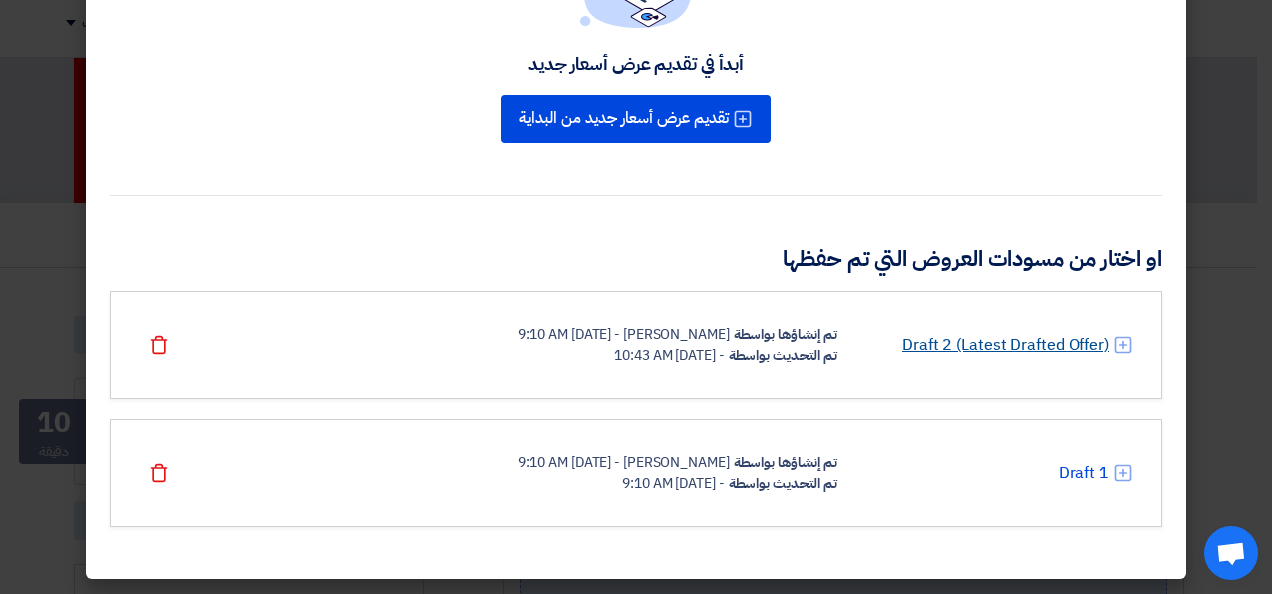 click on "Draft 2 (Latest Drafted Offer)" 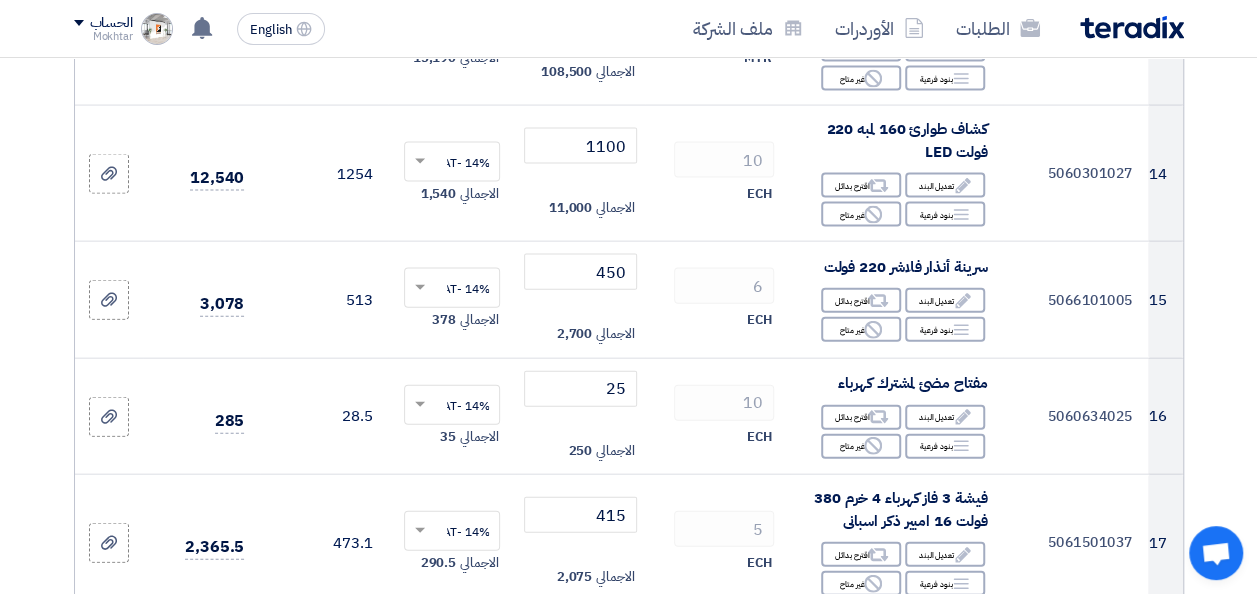 scroll, scrollTop: 3118, scrollLeft: 0, axis: vertical 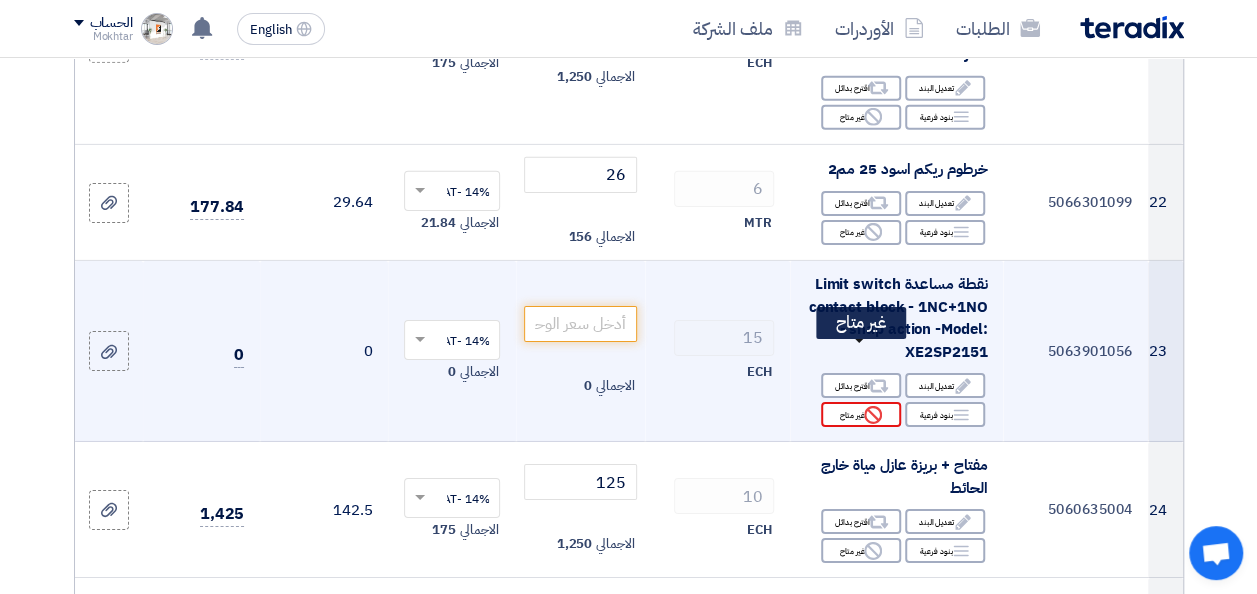 click on "Reject" 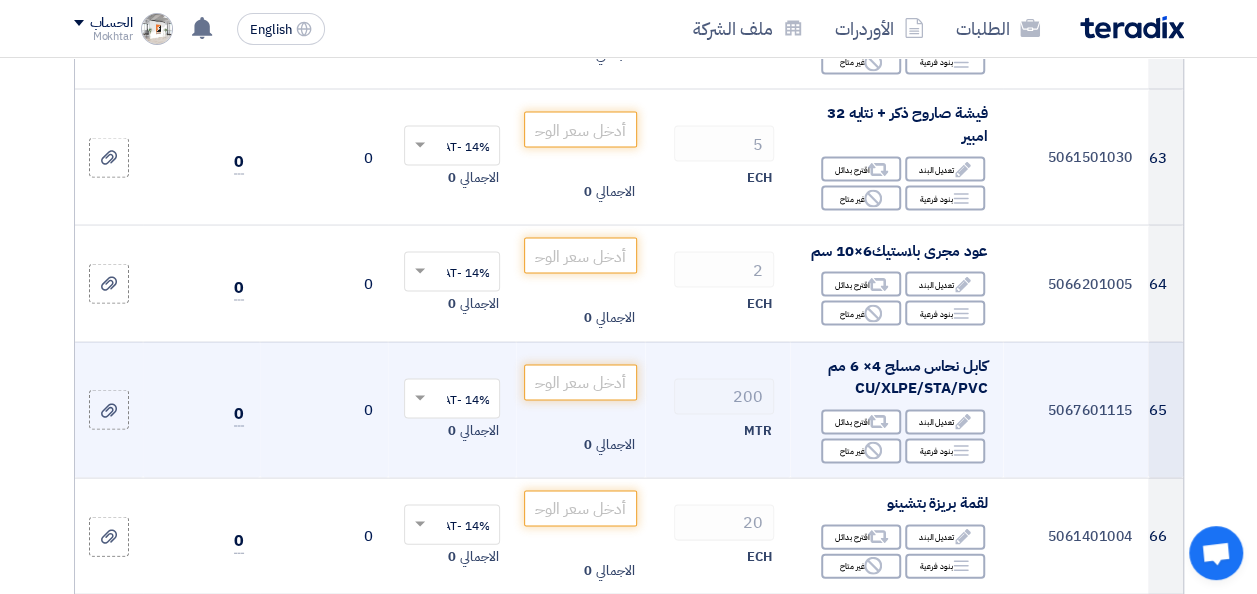 scroll, scrollTop: 8836, scrollLeft: 0, axis: vertical 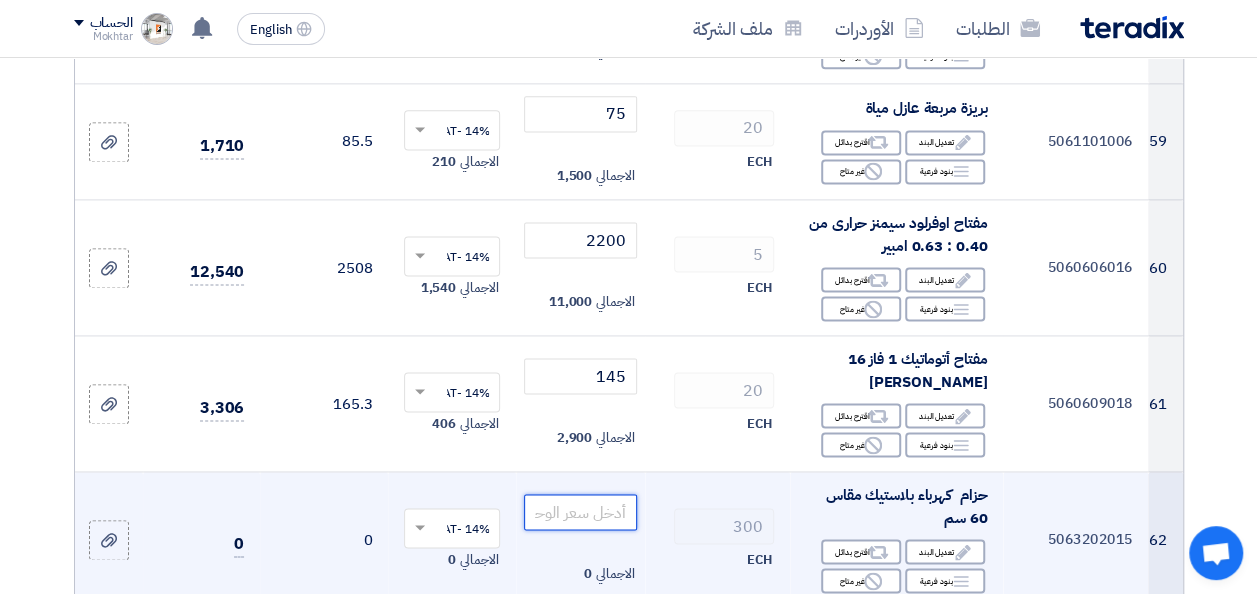 click 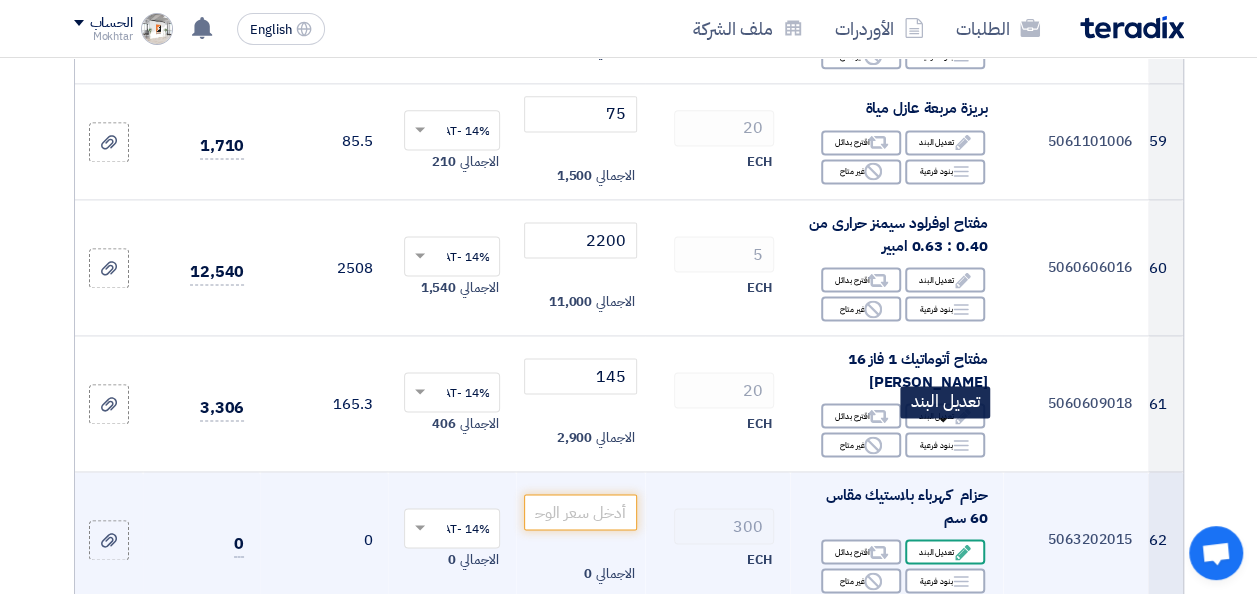 click on "Edit
تعديل البند" 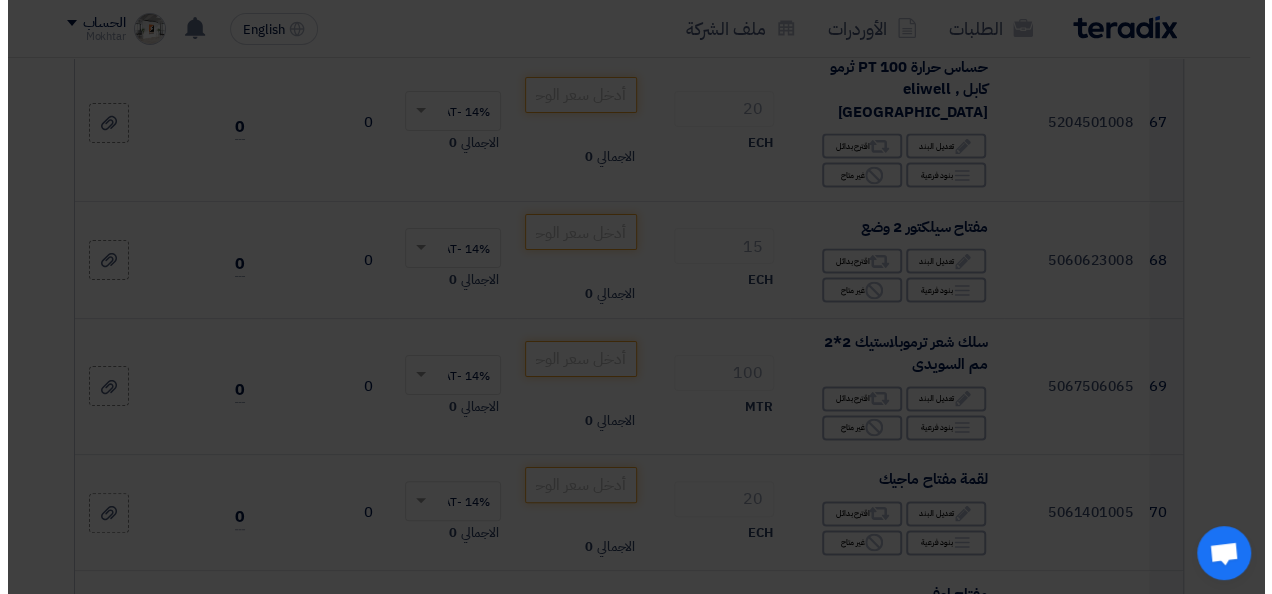 scroll, scrollTop: 7791, scrollLeft: 0, axis: vertical 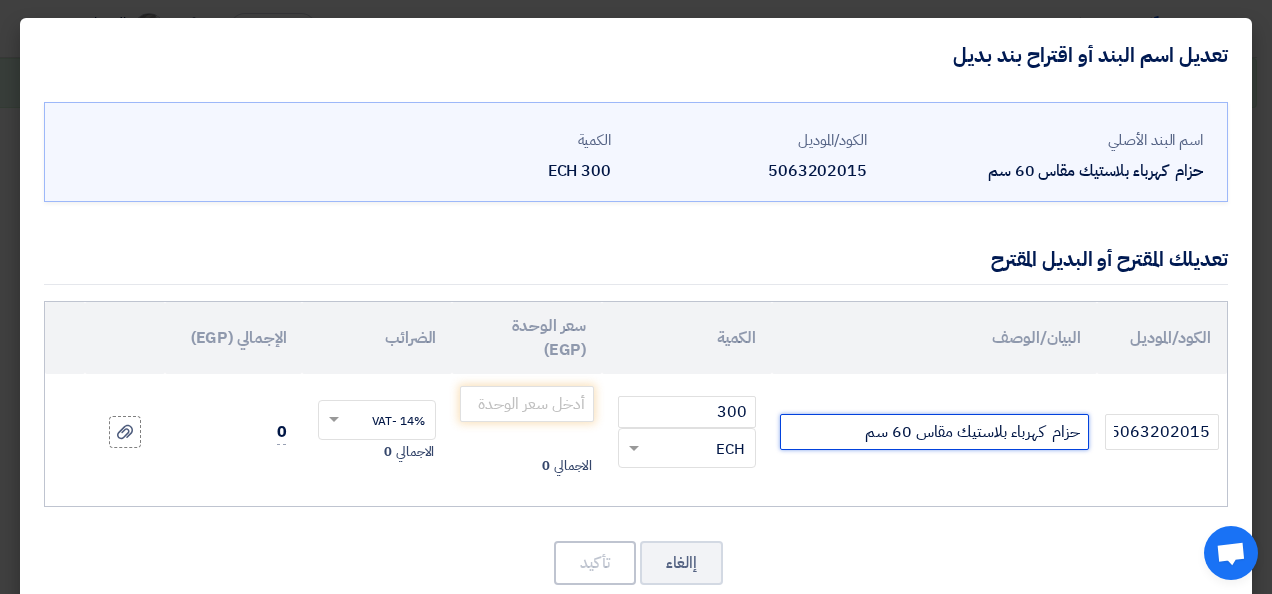 drag, startPoint x: 910, startPoint y: 427, endPoint x: 892, endPoint y: 435, distance: 19.697716 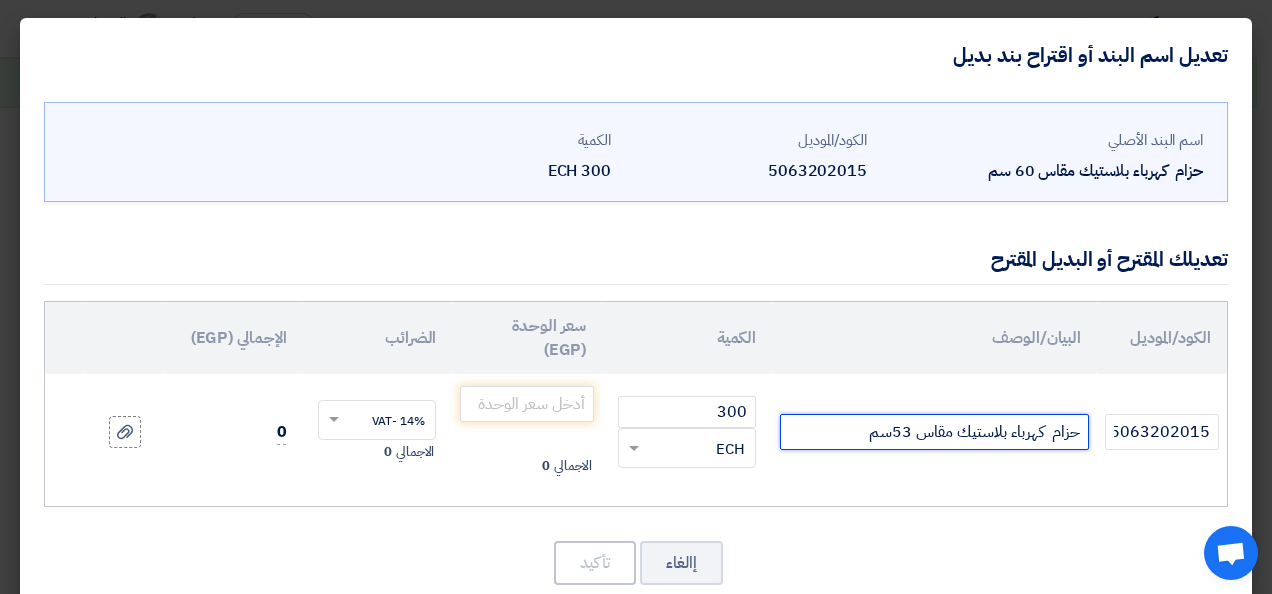 click on "حزام  كهرباء بلاستيك مقاس 53سم" 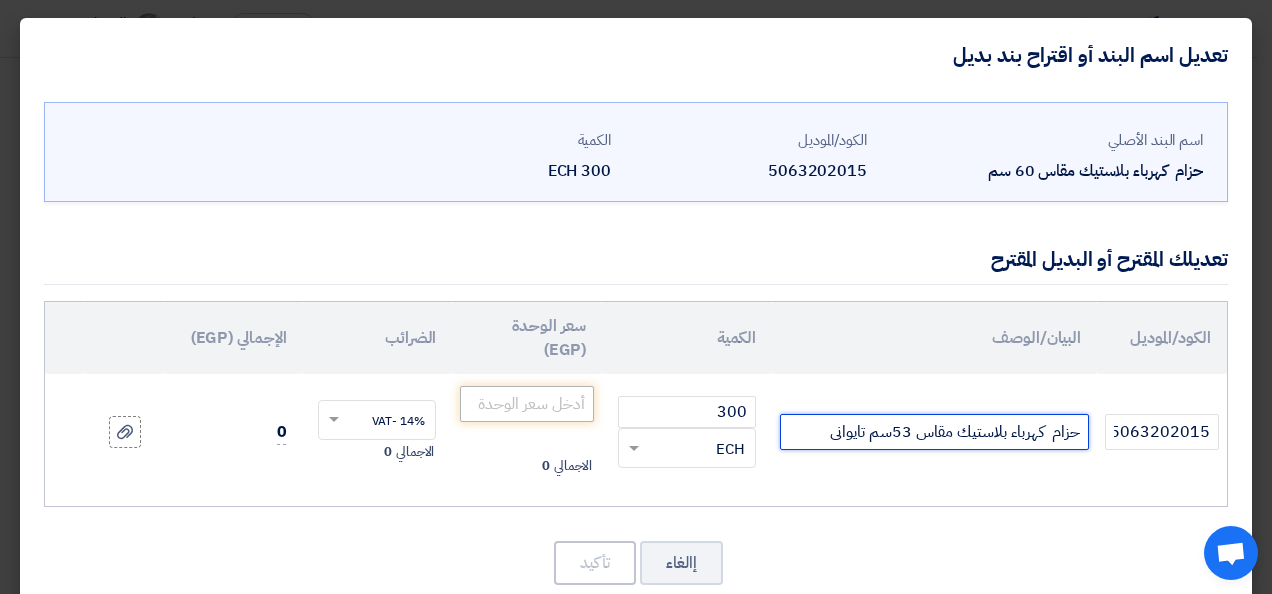 type on "حزام  كهرباء بلاستيك مقاس 53سم تايوانى" 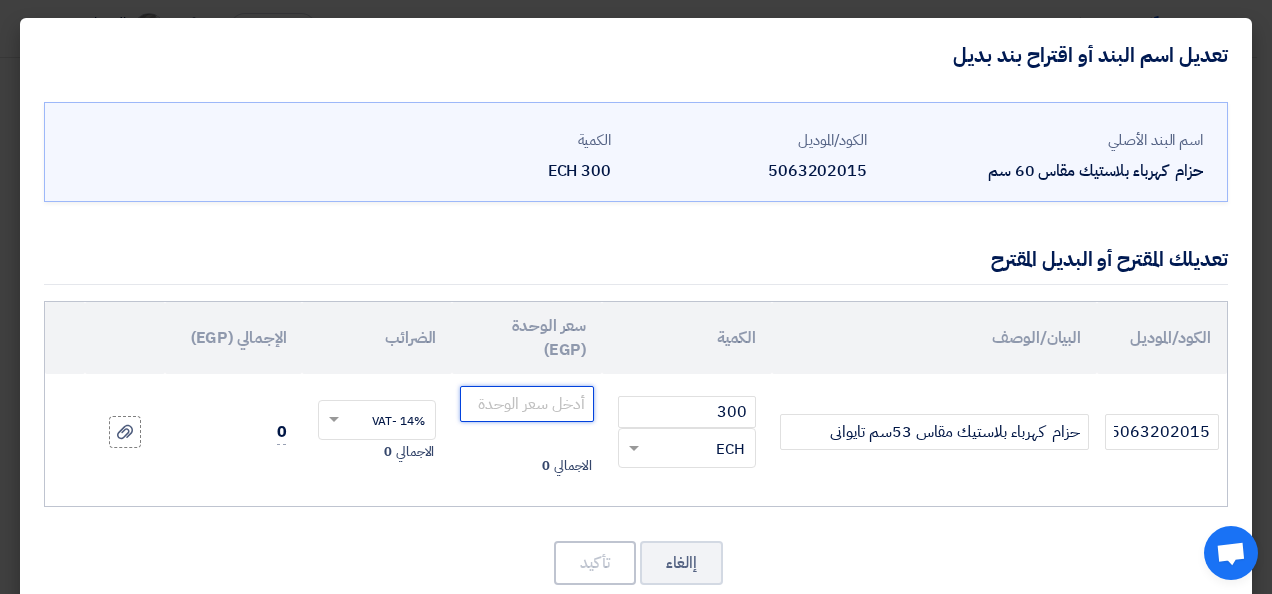 click 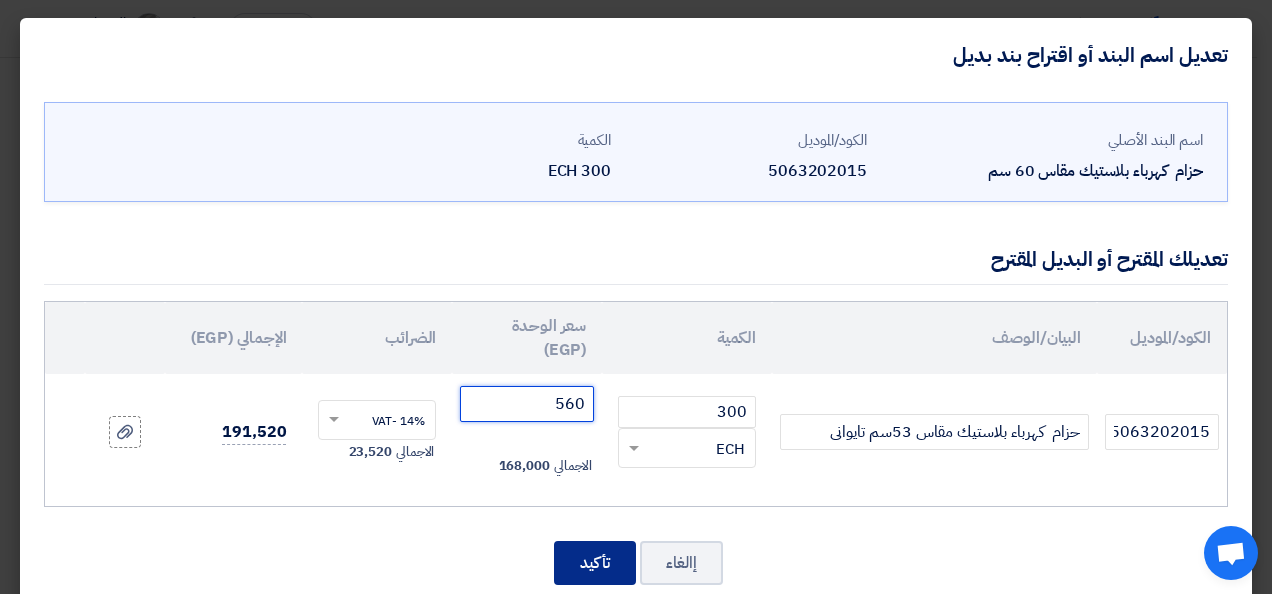type on "560" 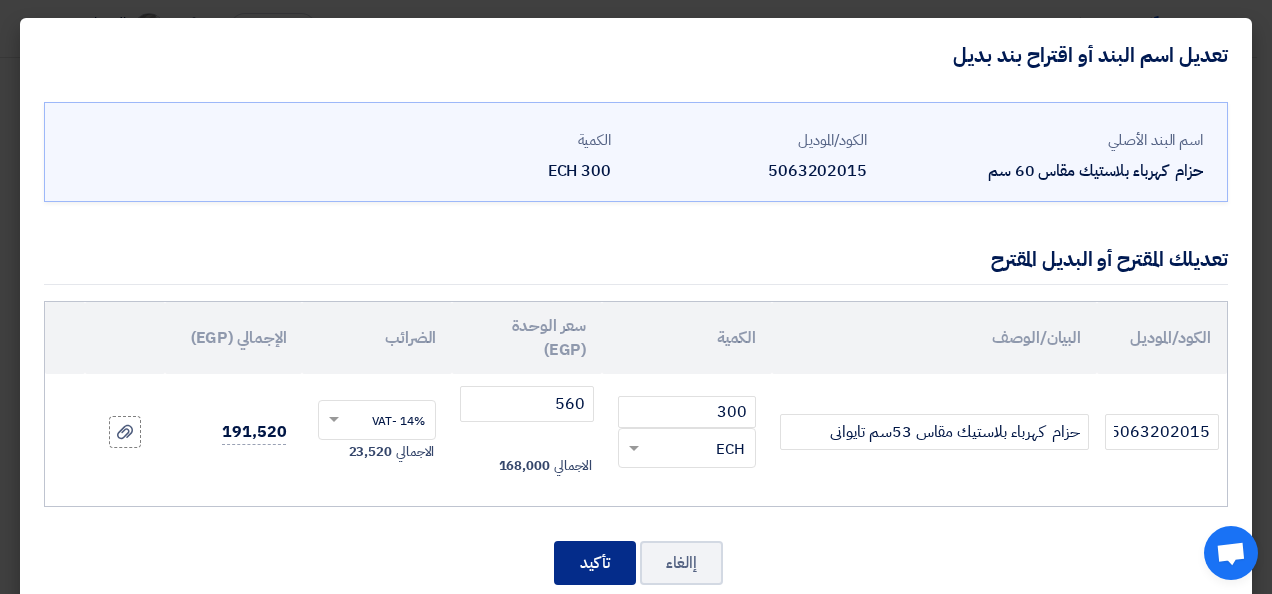 click on "تأكيد" 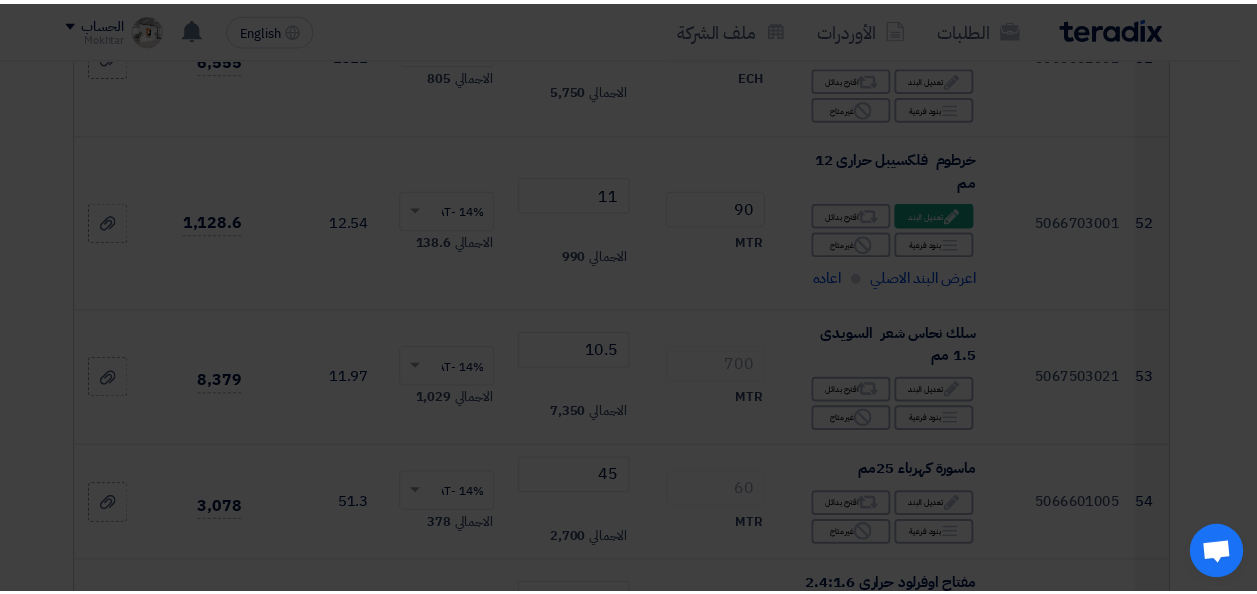 scroll, scrollTop: 8836, scrollLeft: 0, axis: vertical 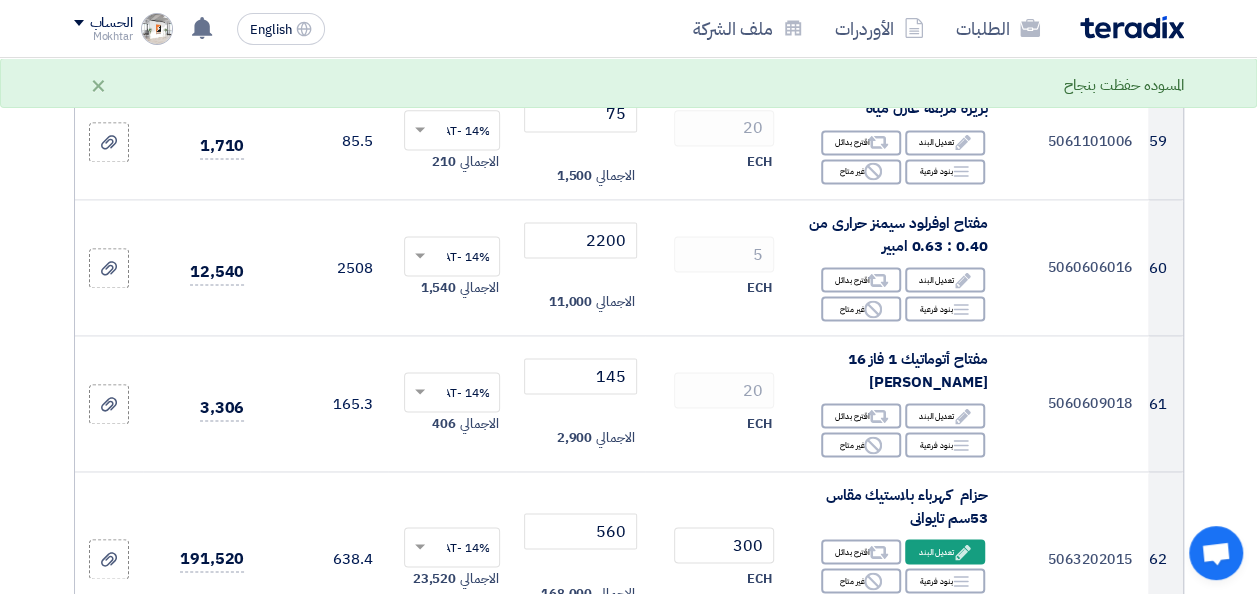 click 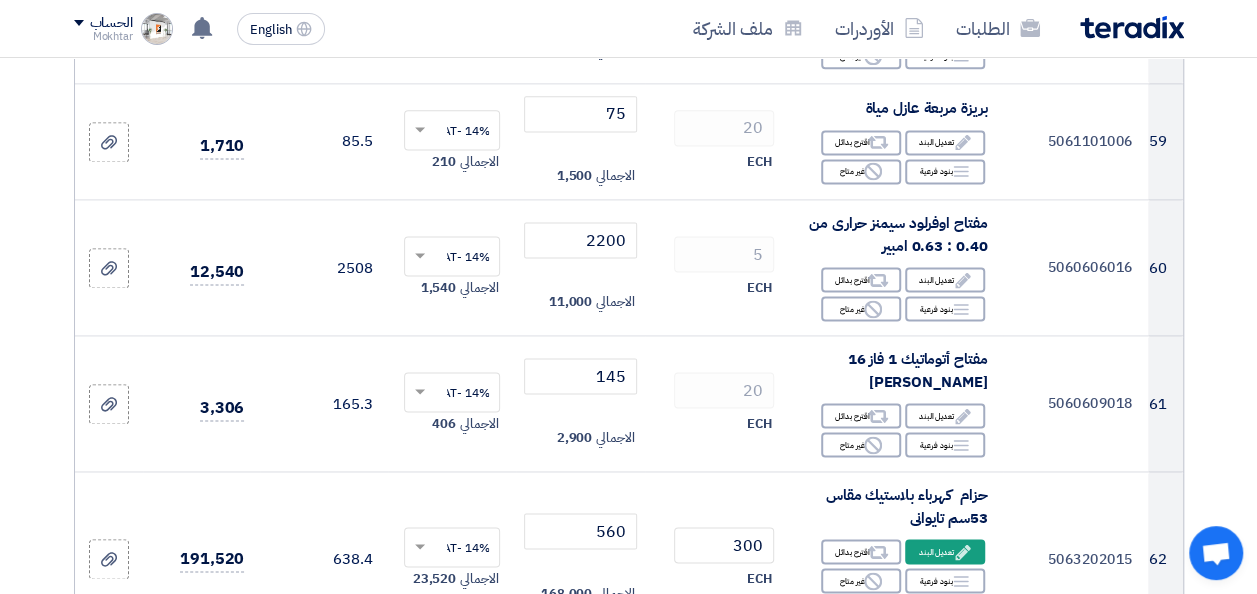 click 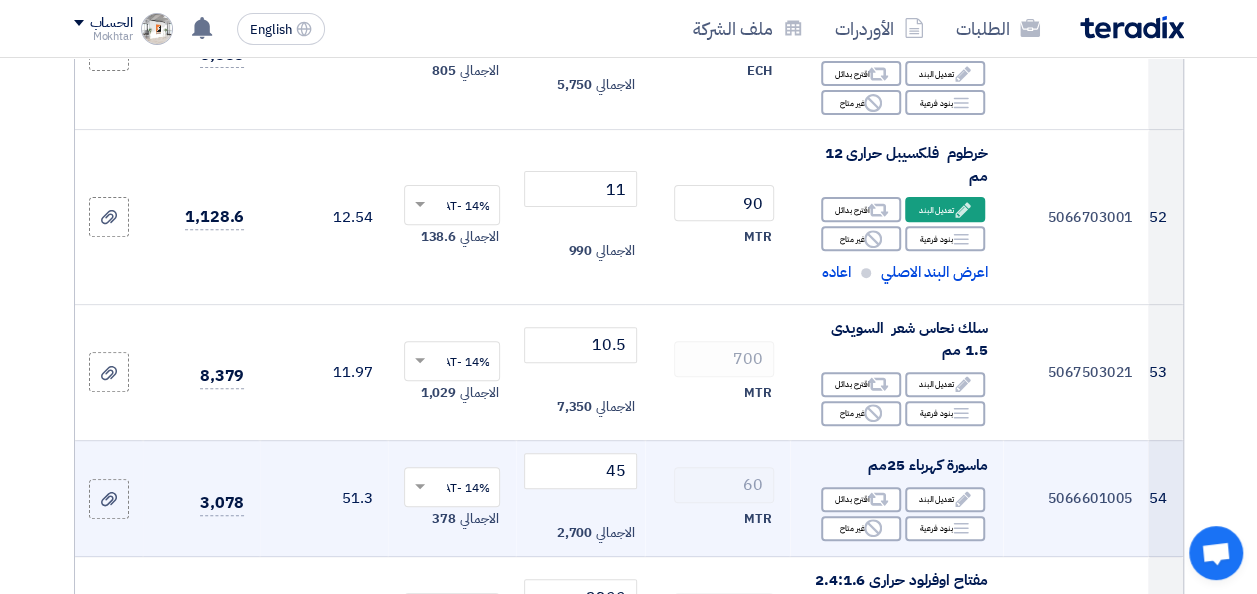 scroll, scrollTop: 7276, scrollLeft: 0, axis: vertical 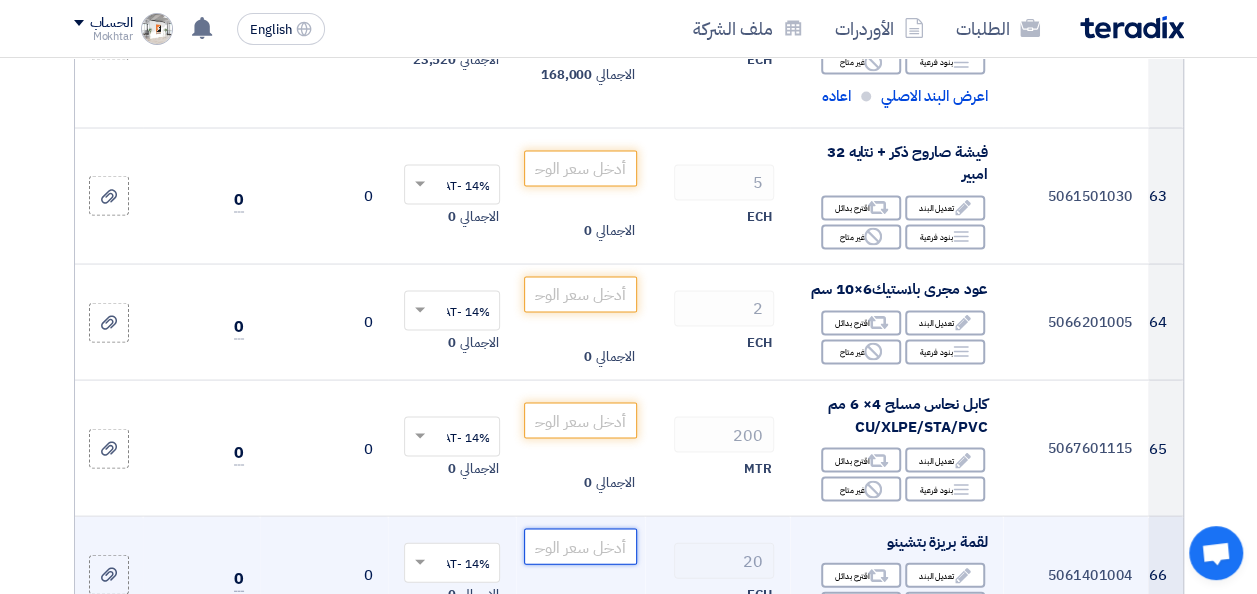 click 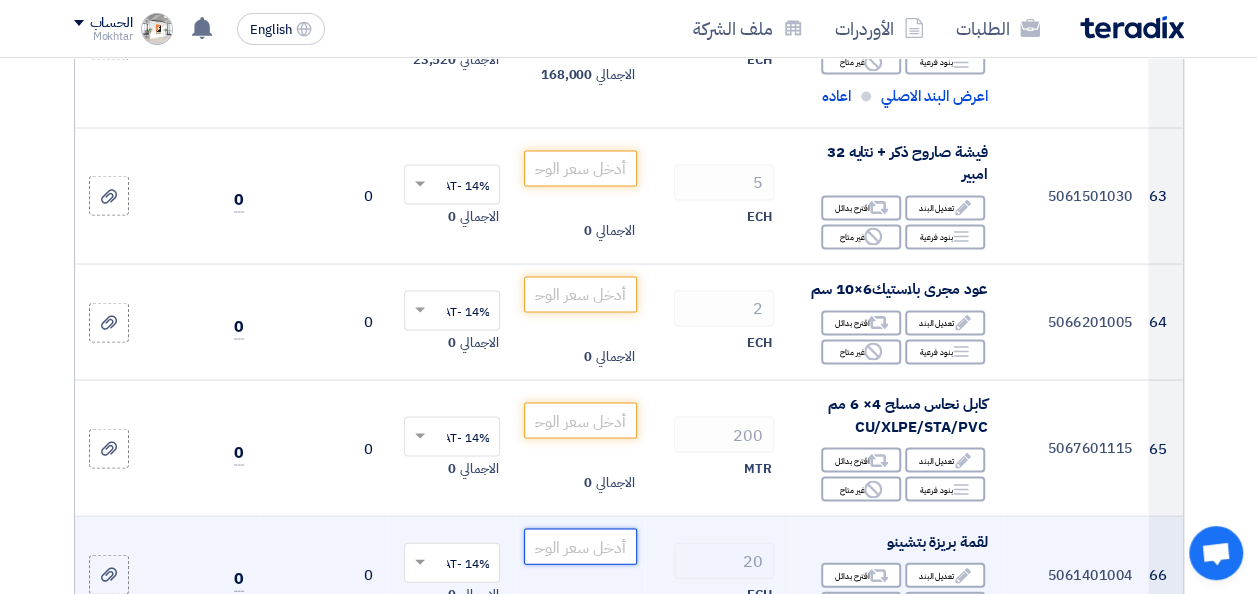 type on "2" 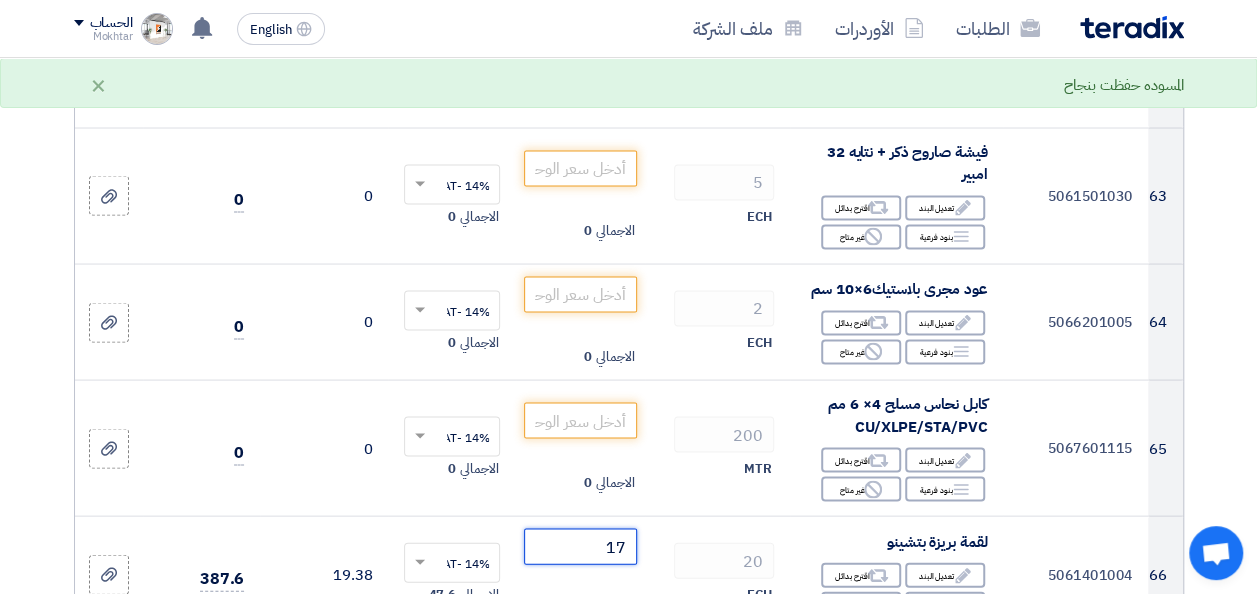 type on "17" 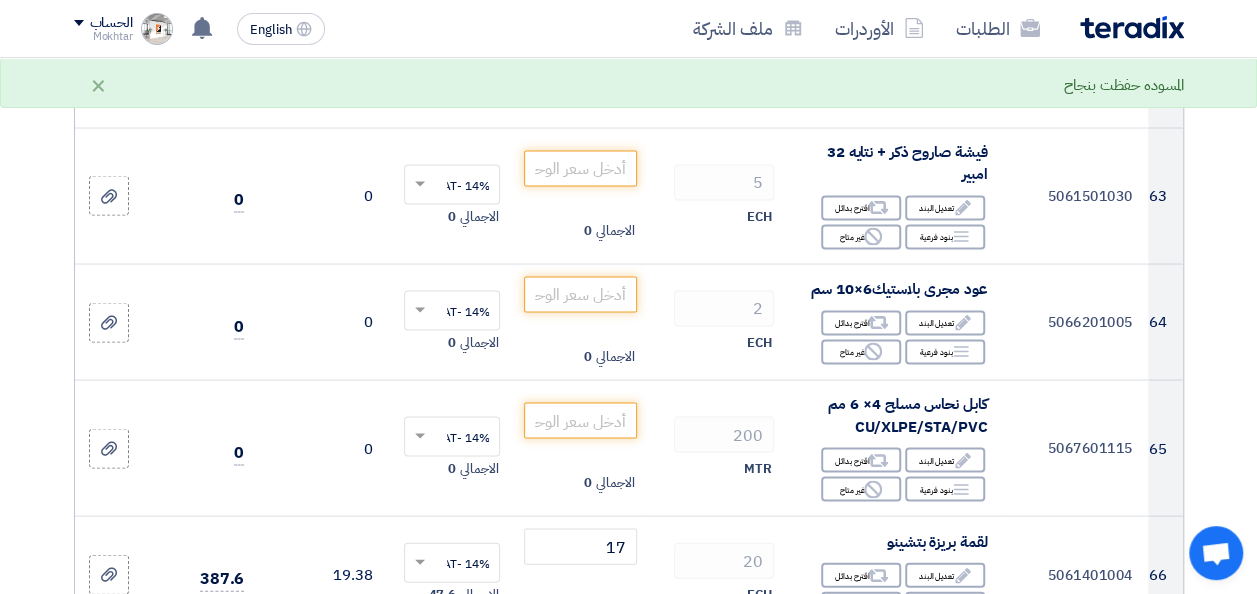 click 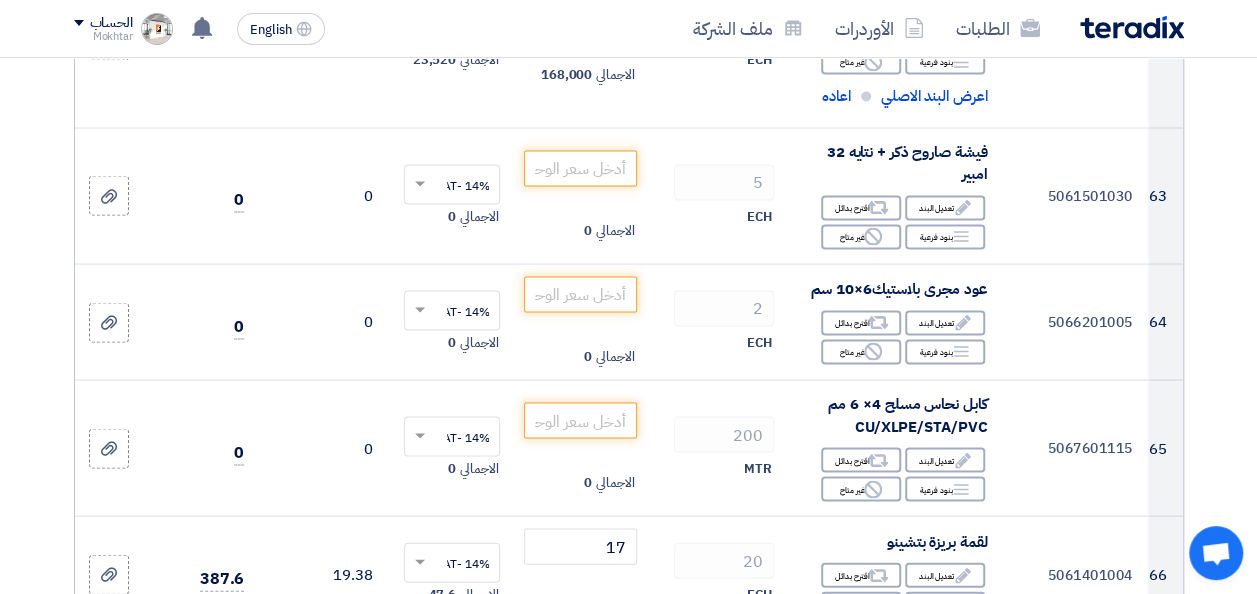 click on "20" 